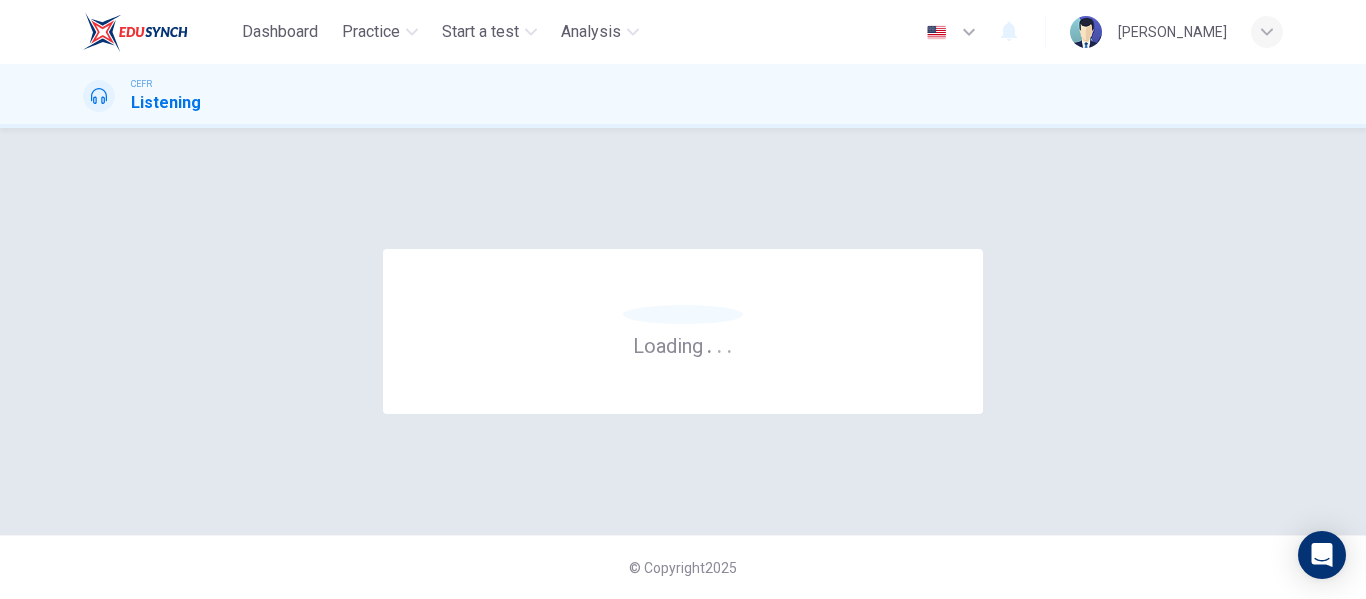 scroll, scrollTop: 0, scrollLeft: 0, axis: both 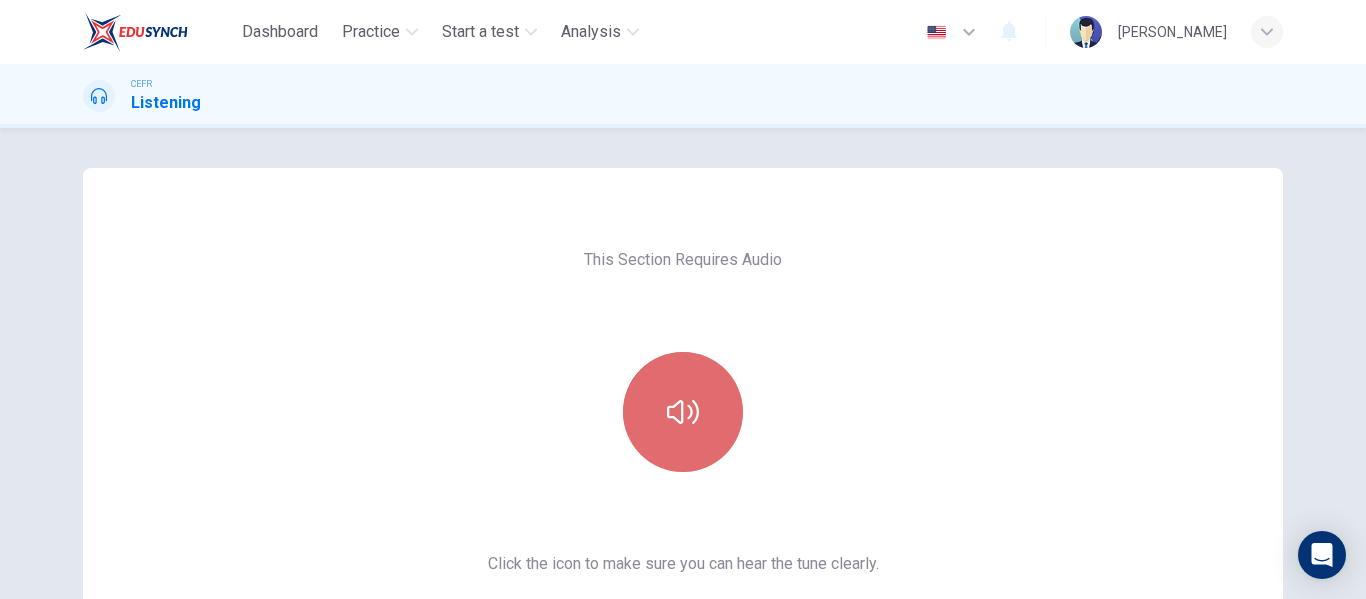 click 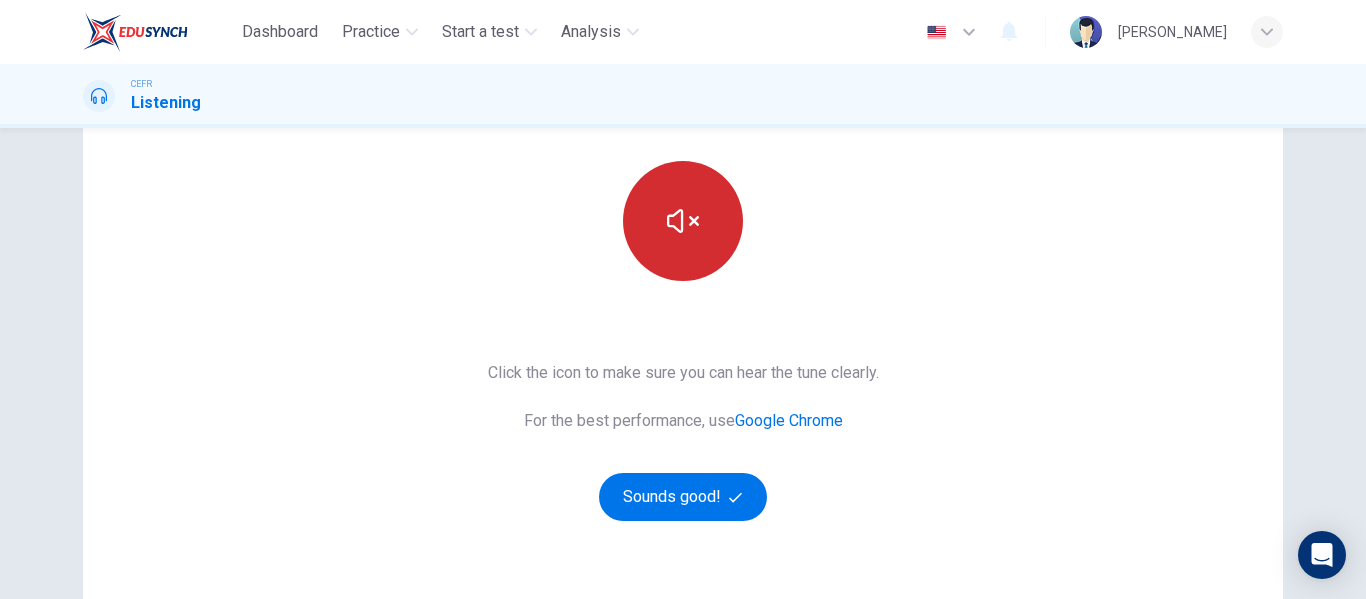 scroll, scrollTop: 192, scrollLeft: 0, axis: vertical 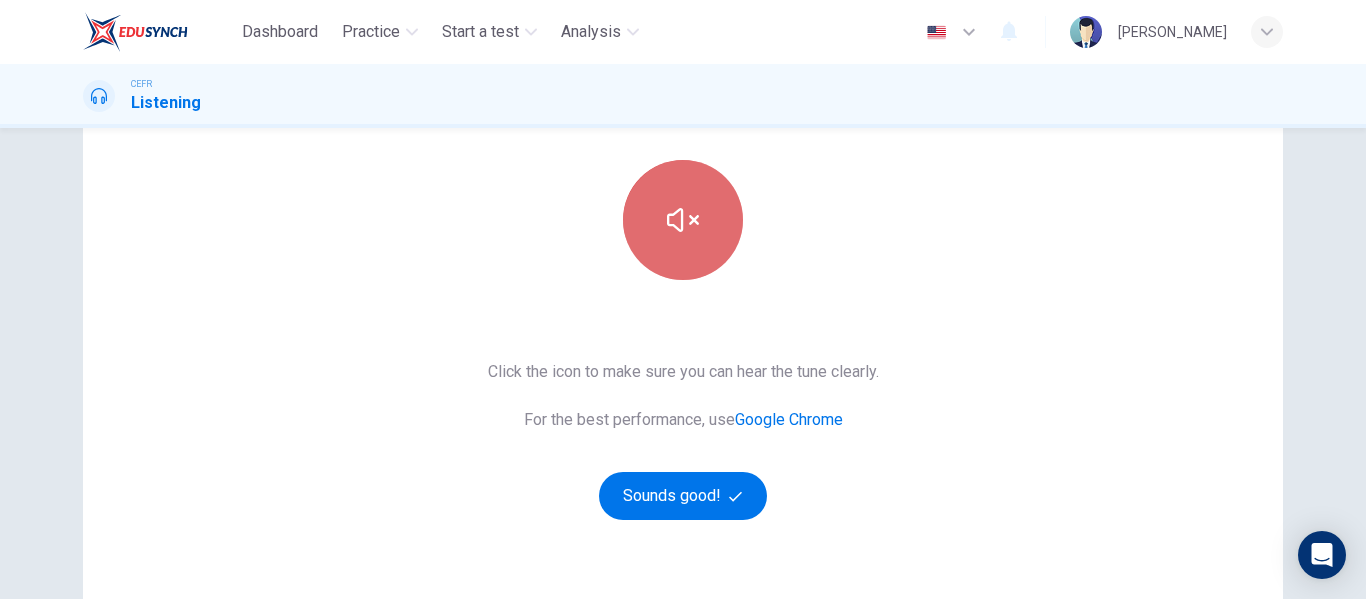 click 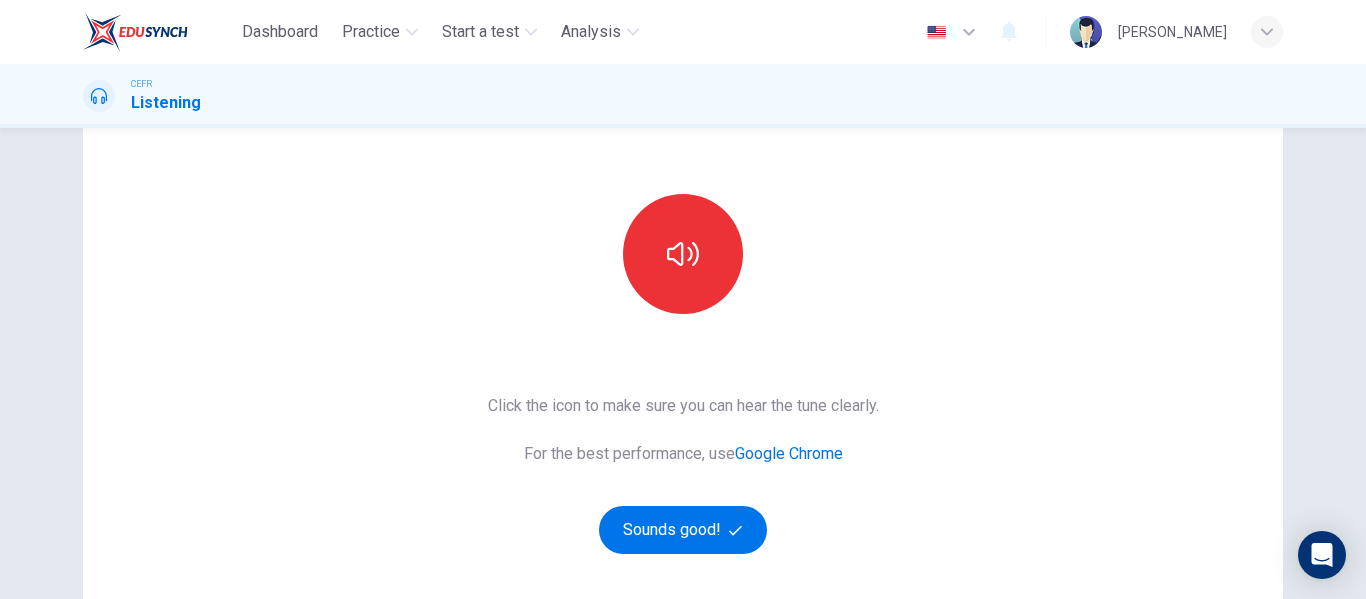 scroll, scrollTop: 158, scrollLeft: 0, axis: vertical 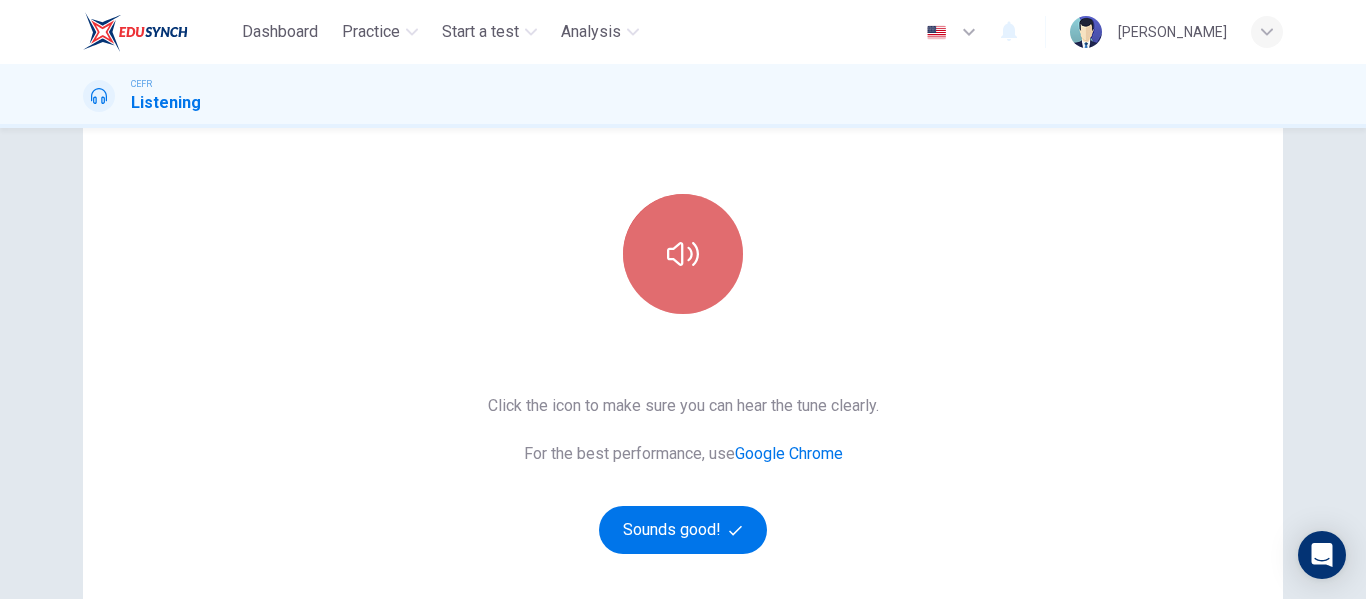 click at bounding box center (683, 254) 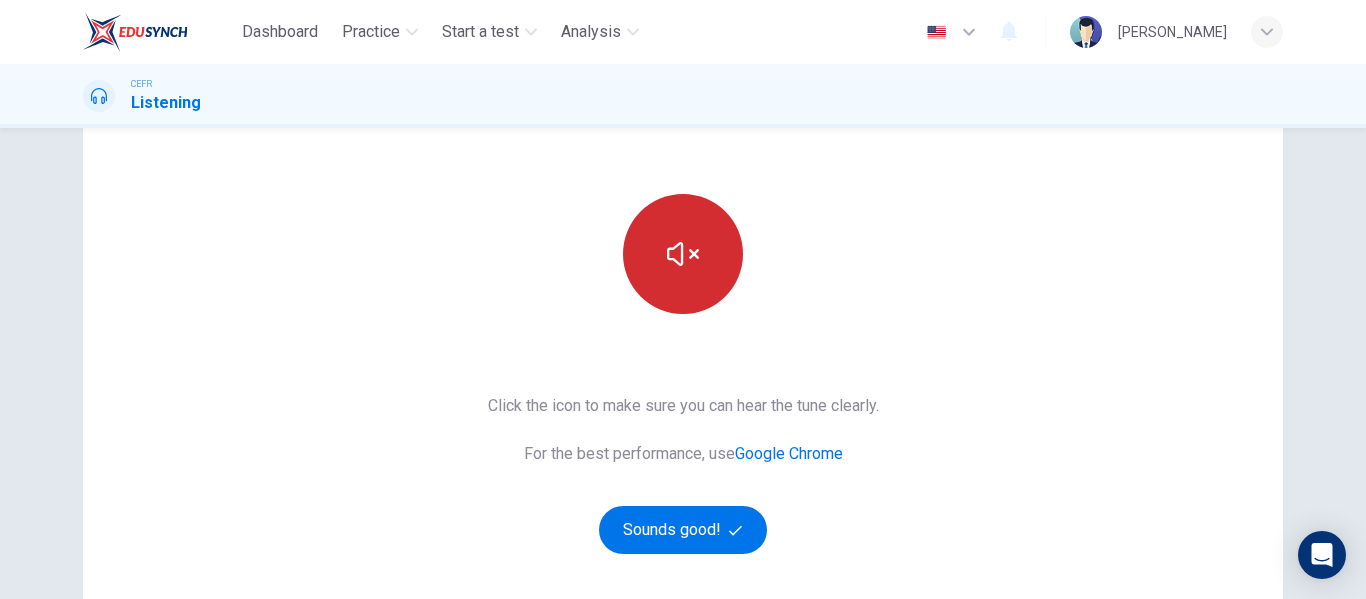 click 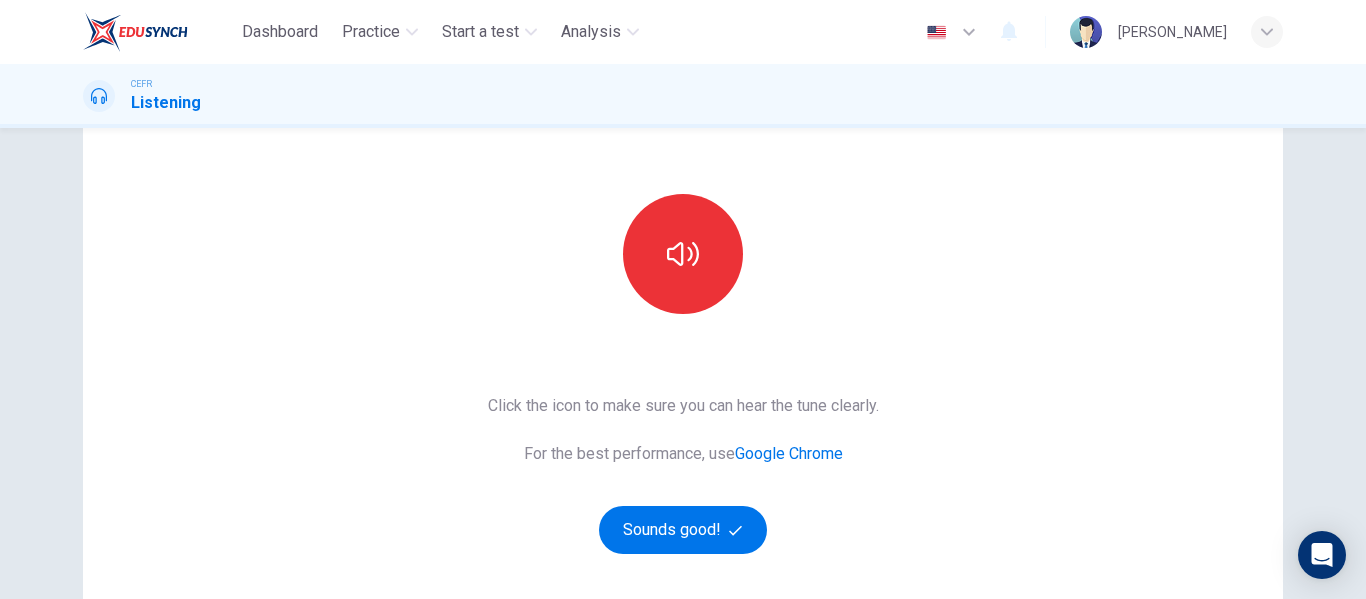 click on "This Section Requires Audio Click the icon to make sure you can hear the tune clearly. For the best performance, use  Google Chrome Sounds good!" at bounding box center [683, 357] 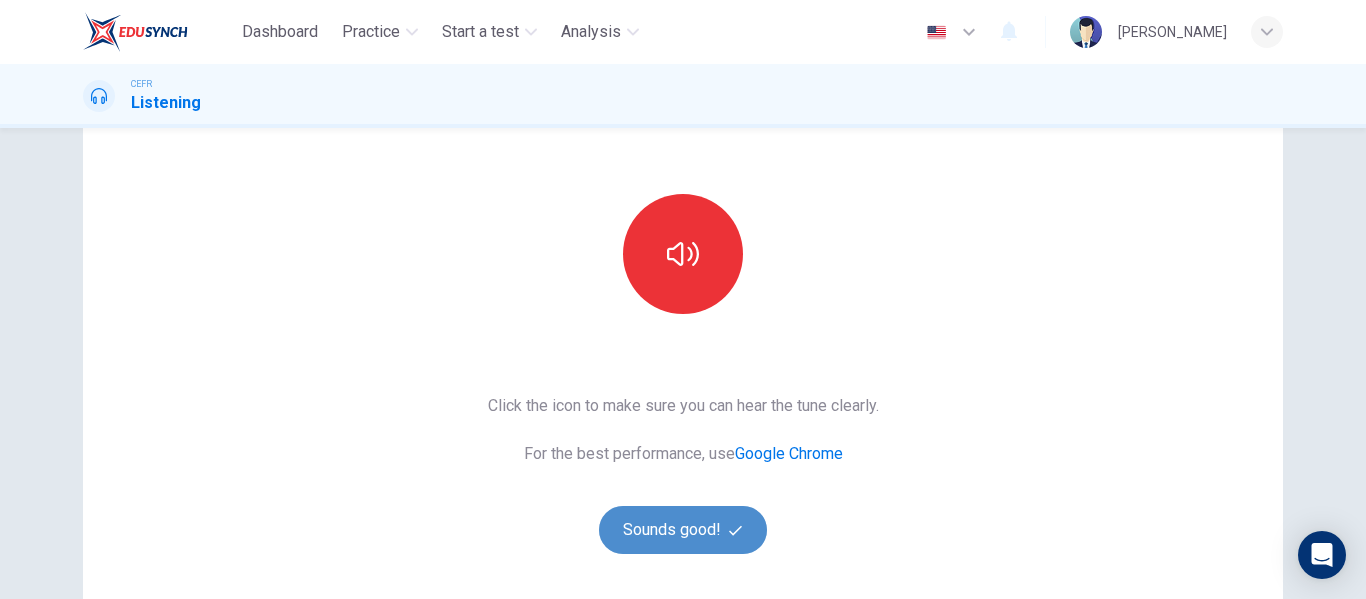 click on "Sounds good!" at bounding box center [683, 530] 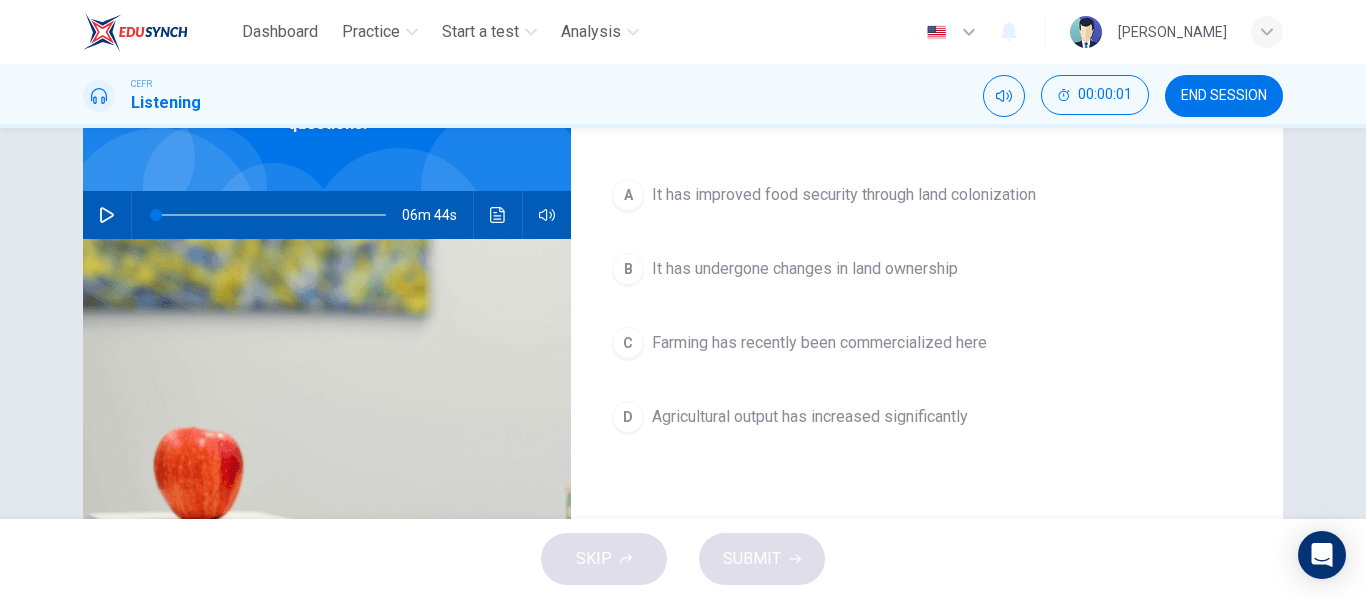 scroll, scrollTop: 0, scrollLeft: 0, axis: both 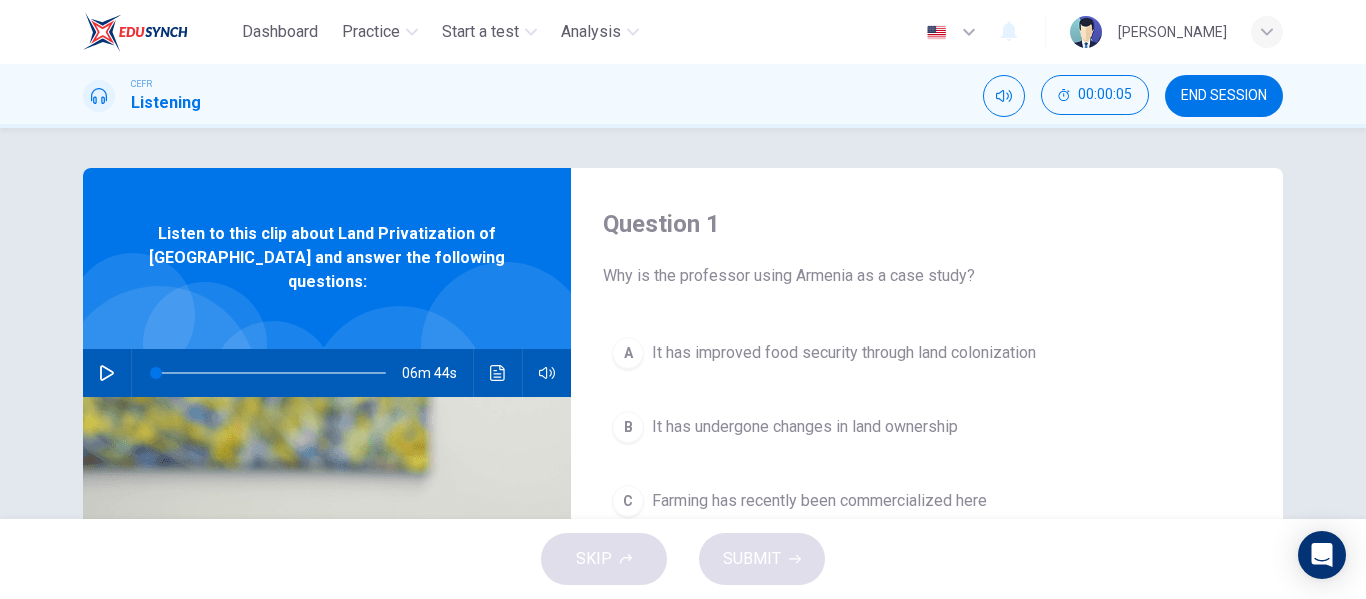 click 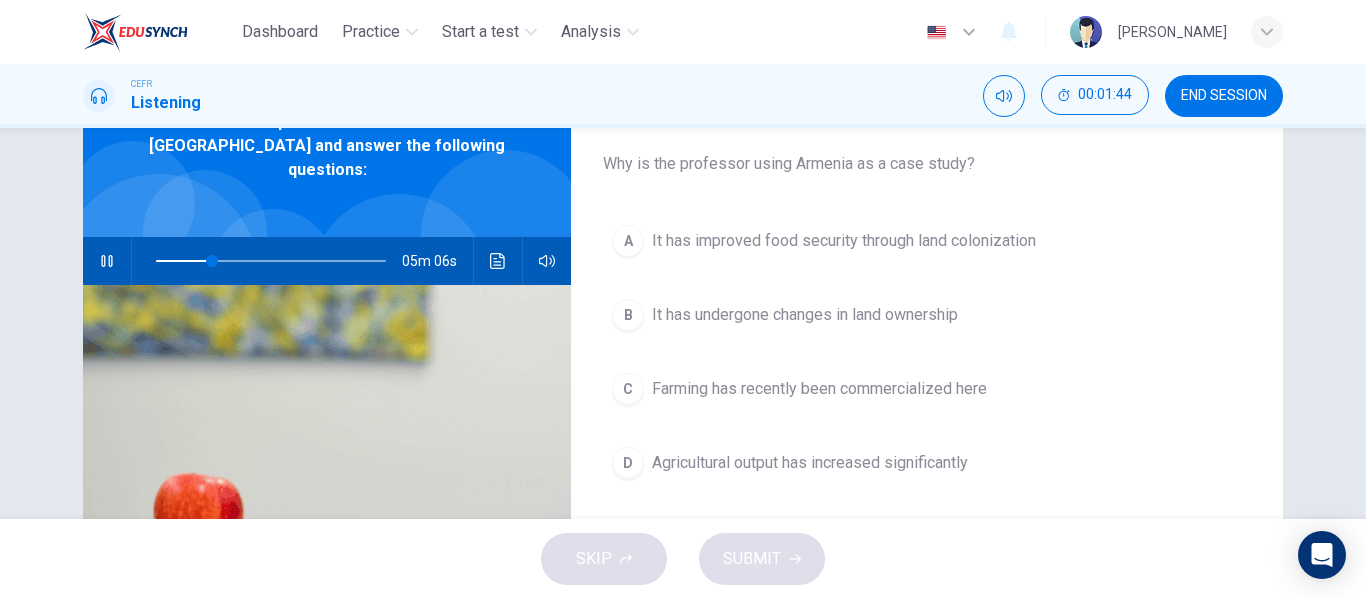 scroll, scrollTop: 109, scrollLeft: 0, axis: vertical 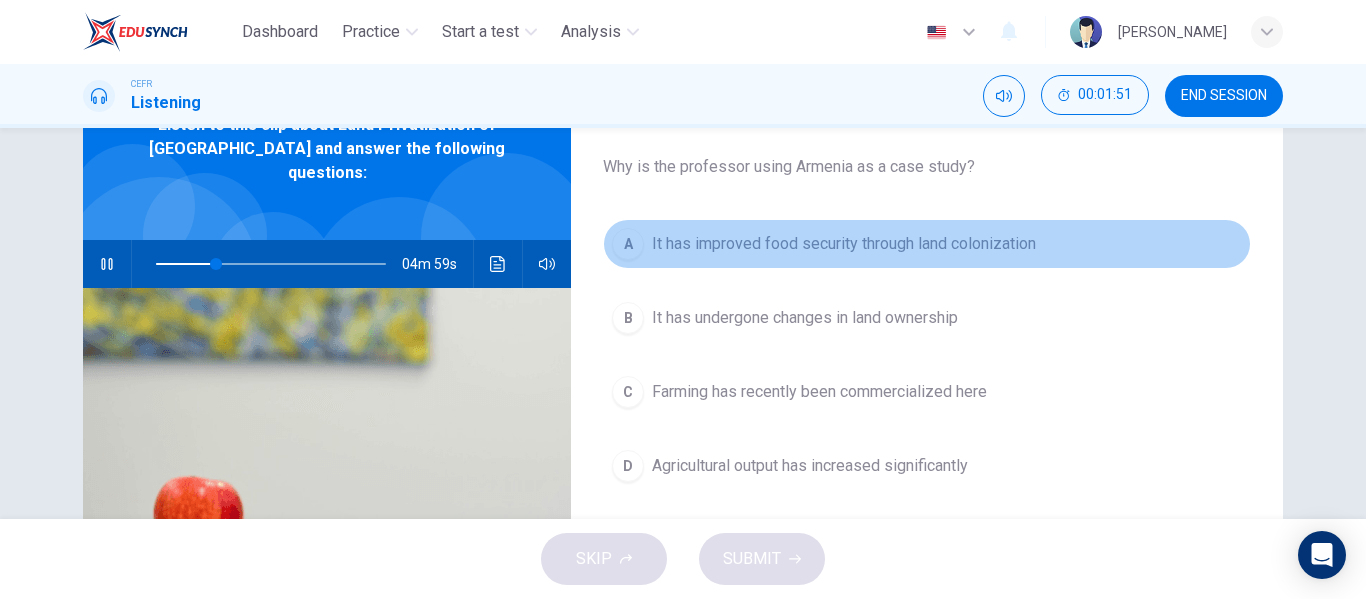 click on "A It has improved food security through land colonization" at bounding box center [927, 244] 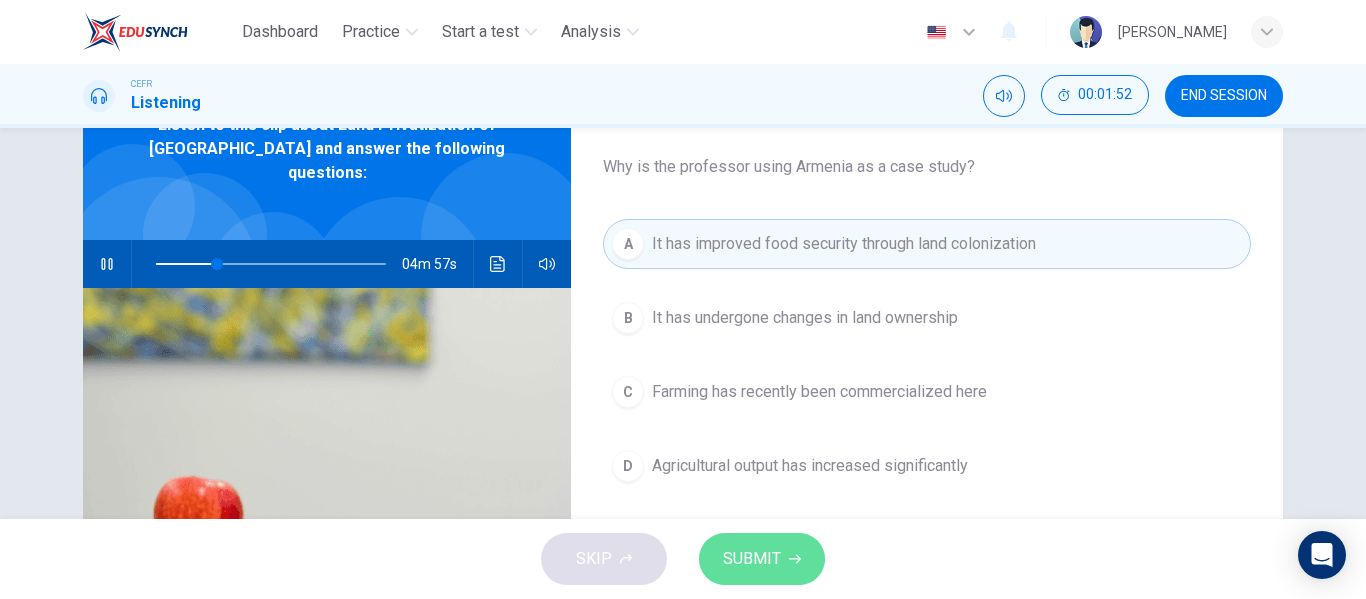 click on "SUBMIT" at bounding box center (762, 559) 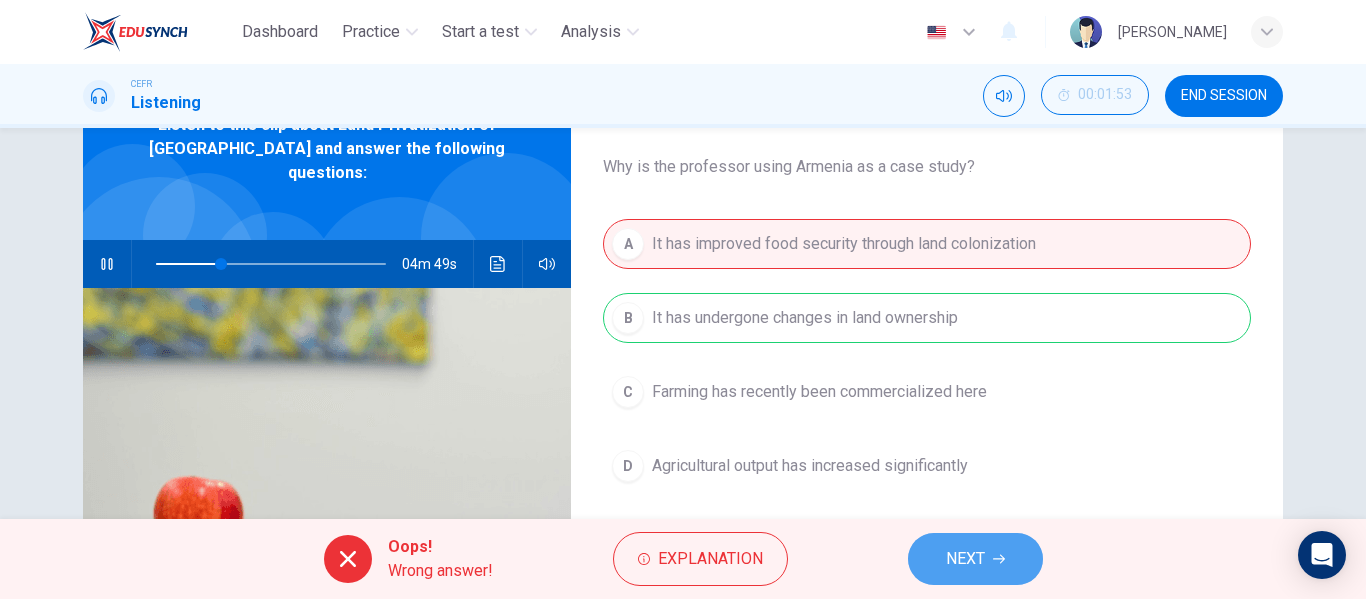 click on "NEXT" at bounding box center (965, 559) 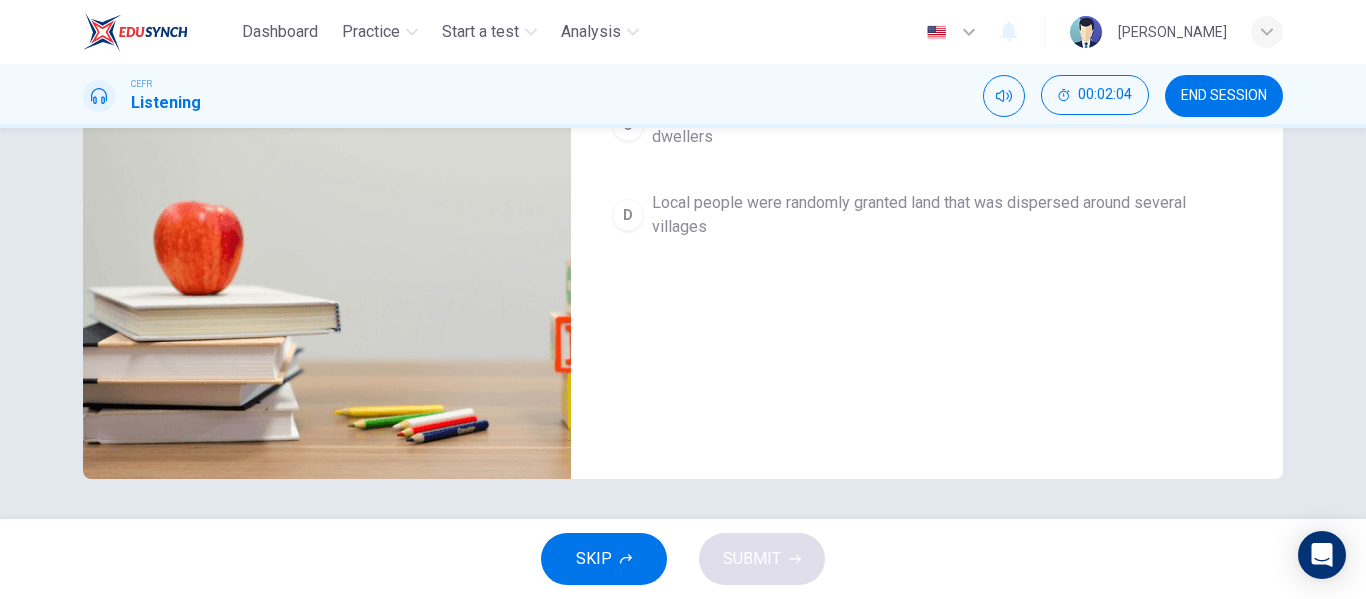 scroll, scrollTop: 0, scrollLeft: 0, axis: both 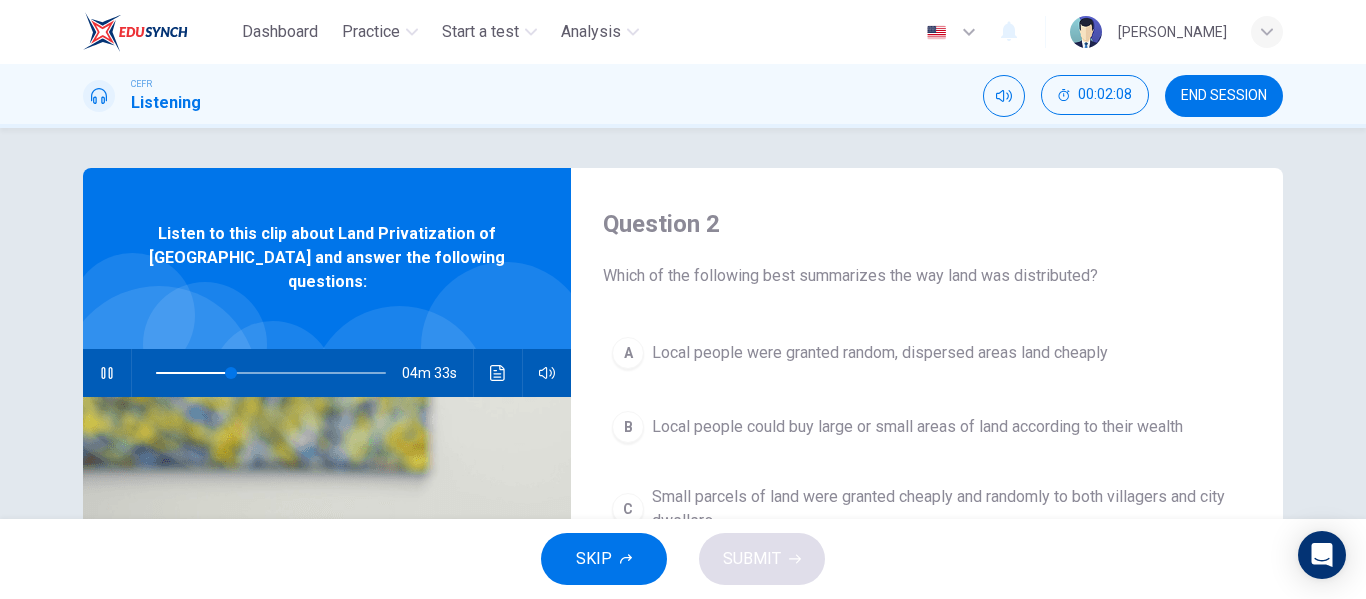 type on "33" 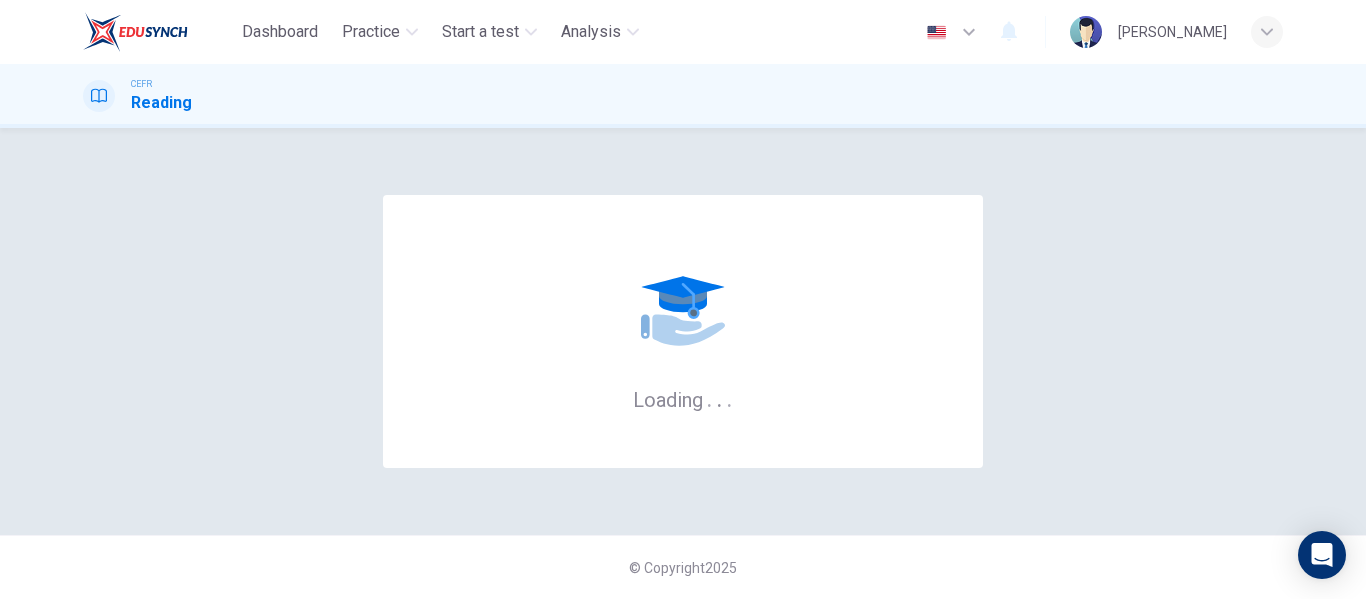 scroll, scrollTop: 0, scrollLeft: 0, axis: both 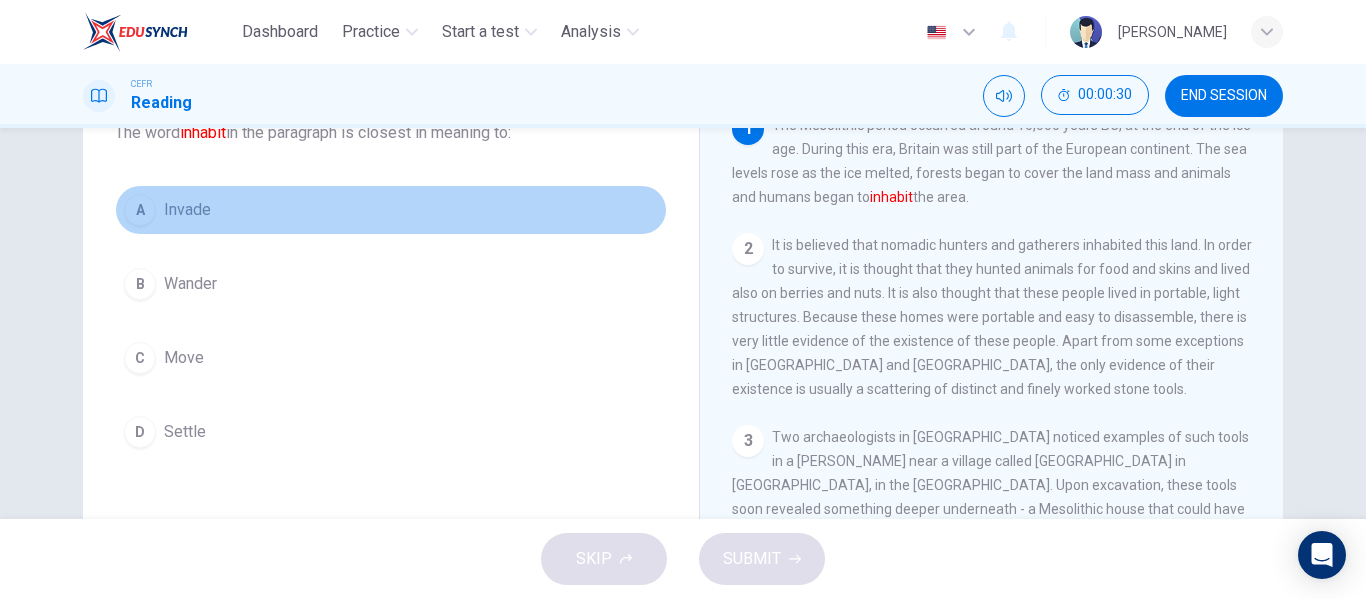 click on "Invade" at bounding box center (187, 210) 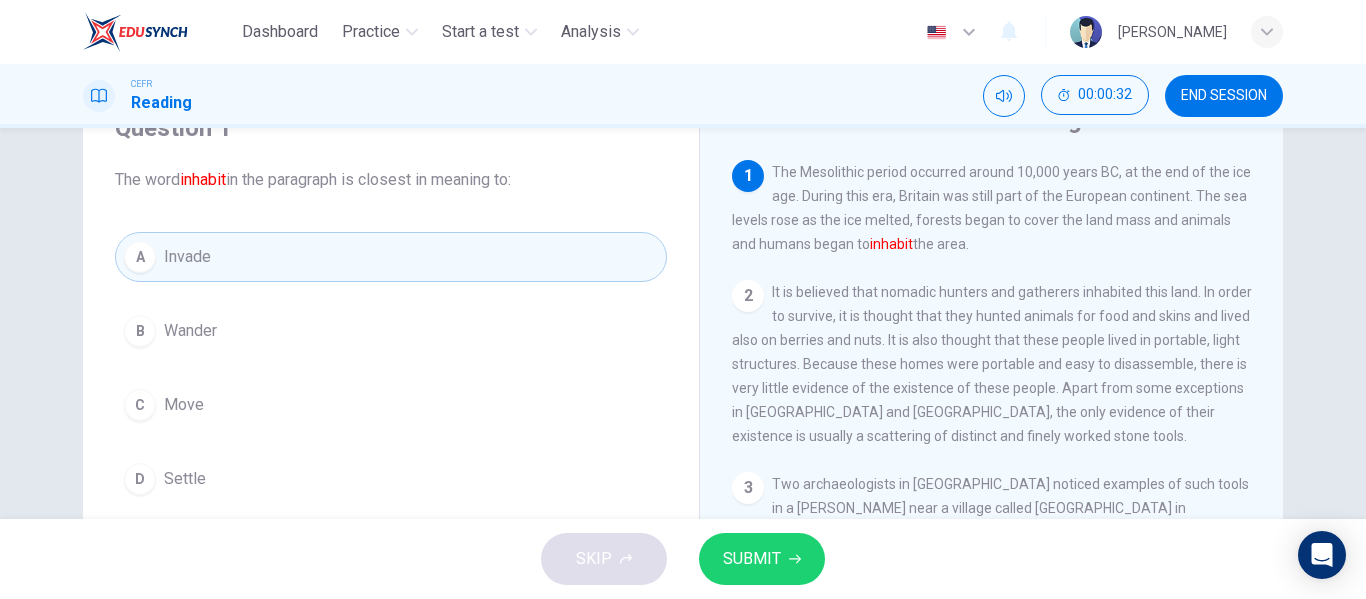 scroll, scrollTop: 95, scrollLeft: 0, axis: vertical 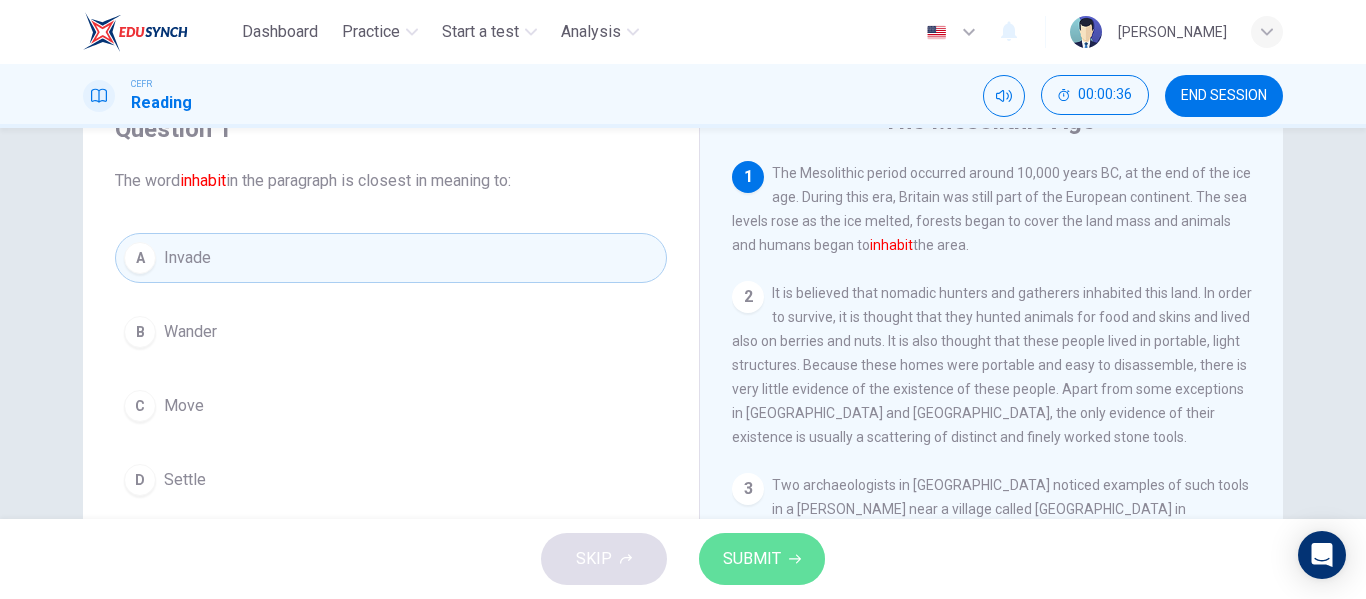 click on "SUBMIT" at bounding box center [762, 559] 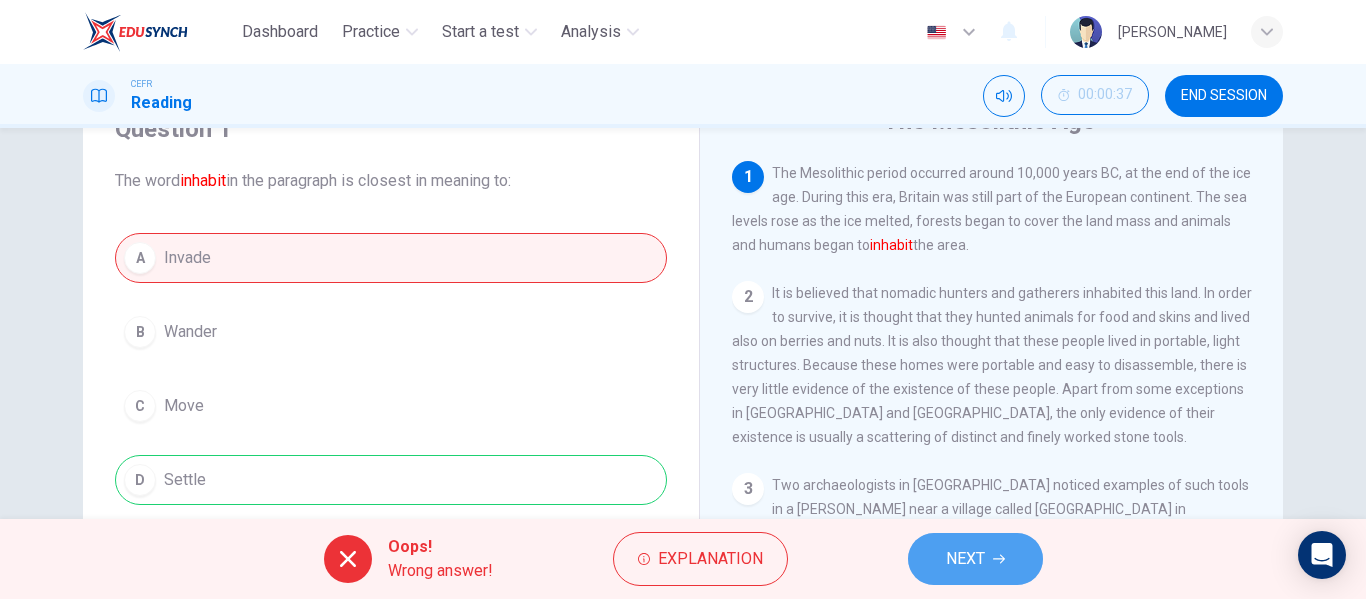 click on "NEXT" at bounding box center (965, 559) 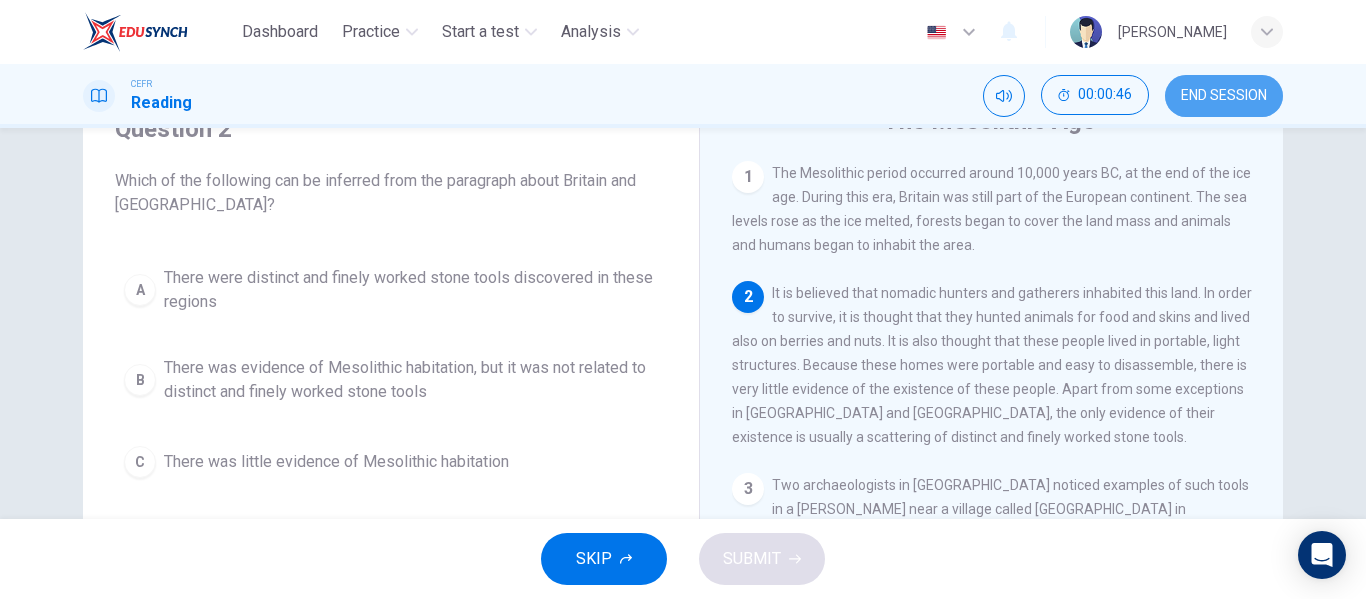 click on "END SESSION" at bounding box center (1224, 96) 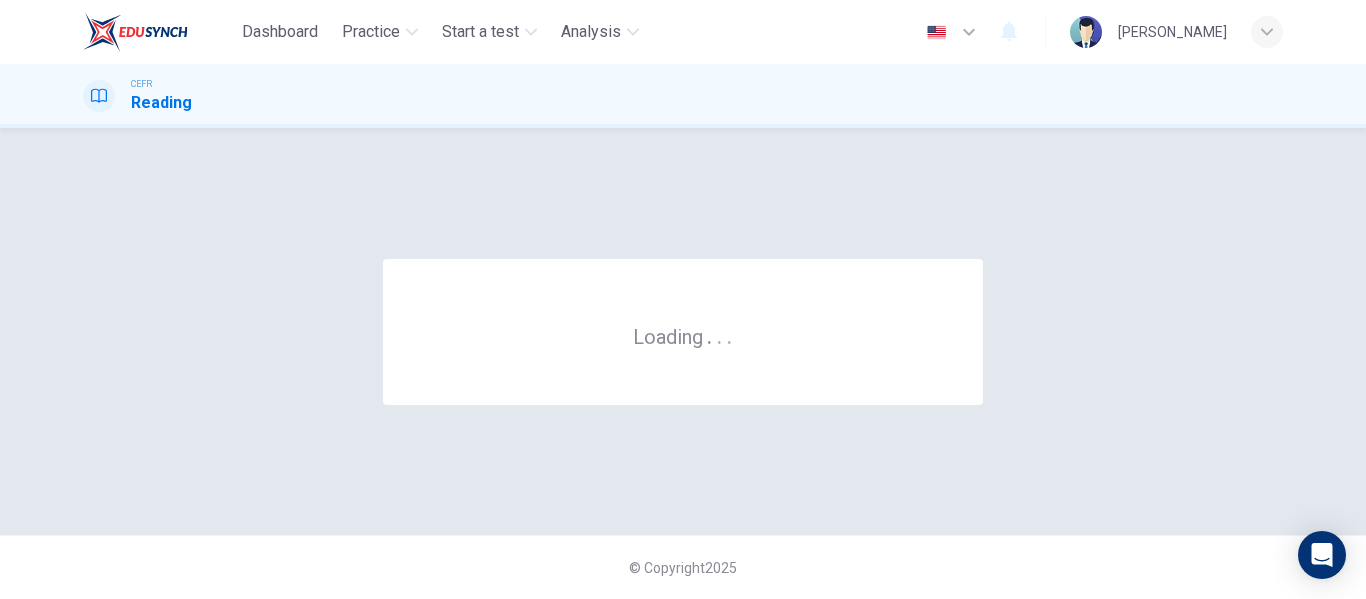 scroll, scrollTop: 0, scrollLeft: 0, axis: both 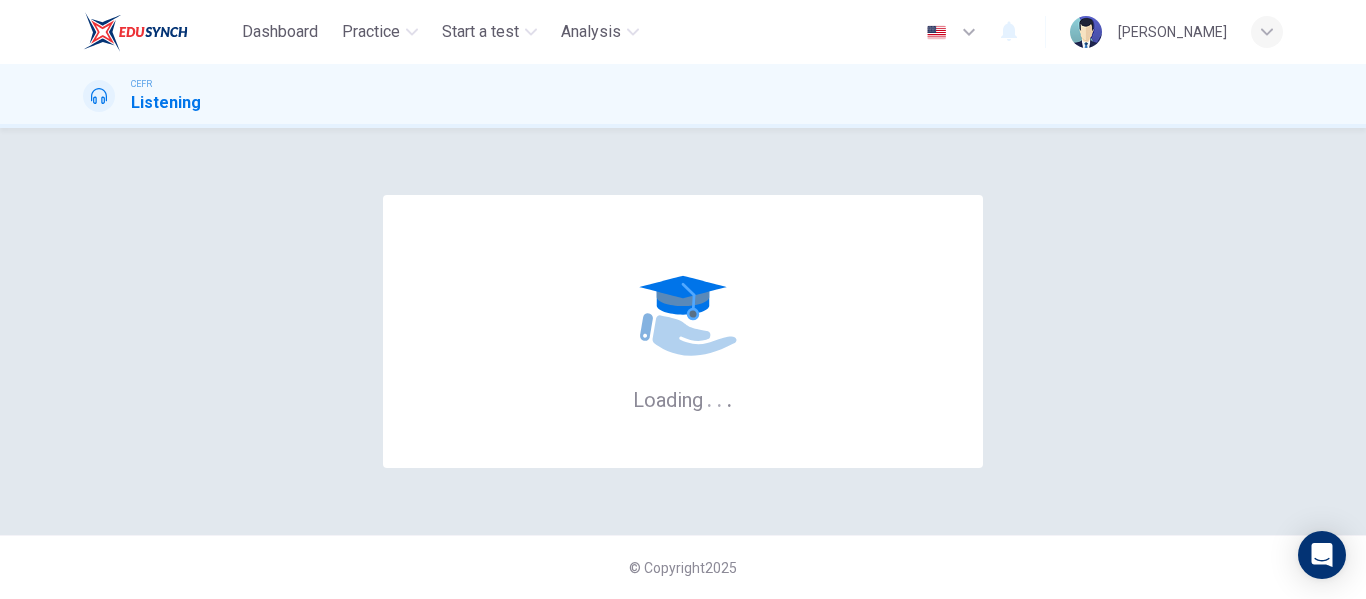 click on "CEFR Listening" at bounding box center (683, 96) 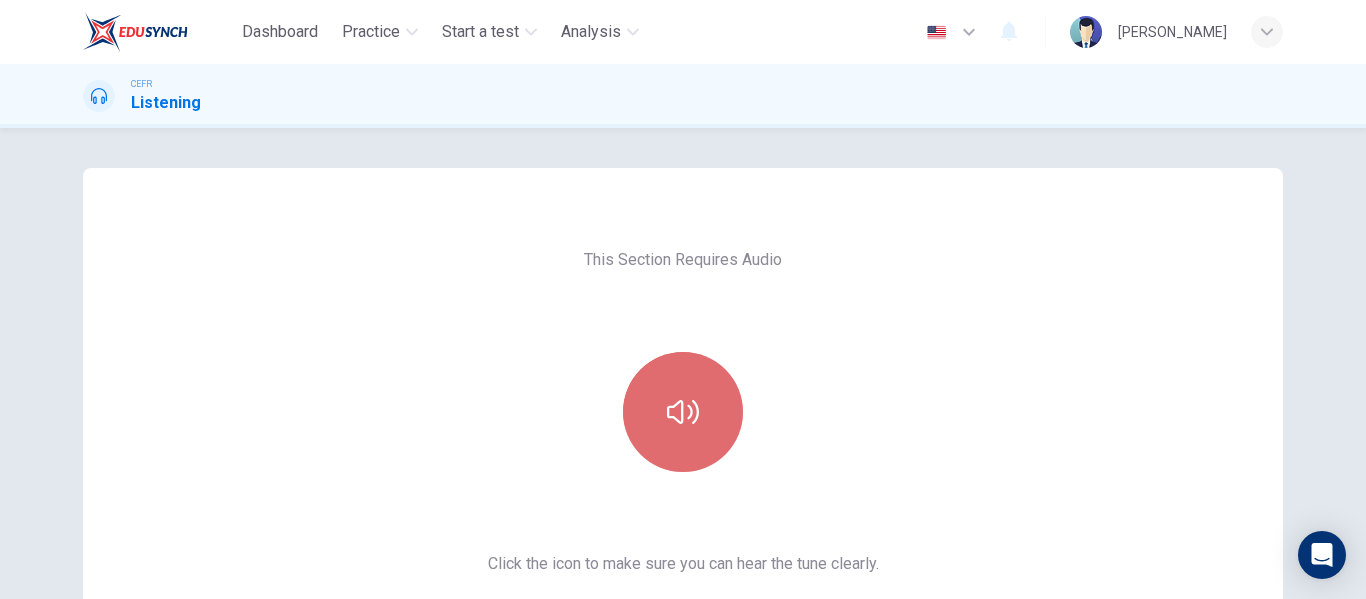 click 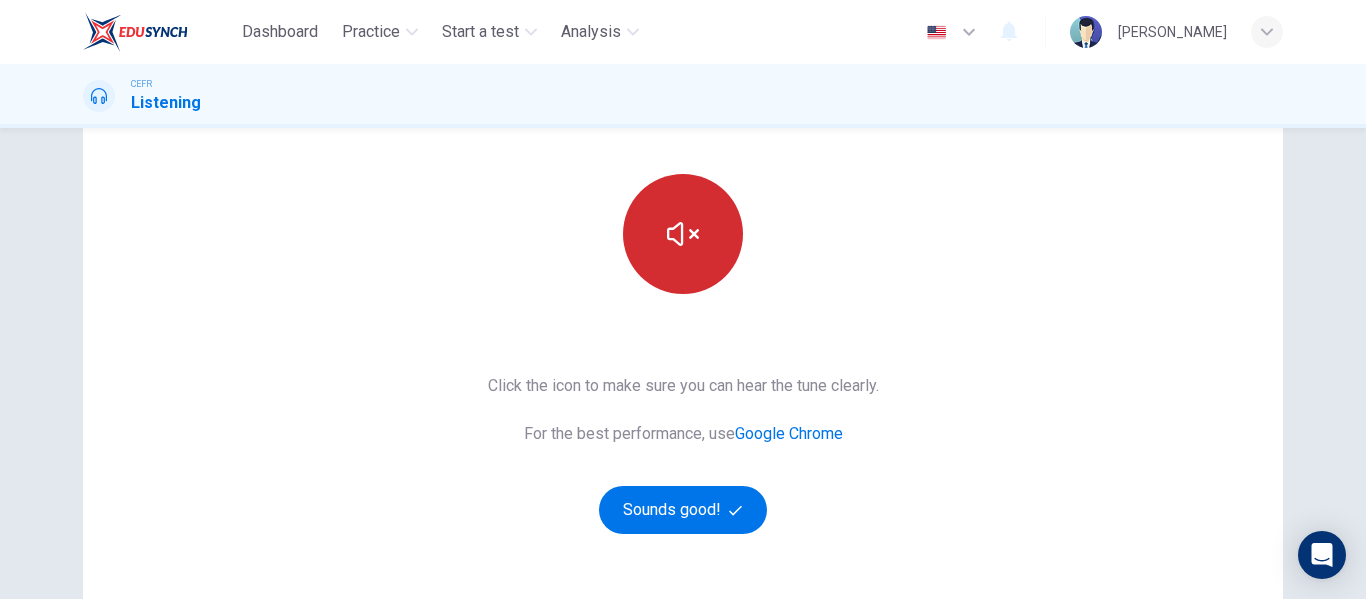 scroll, scrollTop: 179, scrollLeft: 0, axis: vertical 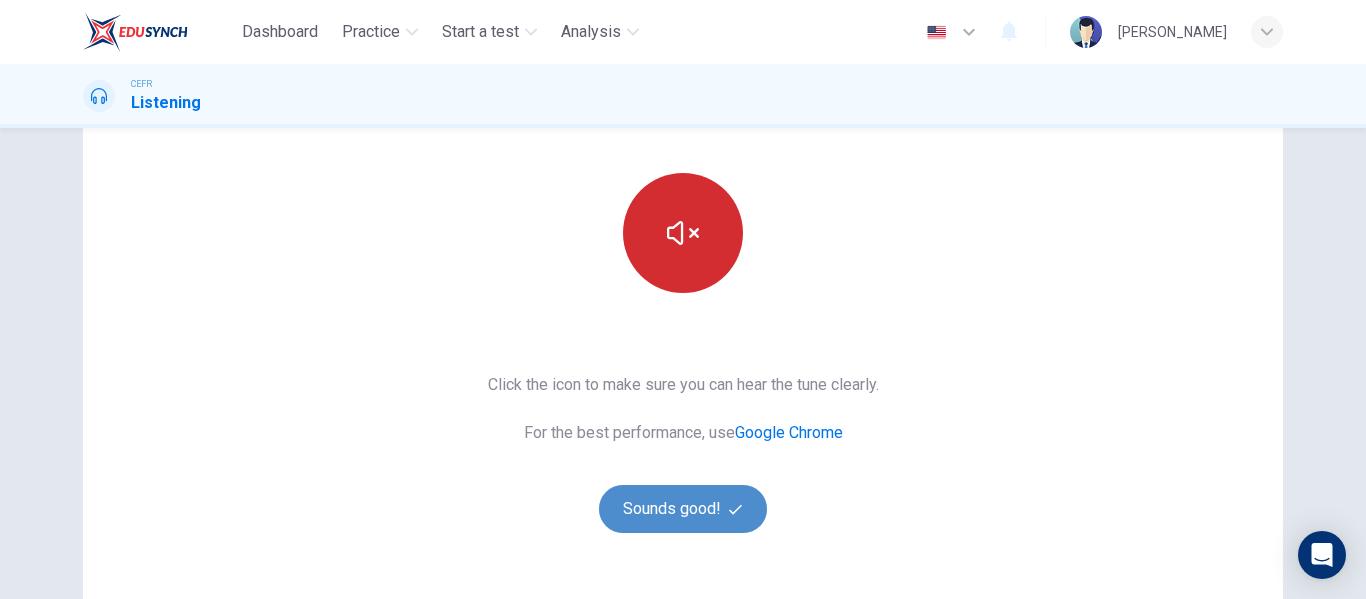 click on "Sounds good!" at bounding box center [683, 509] 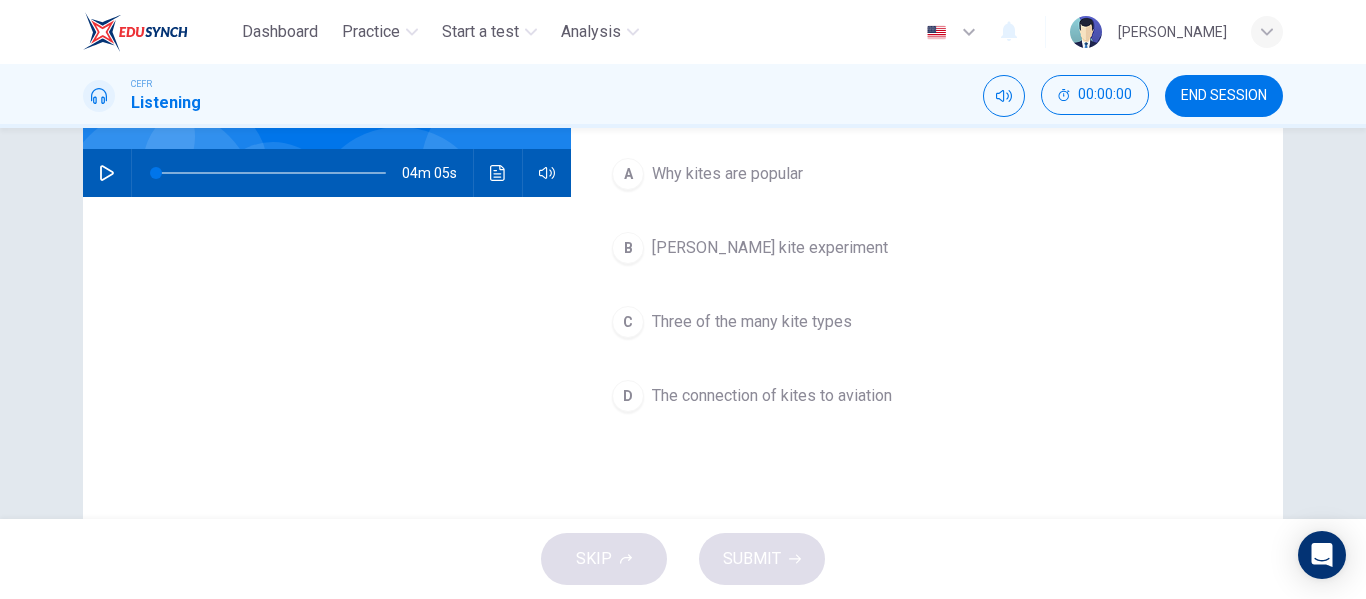 scroll, scrollTop: 0, scrollLeft: 0, axis: both 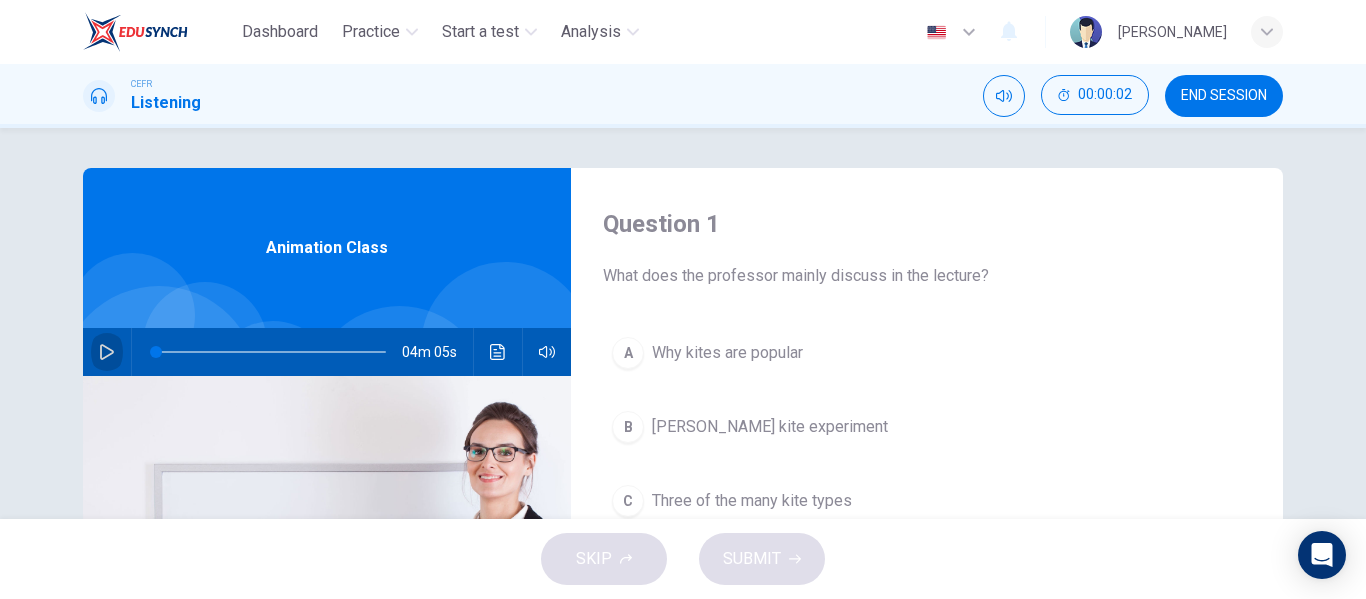 click 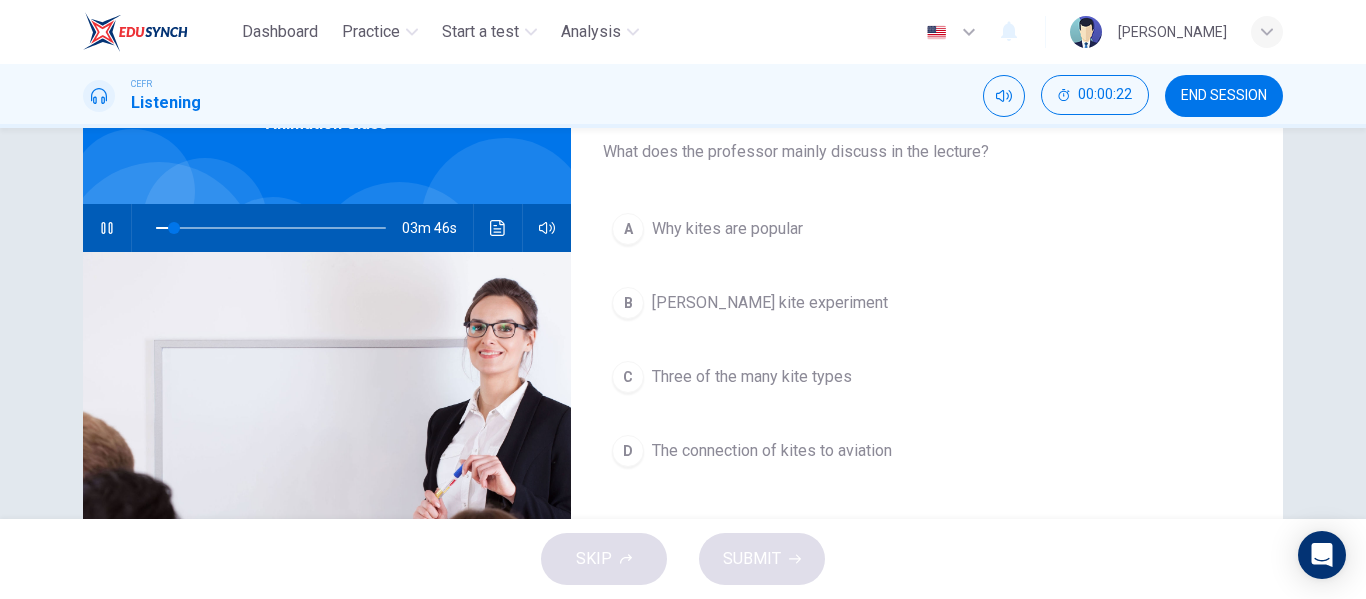 scroll, scrollTop: 125, scrollLeft: 0, axis: vertical 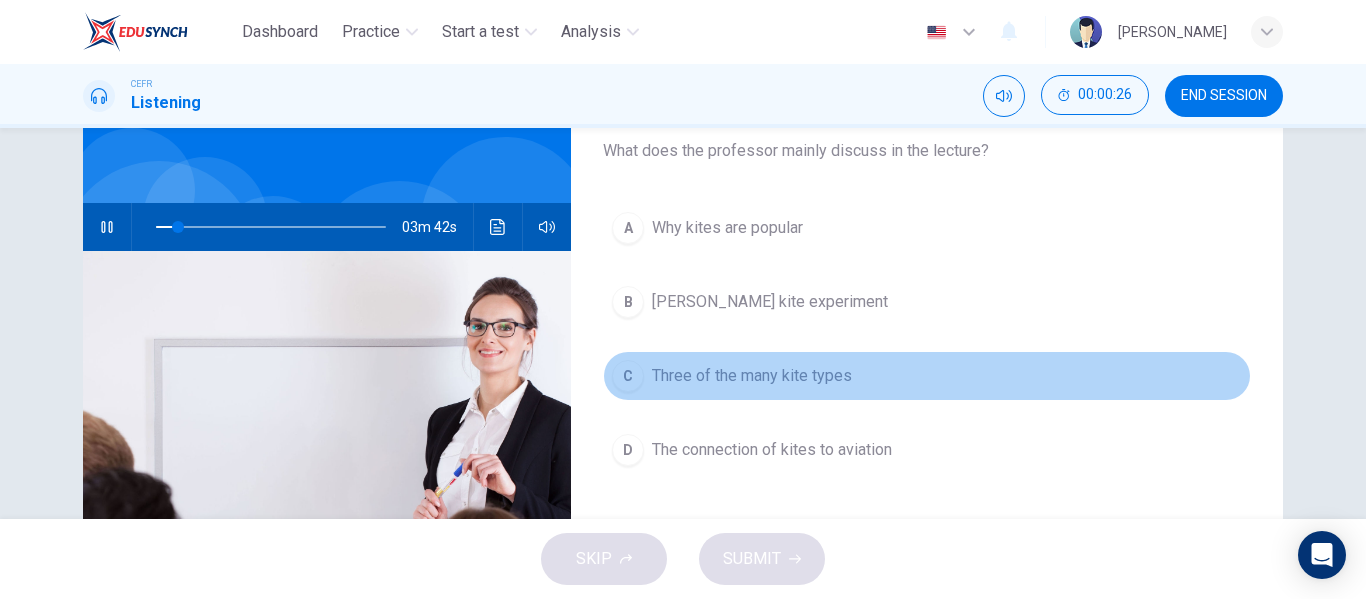 click on "Three of the many kite types" at bounding box center (752, 376) 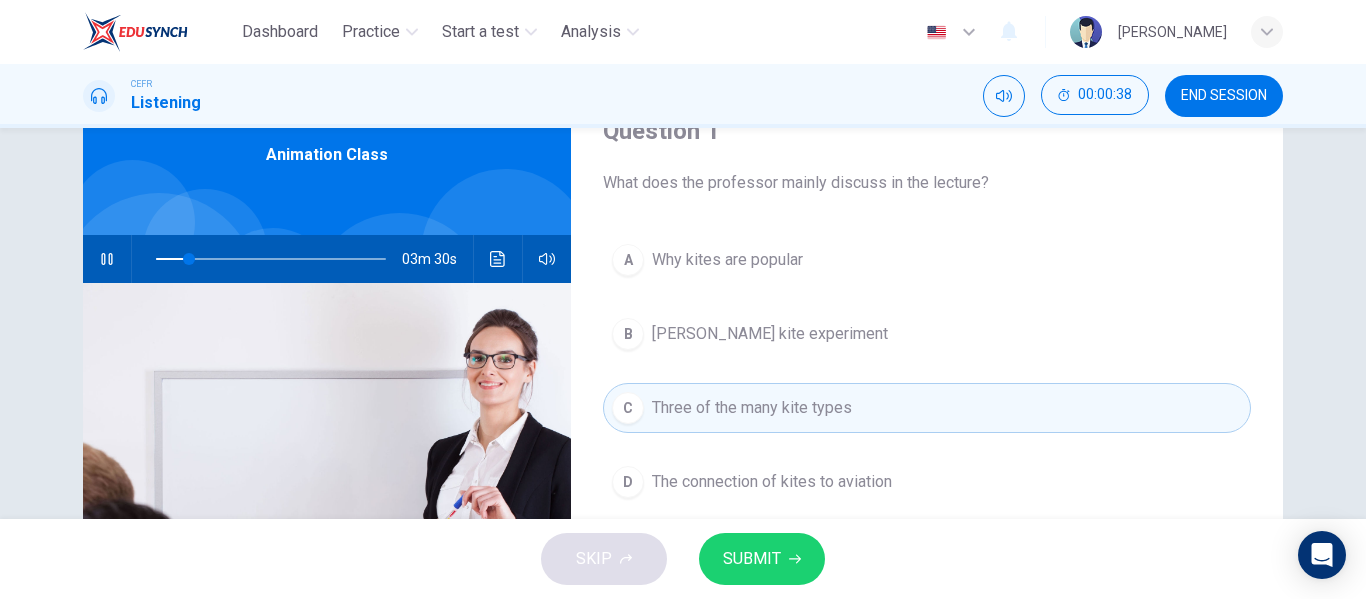scroll, scrollTop: 96, scrollLeft: 0, axis: vertical 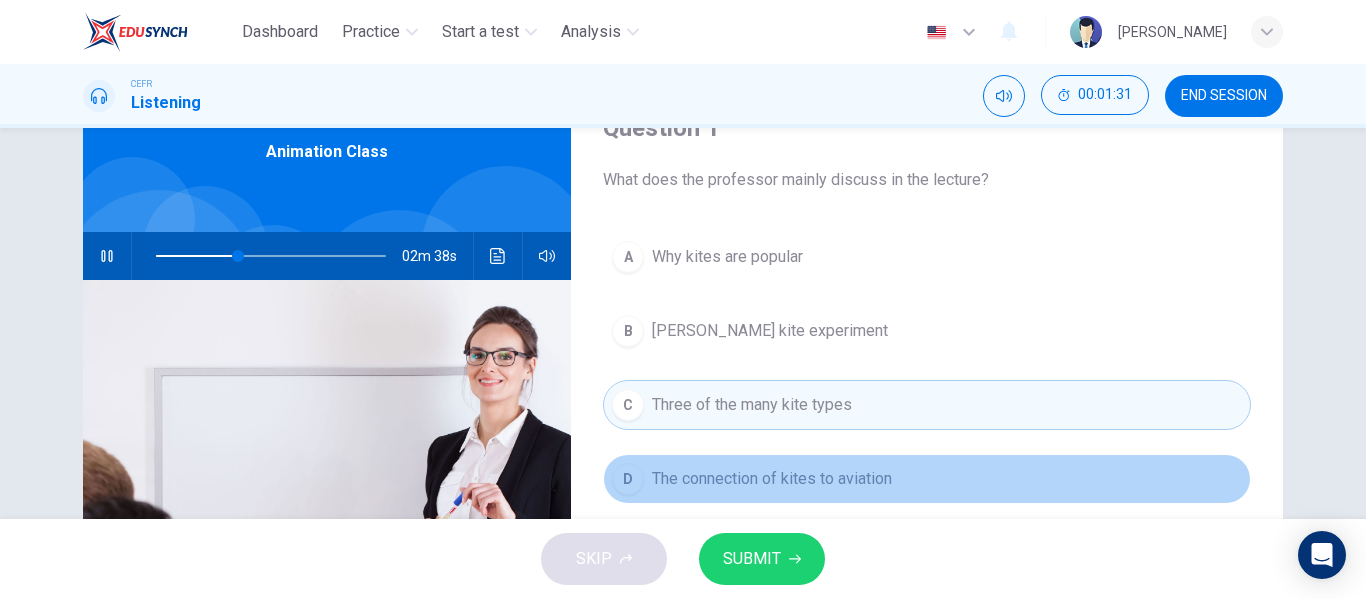click on "D The connection of kites to aviation" at bounding box center [927, 479] 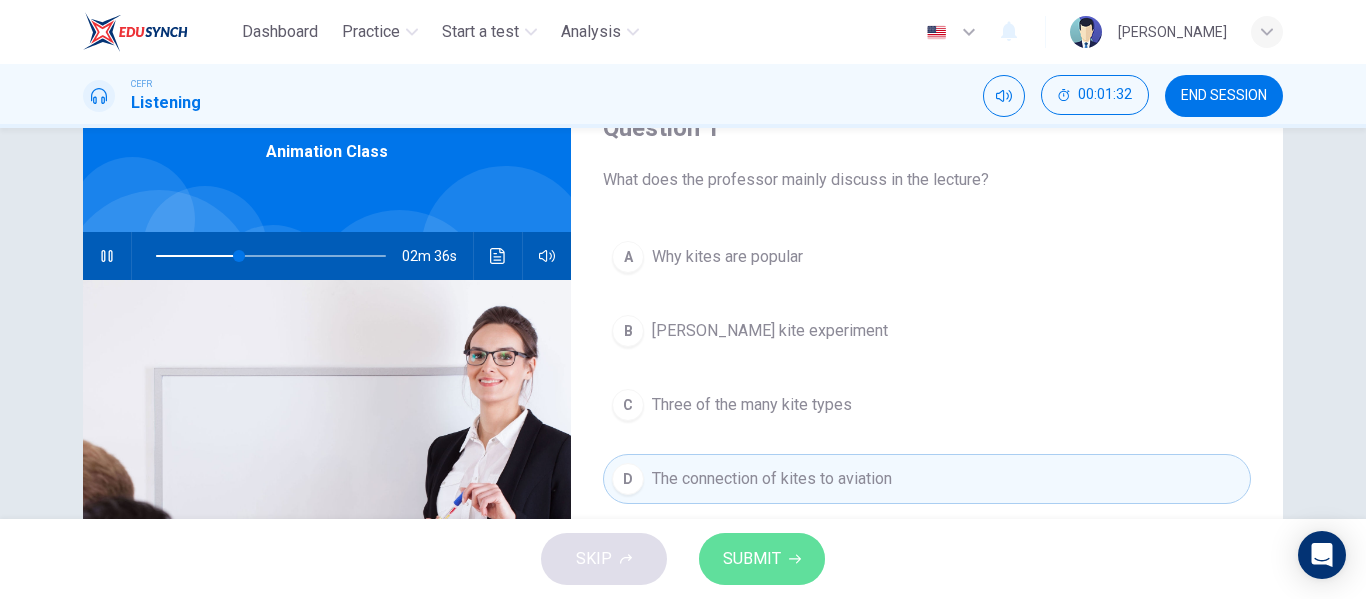 click 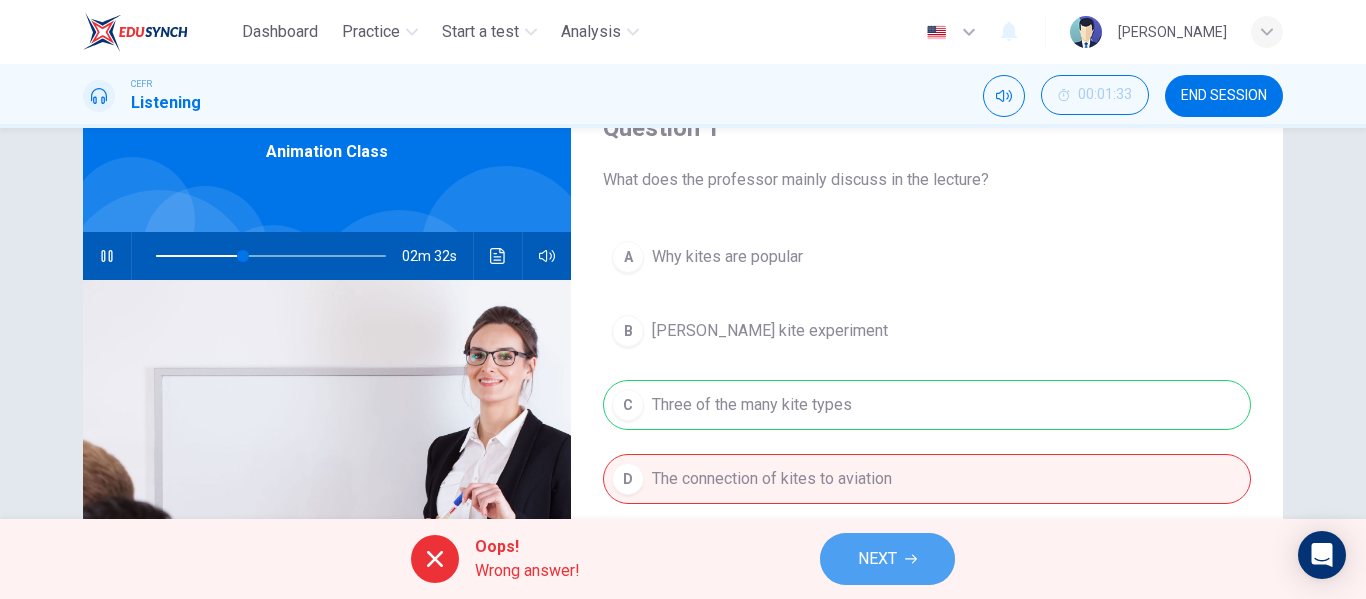 click on "NEXT" at bounding box center (877, 559) 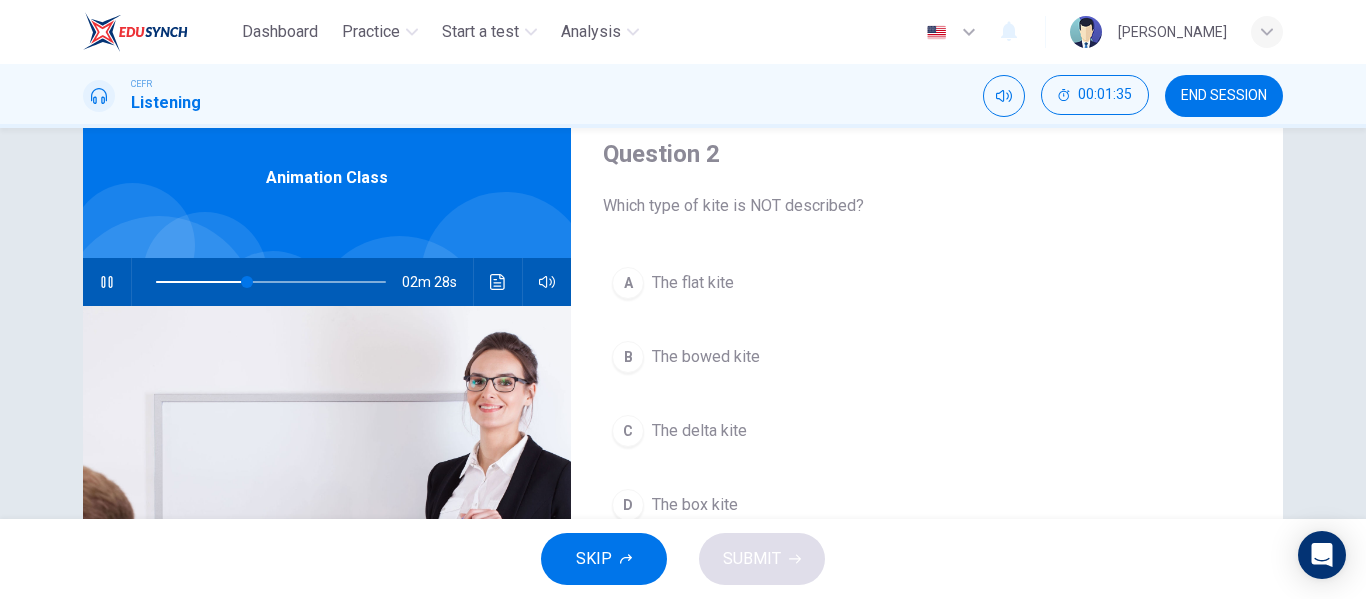 scroll, scrollTop: 66, scrollLeft: 0, axis: vertical 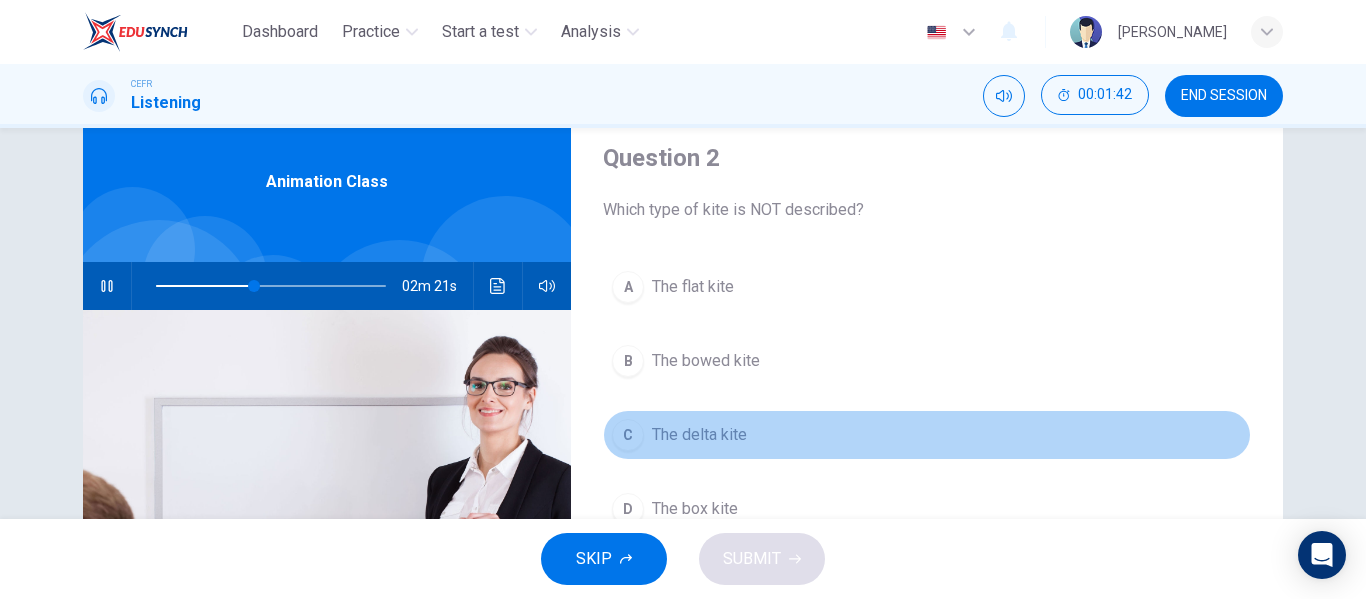 click on "C The delta kite" at bounding box center [927, 435] 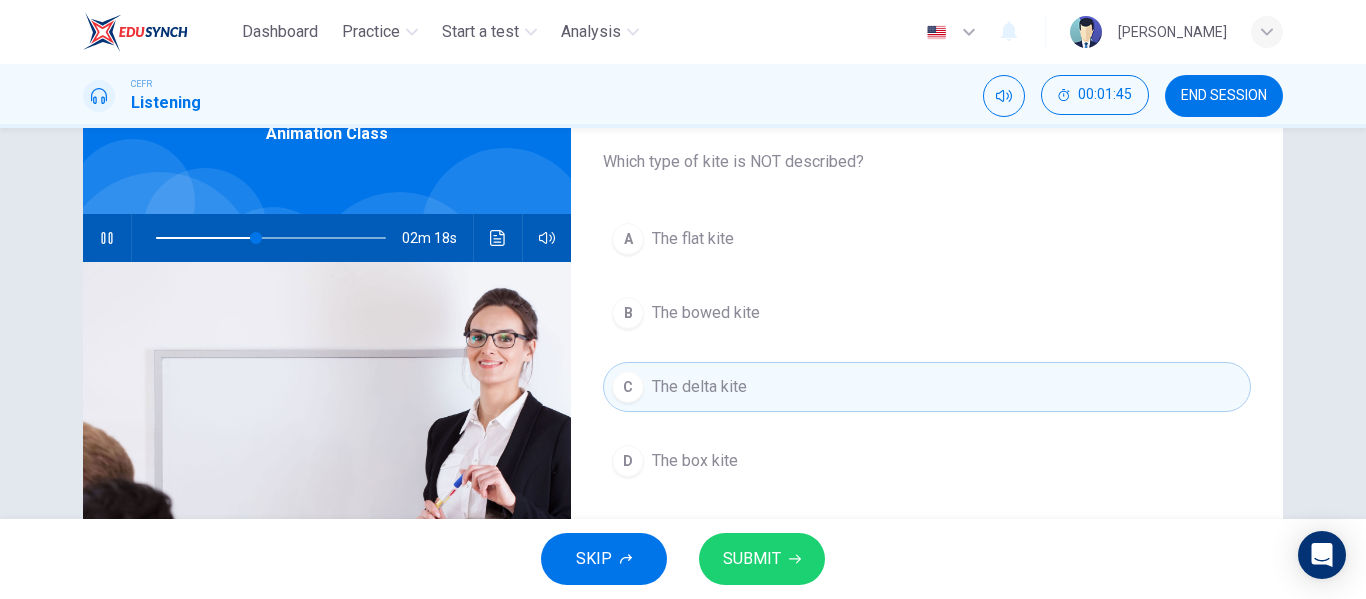 scroll, scrollTop: 105, scrollLeft: 0, axis: vertical 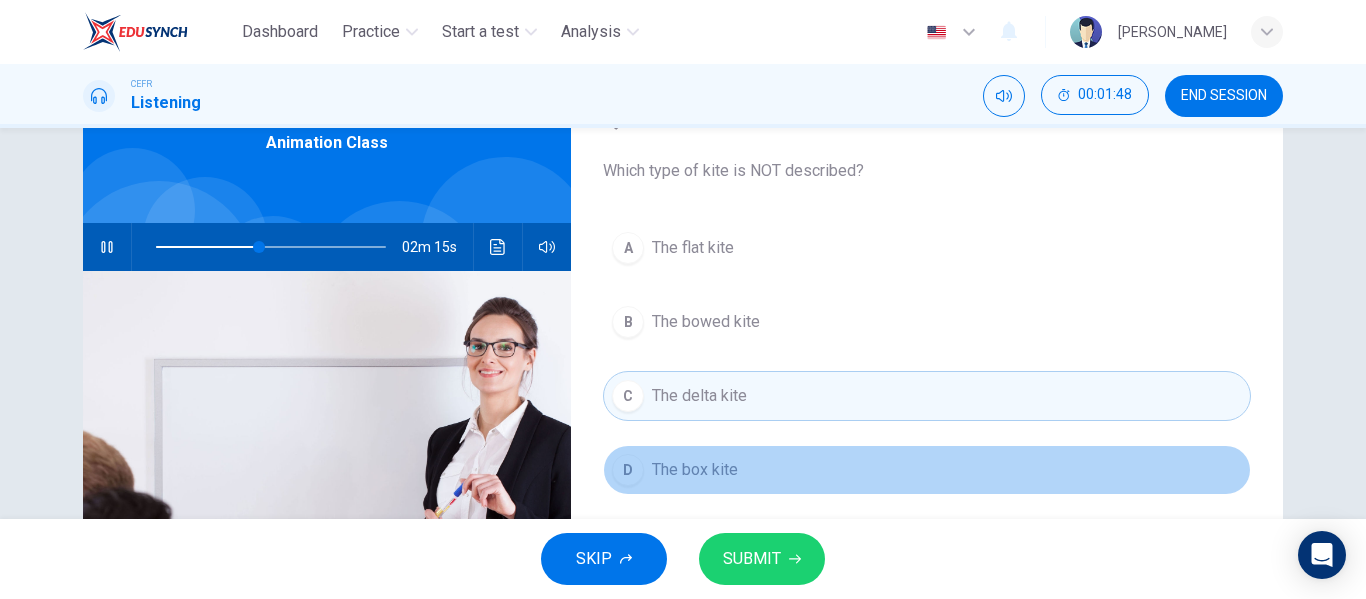 click on "D The box kite" at bounding box center [927, 470] 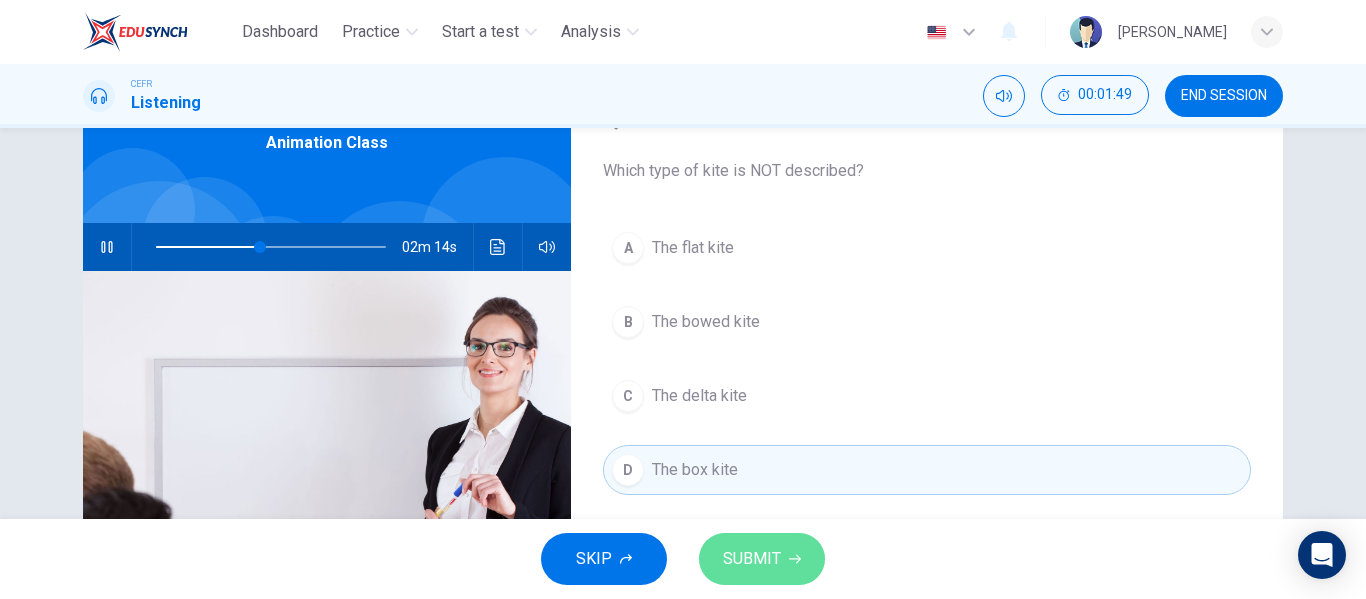 click on "SUBMIT" at bounding box center (762, 559) 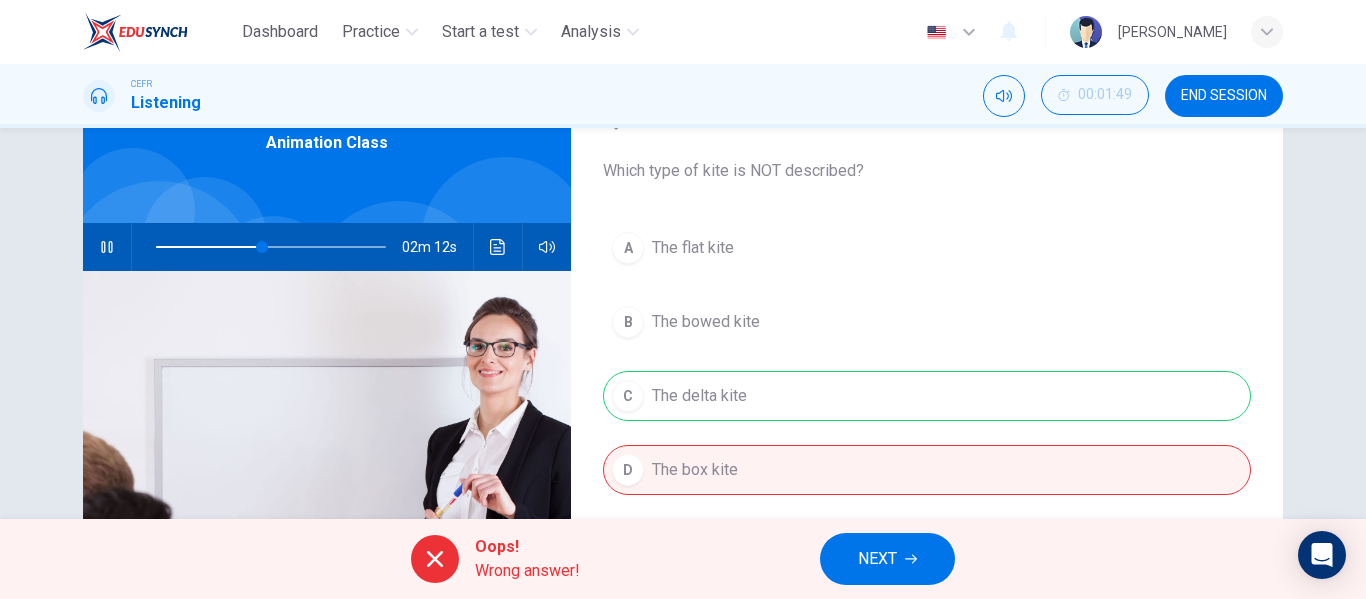 type on "46" 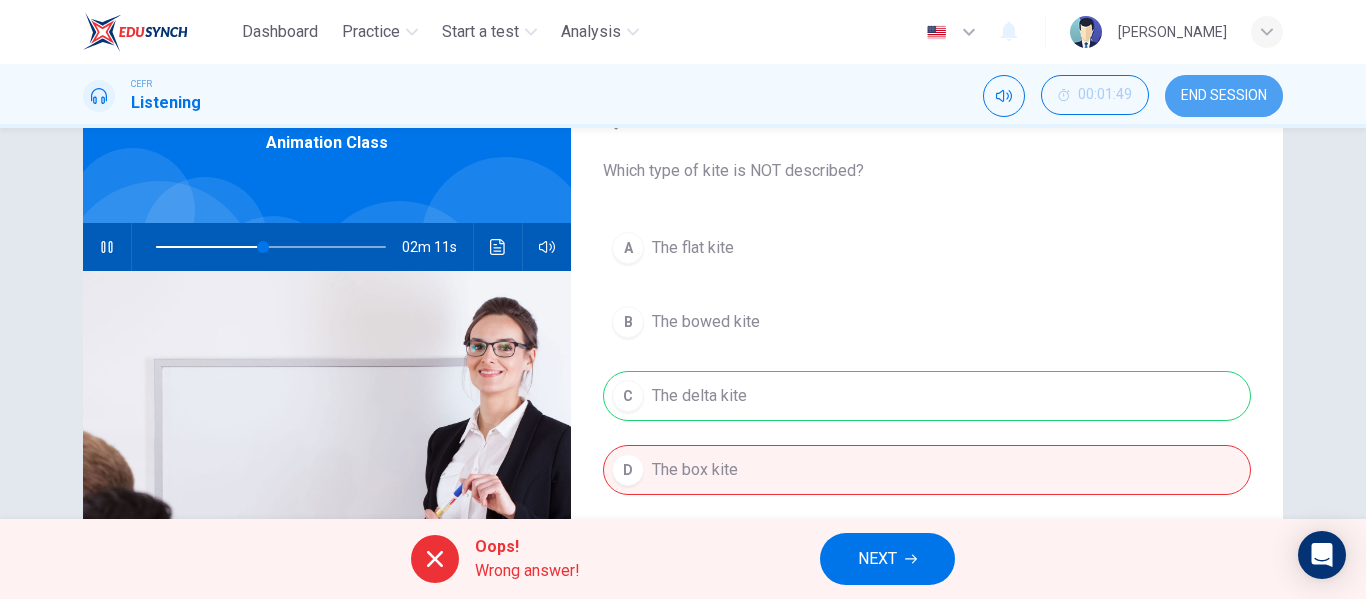 click on "END SESSION" at bounding box center [1224, 96] 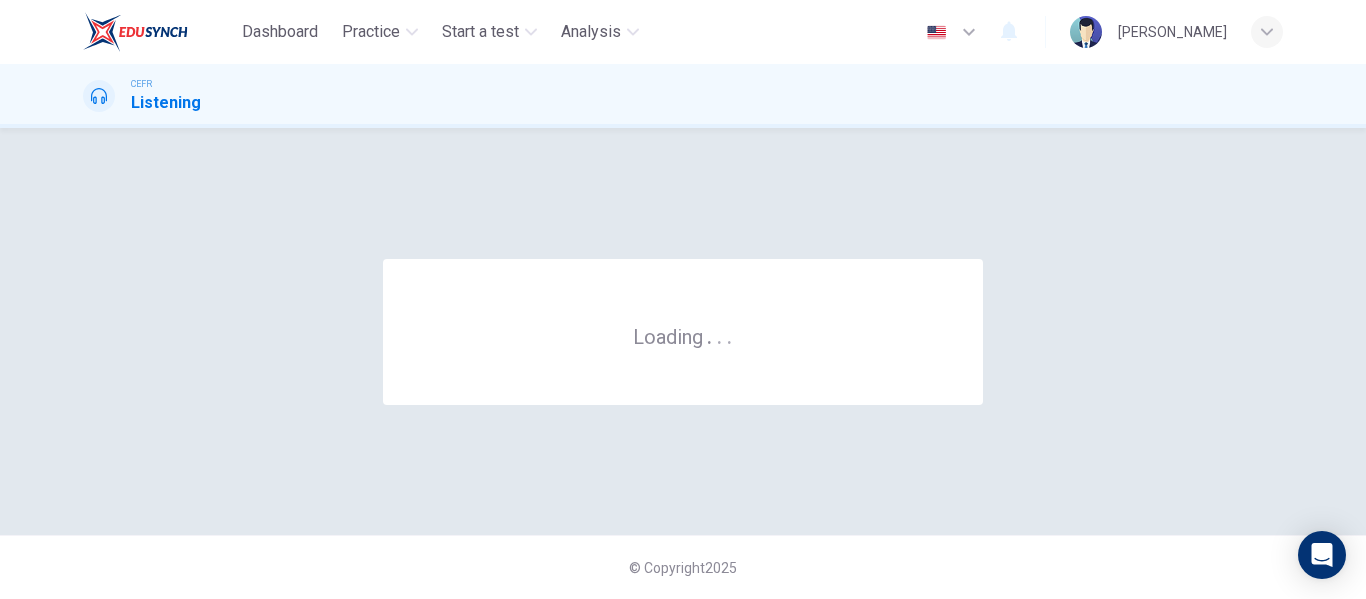 scroll, scrollTop: 0, scrollLeft: 0, axis: both 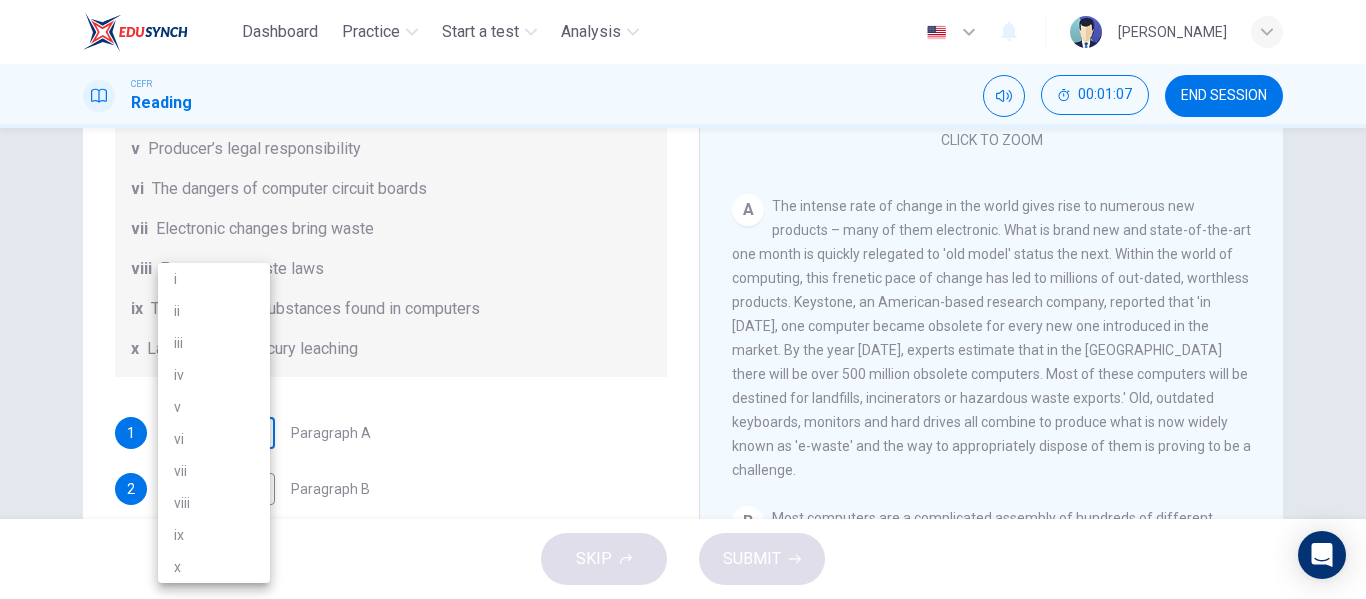 click on "Dashboard Practice Start a test Analysis English en ​ MARIYYAH MUNAWWARAH BINTI ABDUL HALIM CEFR Reading 00:01:07 END SESSION Questions 1 - 7 The Reading Passage has 7 paragraphs,  A-G .
Choose the correct heading for each paragraph from the list of headings below.
Write the correct number,  i-x , in the boxes below. List of Headings i Exporting e-waste ii The hazards of burning computer junk iii Blame developed countries for e-waste iv Landfills are not satisfactory v Producer’s legal responsibility vi The dangers of computer circuit boards vii Electronic changes bring waste viii European e-waste laws ix The dangerous substances found in computers x Landfills and mercury leaching 1 ​ ​ Paragraph A 2 ​ ​ Paragraph B 3 ​ ​ Paragraph C 4 ​ ​ Paragraph D 5 ​ ​ Paragraph E 6 ​ ​ Paragraph F 7 ​ ​ Paragraph G The Intense Rate of Change in the World CLICK TO ZOOM Click to Zoom A B C D E F G SKIP SUBMIT EduSynch - Online Language Proficiency Testing
Dashboard Practice 2025 i" at bounding box center (683, 299) 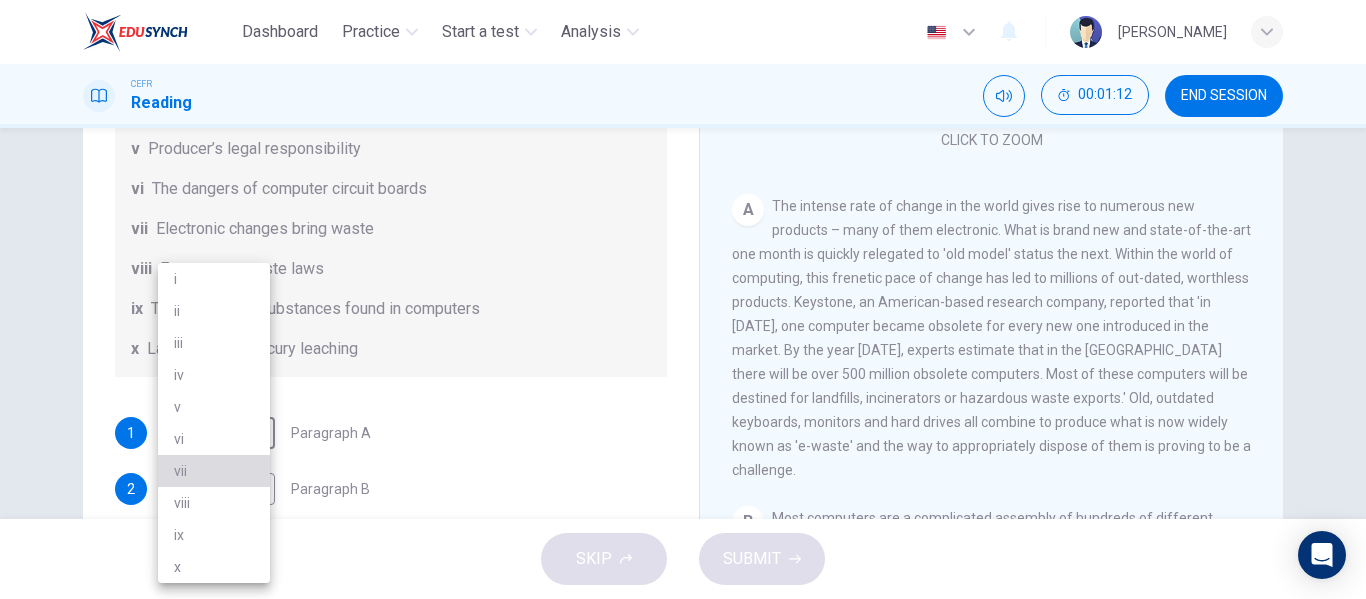 click on "vii" at bounding box center [214, 471] 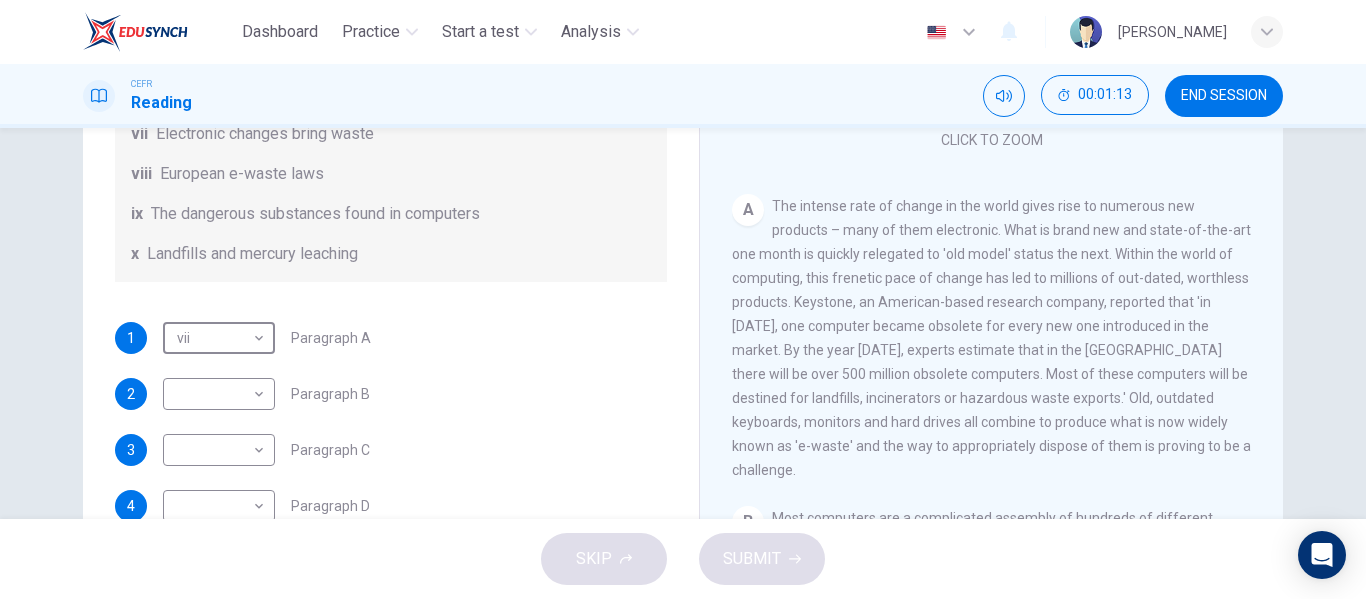 scroll, scrollTop: 489, scrollLeft: 0, axis: vertical 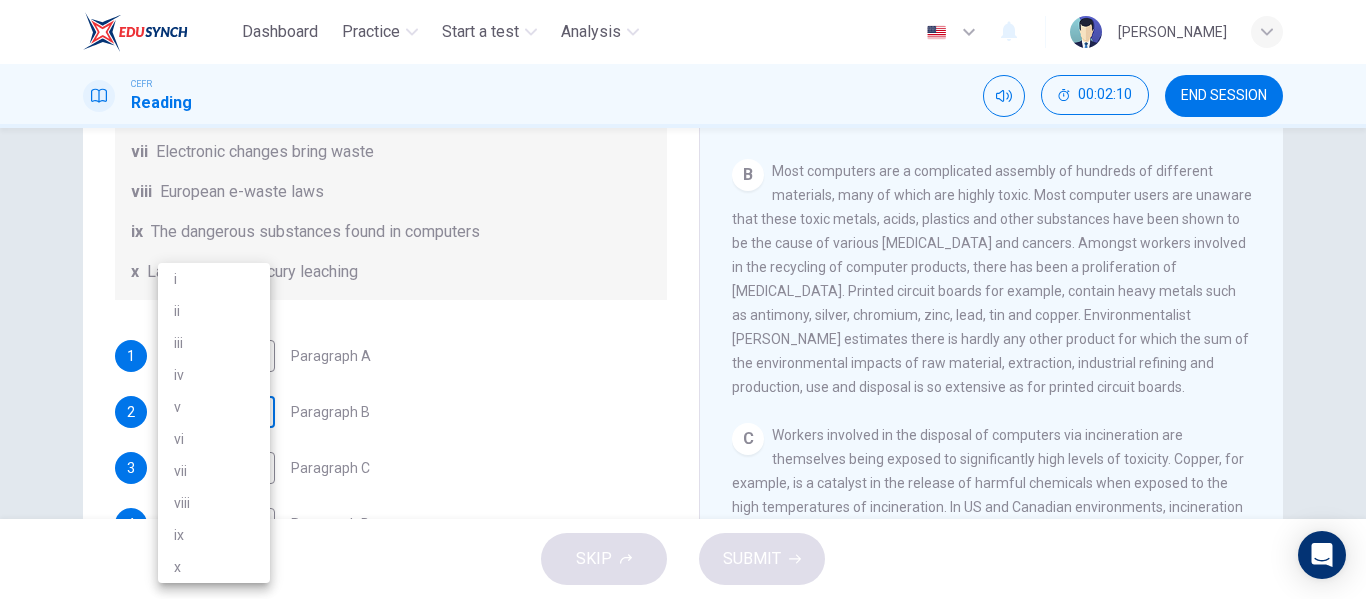 click on "Dashboard Practice Start a test Analysis English en ​ MARIYYAH MUNAWWARAH BINTI ABDUL HALIM CEFR Reading 00:02:10 END SESSION Questions 1 - 7 The Reading Passage has 7 paragraphs,  A-G .
Choose the correct heading for each paragraph from the list of headings below.
Write the correct number,  i-x , in the boxes below. List of Headings i Exporting e-waste ii The hazards of burning computer junk iii Blame developed countries for e-waste iv Landfills are not satisfactory v Producer’s legal responsibility vi The dangers of computer circuit boards vii Electronic changes bring waste viii European e-waste laws ix The dangerous substances found in computers x Landfills and mercury leaching 1 vii vii ​ Paragraph A 2 ​ ​ Paragraph B 3 ​ ​ Paragraph C 4 ​ ​ Paragraph D 5 ​ ​ Paragraph E 6 ​ ​ Paragraph F 7 ​ ​ Paragraph G The Intense Rate of Change in the World CLICK TO ZOOM Click to Zoom A B C D E F G SKIP SUBMIT EduSynch - Online Language Proficiency Testing
Dashboard Practice i" at bounding box center (683, 299) 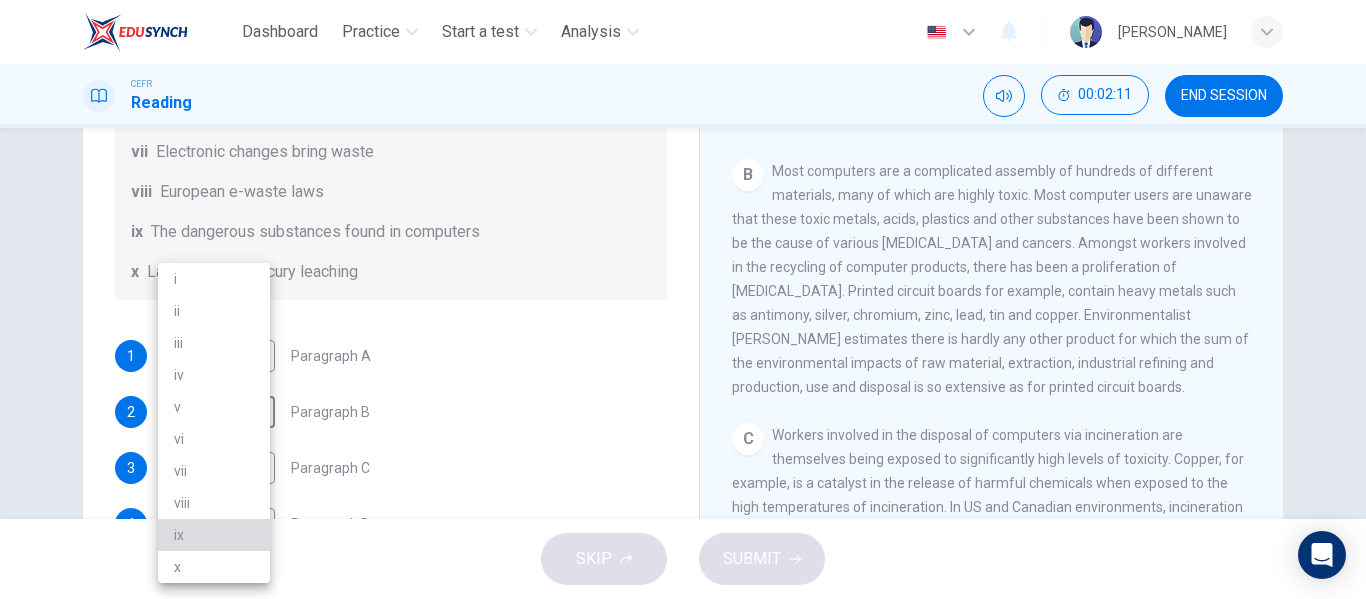 click on "ix" at bounding box center (214, 535) 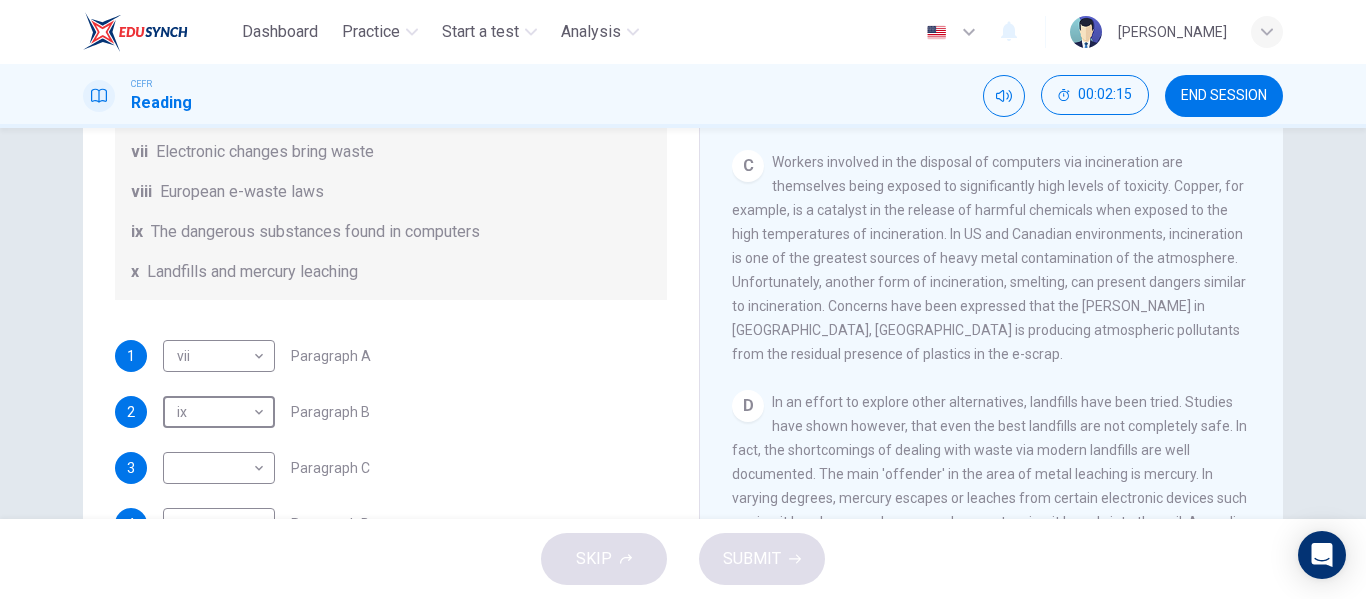 scroll, scrollTop: 998, scrollLeft: 0, axis: vertical 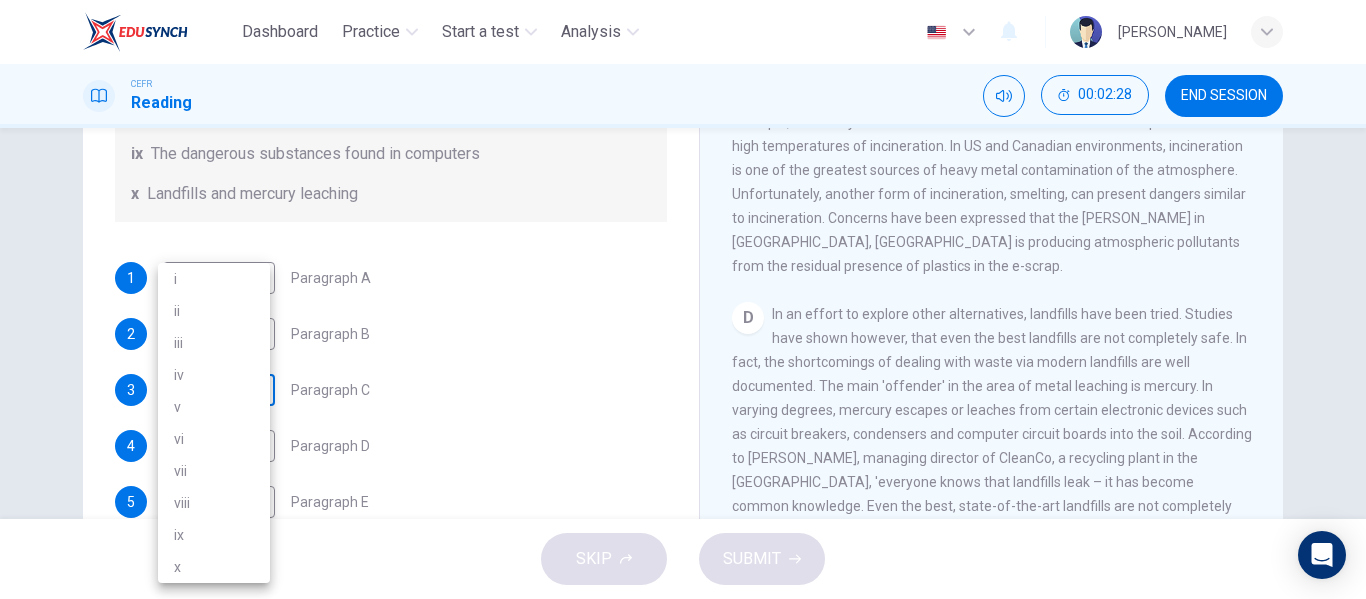 click on "Dashboard Practice Start a test Analysis English en ​ MARIYYAH MUNAWWARAH BINTI ABDUL HALIM CEFR Reading 00:02:28 END SESSION Questions 1 - 7 The Reading Passage has 7 paragraphs,  A-G .
Choose the correct heading for each paragraph from the list of headings below.
Write the correct number,  i-x , in the boxes below. List of Headings i Exporting e-waste ii The hazards of burning computer junk iii Blame developed countries for e-waste iv Landfills are not satisfactory v Producer’s legal responsibility vi The dangers of computer circuit boards vii Electronic changes bring waste viii European e-waste laws ix The dangerous substances found in computers x Landfills and mercury leaching 1 vii vii ​ Paragraph A 2 ix ix ​ Paragraph B 3 ​ ​ Paragraph C 4 ​ ​ Paragraph D 5 ​ ​ Paragraph E 6 ​ ​ Paragraph F 7 ​ ​ Paragraph G The Intense Rate of Change in the World CLICK TO ZOOM Click to Zoom A B C D E F G SKIP SUBMIT EduSynch - Online Language Proficiency Testing
Dashboard Practice" at bounding box center [683, 299] 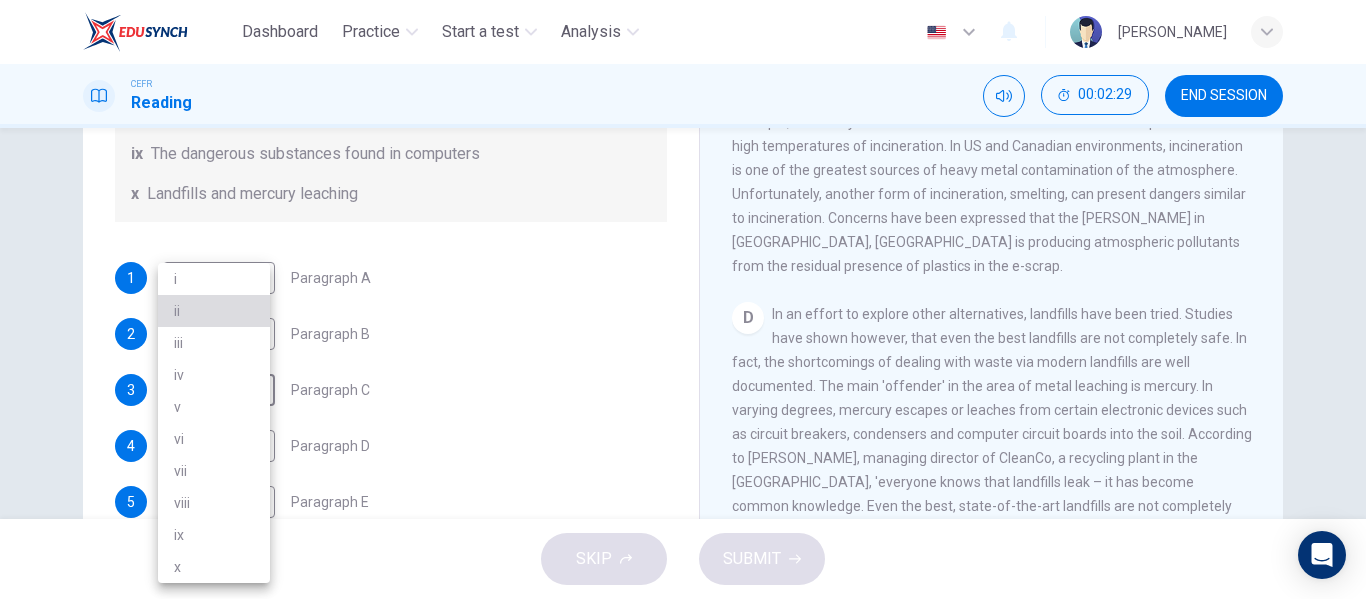 click on "ii" at bounding box center (214, 311) 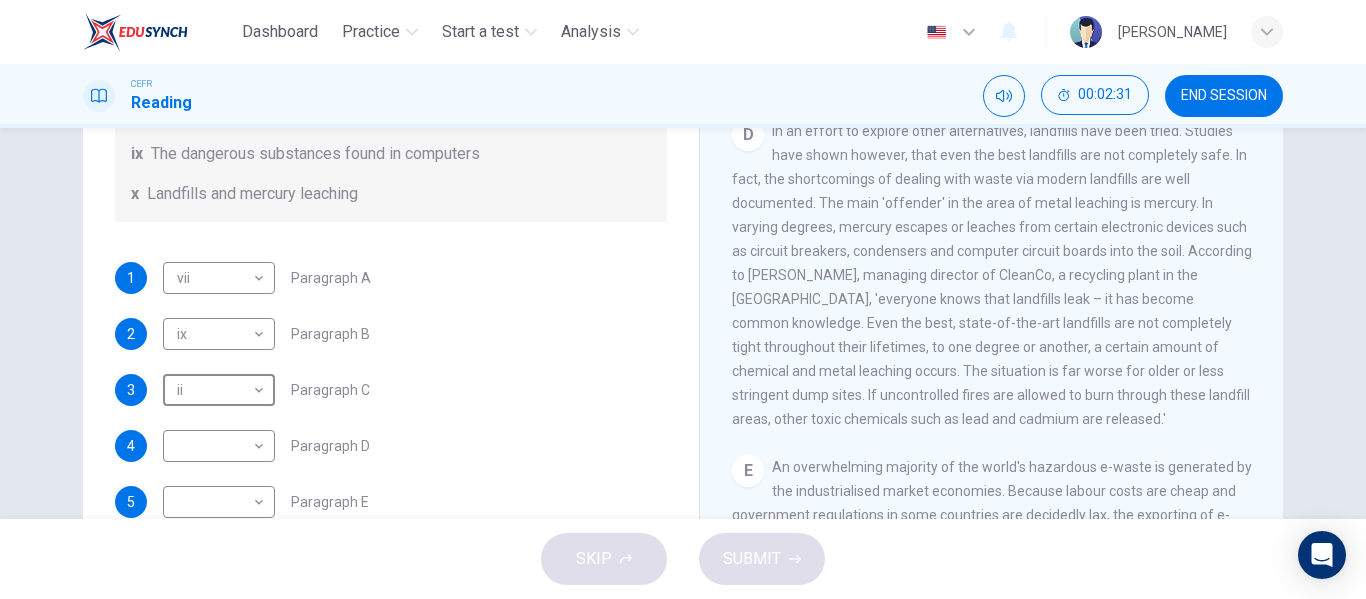 scroll, scrollTop: 1184, scrollLeft: 0, axis: vertical 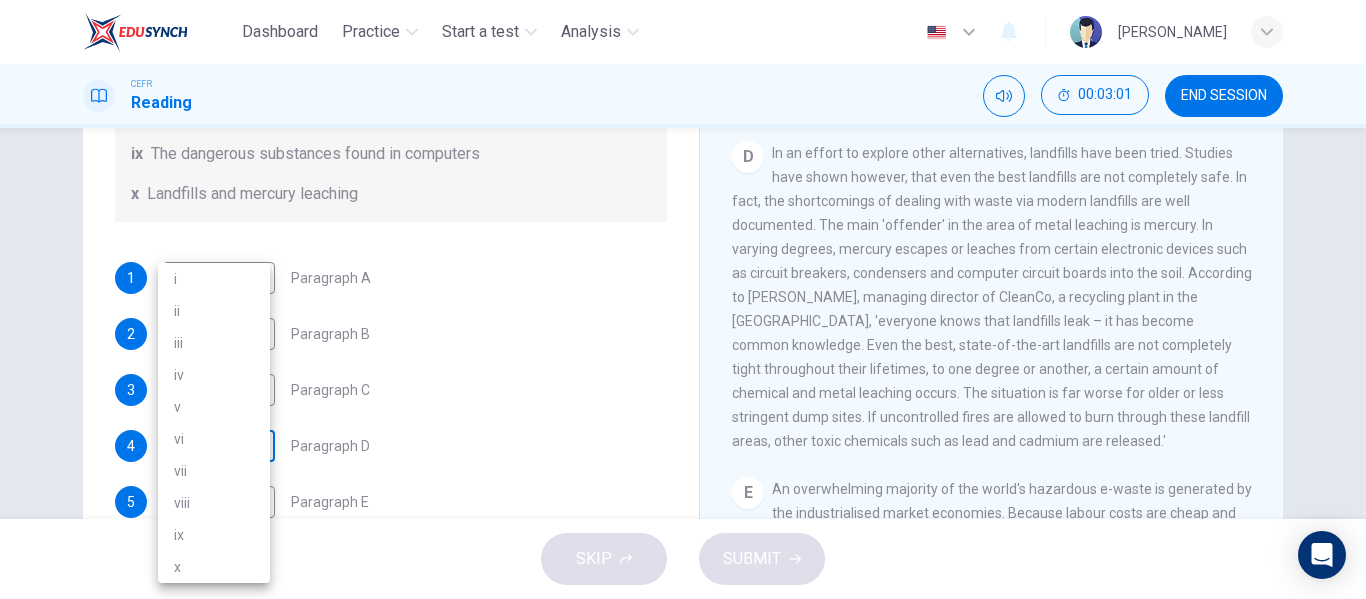 click on "Dashboard Practice Start a test Analysis English en ​ MARIYYAH MUNAWWARAH BINTI ABDUL HALIM CEFR Reading 00:03:01 END SESSION Questions 1 - 7 The Reading Passage has 7 paragraphs,  A-G .
Choose the correct heading for each paragraph from the list of headings below.
Write the correct number,  i-x , in the boxes below. List of Headings i Exporting e-waste ii The hazards of burning computer junk iii Blame developed countries for e-waste iv Landfills are not satisfactory v Producer’s legal responsibility vi The dangers of computer circuit boards vii Electronic changes bring waste viii European e-waste laws ix The dangerous substances found in computers x Landfills and mercury leaching 1 vii vii ​ Paragraph A 2 ix ix ​ Paragraph B 3 ii ii ​ Paragraph C 4 ​ ​ Paragraph D 5 ​ ​ Paragraph E 6 ​ ​ Paragraph F 7 ​ ​ Paragraph G The Intense Rate of Change in the World CLICK TO ZOOM Click to Zoom A B C D E F G SKIP SUBMIT EduSynch - Online Language Proficiency Testing
Dashboard 2025 i" at bounding box center [683, 299] 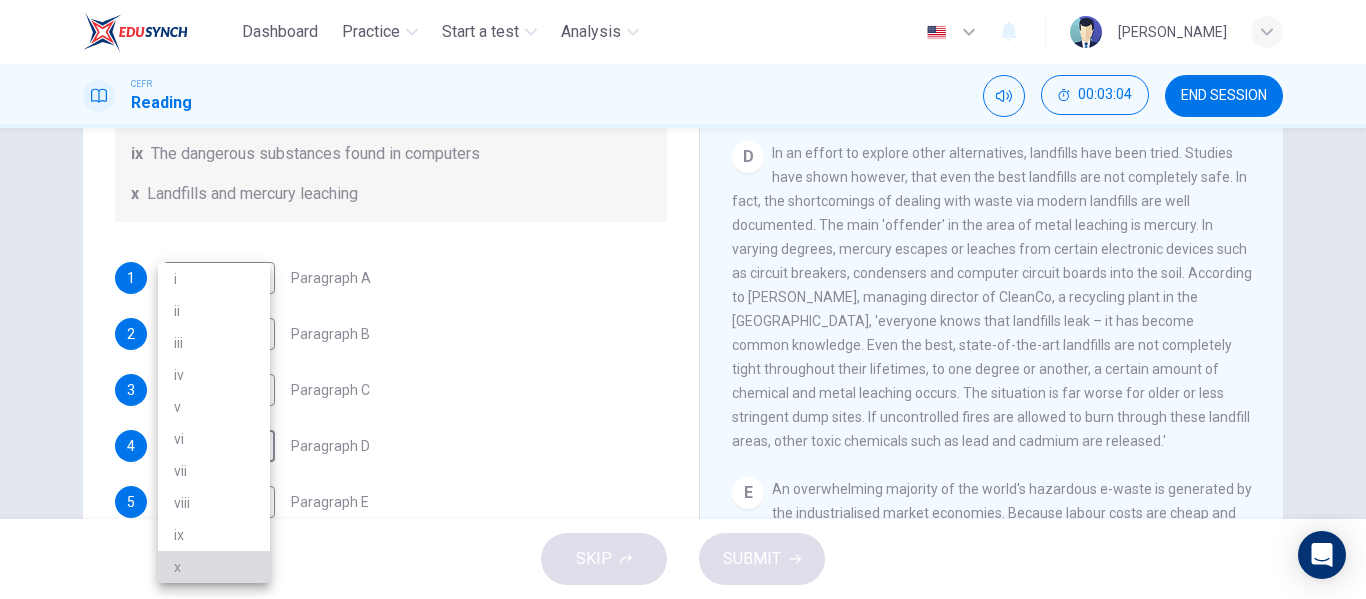 click on "x" at bounding box center (214, 567) 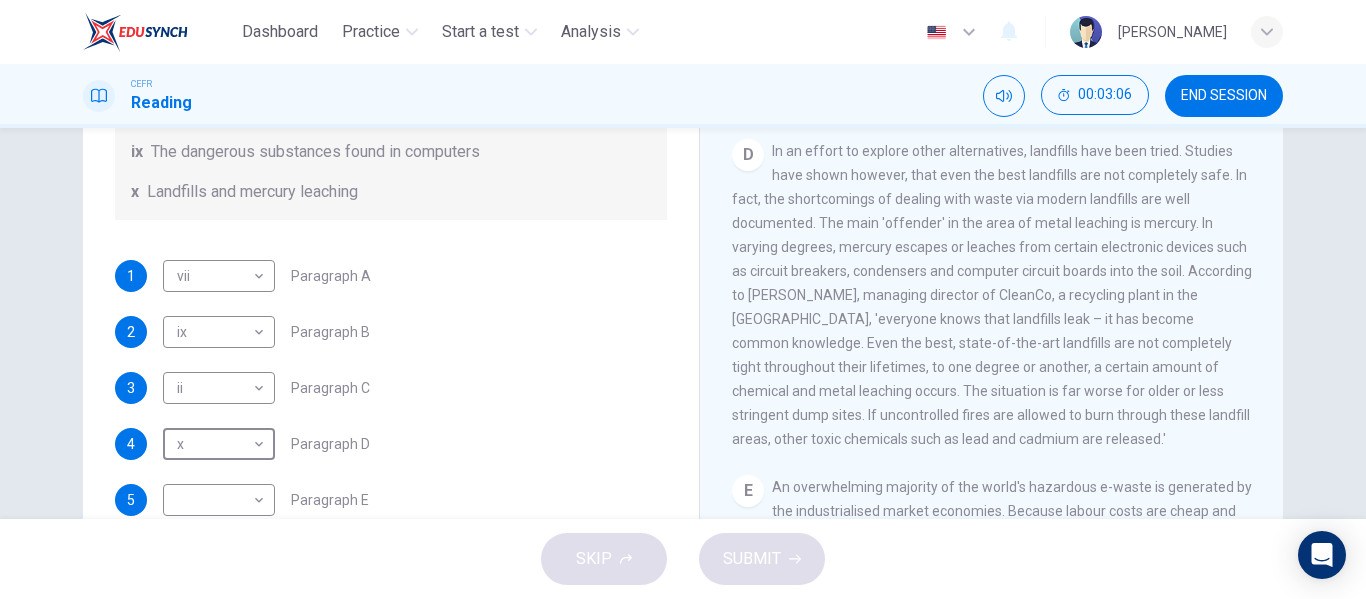 scroll, scrollTop: 196, scrollLeft: 0, axis: vertical 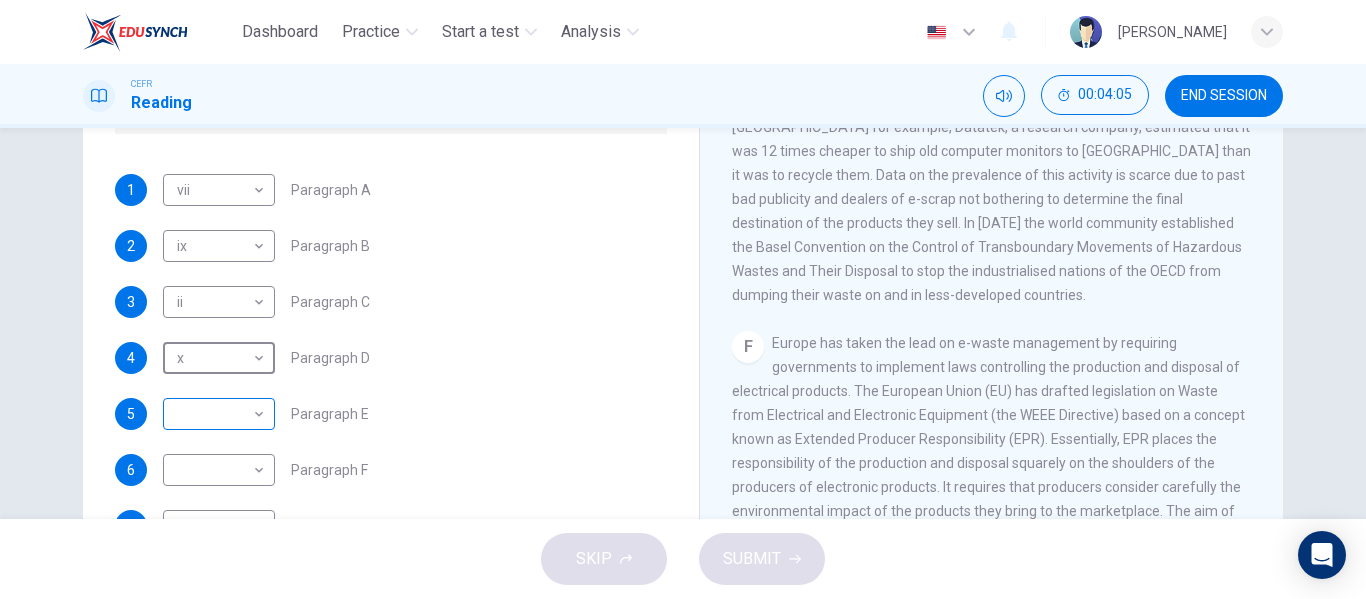 click on "Dashboard Practice Start a test Analysis English en ​ MARIYYAH MUNAWWARAH BINTI ABDUL HALIM CEFR Reading 00:04:05 END SESSION Questions 1 - 7 The Reading Passage has 7 paragraphs,  A-G .
Choose the correct heading for each paragraph from the list of headings below.
Write the correct number,  i-x , in the boxes below. List of Headings i Exporting e-waste ii The hazards of burning computer junk iii Blame developed countries for e-waste iv Landfills are not satisfactory v Producer’s legal responsibility vi The dangers of computer circuit boards vii Electronic changes bring waste viii European e-waste laws ix The dangerous substances found in computers x Landfills and mercury leaching 1 vii vii ​ Paragraph A 2 ix ix ​ Paragraph B 3 ii ii ​ Paragraph C 4 x x ​ Paragraph D 5 ​ ​ Paragraph E 6 ​ ​ Paragraph F 7 ​ ​ Paragraph G The Intense Rate of Change in the World CLICK TO ZOOM Click to Zoom A B C D E F G SKIP SUBMIT EduSynch - Online Language Proficiency Testing
Dashboard 2025" at bounding box center [683, 299] 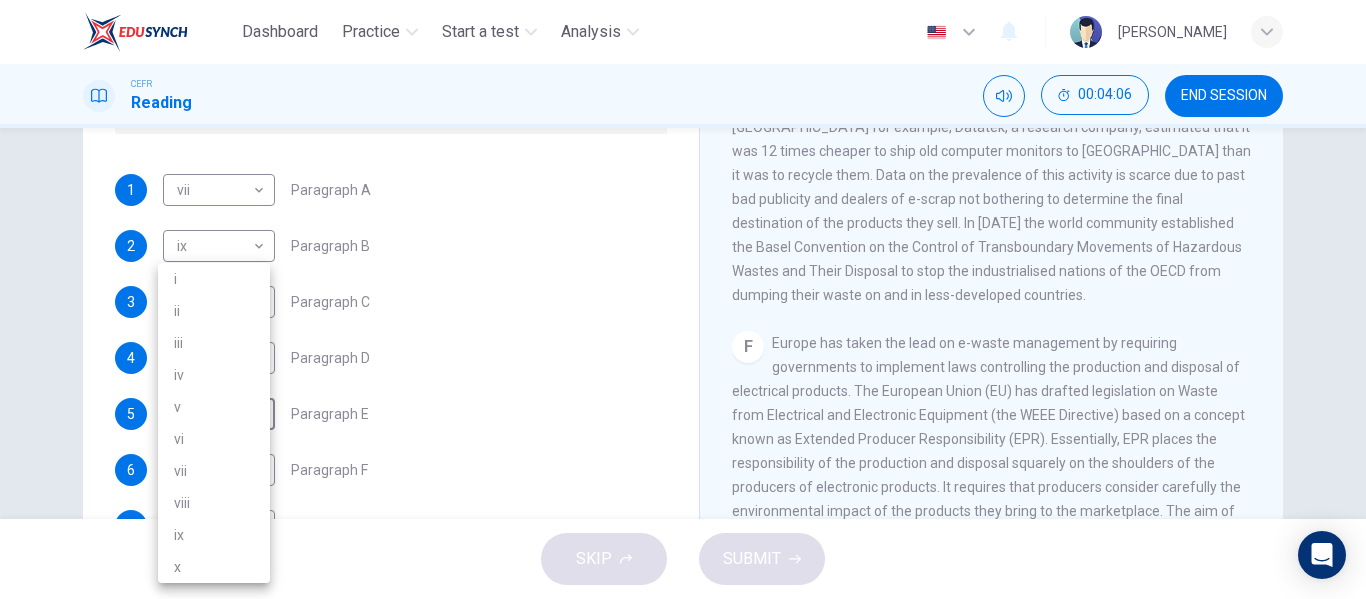 click on "i" at bounding box center [214, 279] 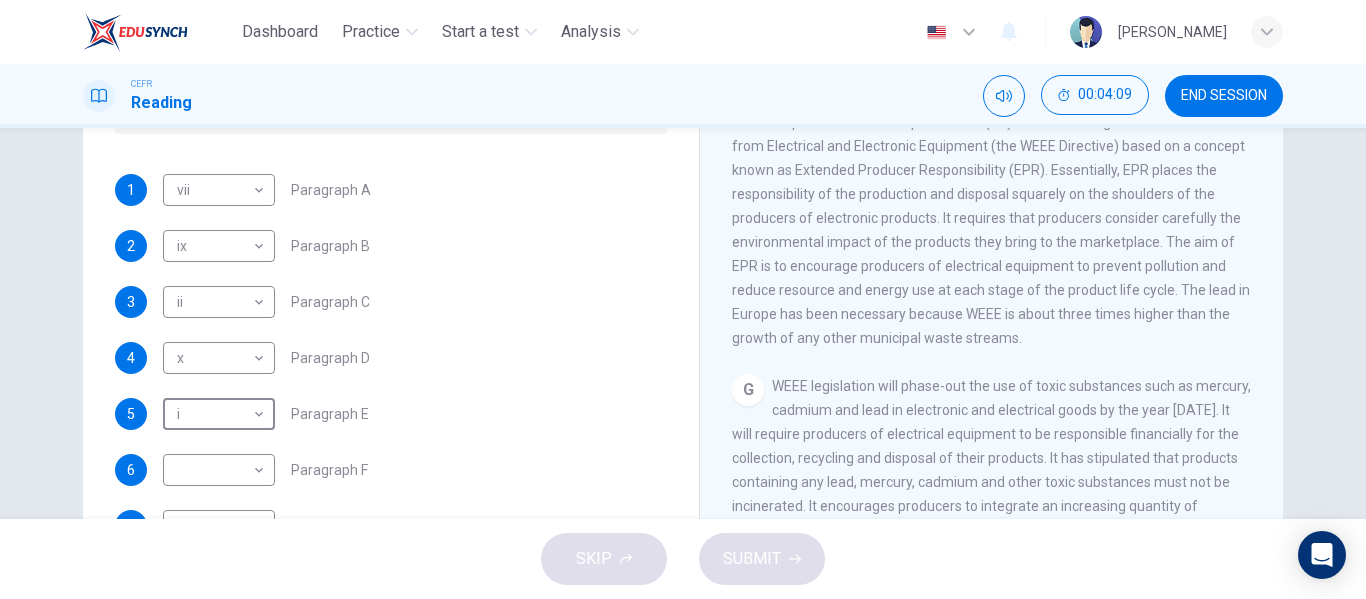 scroll, scrollTop: 1799, scrollLeft: 0, axis: vertical 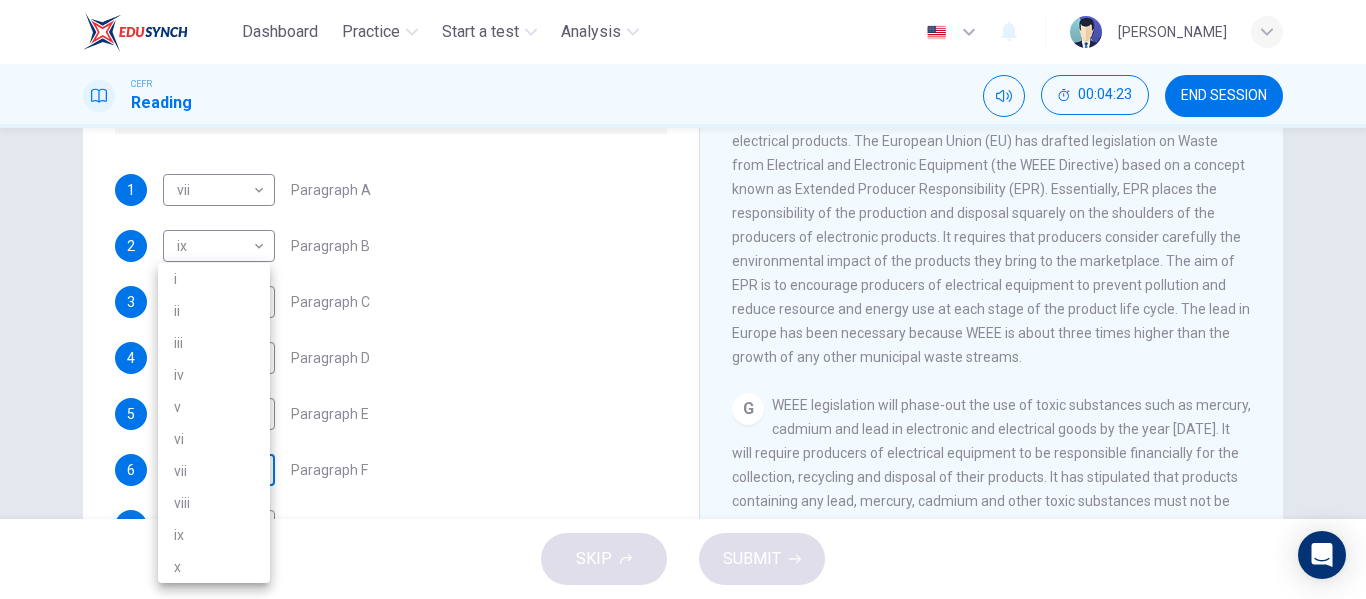 click on "Dashboard Practice Start a test Analysis English en ​ MARIYYAH MUNAWWARAH BINTI ABDUL HALIM CEFR Reading 00:04:23 END SESSION Questions 1 - 7 The Reading Passage has 7 paragraphs,  A-G .
Choose the correct heading for each paragraph from the list of headings below.
Write the correct number,  i-x , in the boxes below. List of Headings i Exporting e-waste ii The hazards of burning computer junk iii Blame developed countries for e-waste iv Landfills are not satisfactory v Producer’s legal responsibility vi The dangers of computer circuit boards vii Electronic changes bring waste viii European e-waste laws ix The dangerous substances found in computers x Landfills and mercury leaching 1 vii vii ​ Paragraph A 2 ix ix ​ Paragraph B 3 ii ii ​ Paragraph C 4 x x ​ Paragraph D 5 i i ​ Paragraph E 6 ​ ​ Paragraph F 7 ​ ​ Paragraph G The Intense Rate of Change in the World CLICK TO ZOOM Click to Zoom A B C D E F G SKIP SUBMIT EduSynch - Online Language Proficiency Testing
Dashboard 2025 i" at bounding box center [683, 299] 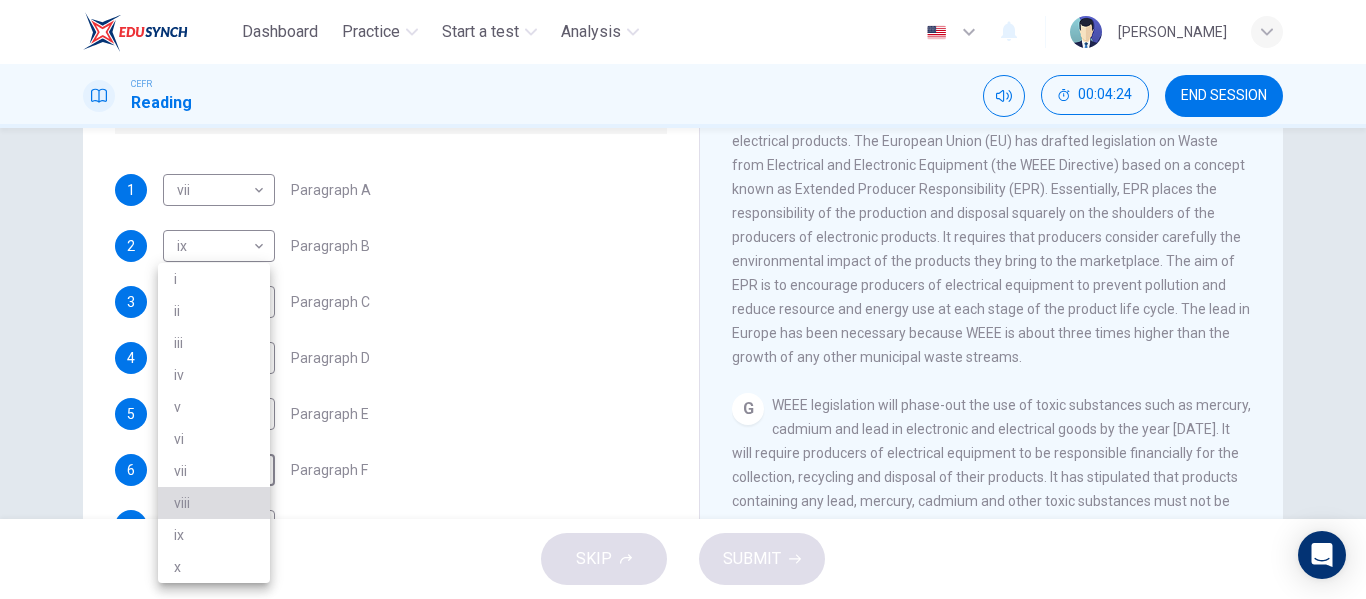 click on "viii" at bounding box center (214, 503) 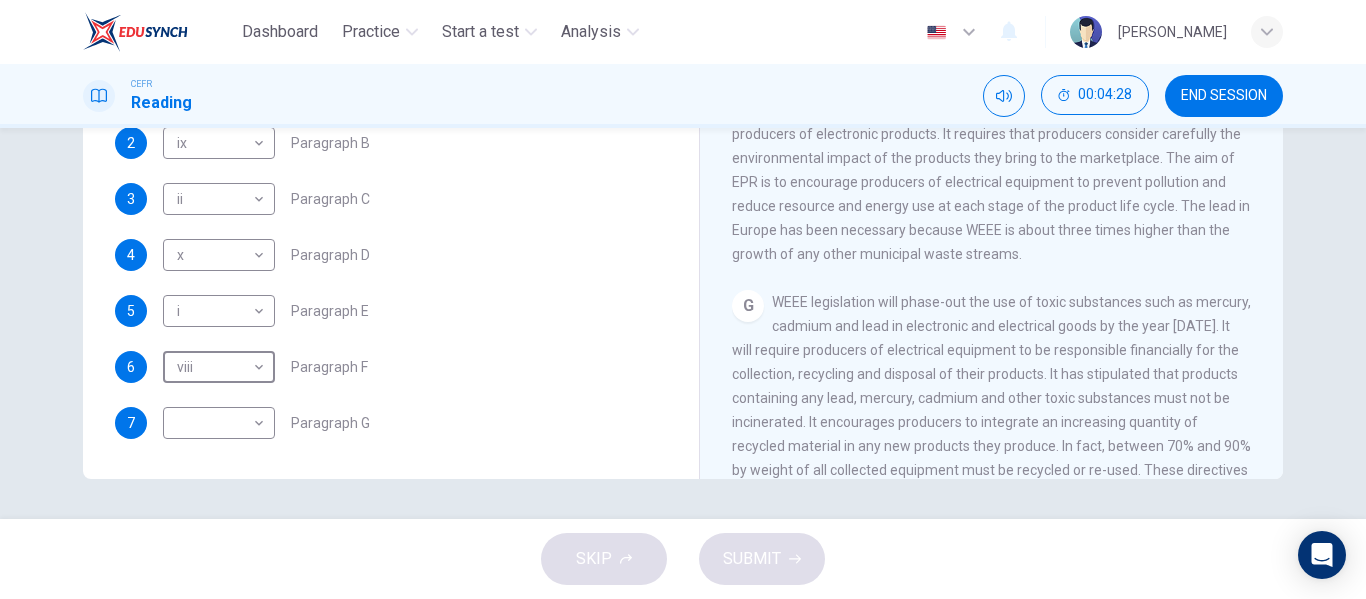scroll, scrollTop: 363, scrollLeft: 0, axis: vertical 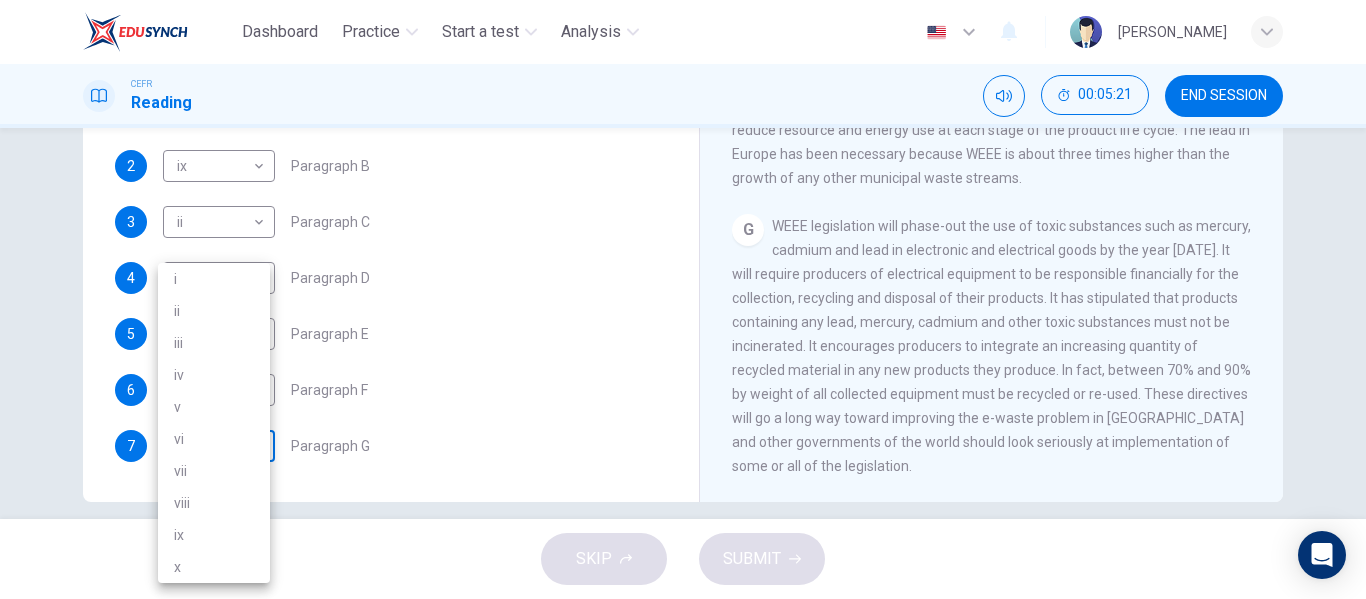 click on "Dashboard Practice Start a test Analysis English en ​ MARIYYAH MUNAWWARAH BINTI ABDUL HALIM CEFR Reading 00:05:21 END SESSION Questions 1 - 7 The Reading Passage has 7 paragraphs,  A-G .
Choose the correct heading for each paragraph from the list of headings below.
Write the correct number,  i-x , in the boxes below. List of Headings i Exporting e-waste ii The hazards of burning computer junk iii Blame developed countries for e-waste iv Landfills are not satisfactory v Producer’s legal responsibility vi The dangers of computer circuit boards vii Electronic changes bring waste viii European e-waste laws ix The dangerous substances found in computers x Landfills and mercury leaching 1 vii vii ​ Paragraph A 2 ix ix ​ Paragraph B 3 ii ii ​ Paragraph C 4 x x ​ Paragraph D 5 i i ​ Paragraph E 6 viii viii ​ Paragraph F 7 ​ ​ Paragraph G The Intense Rate of Change in the World CLICK TO ZOOM Click to Zoom A B C D E F G SKIP SUBMIT EduSynch - Online Language Proficiency Testing
Dashboard i" at bounding box center [683, 299] 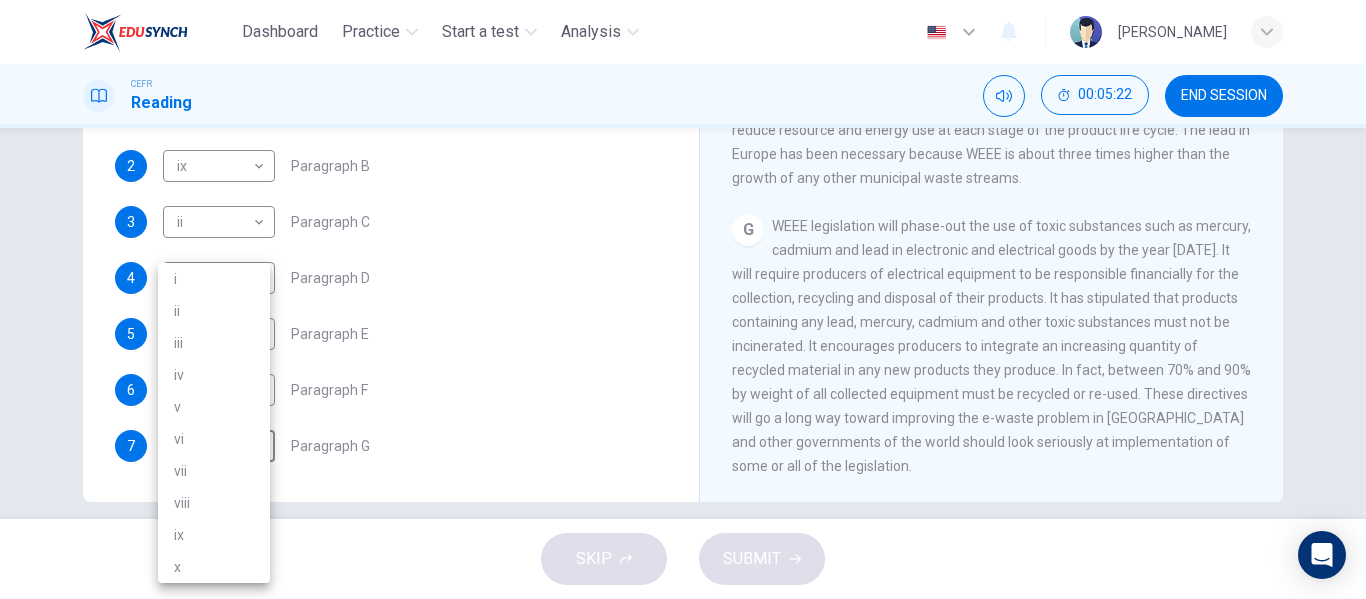click on "v" at bounding box center (214, 407) 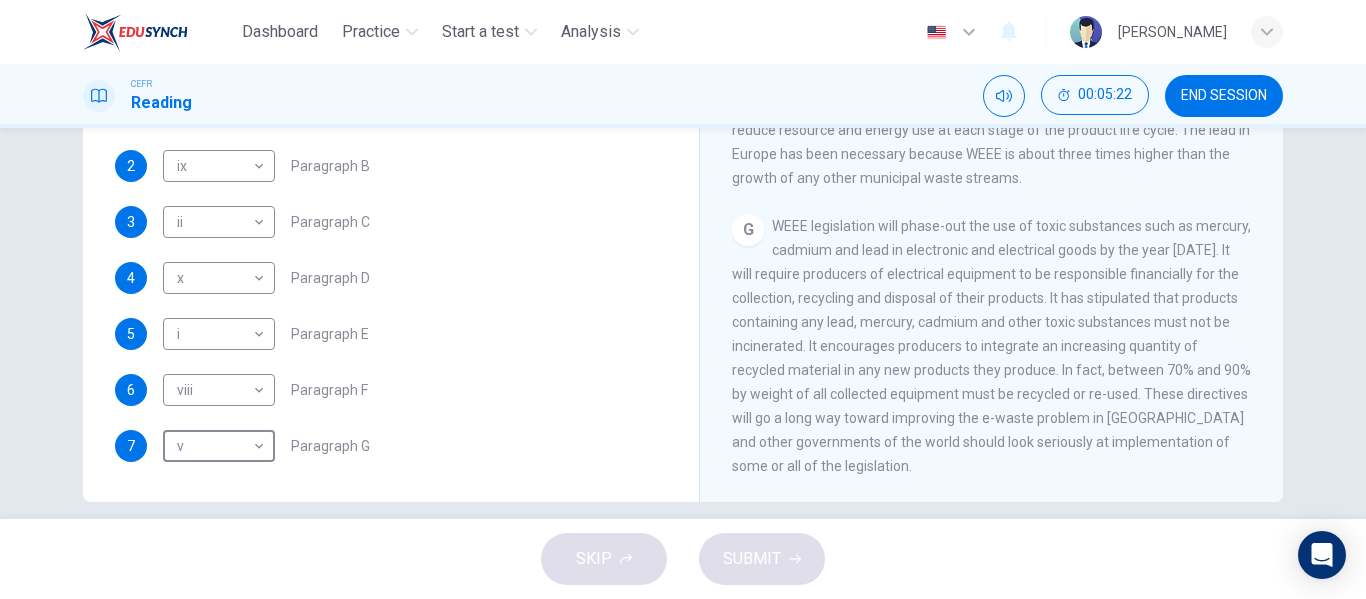 type on "v" 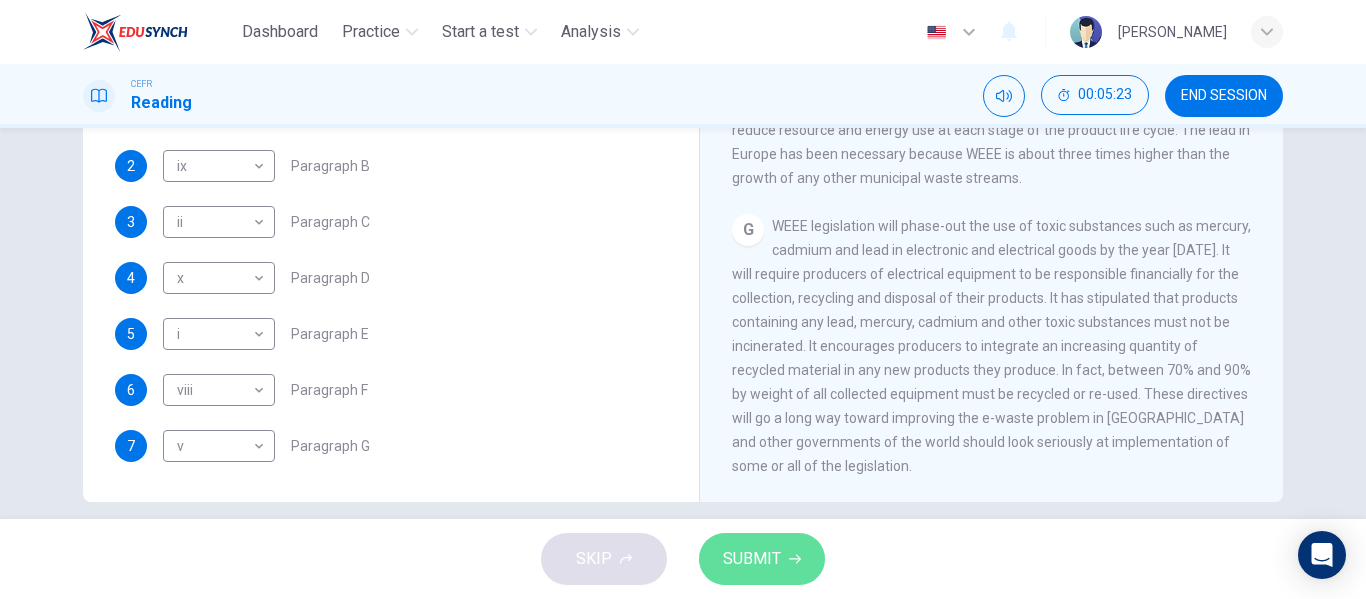 click on "SUBMIT" at bounding box center (752, 559) 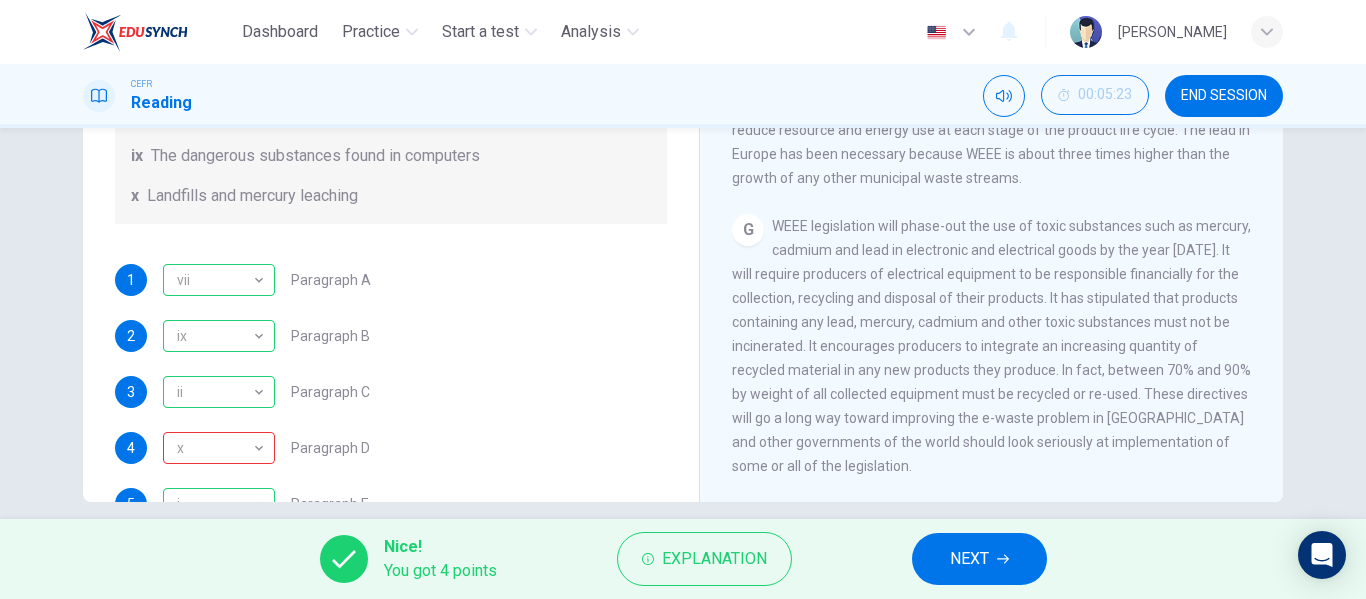 scroll, scrollTop: 489, scrollLeft: 0, axis: vertical 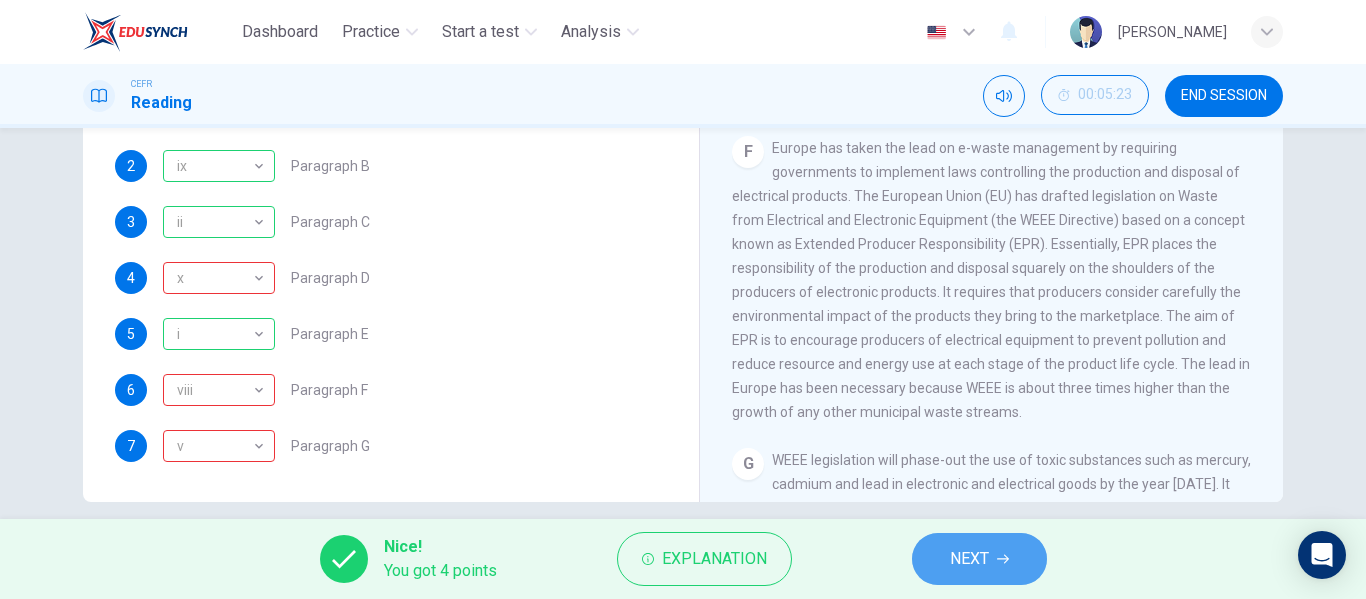 click on "NEXT" at bounding box center [979, 559] 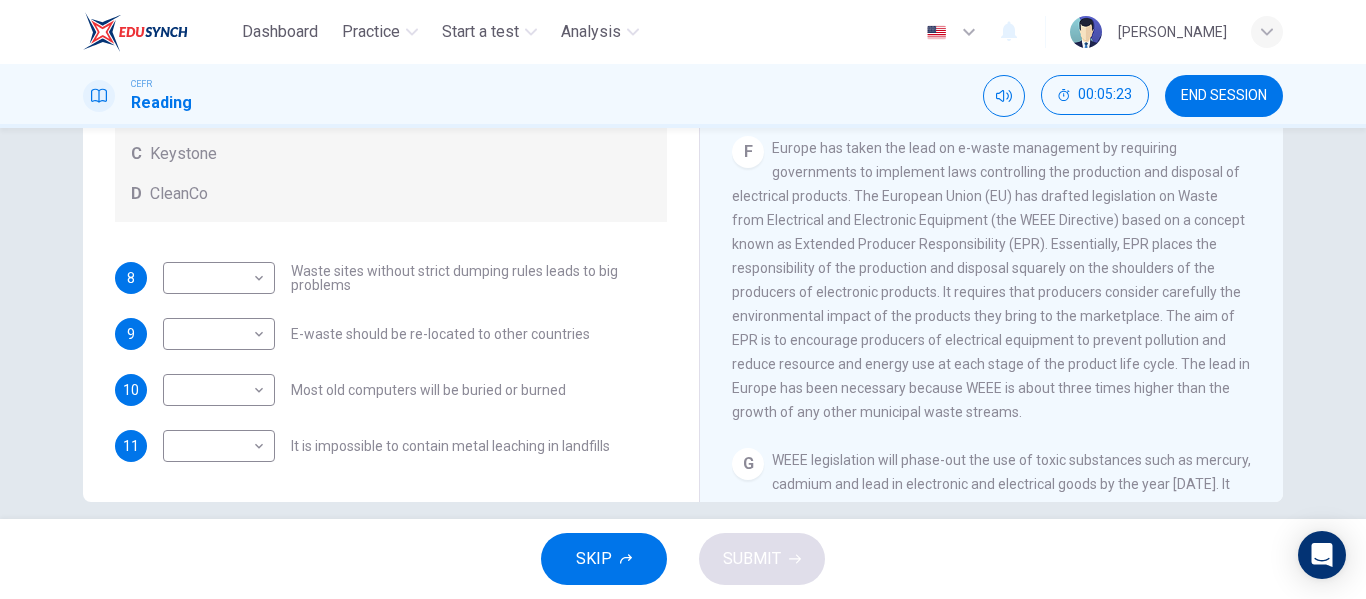 scroll, scrollTop: 105, scrollLeft: 0, axis: vertical 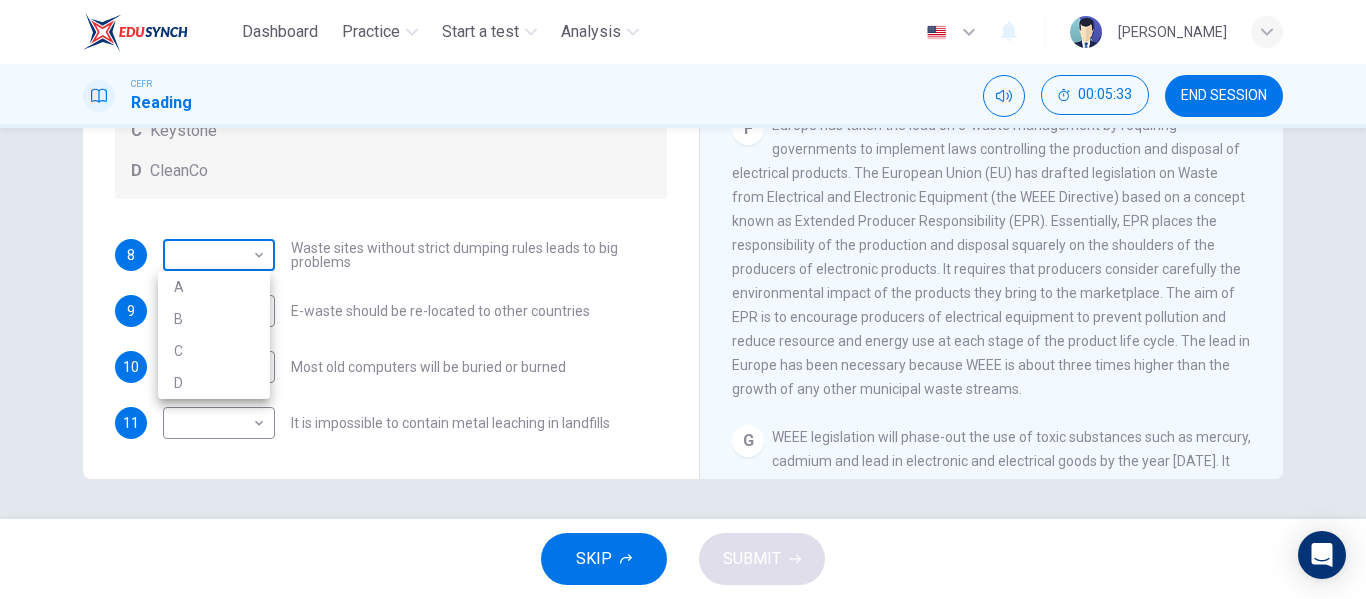 click on "Dashboard Practice Start a test Analysis English en ​ MARIYYAH MUNAWWARAH BINTI ABDUL HALIM CEFR Reading 00:05:33 END SESSION Questions 8 - 11 Look at the following list of statements and the list of
companies below.
Match each statement with the correct company. Write the correct letter A-D in the boxes below on your answer sheet.
NB  You may use any letter more than once. List of Companies A Noranda Smelter B Datatek C Keystone D CleanCo 8 ​ ​ Waste sites without strict dumping rules leads to big problems 9 ​ ​ E-waste should be re-located to other countries 10 ​ ​ Most old computers will be buried or burned 11 ​ ​ It is impossible to contain metal leaching in landfills The Intense Rate of Change in the World CLICK TO ZOOM Click to Zoom A B C D E F G SKIP SUBMIT EduSynch - Online Language Proficiency Testing
Dashboard Practice Start a test Analysis Notifications © Copyright  2025 A B C D" at bounding box center (683, 299) 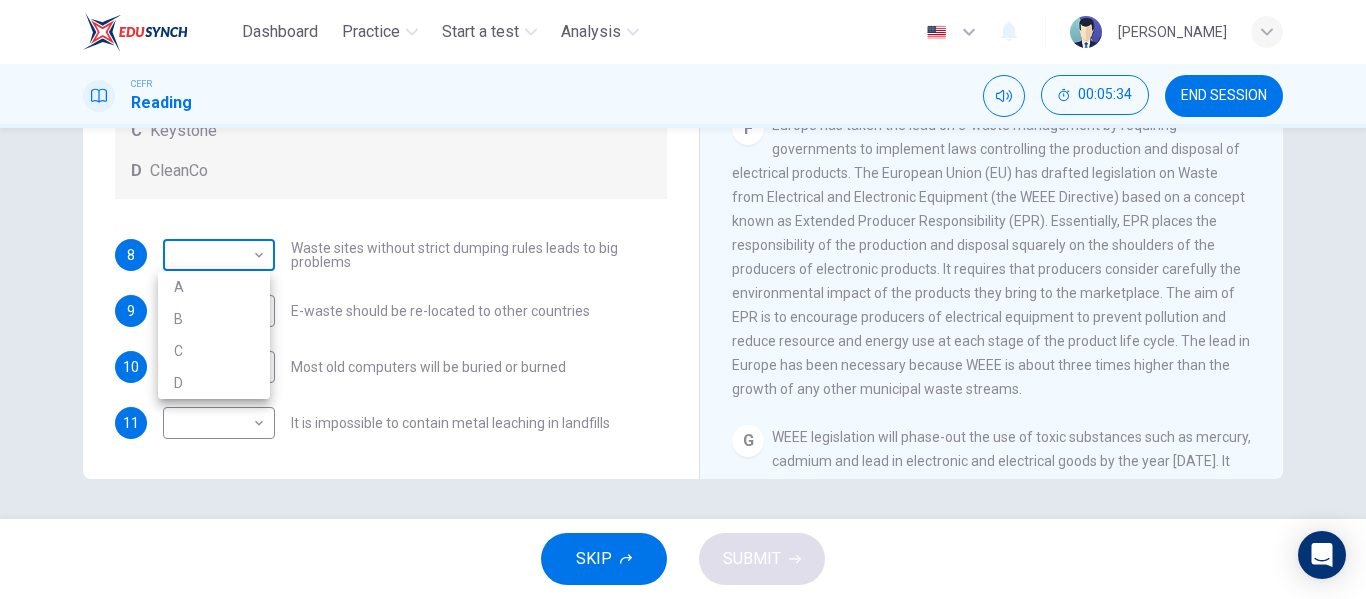 click at bounding box center (683, 299) 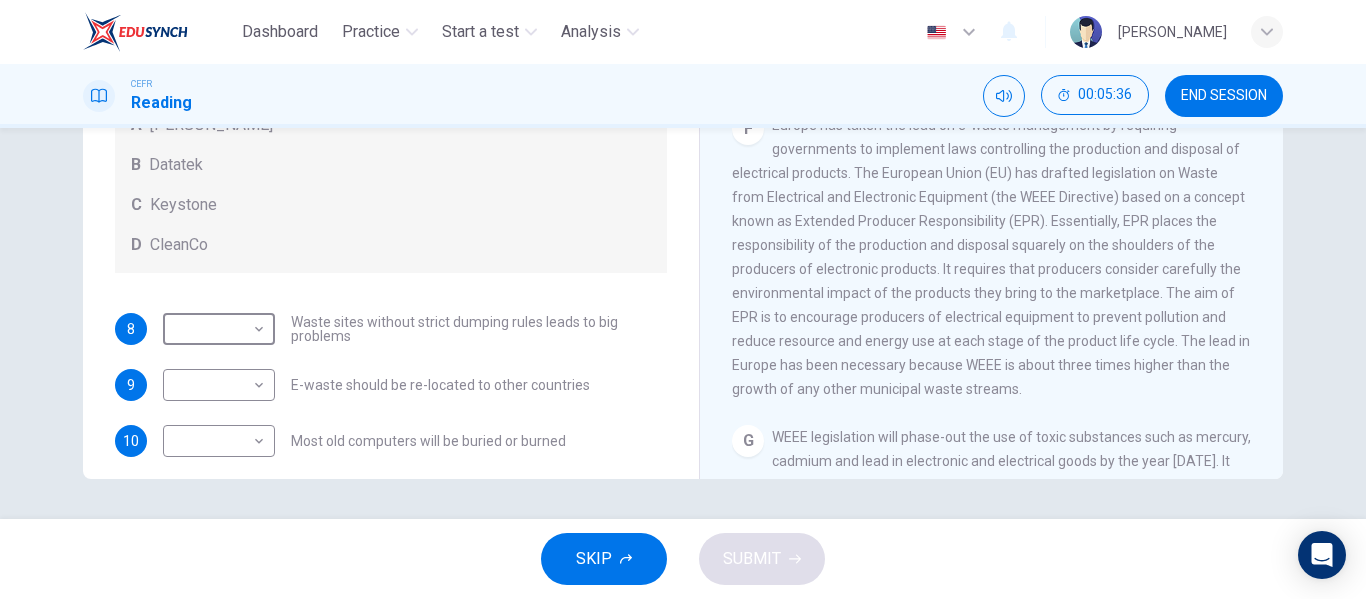 scroll, scrollTop: 0, scrollLeft: 0, axis: both 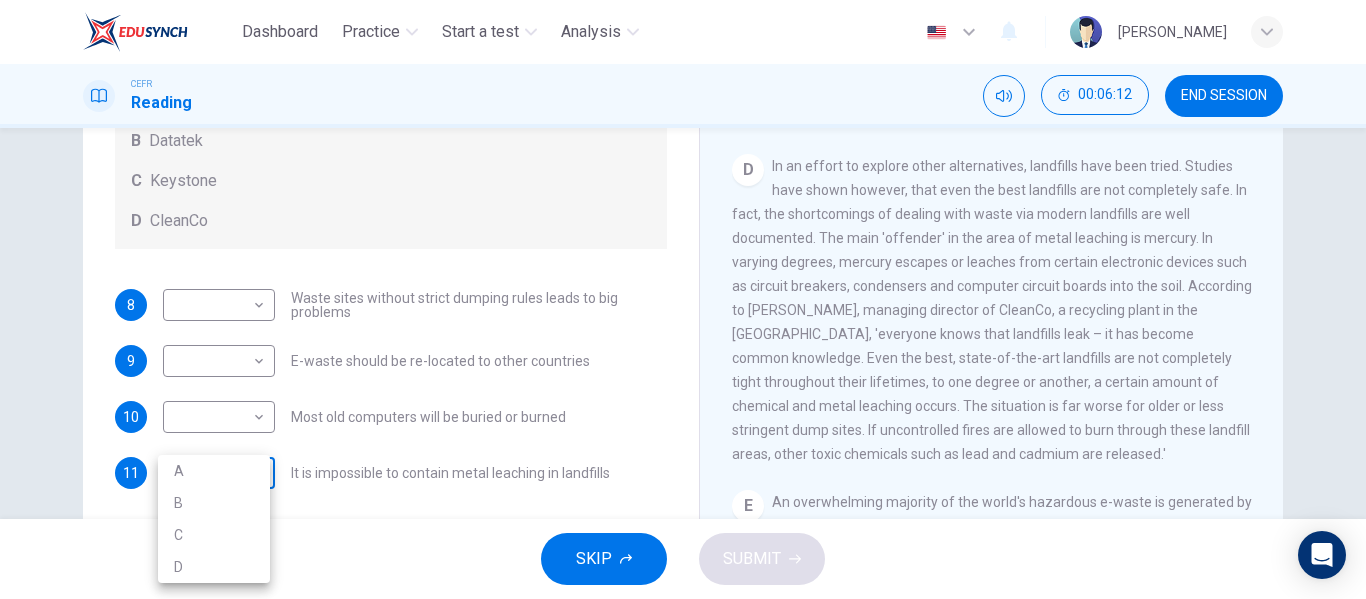 click on "Dashboard Practice Start a test Analysis English en ​ MARIYYAH MUNAWWARAH BINTI ABDUL HALIM CEFR Reading 00:06:12 END SESSION Questions 8 - 11 Look at the following list of statements and the list of
companies below.
Match each statement with the correct company. Write the correct letter A-D in the boxes below on your answer sheet.
NB  You may use any letter more than once. List of Companies A Noranda Smelter B Datatek C Keystone D CleanCo 8 ​ ​ Waste sites without strict dumping rules leads to big problems 9 ​ ​ E-waste should be re-located to other countries 10 ​ ​ Most old computers will be buried or burned 11 ​ ​ It is impossible to contain metal leaching in landfills The Intense Rate of Change in the World CLICK TO ZOOM Click to Zoom A B C D E F G SKIP SUBMIT EduSynch - Online Language Proficiency Testing
Dashboard Practice Start a test Analysis Notifications © Copyright  2025 A B C D" at bounding box center [683, 299] 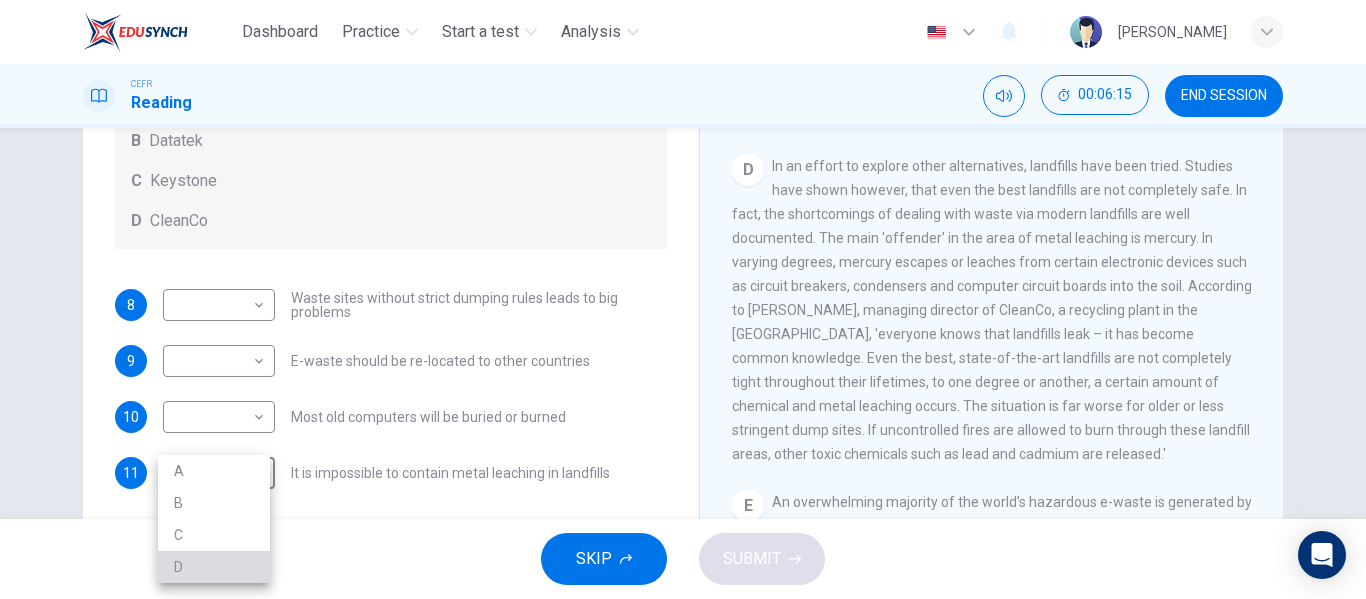 click on "D" at bounding box center [214, 567] 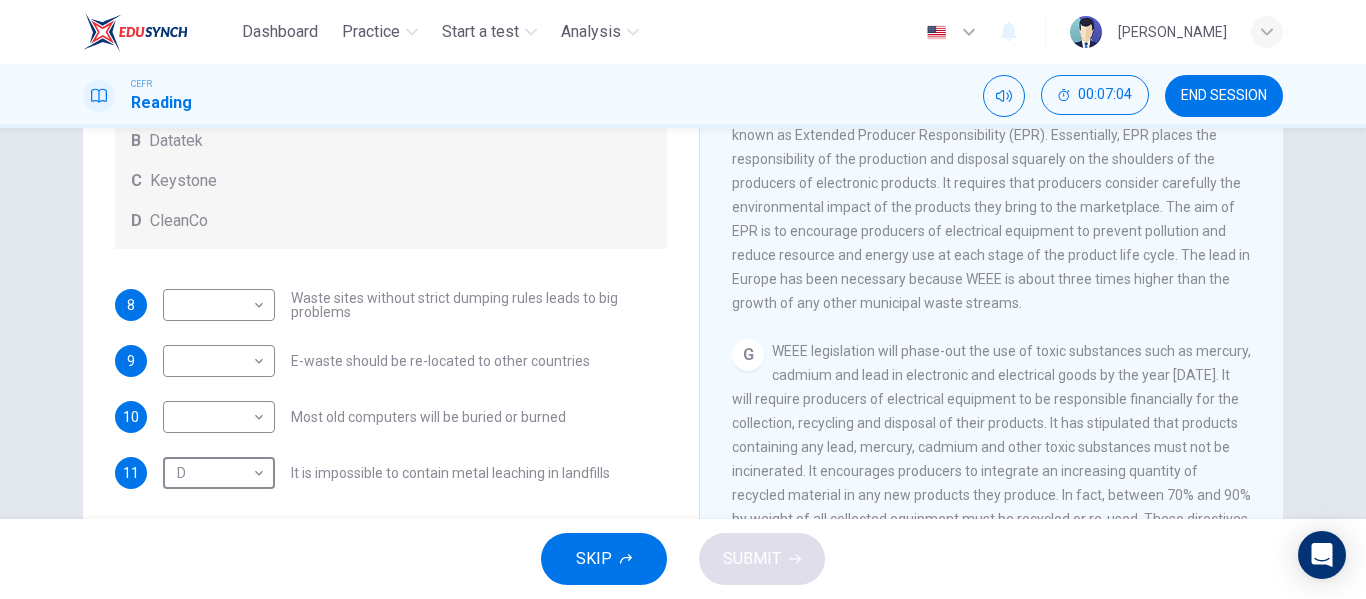 scroll, scrollTop: 1779, scrollLeft: 0, axis: vertical 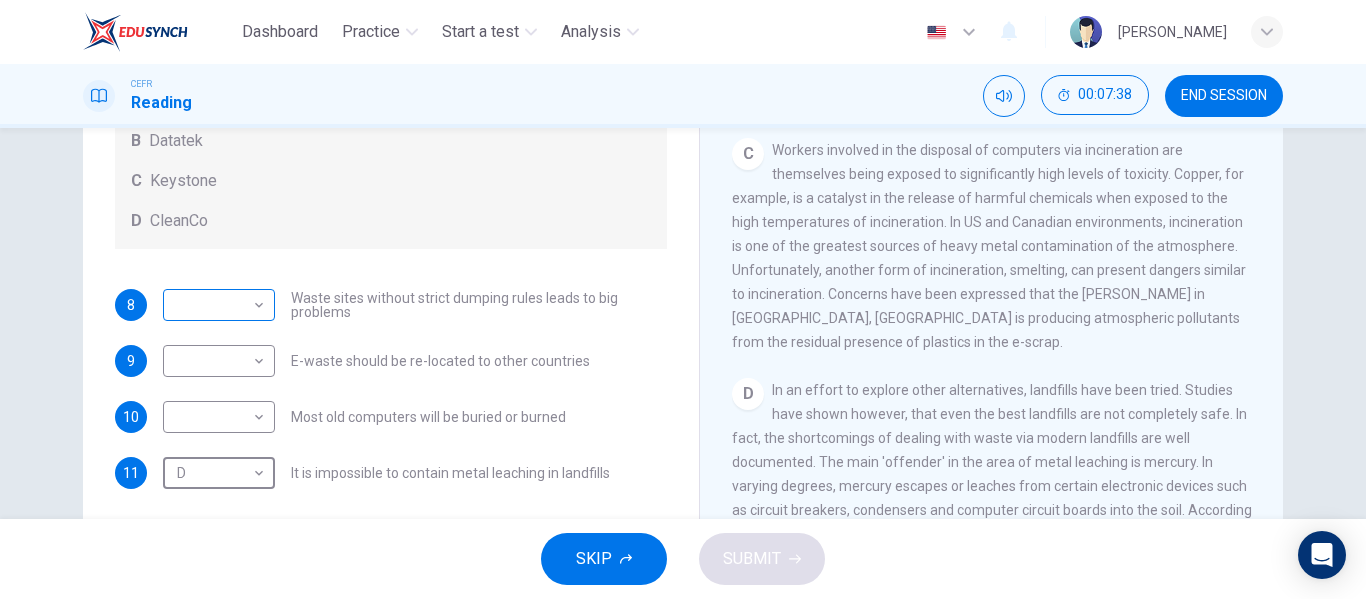 click on "Dashboard Practice Start a test Analysis English en ​ MARIYYAH MUNAWWARAH BINTI ABDUL HALIM CEFR Reading 00:07:38 END SESSION Questions 8 - 11 Look at the following list of statements and the list of
companies below.
Match each statement with the correct company. Write the correct letter A-D in the boxes below on your answer sheet.
NB  You may use any letter more than once. List of Companies A Noranda Smelter B Datatek C Keystone D CleanCo 8 ​ ​ Waste sites without strict dumping rules leads to big problems 9 ​ ​ E-waste should be re-located to other countries 10 ​ ​ Most old computers will be buried or burned 11 D D ​ It is impossible to contain metal leaching in landfills The Intense Rate of Change in the World CLICK TO ZOOM Click to Zoom A B C D E F G SKIP SUBMIT EduSynch - Online Language Proficiency Testing
Dashboard Practice Start a test Analysis Notifications © Copyright  2025" at bounding box center (683, 299) 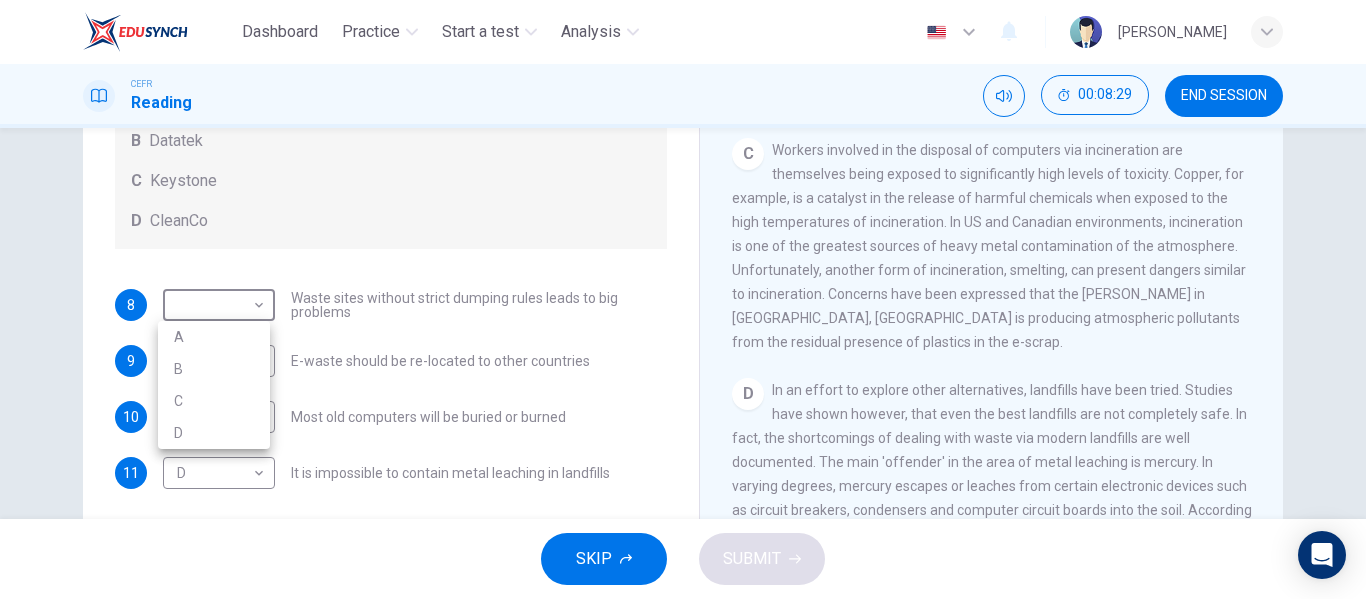 click at bounding box center (683, 299) 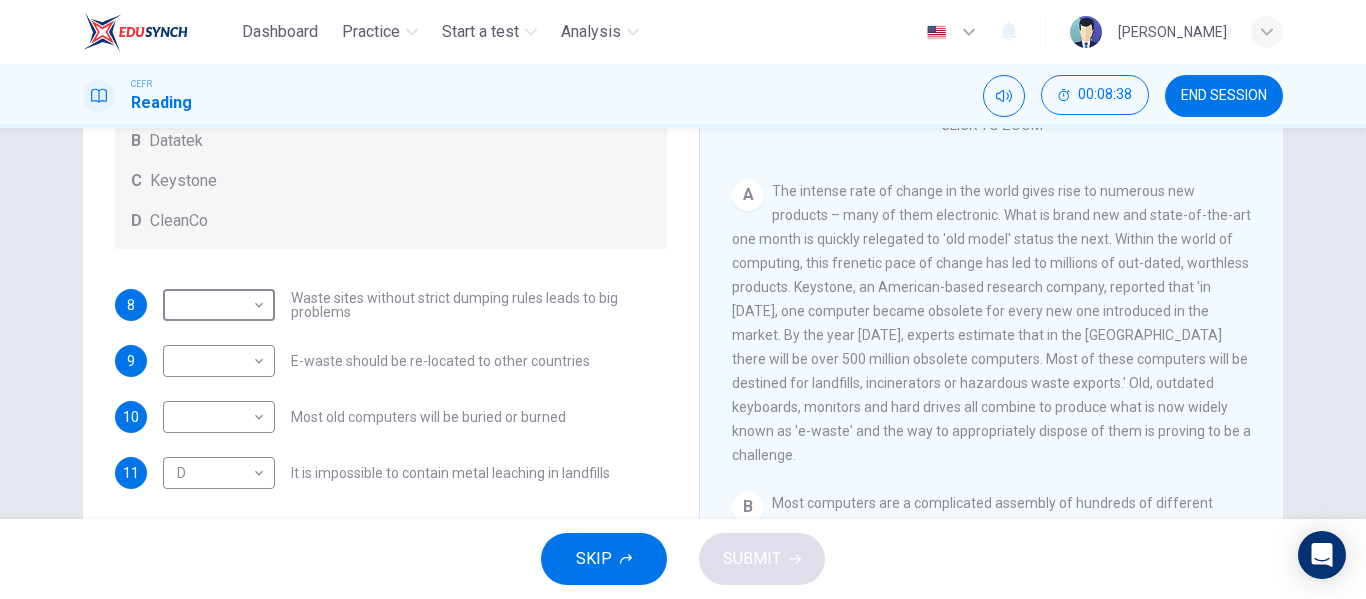 scroll, scrollTop: 163, scrollLeft: 0, axis: vertical 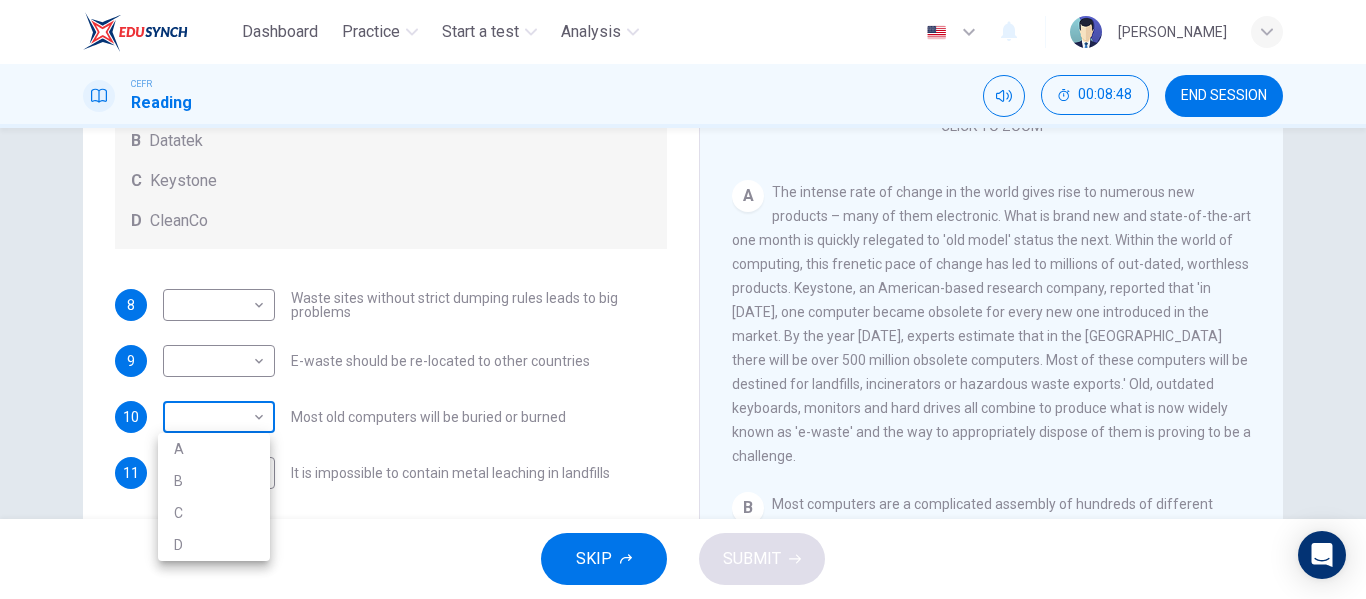 click on "Dashboard Practice Start a test Analysis English en ​ MARIYYAH MUNAWWARAH BINTI ABDUL HALIM CEFR Reading 00:08:48 END SESSION Questions 8 - 11 Look at the following list of statements and the list of
companies below.
Match each statement with the correct company. Write the correct letter A-D in the boxes below on your answer sheet.
NB  You may use any letter more than once. List of Companies A Noranda Smelter B Datatek C Keystone D CleanCo 8 ​ ​ Waste sites without strict dumping rules leads to big problems 9 ​ ​ E-waste should be re-located to other countries 10 ​ ​ Most old computers will be buried or burned 11 D D ​ It is impossible to contain metal leaching in landfills The Intense Rate of Change in the World CLICK TO ZOOM Click to Zoom A B C D E F G SKIP SUBMIT EduSynch - Online Language Proficiency Testing
Dashboard Practice Start a test Analysis Notifications © Copyright  2025 A B C D" at bounding box center (683, 299) 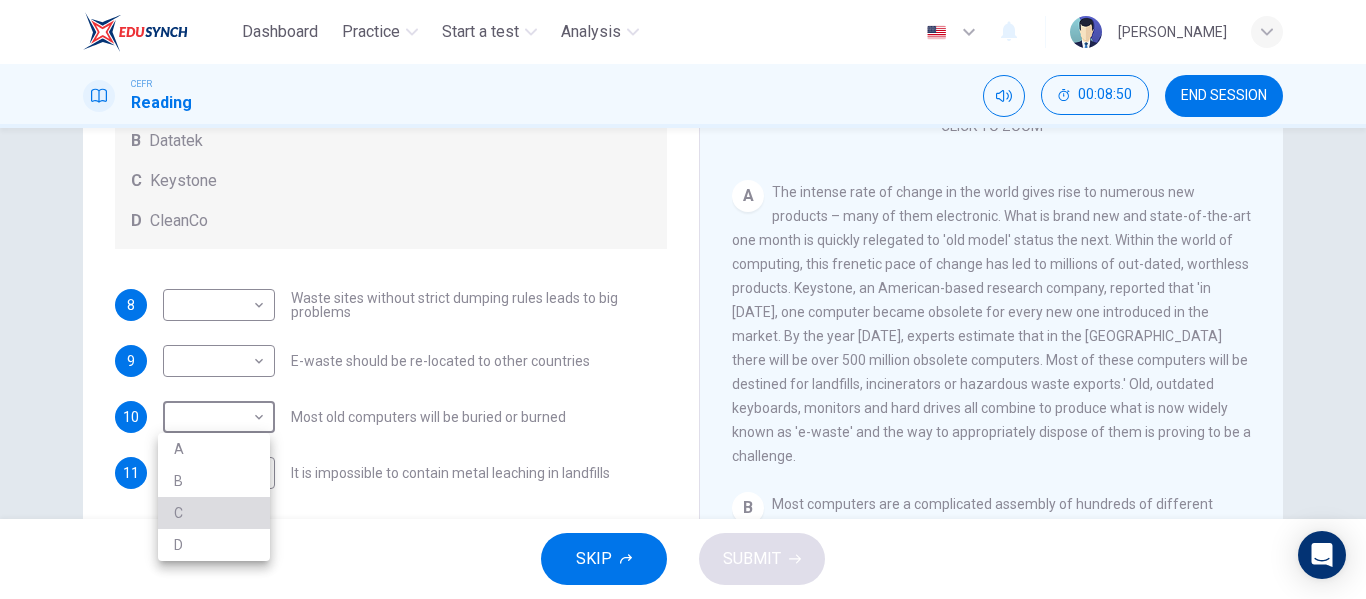 click on "C" at bounding box center (214, 513) 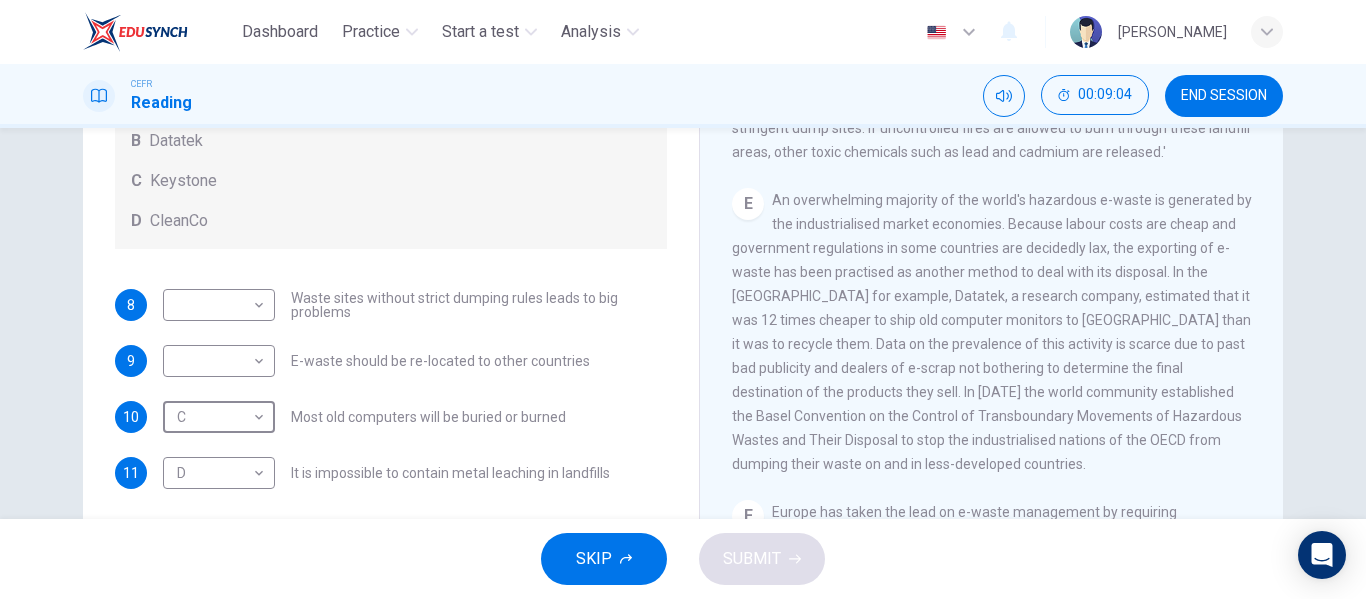 scroll, scrollTop: 1308, scrollLeft: 0, axis: vertical 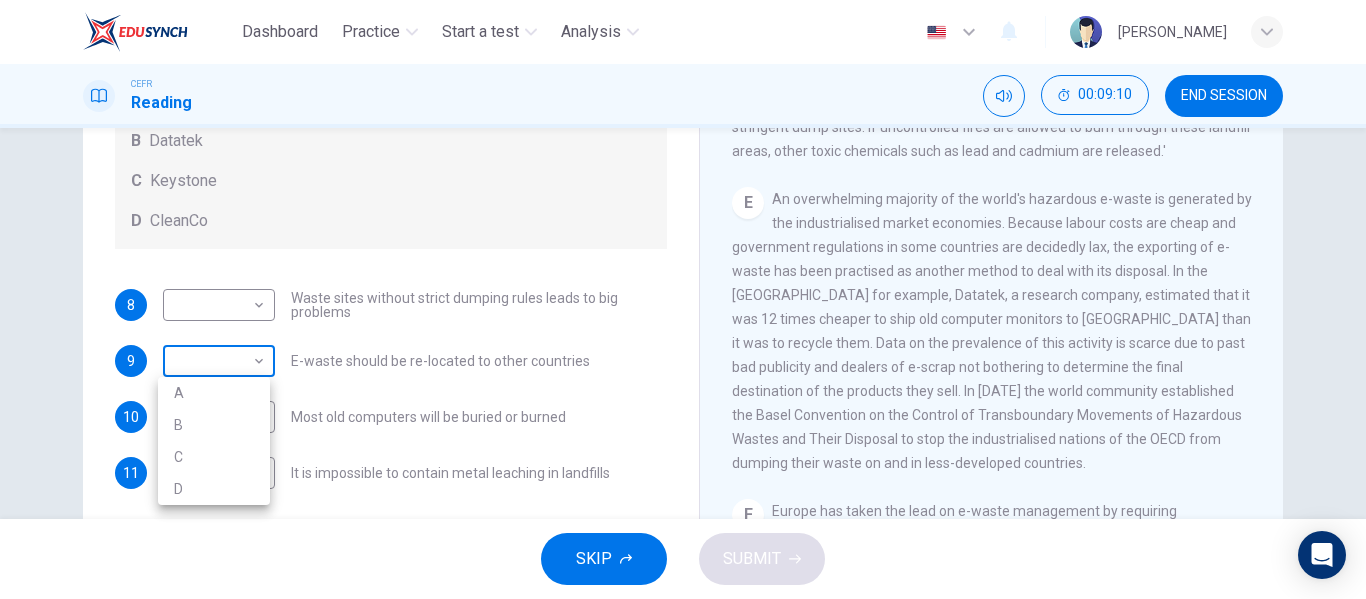 click on "Dashboard Practice Start a test Analysis English en ​ MARIYYAH MUNAWWARAH BINTI ABDUL HALIM CEFR Reading 00:09:10 END SESSION Questions 8 - 11 Look at the following list of statements and the list of
companies below.
Match each statement with the correct company. Write the correct letter A-D in the boxes below on your answer sheet.
NB  You may use any letter more than once. List of Companies A Noranda Smelter B Datatek C Keystone D CleanCo 8 ​ ​ Waste sites without strict dumping rules leads to big problems 9 ​ ​ E-waste should be re-located to other countries 10 C C ​ Most old computers will be buried or burned 11 D D ​ It is impossible to contain metal leaching in landfills The Intense Rate of Change in the World CLICK TO ZOOM Click to Zoom A B C D E F G SKIP SUBMIT EduSynch - Online Language Proficiency Testing
Dashboard Practice Start a test Analysis Notifications © Copyright  2025 A B C D" at bounding box center (683, 299) 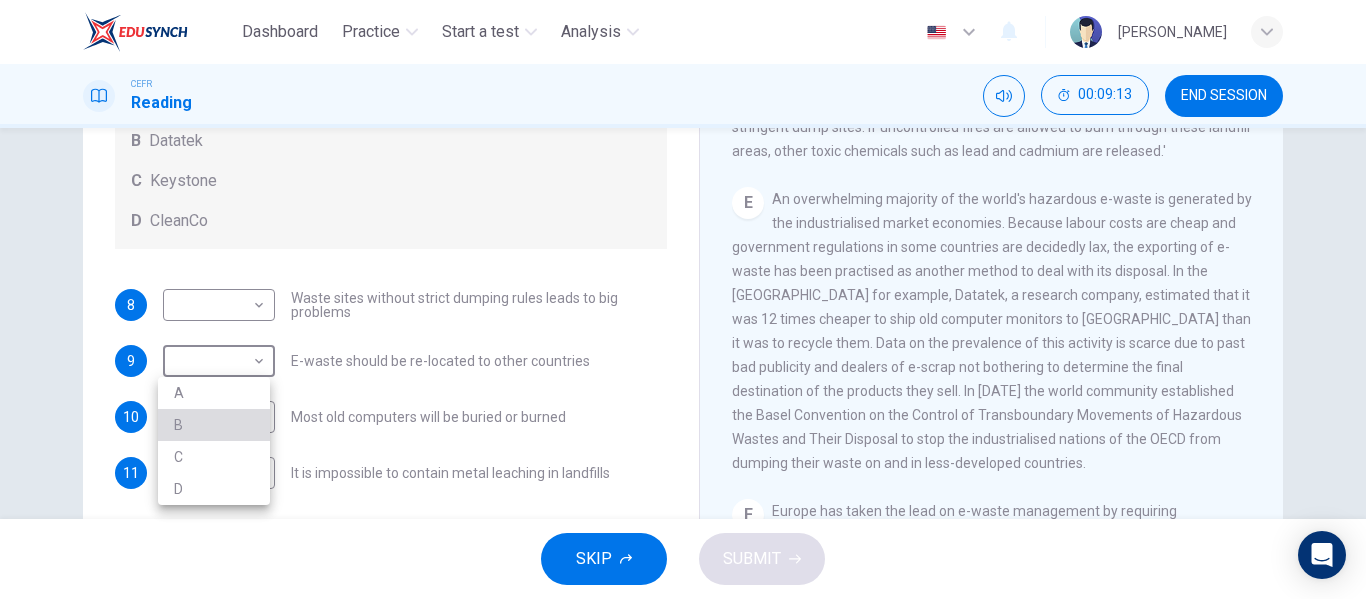 click on "B" at bounding box center [214, 425] 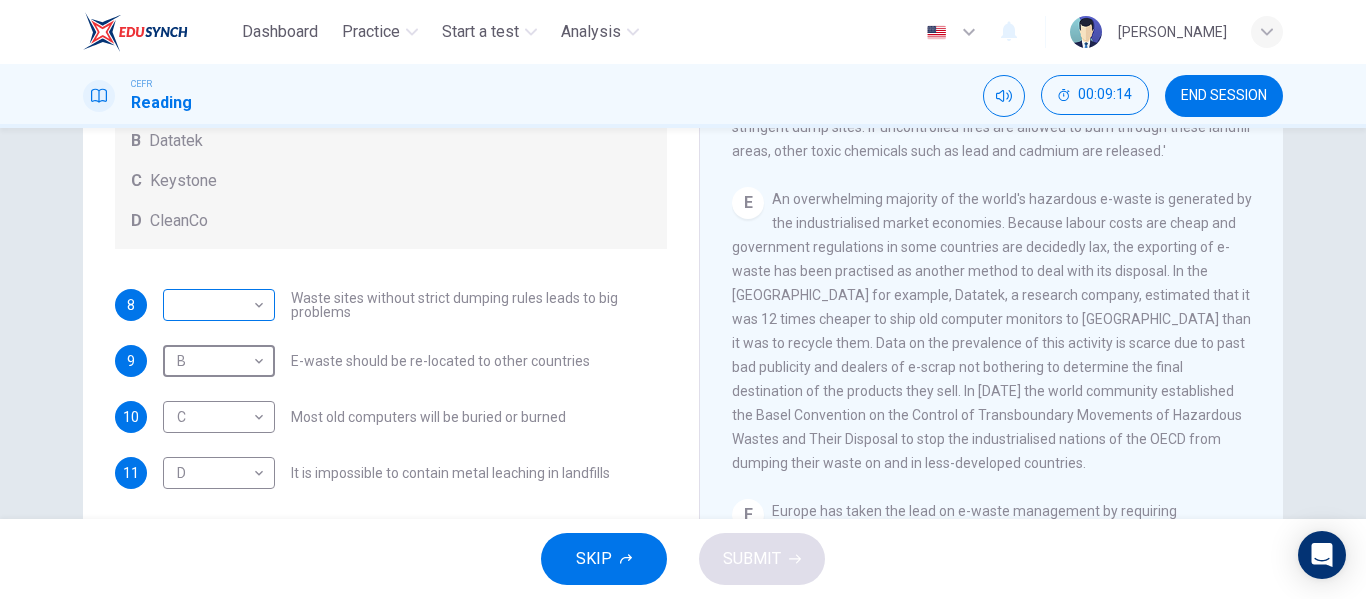 click on "Dashboard Practice Start a test Analysis English en ​ MARIYYAH MUNAWWARAH BINTI ABDUL HALIM CEFR Reading 00:09:14 END SESSION Questions 8 - 11 Look at the following list of statements and the list of
companies below.
Match each statement with the correct company. Write the correct letter A-D in the boxes below on your answer sheet.
NB  You may use any letter more than once. List of Companies A Noranda Smelter B Datatek C Keystone D CleanCo 8 ​ ​ Waste sites without strict dumping rules leads to big problems 9 B B ​ E-waste should be re-located to other countries 10 C C ​ Most old computers will be buried or burned 11 D D ​ It is impossible to contain metal leaching in landfills The Intense Rate of Change in the World CLICK TO ZOOM Click to Zoom A B C D E F G SKIP SUBMIT EduSynch - Online Language Proficiency Testing
Dashboard Practice Start a test Analysis Notifications © Copyright  2025" at bounding box center [683, 299] 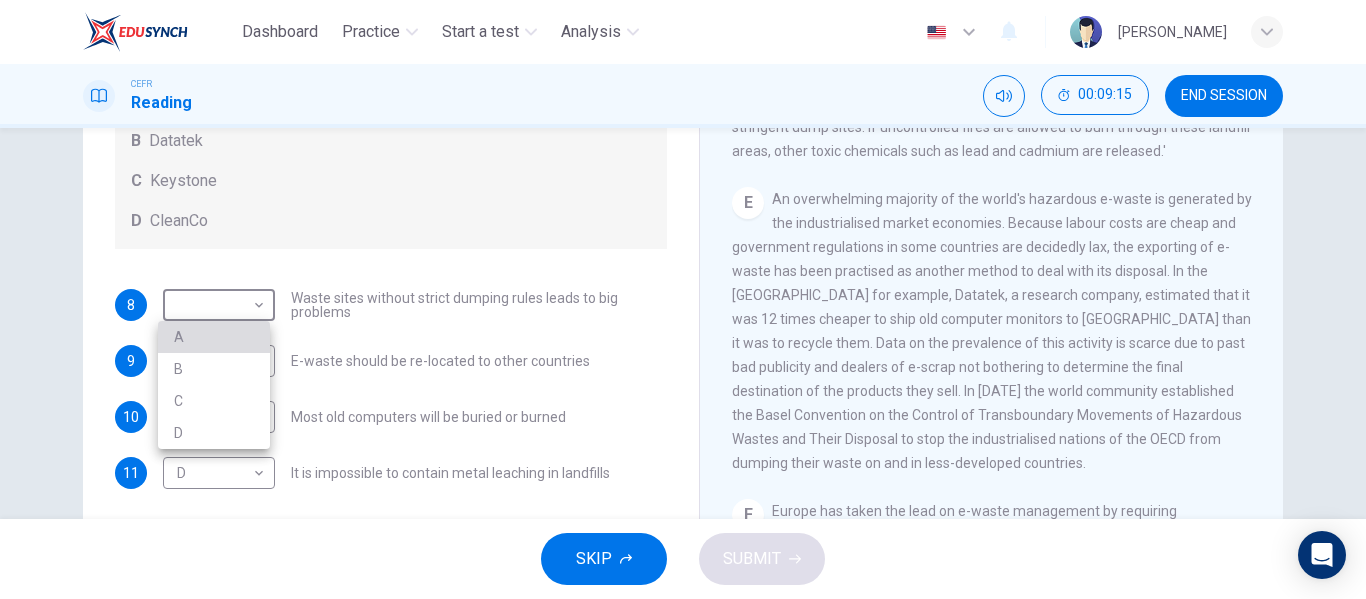 click on "A" at bounding box center [214, 337] 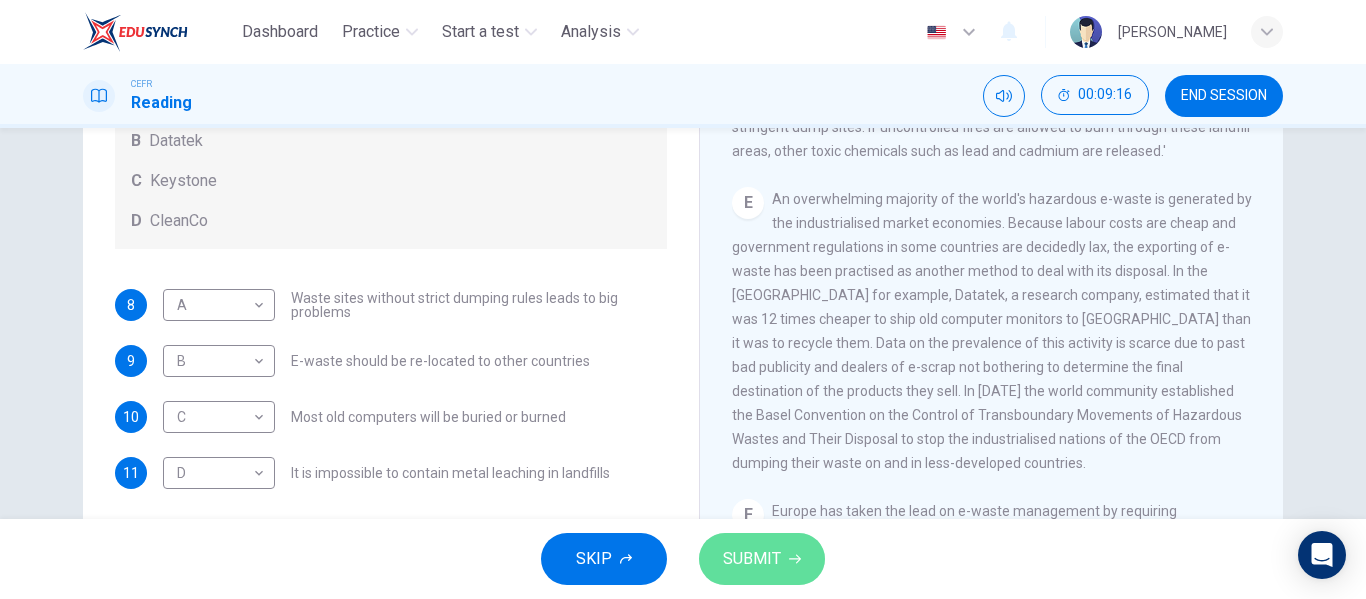 click on "SUBMIT" at bounding box center (762, 559) 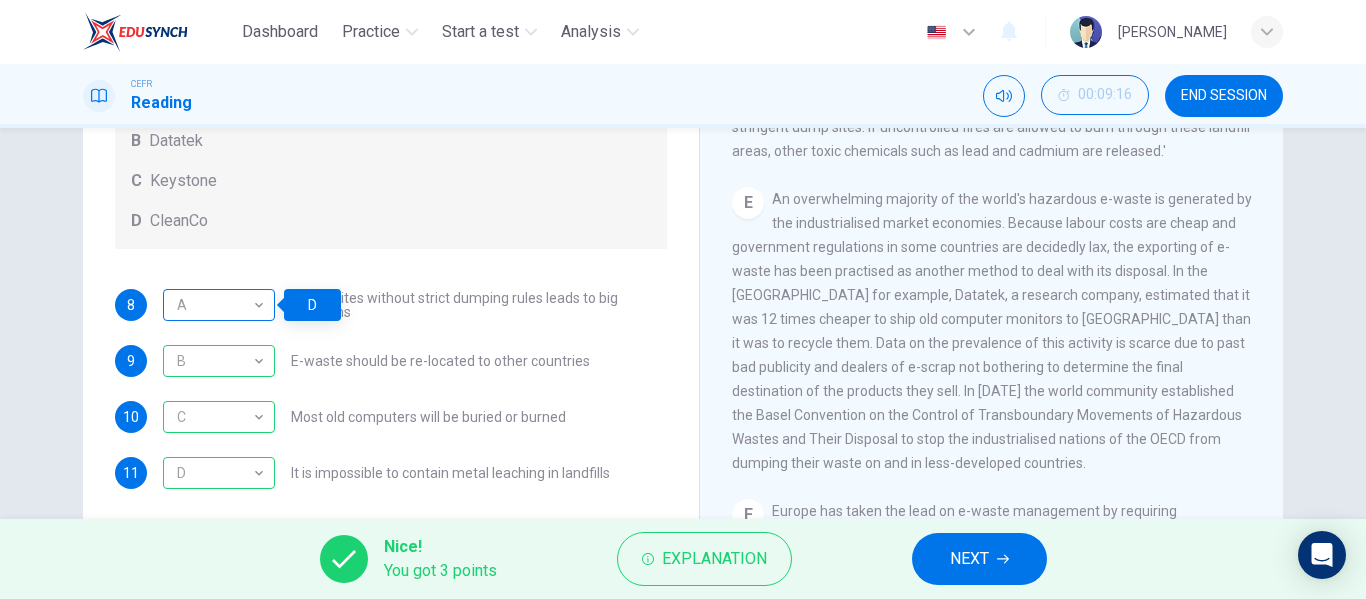 click on "A" at bounding box center (215, 305) 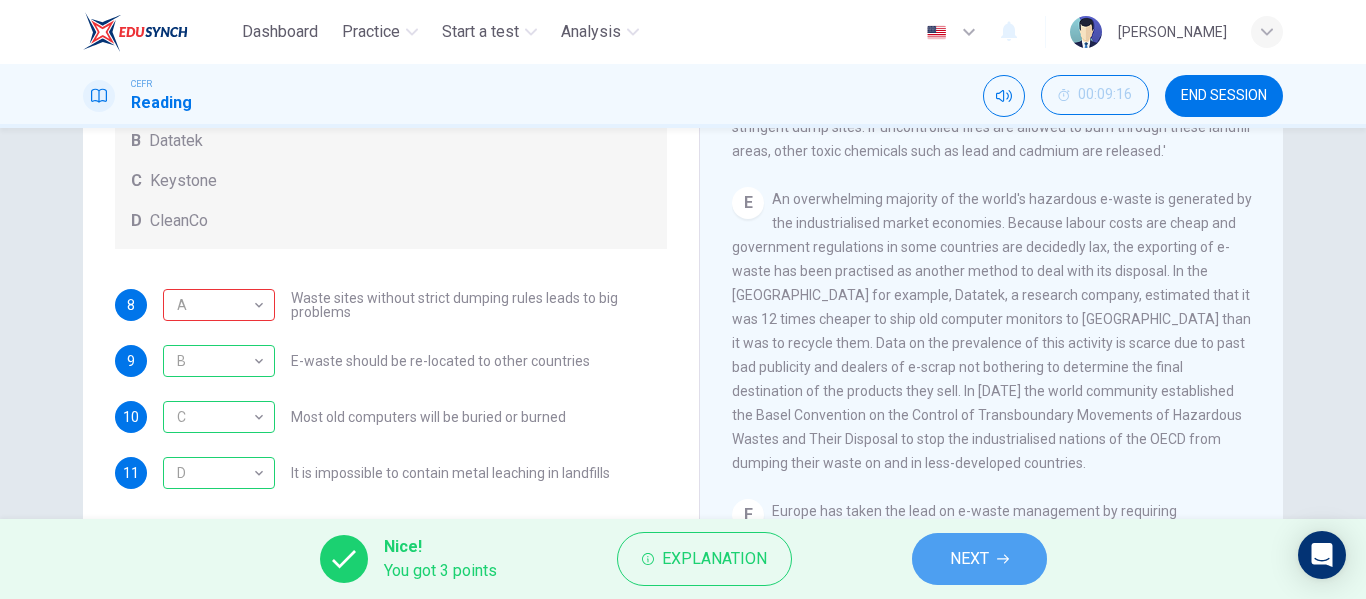 click on "NEXT" at bounding box center (969, 559) 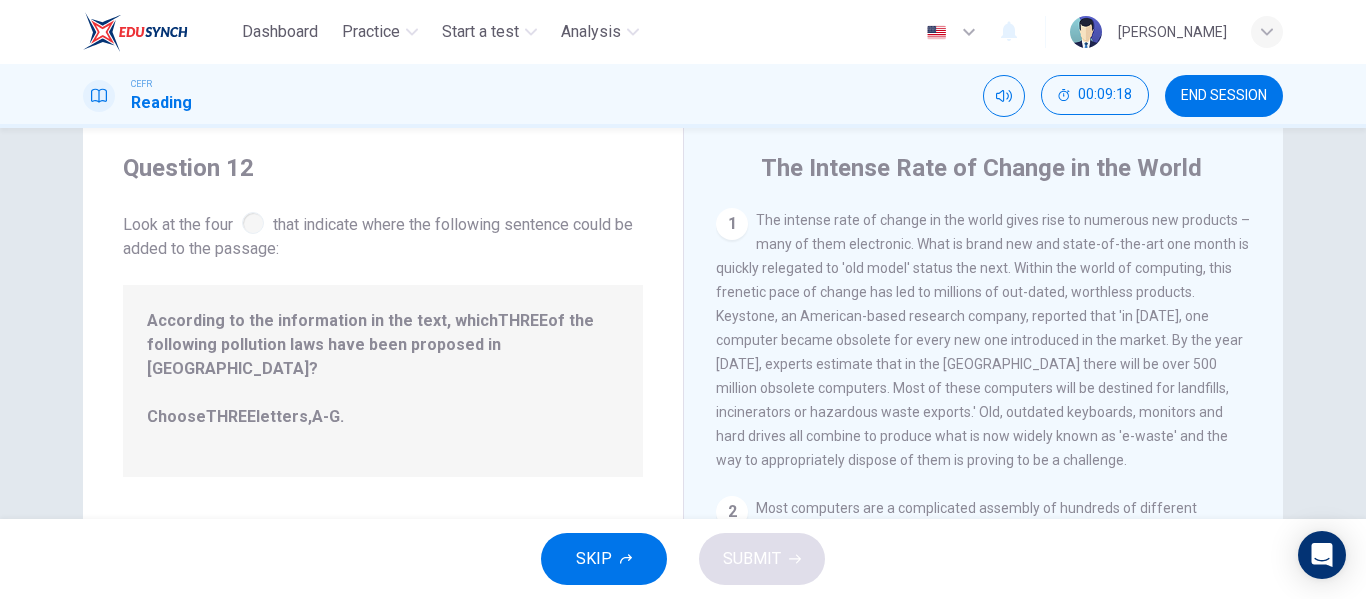 scroll, scrollTop: 0, scrollLeft: 0, axis: both 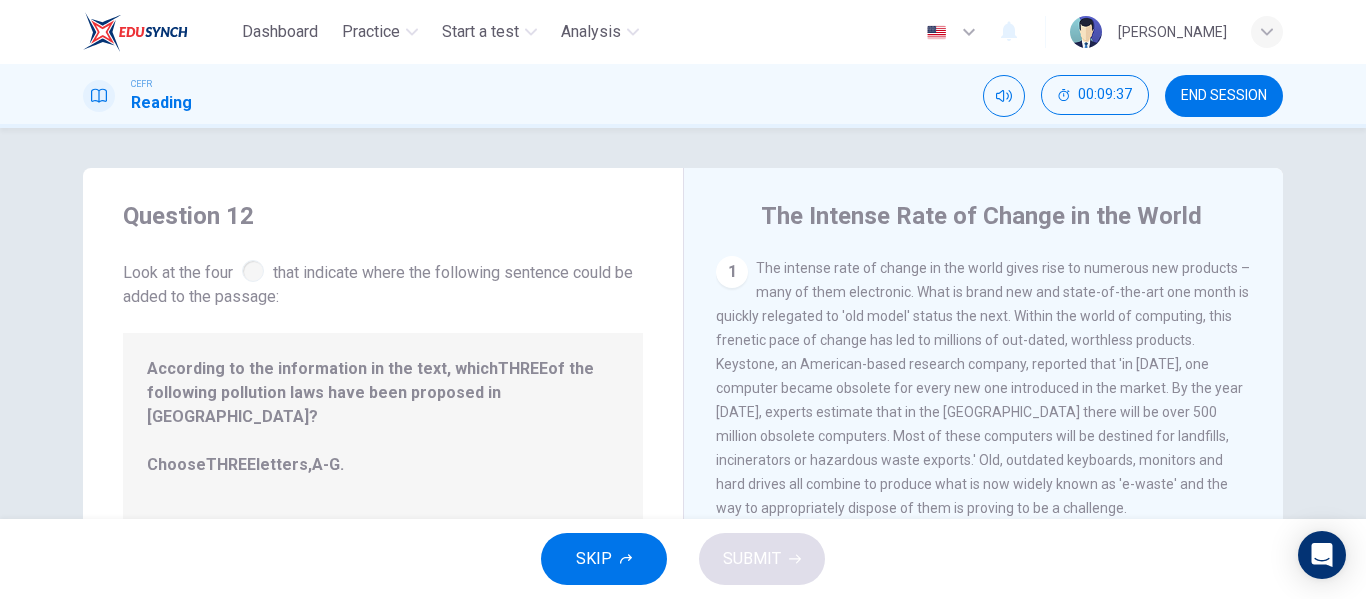 click at bounding box center (253, 271) 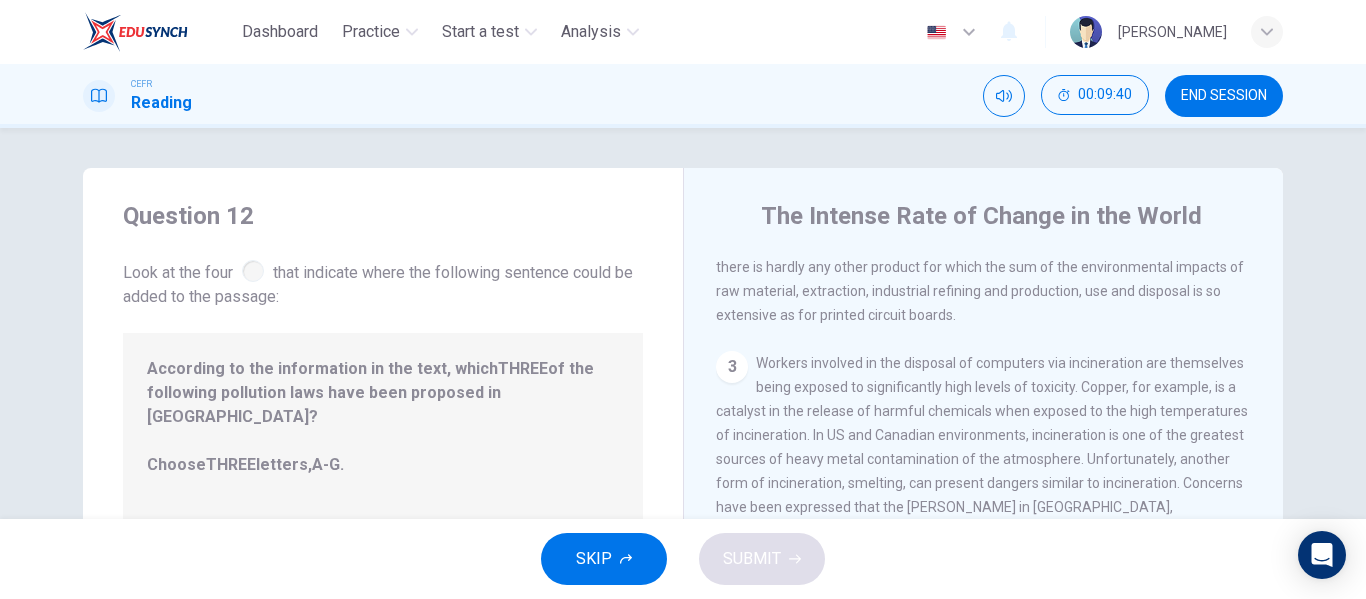 scroll, scrollTop: 459, scrollLeft: 0, axis: vertical 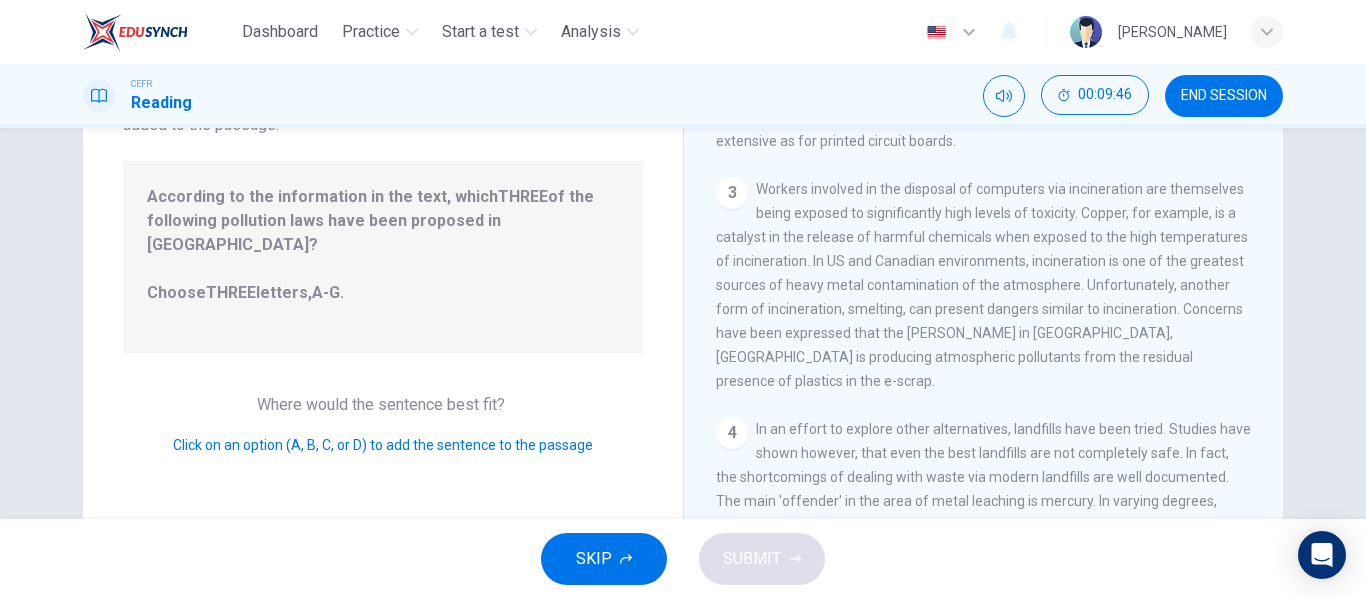click on "3" at bounding box center [732, 193] 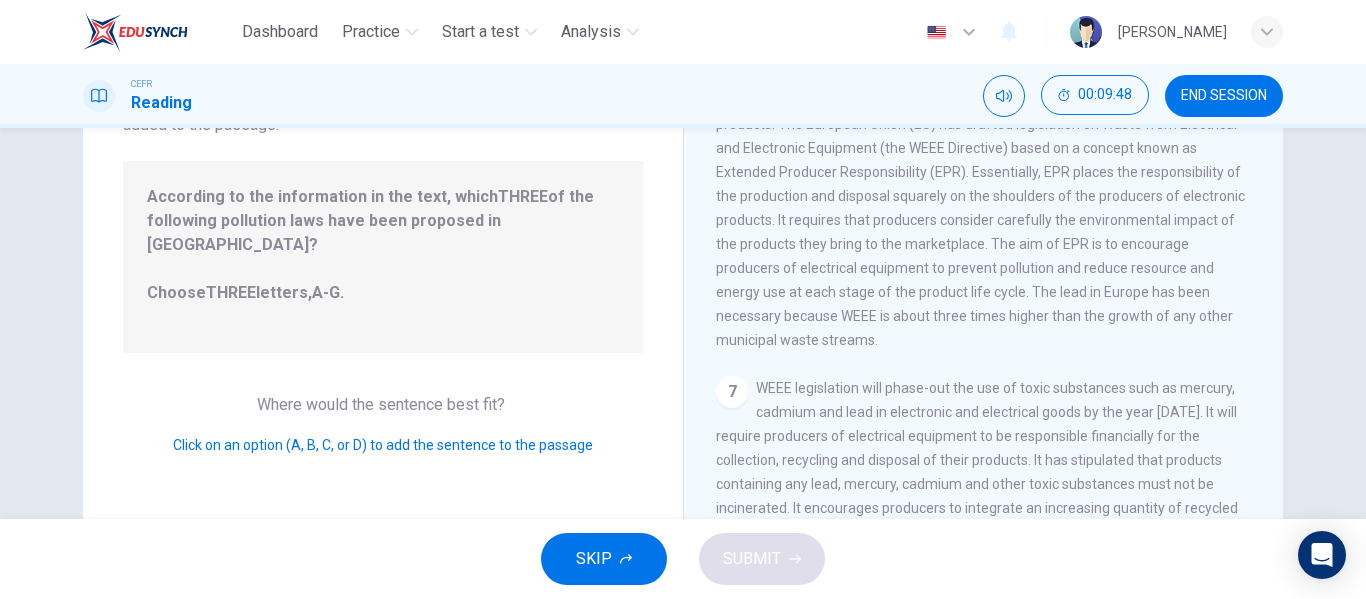 scroll, scrollTop: 1468, scrollLeft: 0, axis: vertical 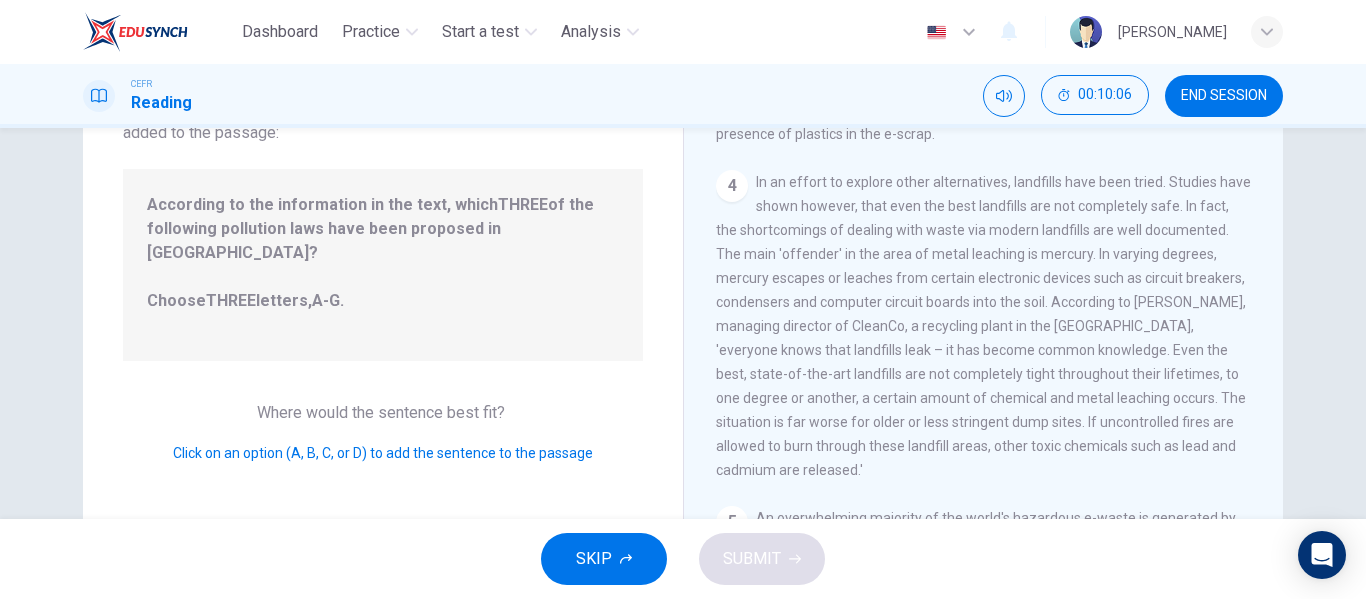 click on "Where would the sentence best fit?" at bounding box center [383, 412] 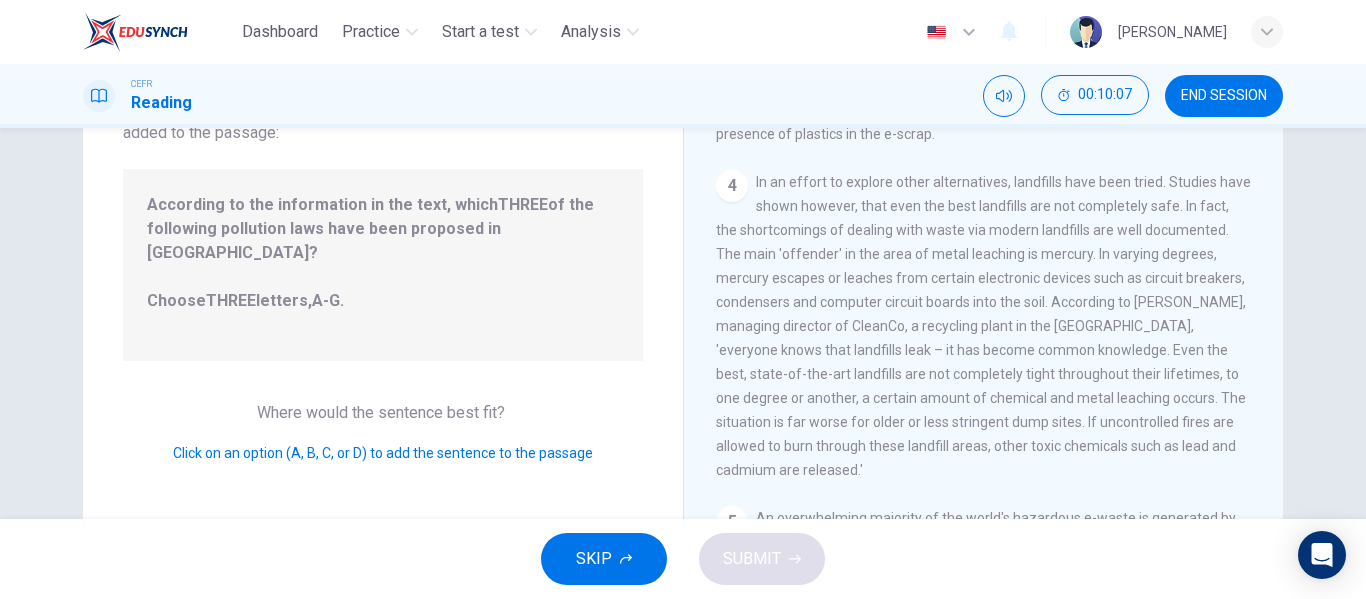 click on "Click on an option (A, B, C, or D) to add the sentence to the passage" at bounding box center [383, 453] 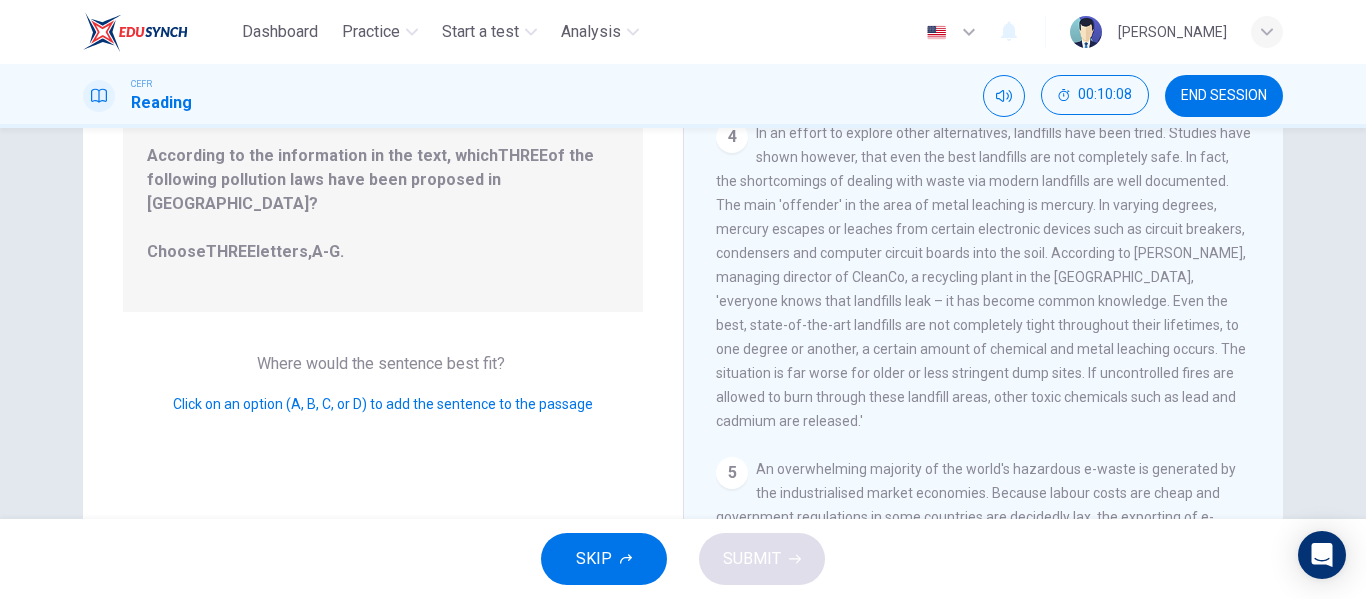 scroll, scrollTop: 214, scrollLeft: 0, axis: vertical 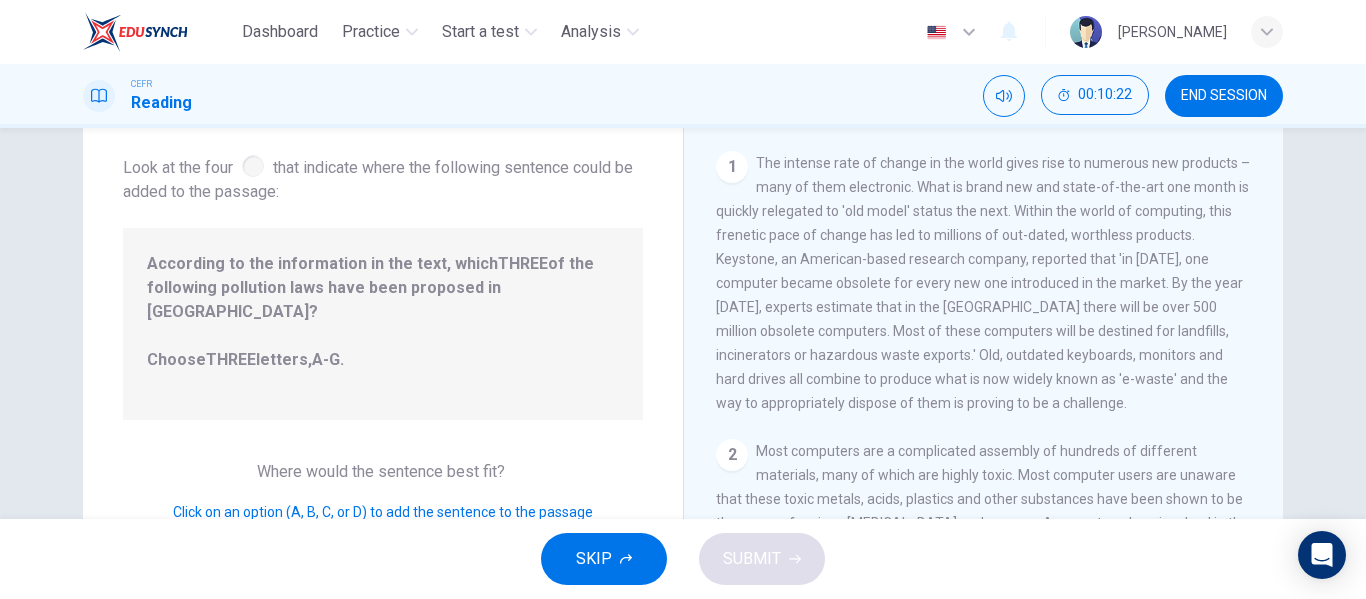 drag, startPoint x: 250, startPoint y: 170, endPoint x: 1027, endPoint y: 368, distance: 801.83105 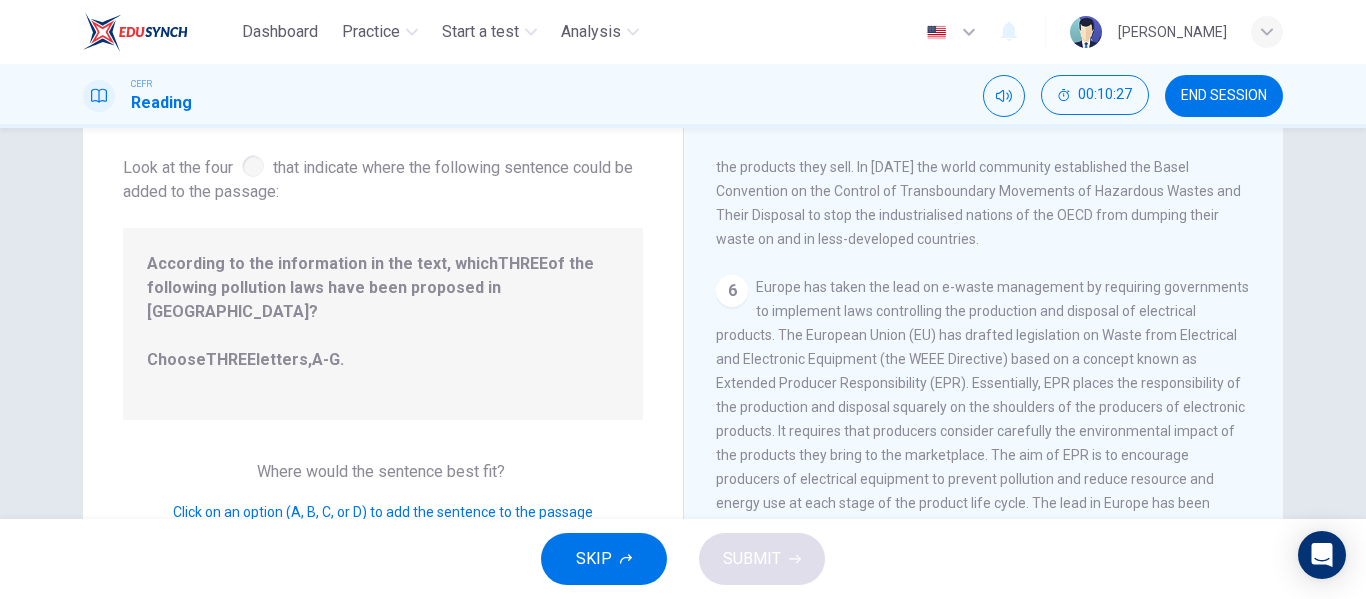 scroll, scrollTop: 1468, scrollLeft: 0, axis: vertical 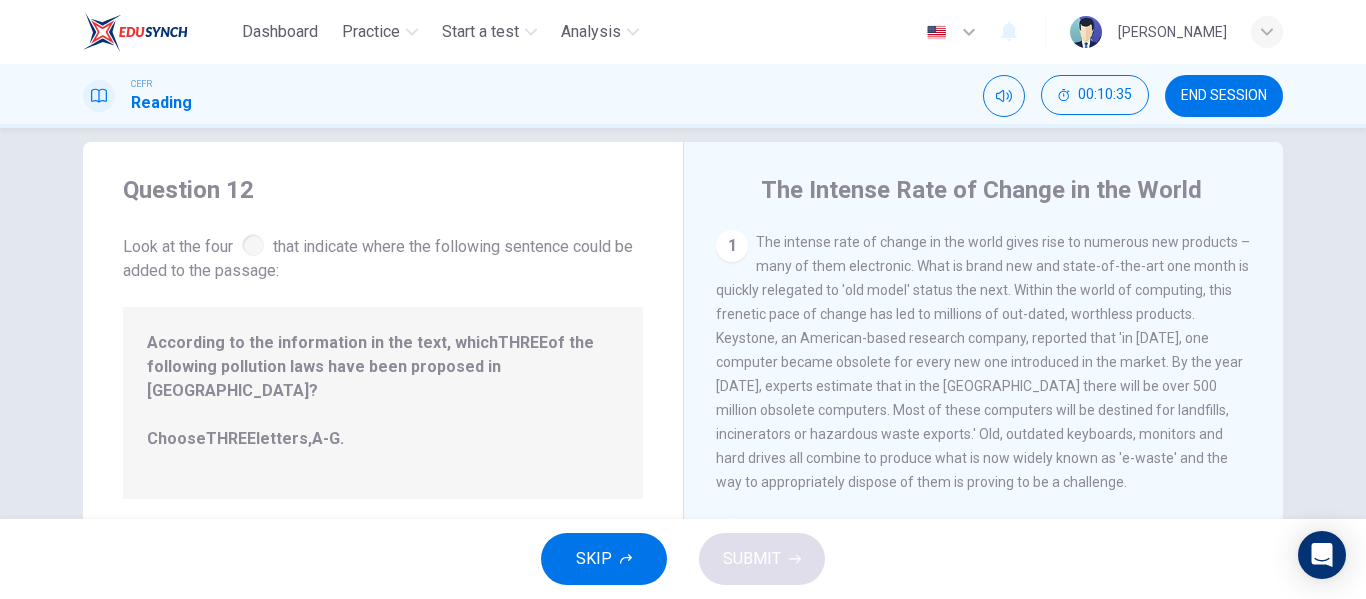 click on "According to the information in the text, which  THREE  of the following pollution laws have been proposed in Europe? Choose  THREE  letters,  A-G ." at bounding box center [383, 403] 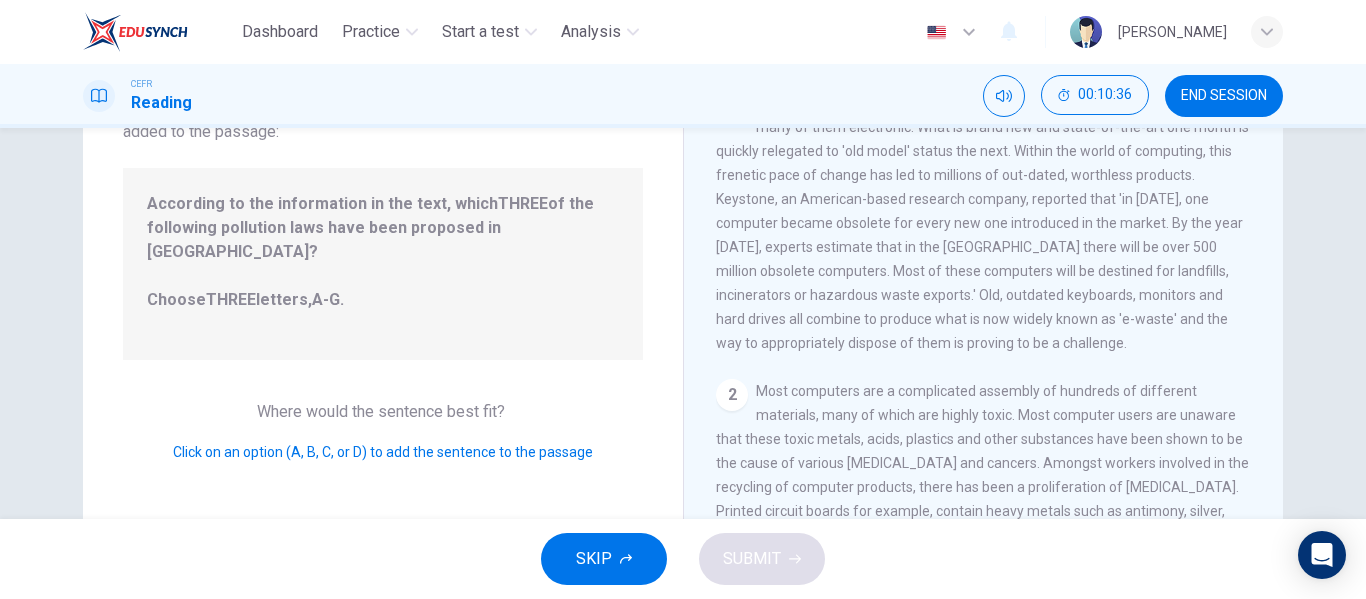 scroll, scrollTop: 172, scrollLeft: 0, axis: vertical 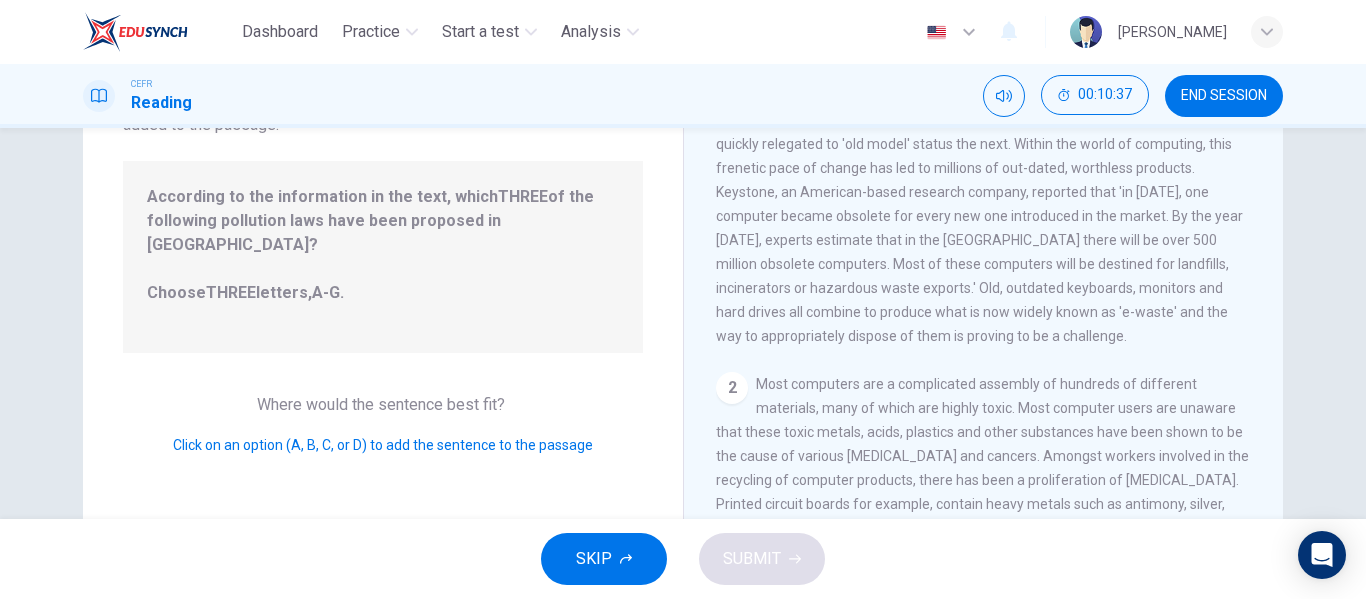 drag, startPoint x: 339, startPoint y: 337, endPoint x: 293, endPoint y: 252, distance: 96.64885 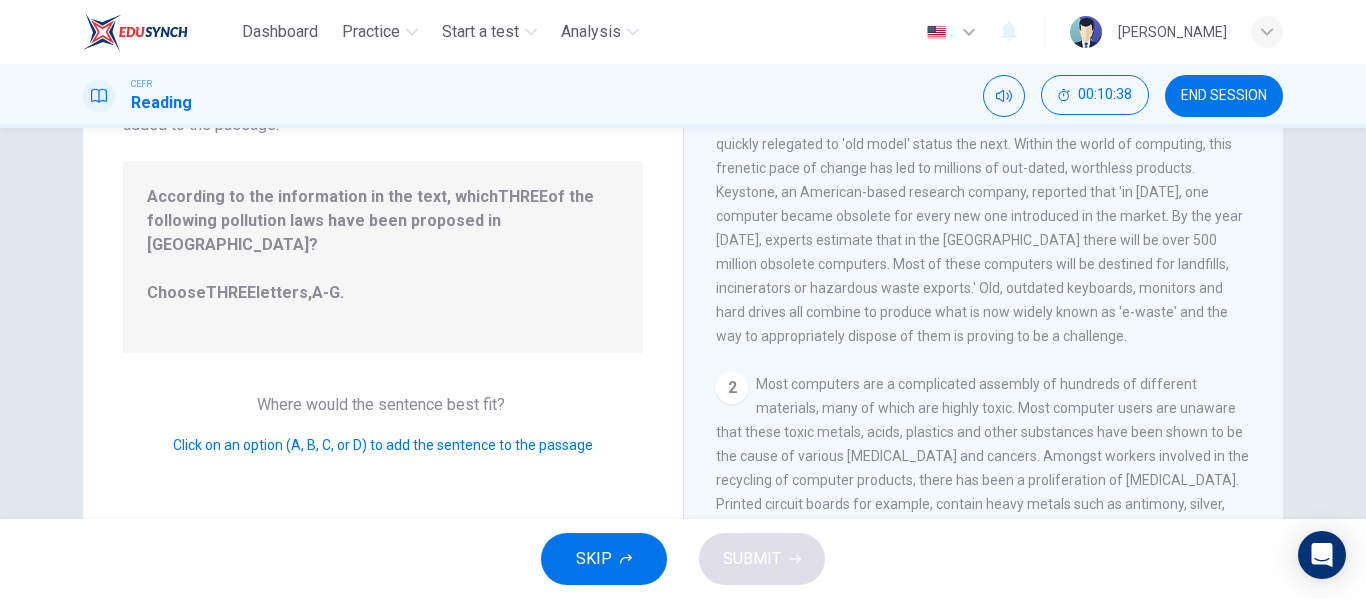 drag, startPoint x: 293, startPoint y: 252, endPoint x: 791, endPoint y: 357, distance: 508.9489 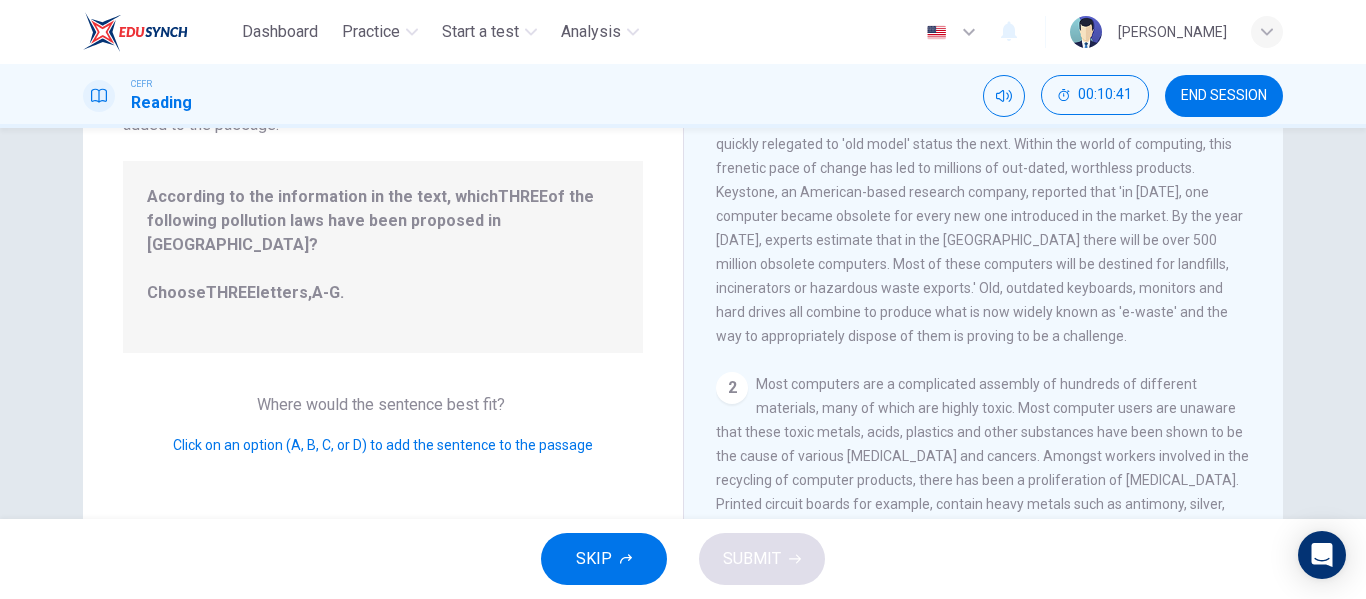 click on "Where would the sentence best fit?   Click on an option (A, B, C, or D) to add the sentence to the passage" at bounding box center (383, 425) 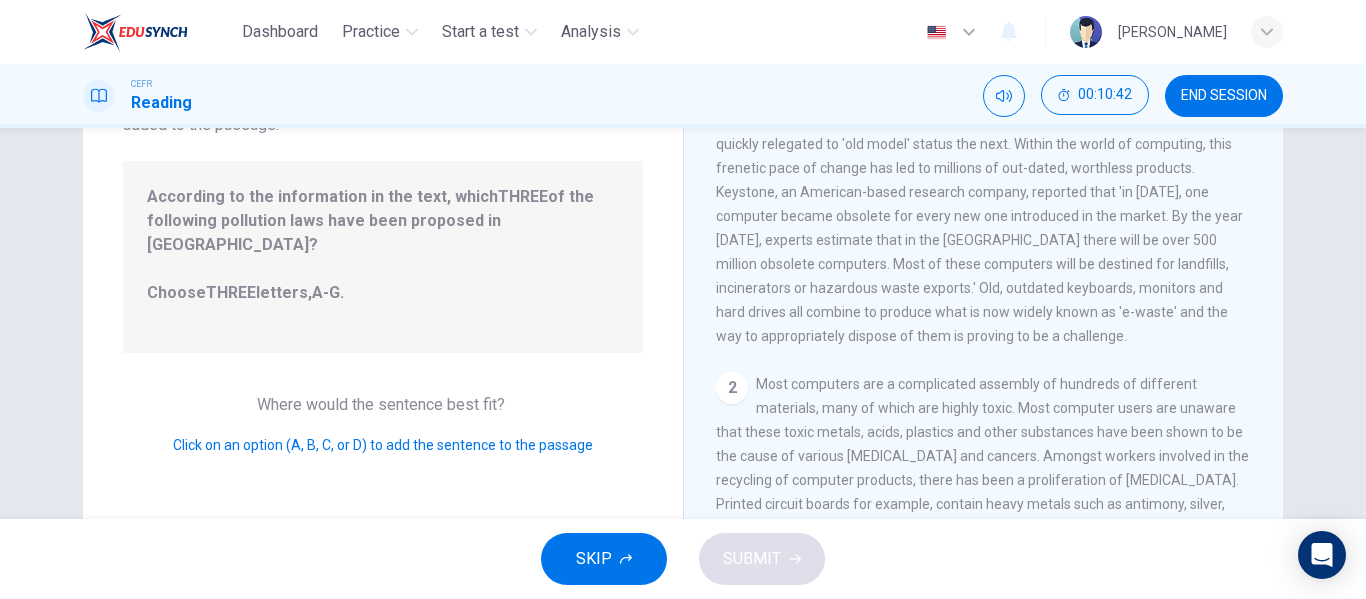 click on "Click on an option (A, B, C, or D) to add the sentence to the passage" at bounding box center [383, 445] 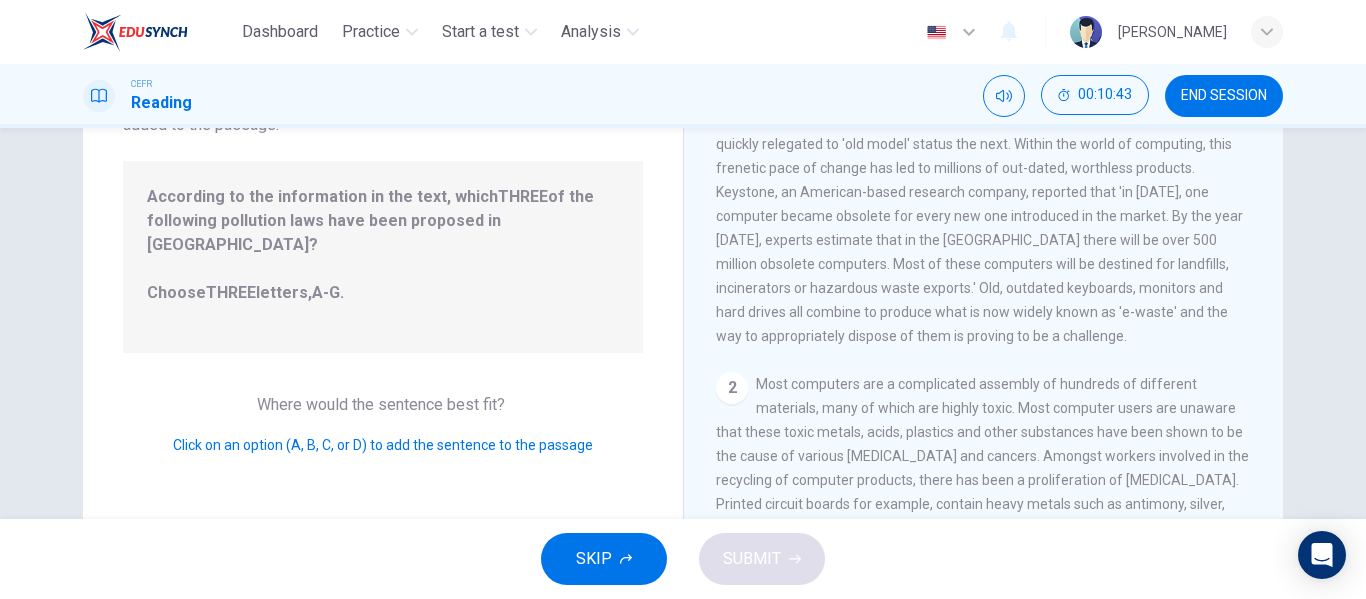 click on "Where would the sentence best fit?" at bounding box center (383, 404) 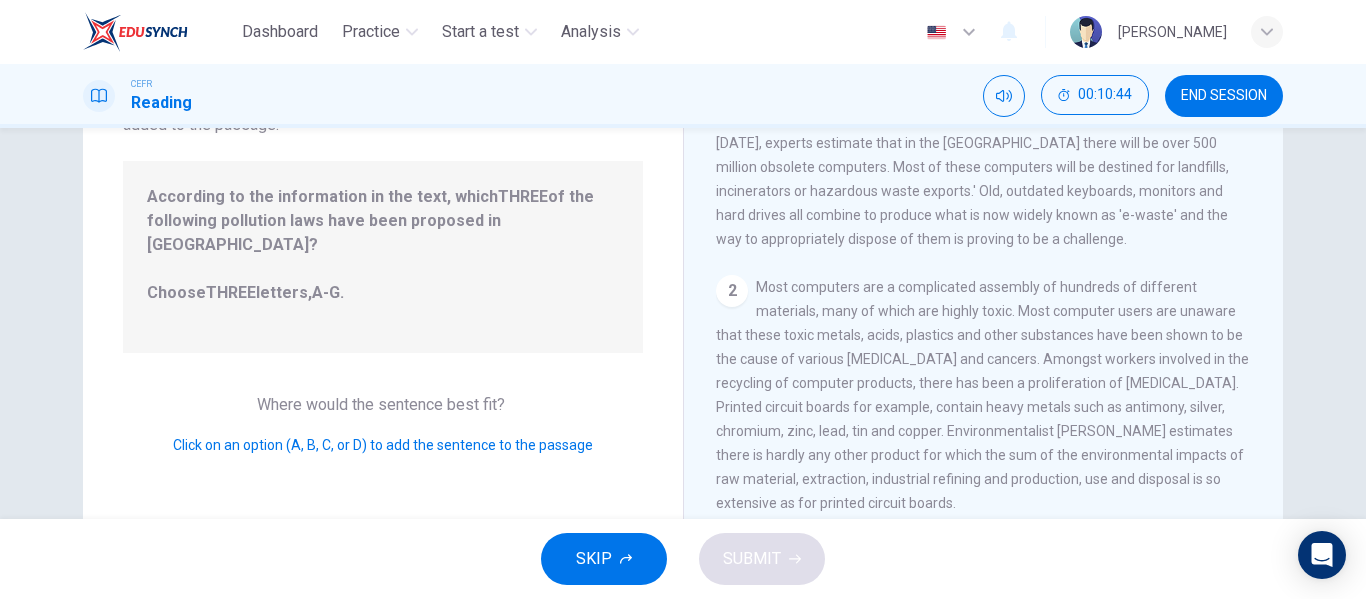 scroll, scrollTop: 98, scrollLeft: 0, axis: vertical 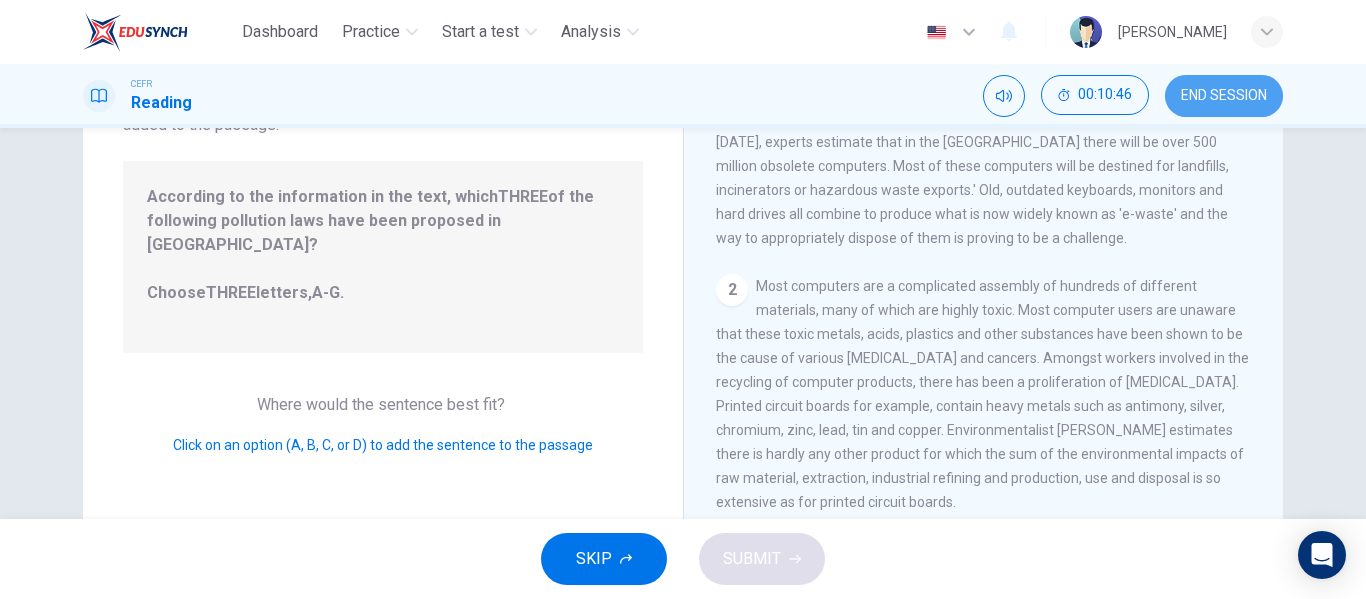 click on "END SESSION" at bounding box center (1224, 96) 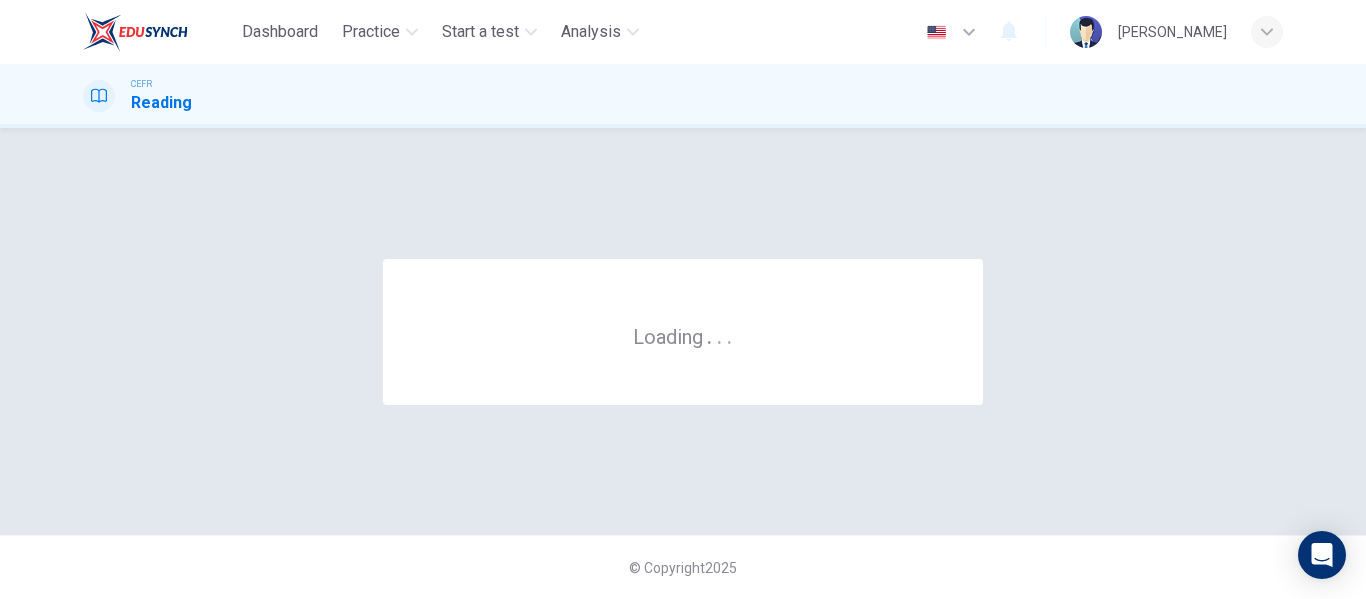 scroll, scrollTop: 0, scrollLeft: 0, axis: both 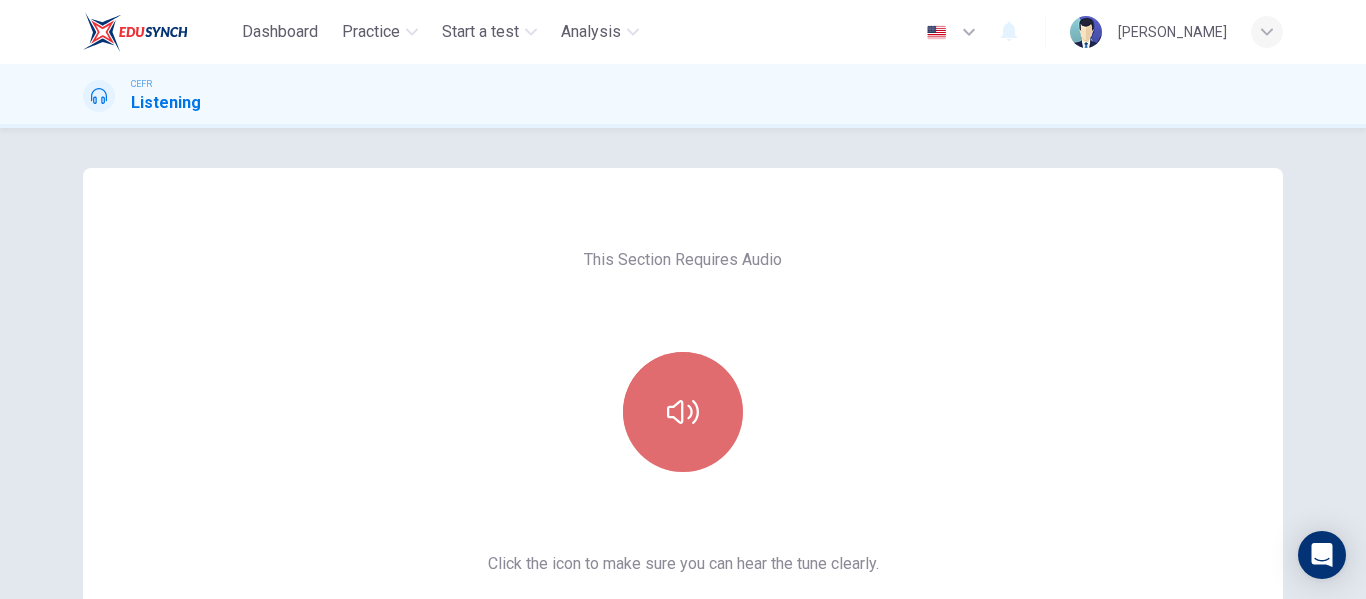 click at bounding box center [683, 412] 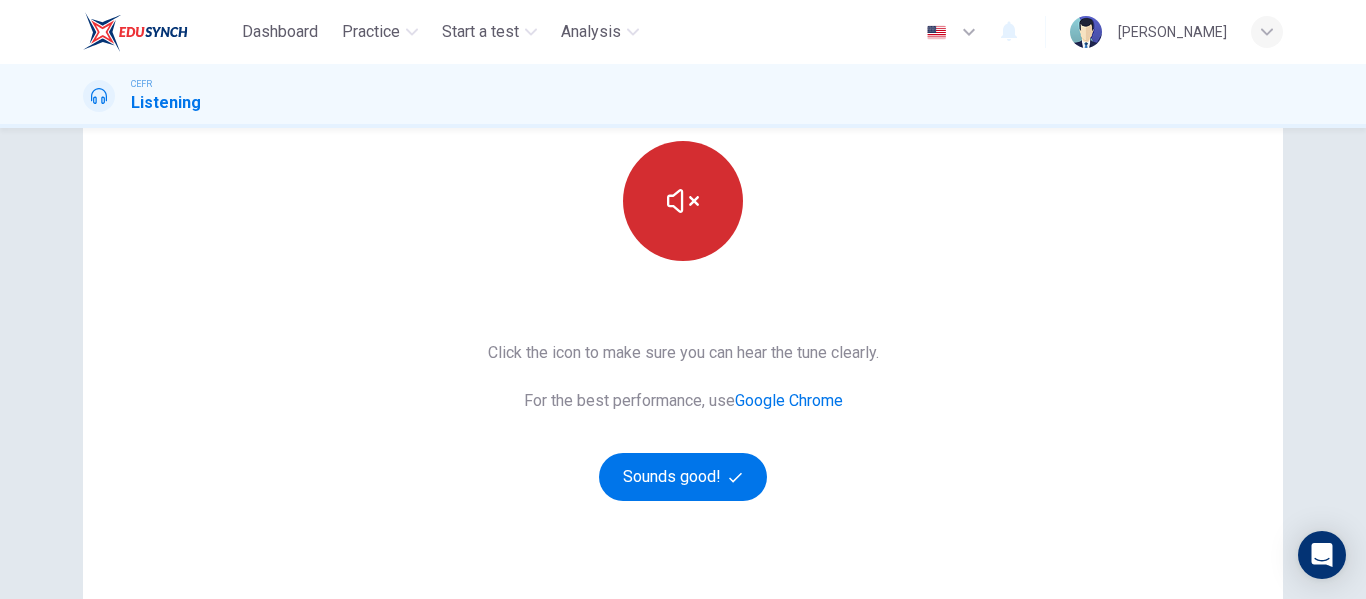 scroll, scrollTop: 212, scrollLeft: 0, axis: vertical 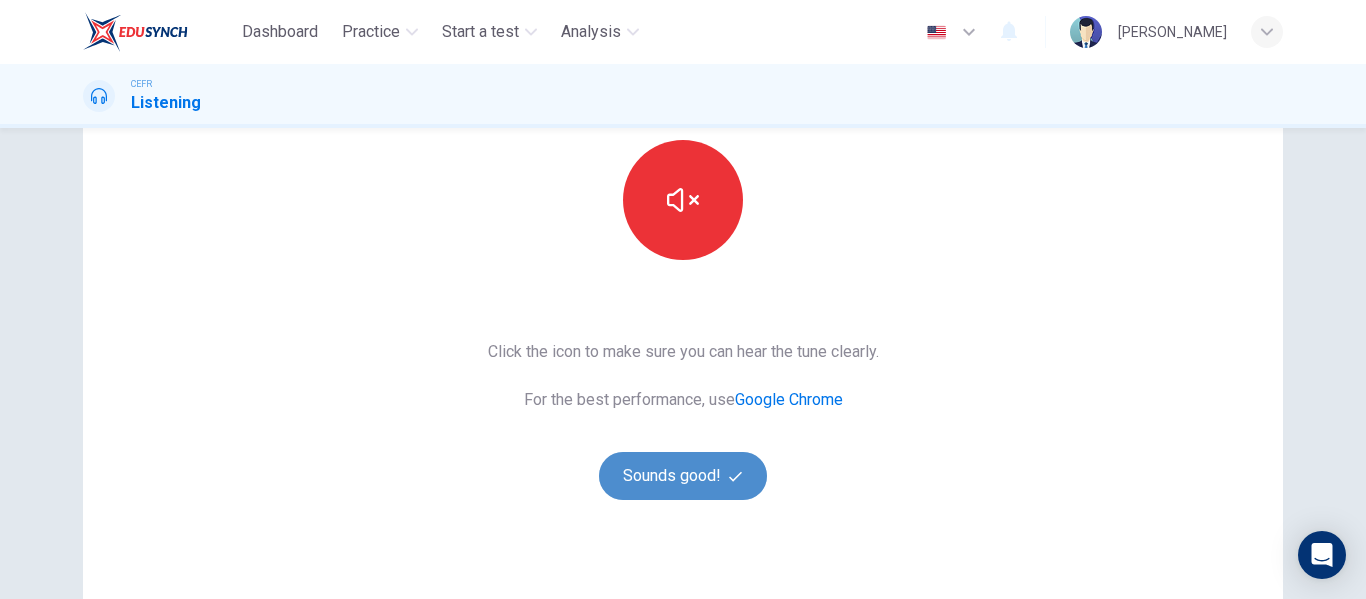 click on "Sounds good!" at bounding box center [683, 476] 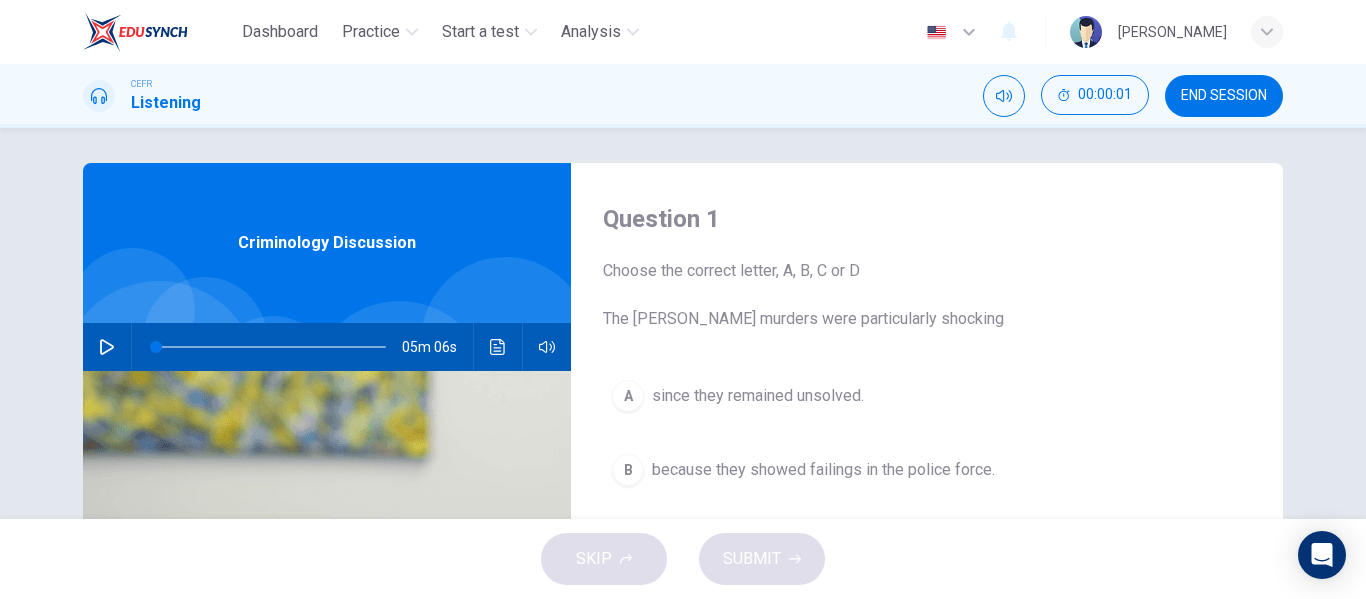 scroll, scrollTop: 0, scrollLeft: 0, axis: both 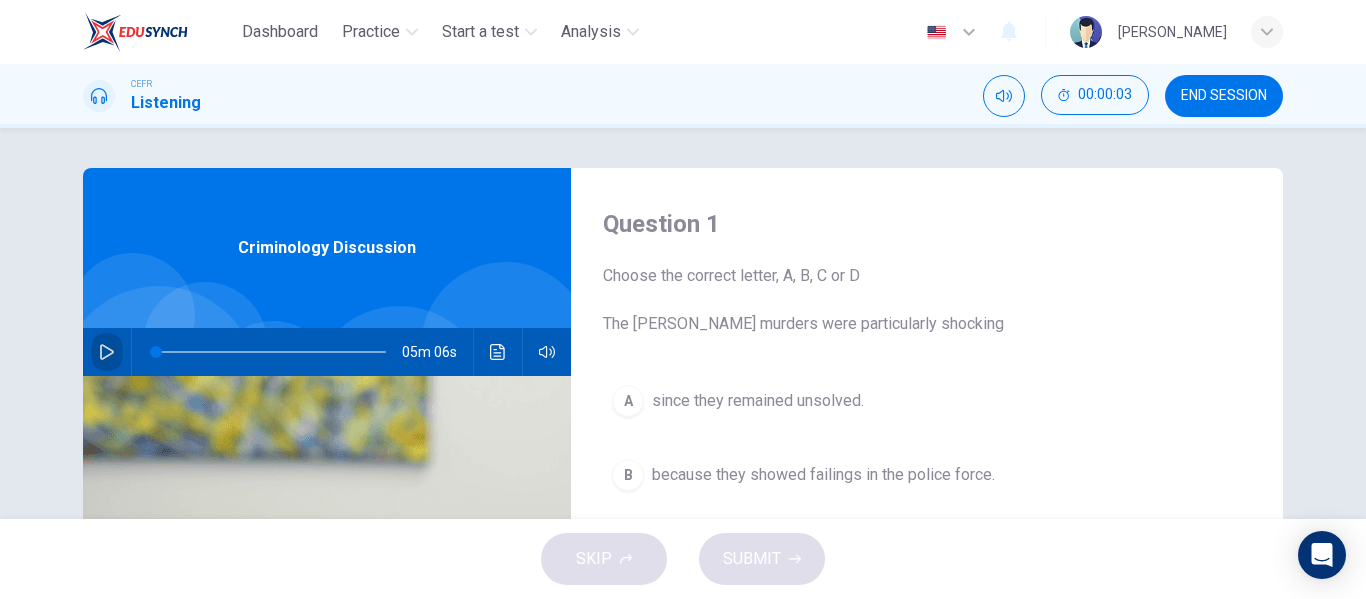 click at bounding box center [107, 352] 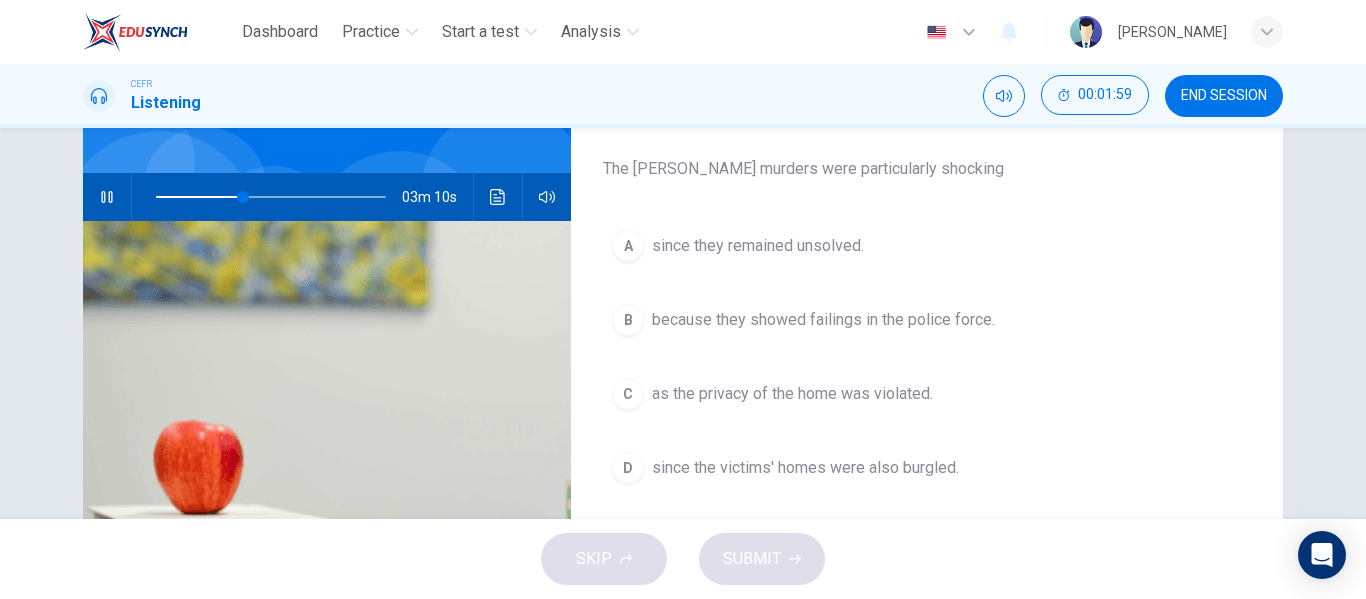 scroll, scrollTop: 156, scrollLeft: 0, axis: vertical 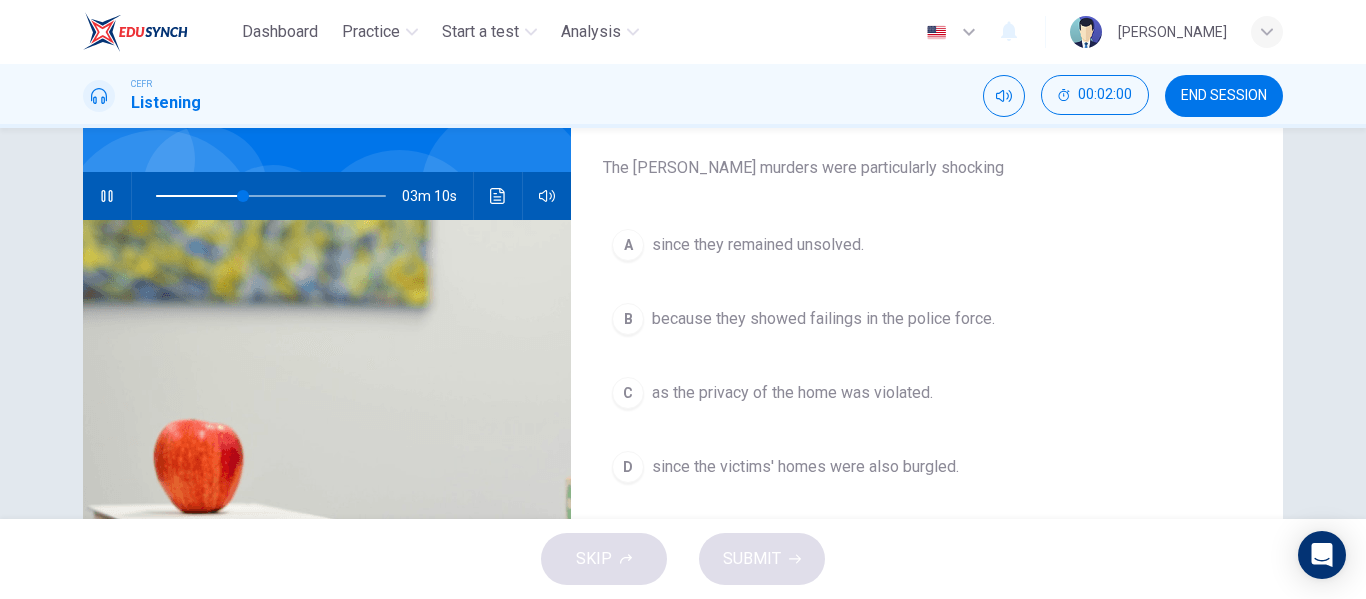 click on "A since they remained unsolved. B because they showed failings in the police force. C as the privacy of the home was violated. D since the victims' homes were also burgled." at bounding box center [927, 376] 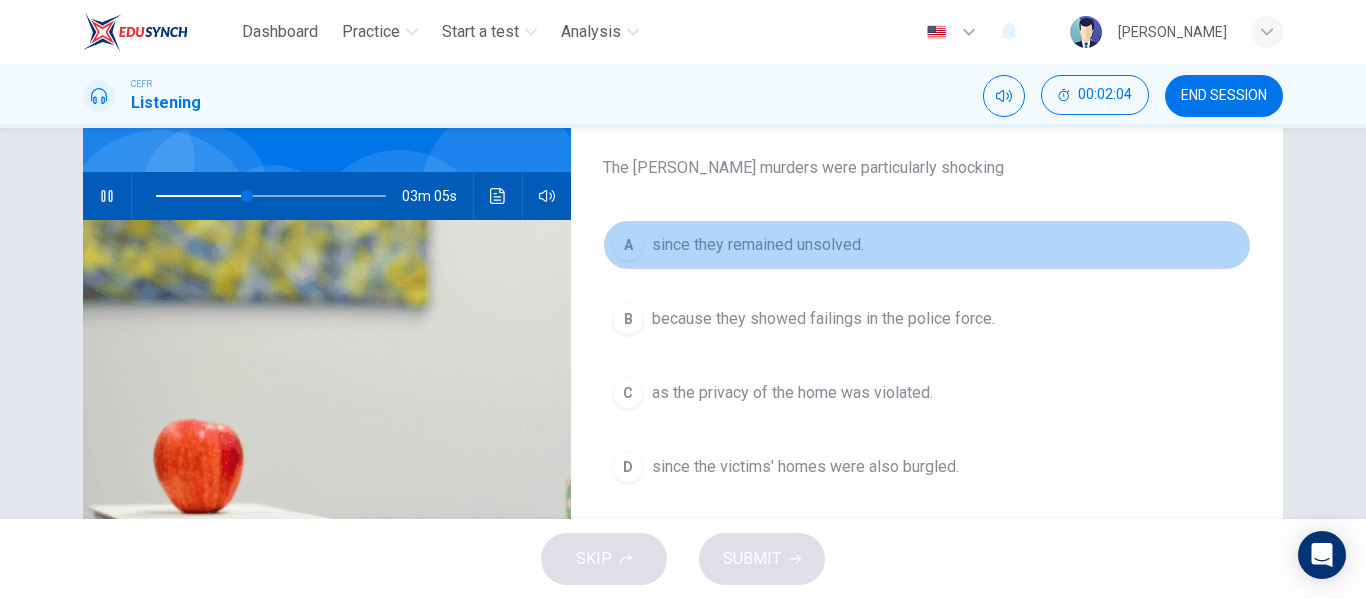 click on "since they remained unsolved." at bounding box center [758, 245] 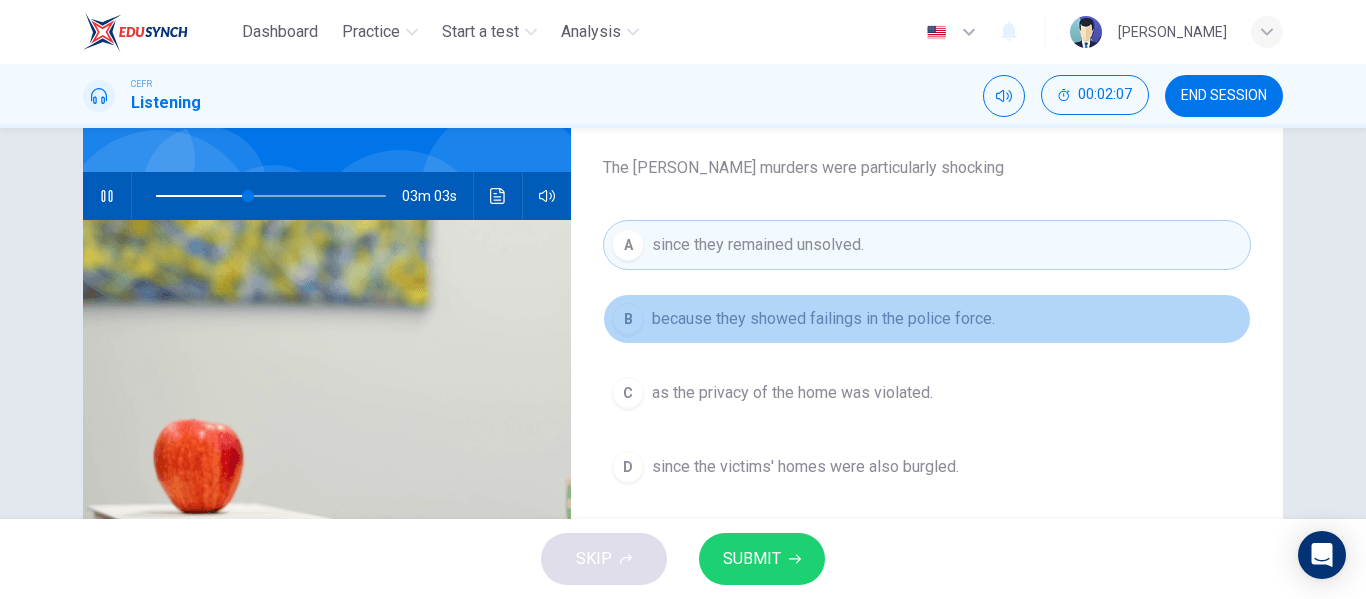 click on "because they showed failings in the police force." at bounding box center [823, 319] 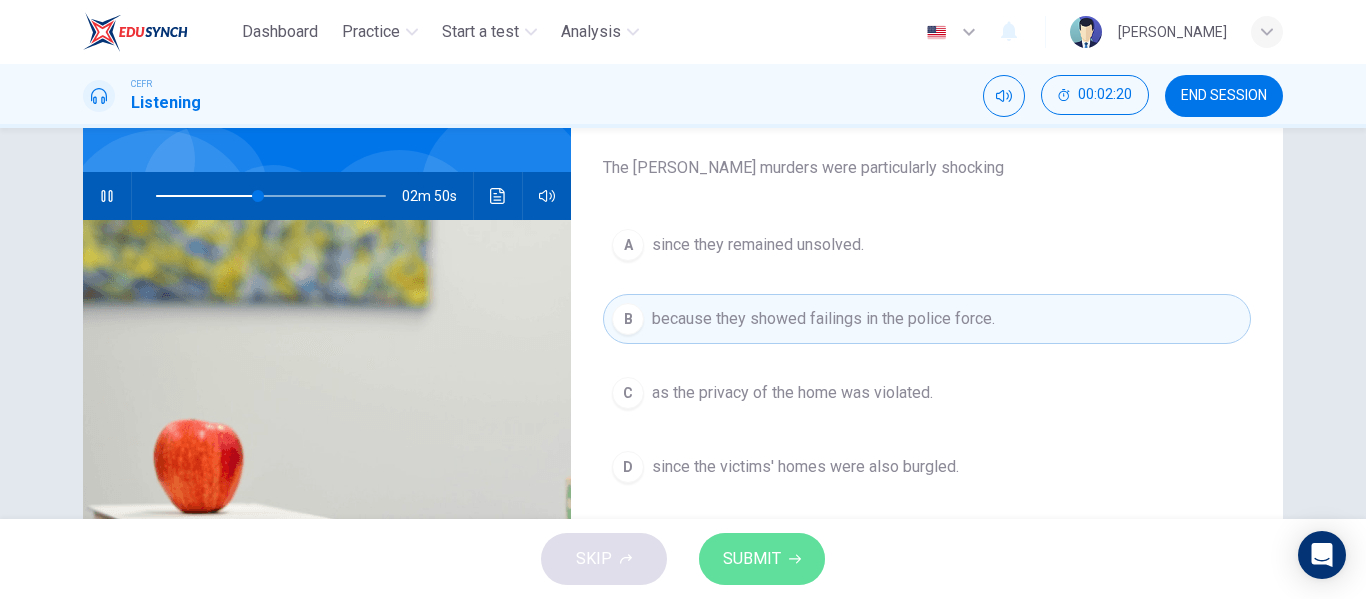 click on "SUBMIT" at bounding box center [752, 559] 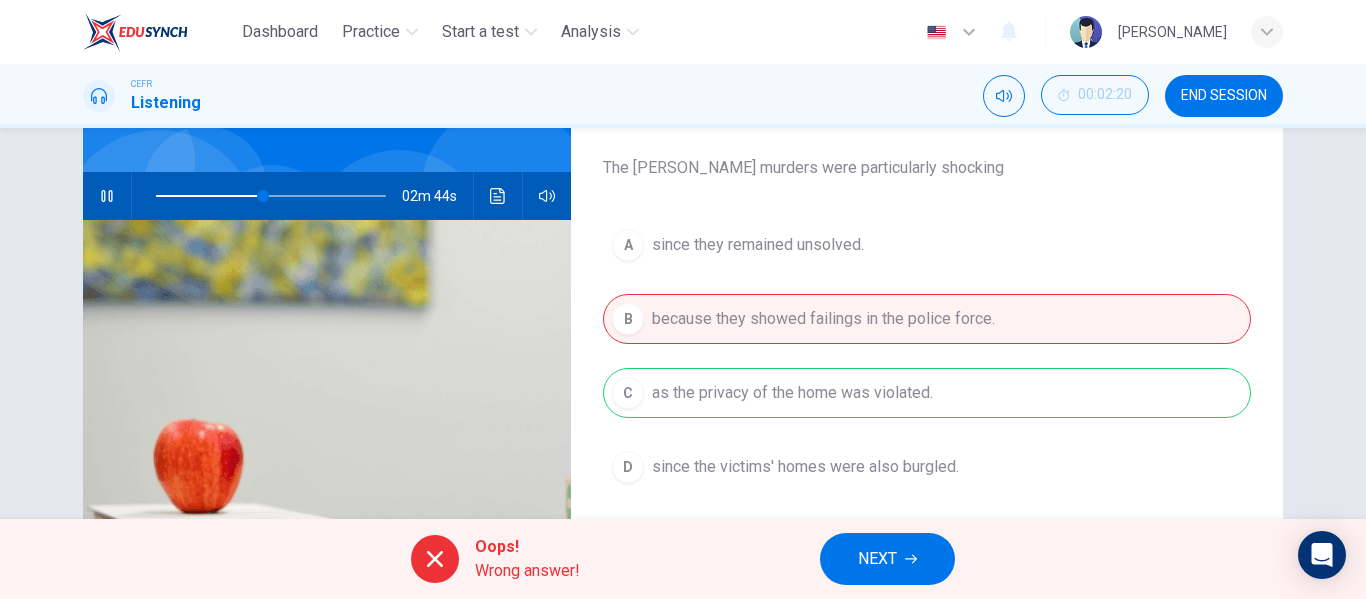 click on "NEXT" at bounding box center [877, 559] 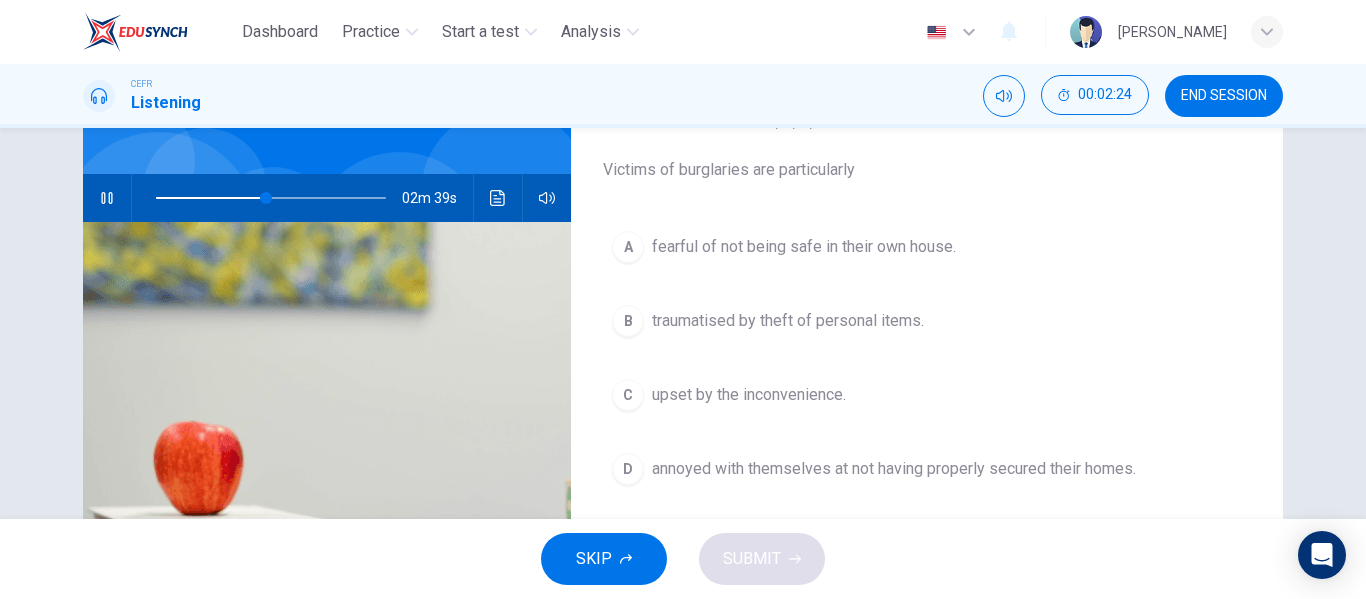 scroll, scrollTop: 153, scrollLeft: 0, axis: vertical 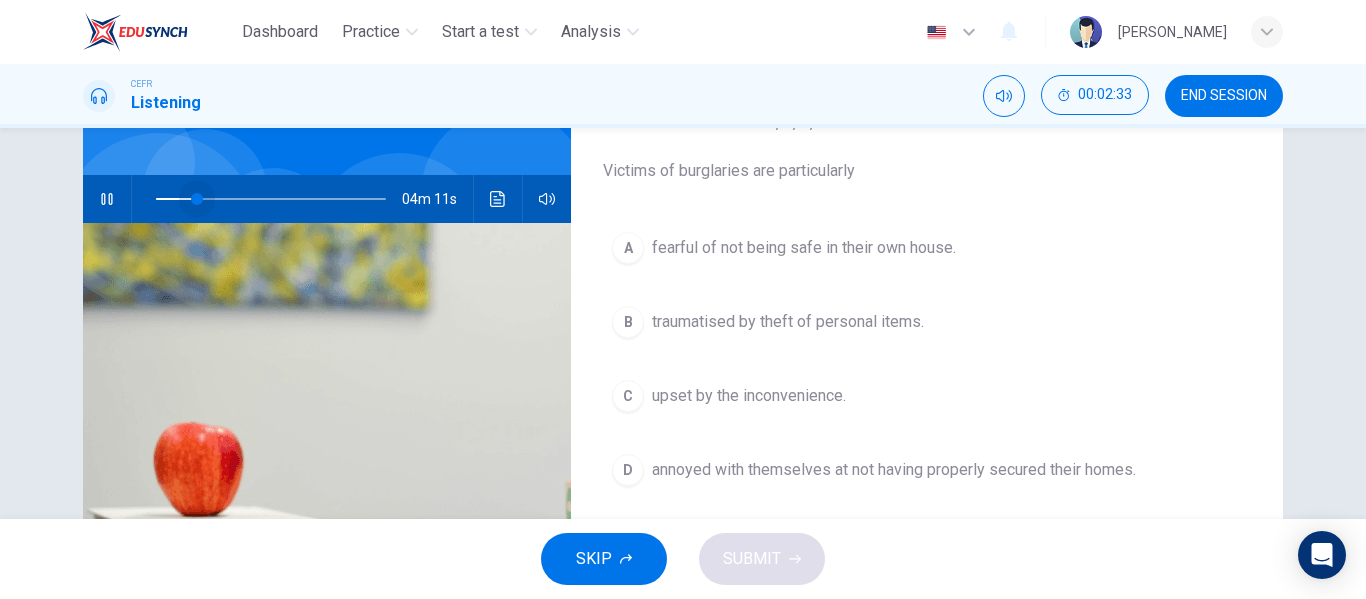 drag, startPoint x: 275, startPoint y: 196, endPoint x: 190, endPoint y: 199, distance: 85.052925 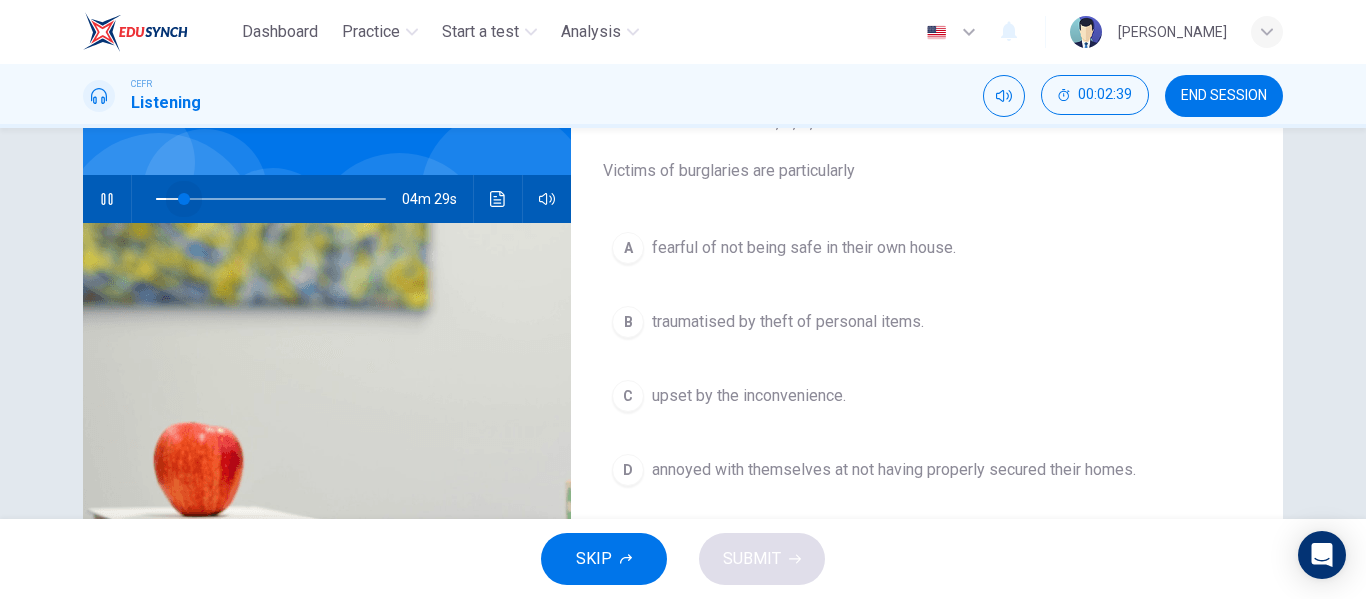 drag, startPoint x: 189, startPoint y: 199, endPoint x: 173, endPoint y: 200, distance: 16.03122 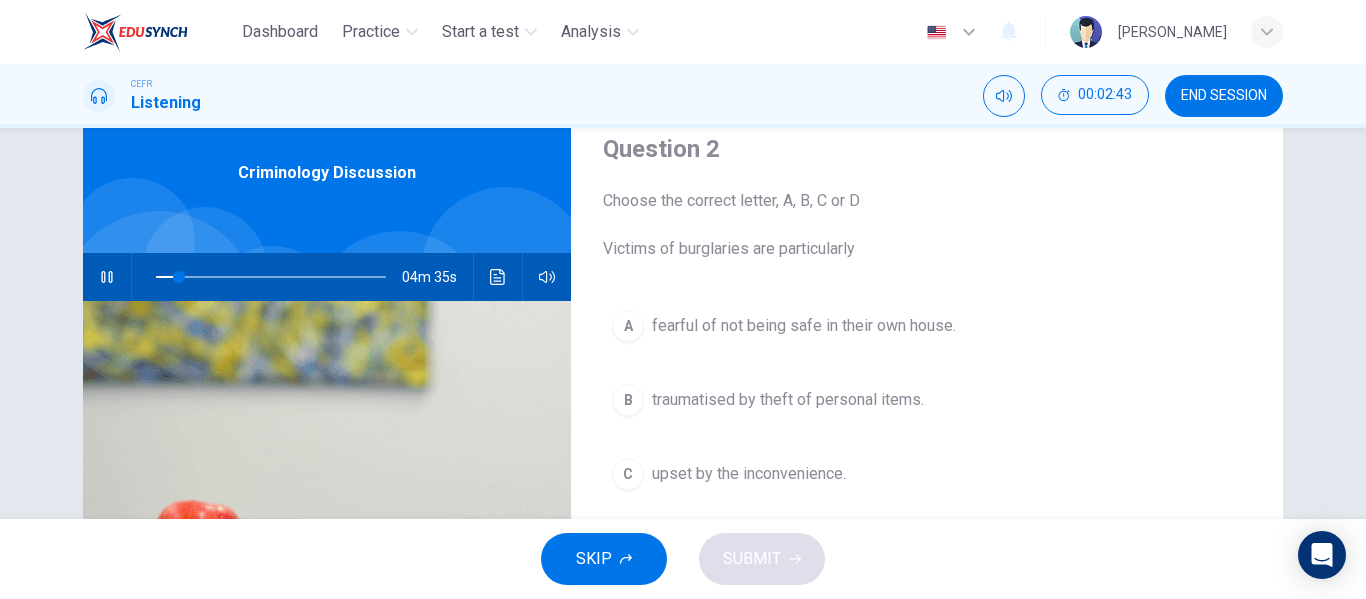 scroll, scrollTop: 0, scrollLeft: 0, axis: both 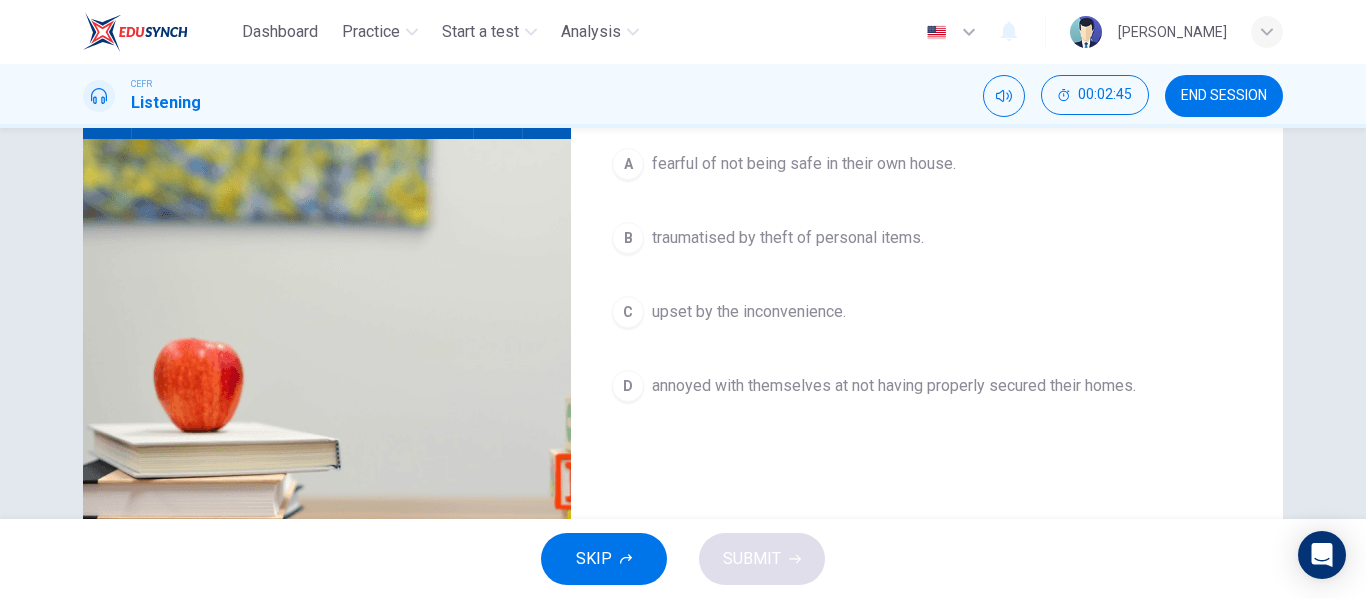 type on "11" 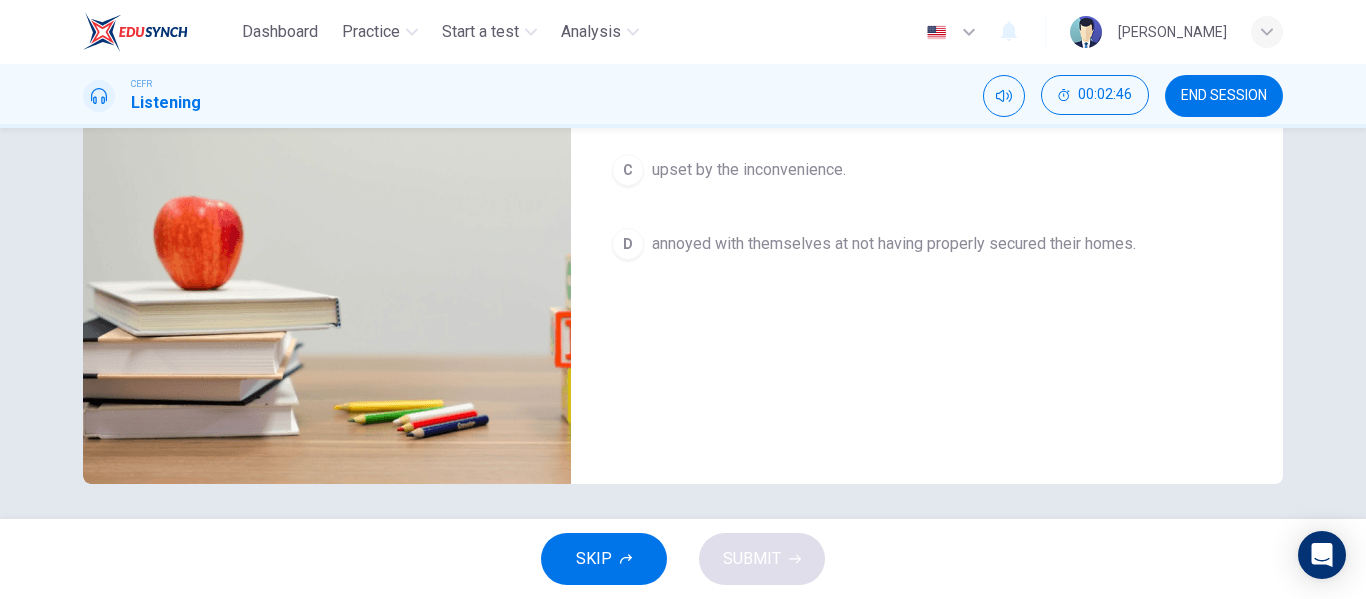 scroll, scrollTop: 384, scrollLeft: 0, axis: vertical 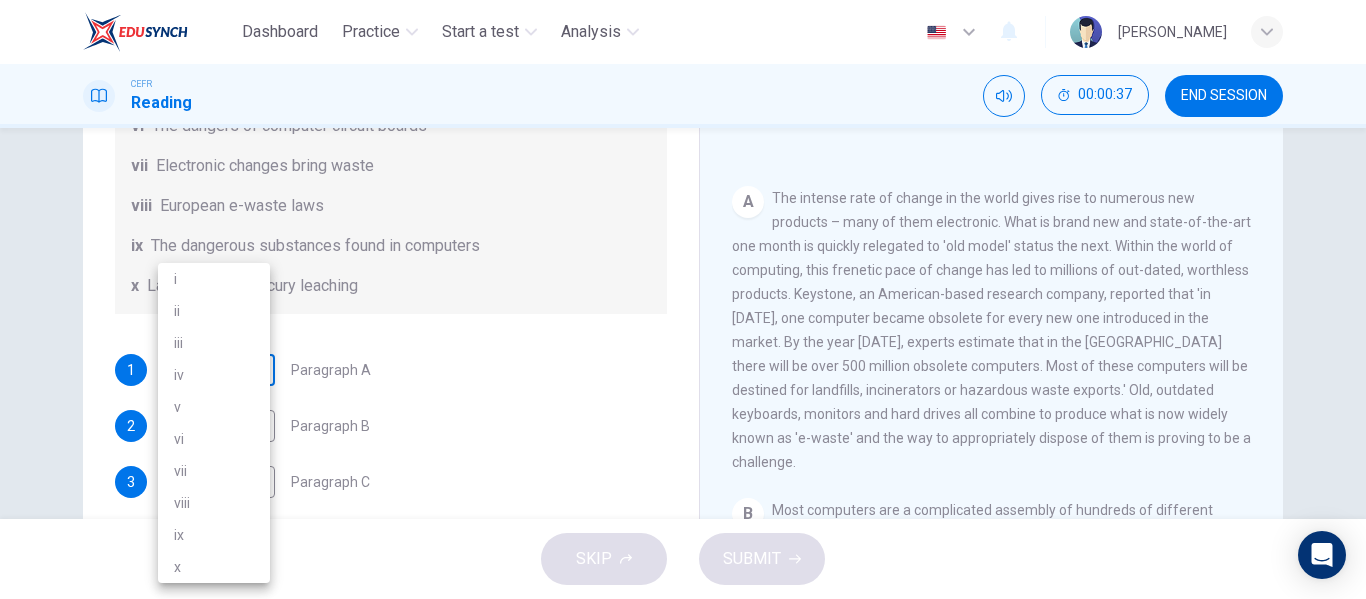 click on "Dashboard Practice Start a test Analysis English en ​ MARIYYAH MUNAWWARAH BINTI ABDUL HALIM CEFR Reading 00:00:37 END SESSION Questions 1 - 7 The Reading Passage has 7 paragraphs,  A-G .
Choose the correct heading for each paragraph from the list of headings below.
Write the correct number,  i-x , in the boxes below. List of Headings i Exporting e-waste ii The hazards of burning computer junk iii Blame developed countries for e-waste iv Landfills are not satisfactory v Producer’s legal responsibility vi The dangers of computer circuit boards vii Electronic changes bring waste viii European e-waste laws ix The dangerous substances found in computers x Landfills and mercury leaching 1 ​ ​ Paragraph A 2 ​ ​ Paragraph B 3 ​ ​ Paragraph C 4 ​ ​ Paragraph D 5 ​ ​ Paragraph E 6 ​ ​ Paragraph F 7 ​ ​ Paragraph G The Intense Rate of Change in the World CLICK TO ZOOM Click to Zoom A B C D E F G SKIP SUBMIT EduSynch - Online Language Proficiency Testing
Dashboard Practice 2025 i" at bounding box center [683, 299] 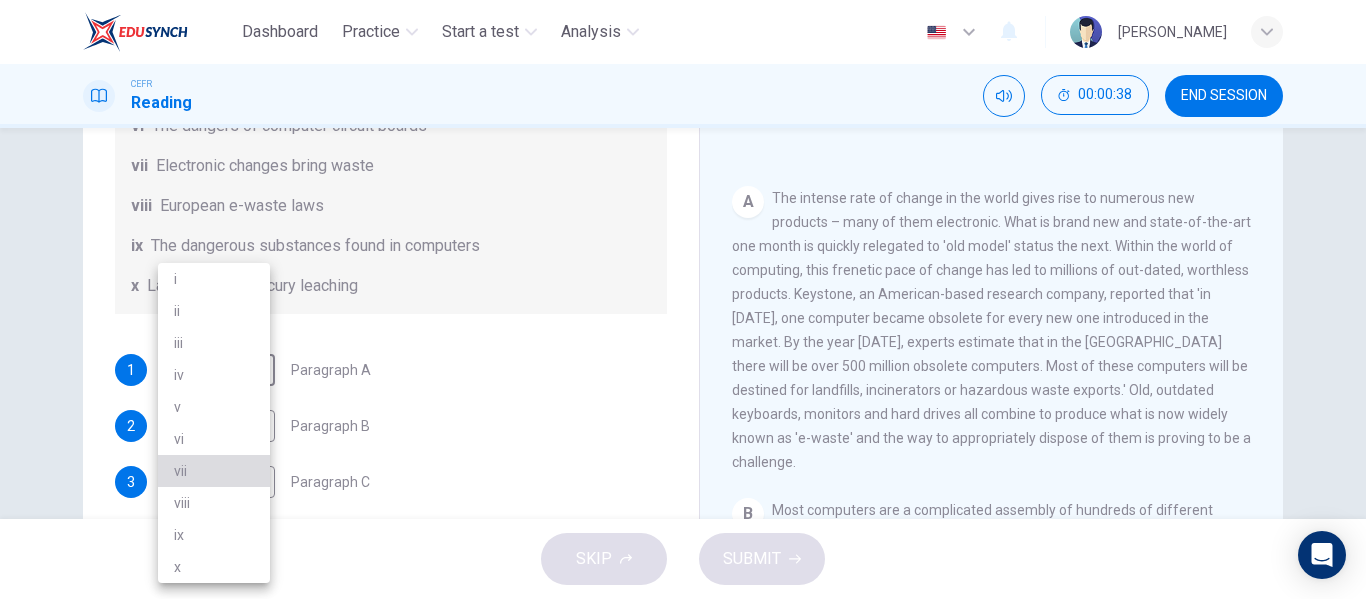 click on "vii" at bounding box center [214, 471] 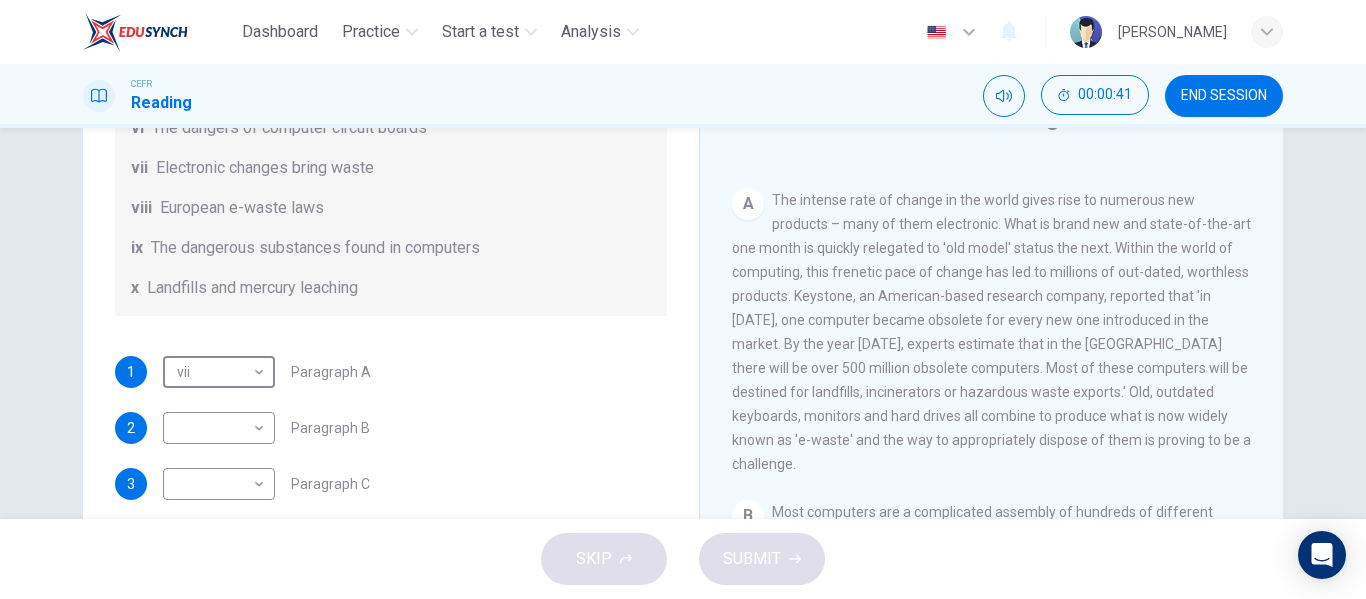 scroll, scrollTop: 98, scrollLeft: 0, axis: vertical 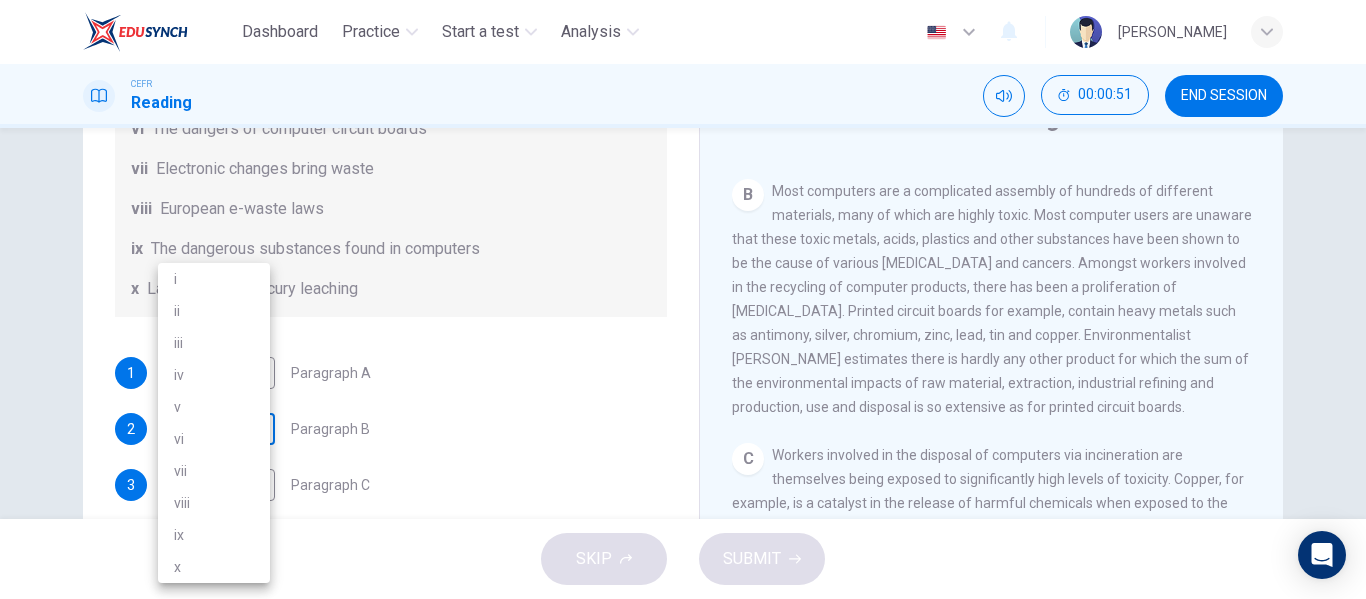 click on "Dashboard Practice Start a test Analysis English en ​ MARIYYAH MUNAWWARAH BINTI ABDUL HALIM CEFR Reading 00:00:51 END SESSION Questions 1 - 7 The Reading Passage has 7 paragraphs,  A-G .
Choose the correct heading for each paragraph from the list of headings below.
Write the correct number,  i-x , in the boxes below. List of Headings i Exporting e-waste ii The hazards of burning computer junk iii Blame developed countries for e-waste iv Landfills are not satisfactory v Producer’s legal responsibility vi The dangers of computer circuit boards vii Electronic changes bring waste viii European e-waste laws ix The dangerous substances found in computers x Landfills and mercury leaching 1 vii vii ​ Paragraph A 2 ​ ​ Paragraph B 3 ​ ​ Paragraph C 4 ​ ​ Paragraph D 5 ​ ​ Paragraph E 6 ​ ​ Paragraph F 7 ​ ​ Paragraph G The Intense Rate of Change in the World CLICK TO ZOOM Click to Zoom A B C D E F G SKIP SUBMIT EduSynch - Online Language Proficiency Testing
Dashboard Practice i" at bounding box center [683, 299] 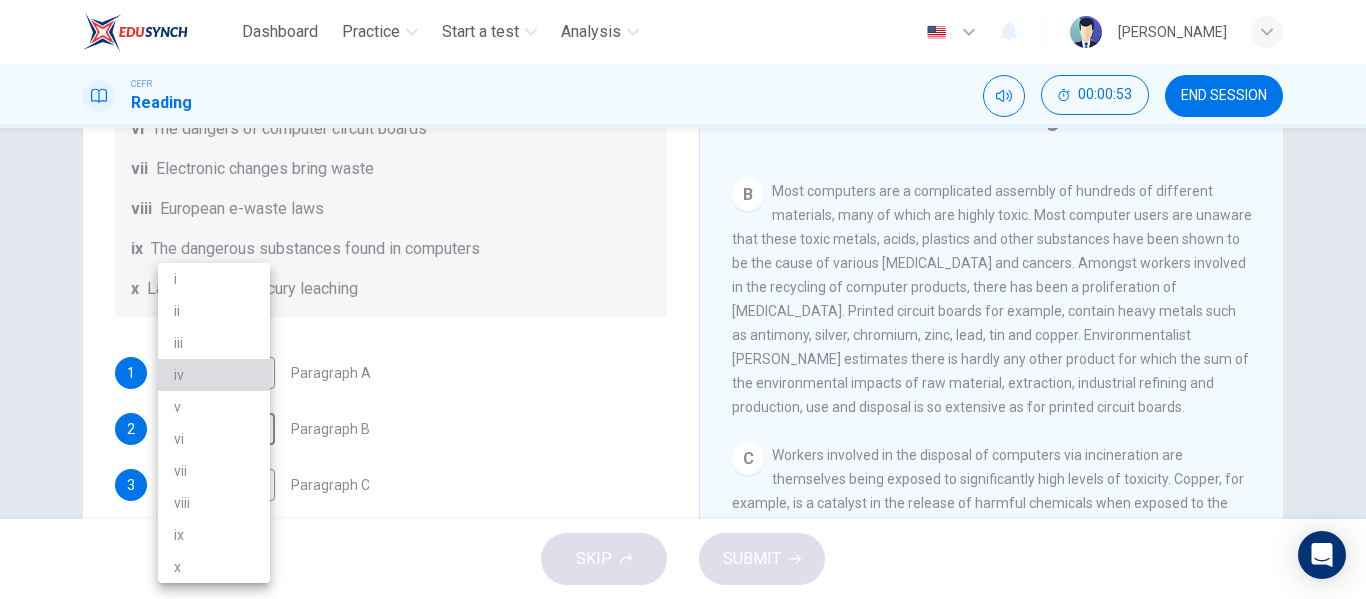 click on "iv" at bounding box center (214, 375) 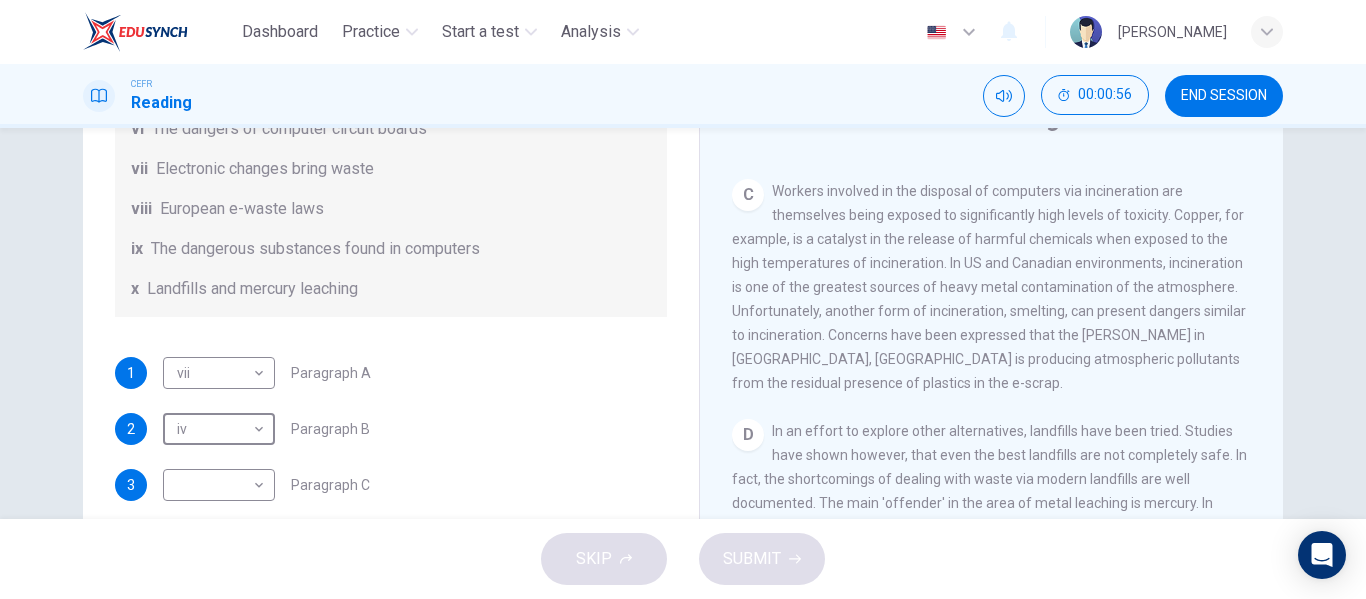 scroll, scrollTop: 987, scrollLeft: 0, axis: vertical 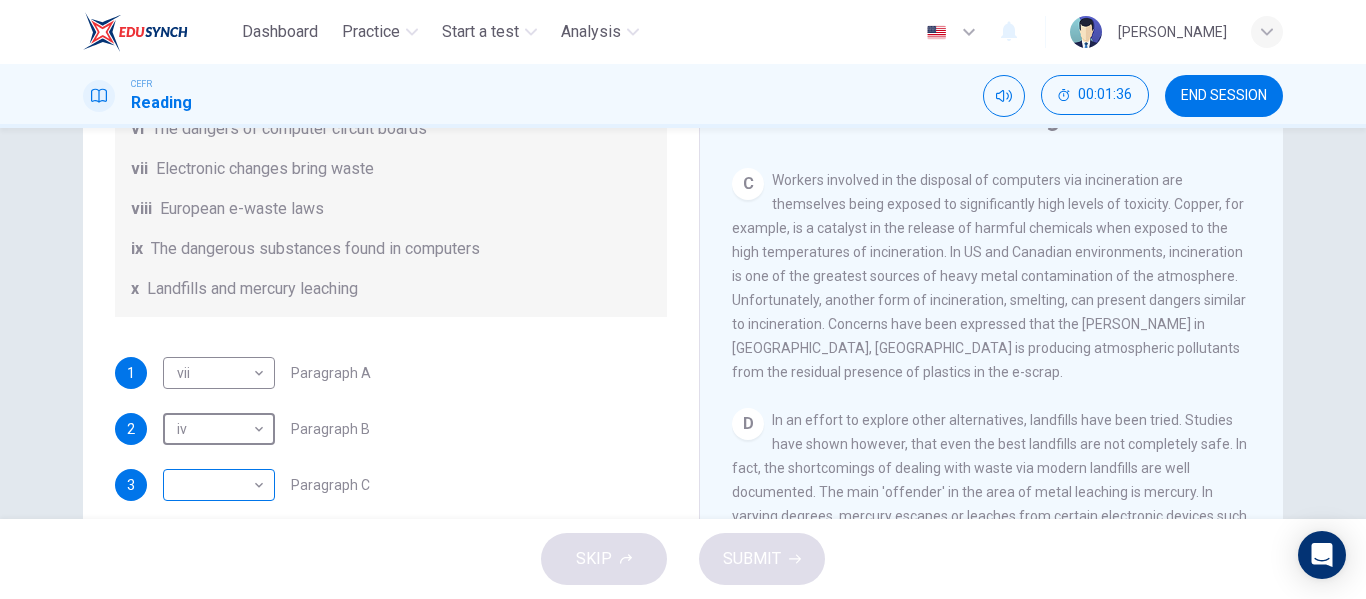 click on "Dashboard Practice Start a test Analysis English en ​ MARIYYAH MUNAWWARAH BINTI ABDUL HALIM CEFR Reading 00:01:36 END SESSION Questions 1 - 7 The Reading Passage has 7 paragraphs,  A-G .
Choose the correct heading for each paragraph from the list of headings below.
Write the correct number,  i-x , in the boxes below. List of Headings i Exporting e-waste ii The hazards of burning computer junk iii Blame developed countries for e-waste iv Landfills are not satisfactory v Producer’s legal responsibility vi The dangers of computer circuit boards vii Electronic changes bring waste viii European e-waste laws ix The dangerous substances found in computers x Landfills and mercury leaching 1 vii vii ​ Paragraph A 2 iv iv ​ Paragraph B 3 ​ ​ Paragraph C 4 ​ ​ Paragraph D 5 ​ ​ Paragraph E 6 ​ ​ Paragraph F 7 ​ ​ Paragraph G The Intense Rate of Change in the World CLICK TO ZOOM Click to Zoom A B C D E F G SKIP SUBMIT EduSynch - Online Language Proficiency Testing
Dashboard Practice" at bounding box center [683, 299] 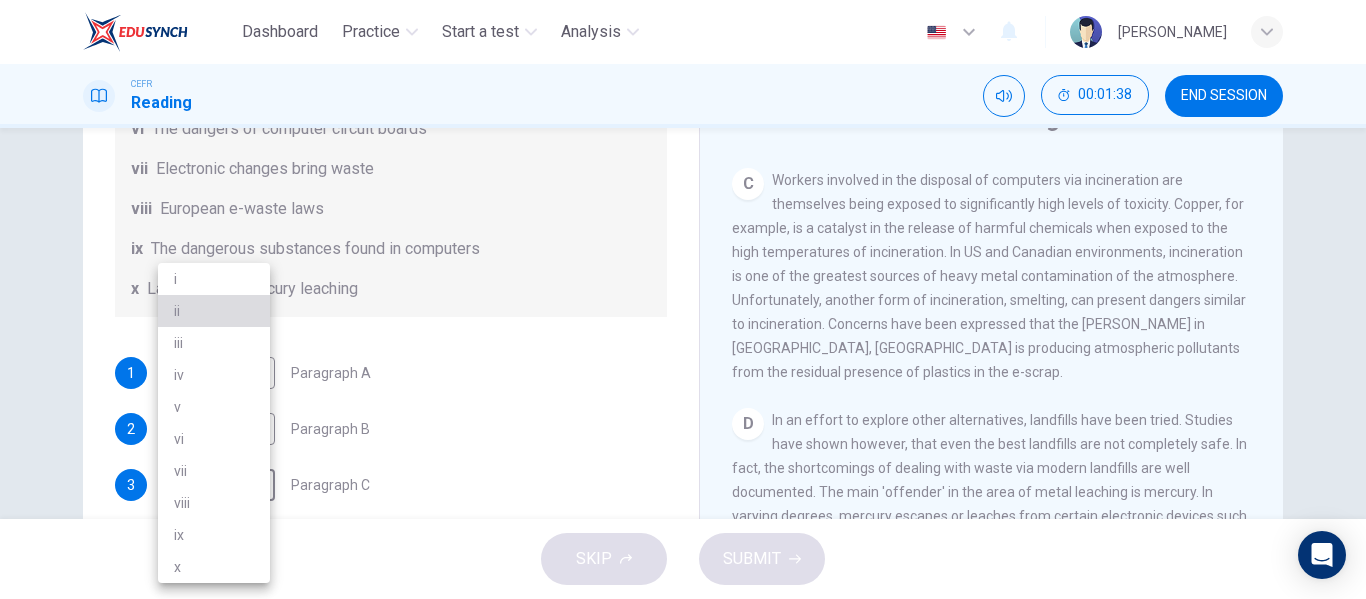 click on "ii" at bounding box center [214, 311] 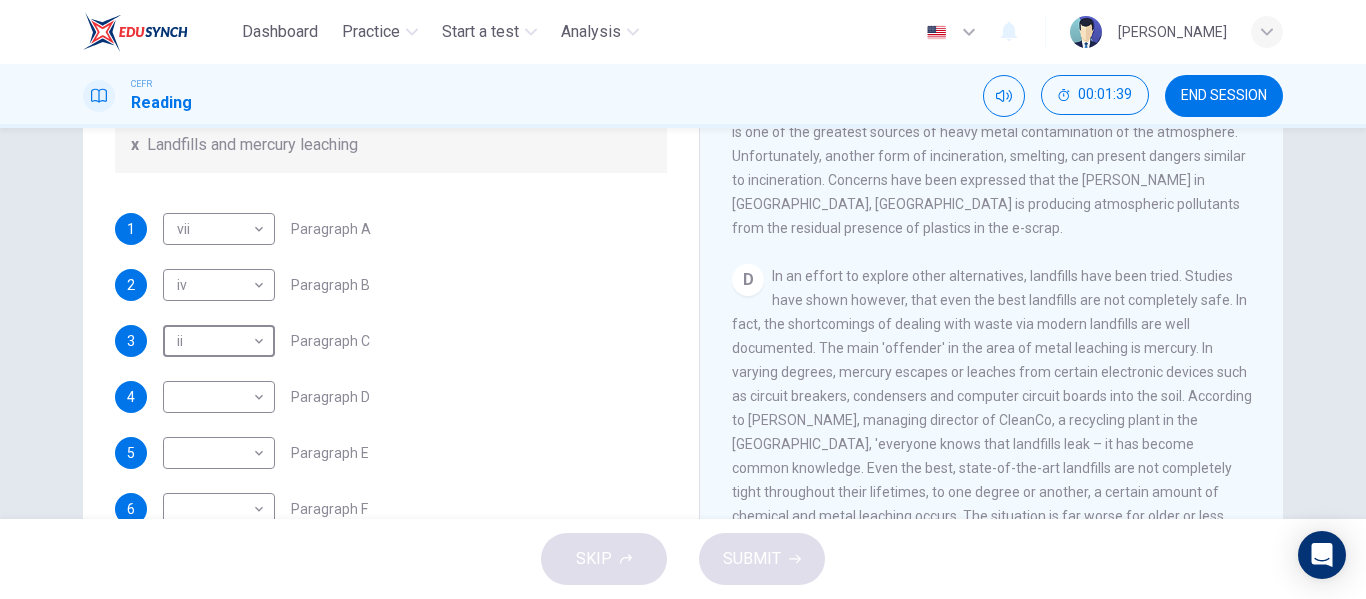 scroll, scrollTop: 241, scrollLeft: 0, axis: vertical 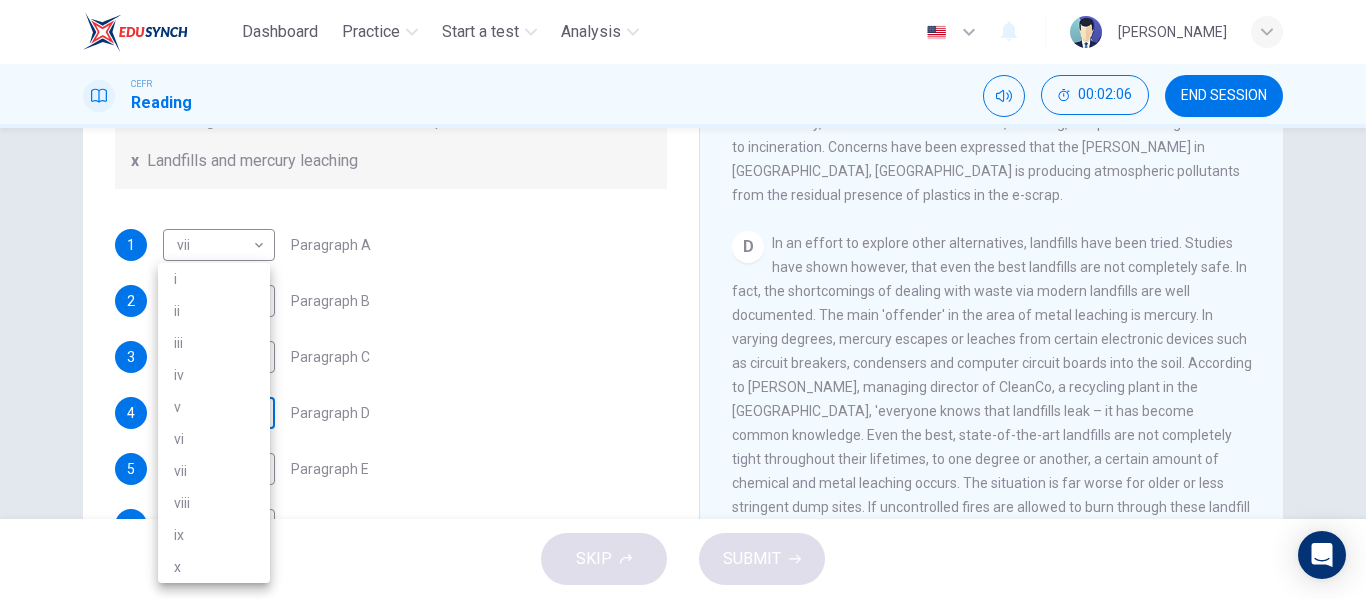 click on "Dashboard Practice Start a test Analysis English en ​ MARIYYAH MUNAWWARAH BINTI ABDUL HALIM CEFR Reading 00:02:06 END SESSION Questions 1 - 7 The Reading Passage has 7 paragraphs,  A-G .
Choose the correct heading for each paragraph from the list of headings below.
Write the correct number,  i-x , in the boxes below. List of Headings i Exporting e-waste ii The hazards of burning computer junk iii Blame developed countries for e-waste iv Landfills are not satisfactory v Producer’s legal responsibility vi The dangers of computer circuit boards vii Electronic changes bring waste viii European e-waste laws ix The dangerous substances found in computers x Landfills and mercury leaching 1 vii vii ​ Paragraph A 2 iv iv ​ Paragraph B 3 ii ii ​ Paragraph C 4 ​ ​ Paragraph D 5 ​ ​ Paragraph E 6 ​ ​ Paragraph F 7 ​ ​ Paragraph G The Intense Rate of Change in the World CLICK TO ZOOM Click to Zoom A B C D E F G SKIP SUBMIT EduSynch - Online Language Proficiency Testing
Dashboard 2025 i" at bounding box center (683, 299) 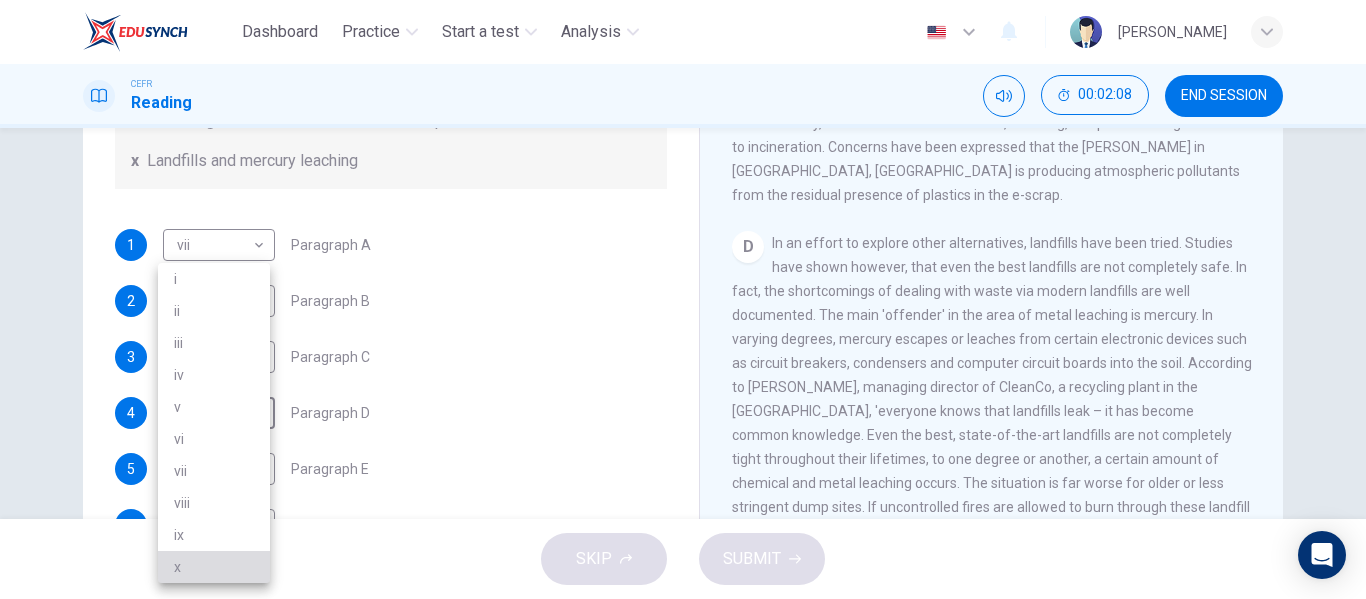 click on "x" at bounding box center [214, 567] 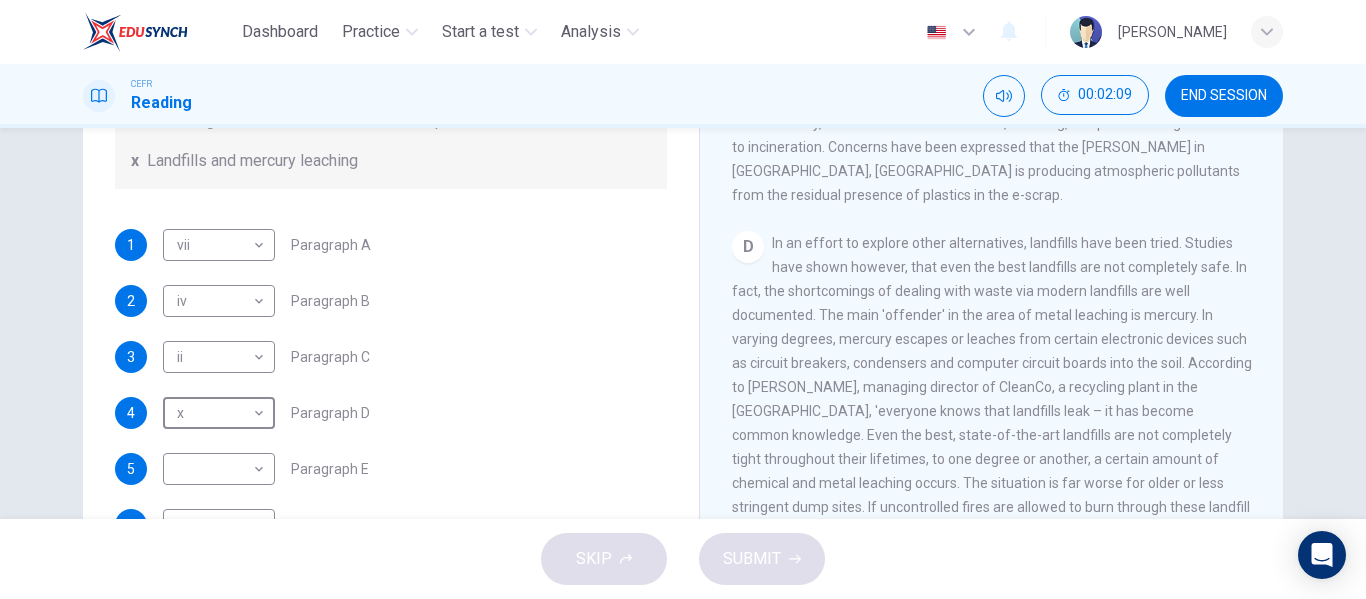 scroll, scrollTop: 489, scrollLeft: 0, axis: vertical 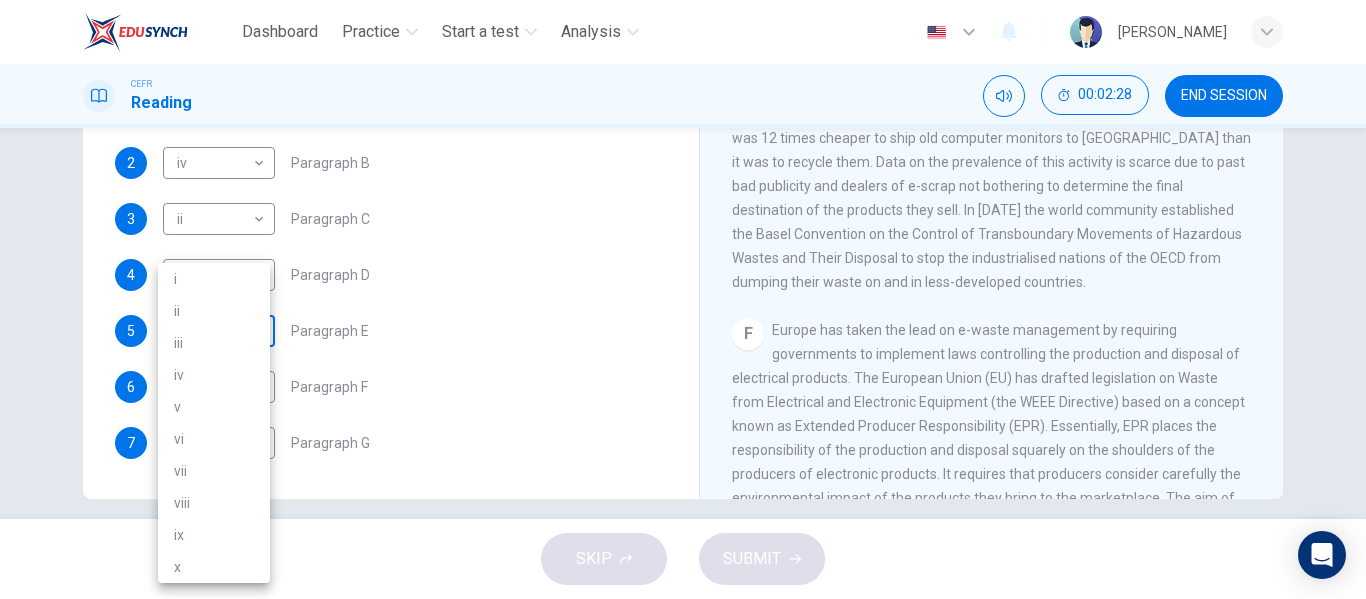 click on "Dashboard Practice Start a test Analysis English en ​ MARIYYAH MUNAWWARAH BINTI ABDUL HALIM CEFR Reading 00:02:28 END SESSION Questions 1 - 7 The Reading Passage has 7 paragraphs,  A-G .
Choose the correct heading for each paragraph from the list of headings below.
Write the correct number,  i-x , in the boxes below. List of Headings i Exporting e-waste ii The hazards of burning computer junk iii Blame developed countries for e-waste iv Landfills are not satisfactory v Producer’s legal responsibility vi The dangers of computer circuit boards vii Electronic changes bring waste viii European e-waste laws ix The dangerous substances found in computers x Landfills and mercury leaching 1 vii vii ​ Paragraph A 2 iv iv ​ Paragraph B 3 ii ii ​ Paragraph C 4 x x ​ Paragraph D 5 ​ ​ Paragraph E 6 ​ ​ Paragraph F 7 ​ ​ Paragraph G The Intense Rate of Change in the World CLICK TO ZOOM Click to Zoom A B C D E F G SKIP SUBMIT EduSynch - Online Language Proficiency Testing
Dashboard 2025 i" at bounding box center [683, 299] 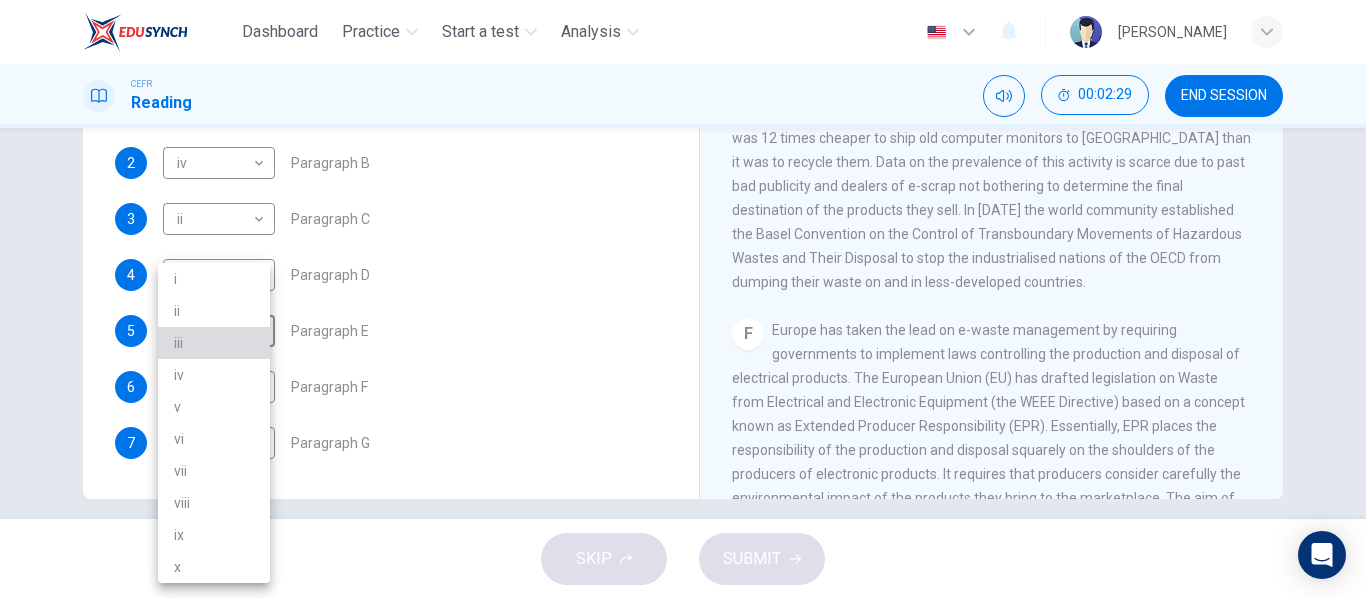 click on "iii" at bounding box center [214, 343] 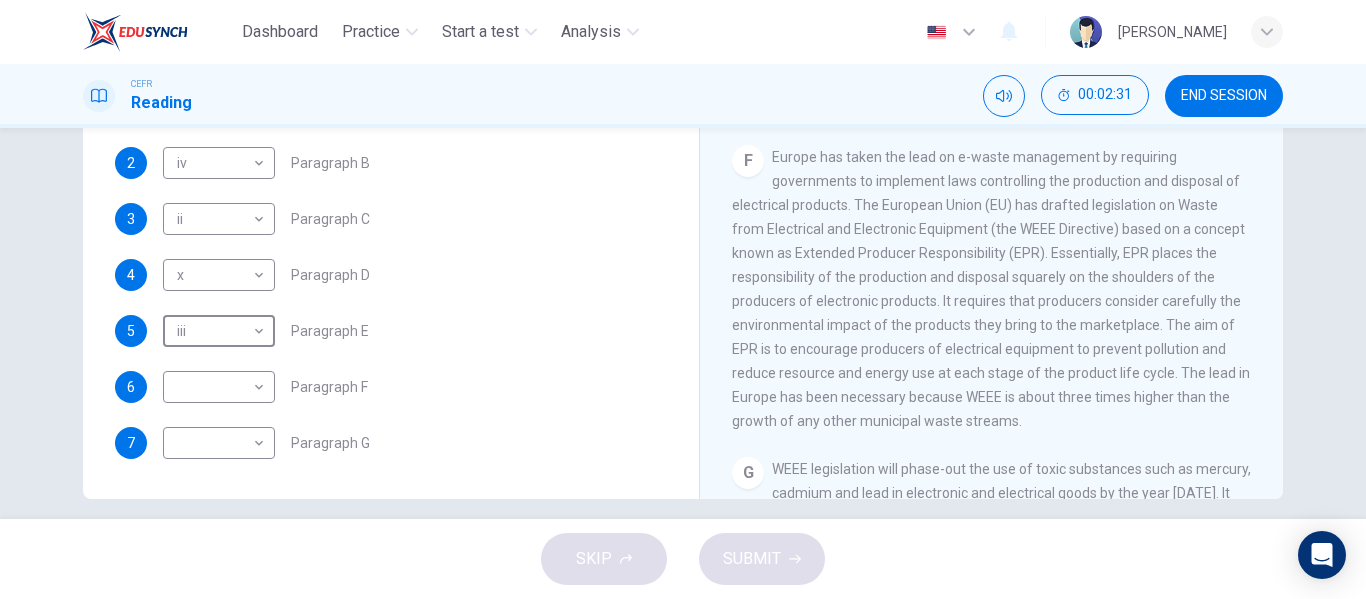 scroll, scrollTop: 1634, scrollLeft: 0, axis: vertical 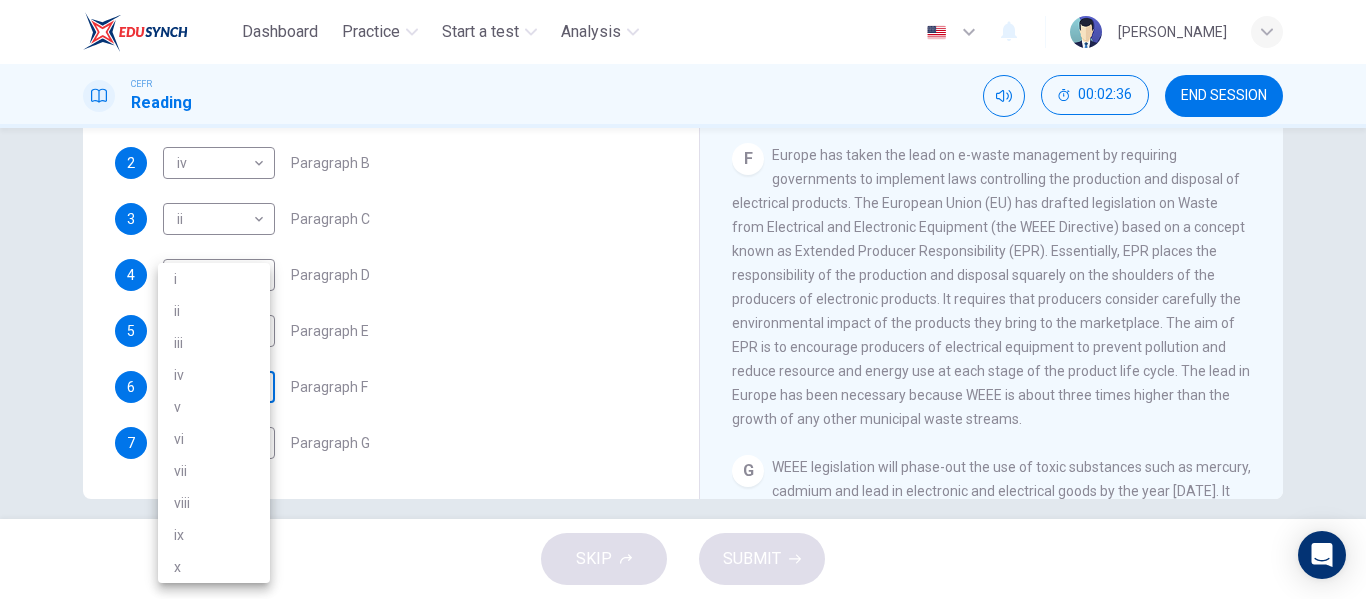 click on "Dashboard Practice Start a test Analysis English en ​ MARIYYAH MUNAWWARAH BINTI ABDUL HALIM CEFR Reading 00:02:36 END SESSION Questions 1 - 7 The Reading Passage has 7 paragraphs,  A-G .
Choose the correct heading for each paragraph from the list of headings below.
Write the correct number,  i-x , in the boxes below. List of Headings i Exporting e-waste ii The hazards of burning computer junk iii Blame developed countries for e-waste iv Landfills are not satisfactory v Producer’s legal responsibility vi The dangers of computer circuit boards vii Electronic changes bring waste viii European e-waste laws ix The dangerous substances found in computers x Landfills and mercury leaching 1 vii vii ​ Paragraph A 2 iv iv ​ Paragraph B 3 ii ii ​ Paragraph C 4 x x ​ Paragraph D 5 iii iii ​ Paragraph E 6 ​ ​ Paragraph F 7 ​ ​ Paragraph G The Intense Rate of Change in the World CLICK TO ZOOM Click to Zoom A B C D E F G SKIP SUBMIT EduSynch - Online Language Proficiency Testing
Dashboard i v" at bounding box center (683, 299) 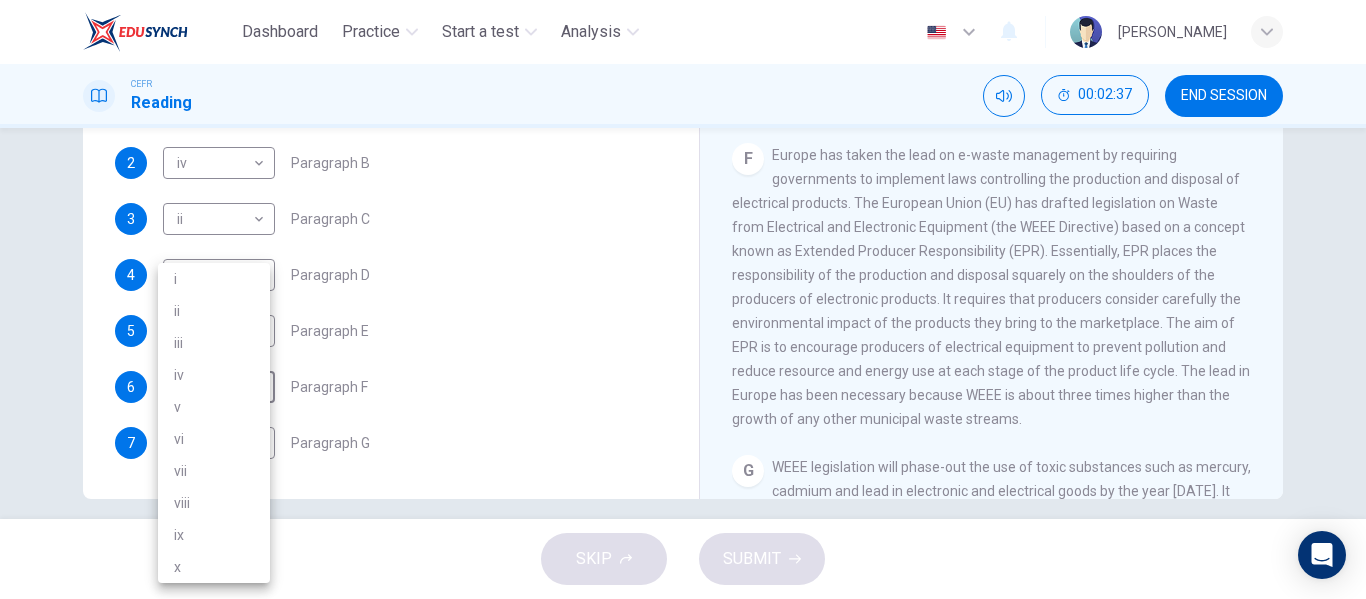 click on "viii" at bounding box center [214, 503] 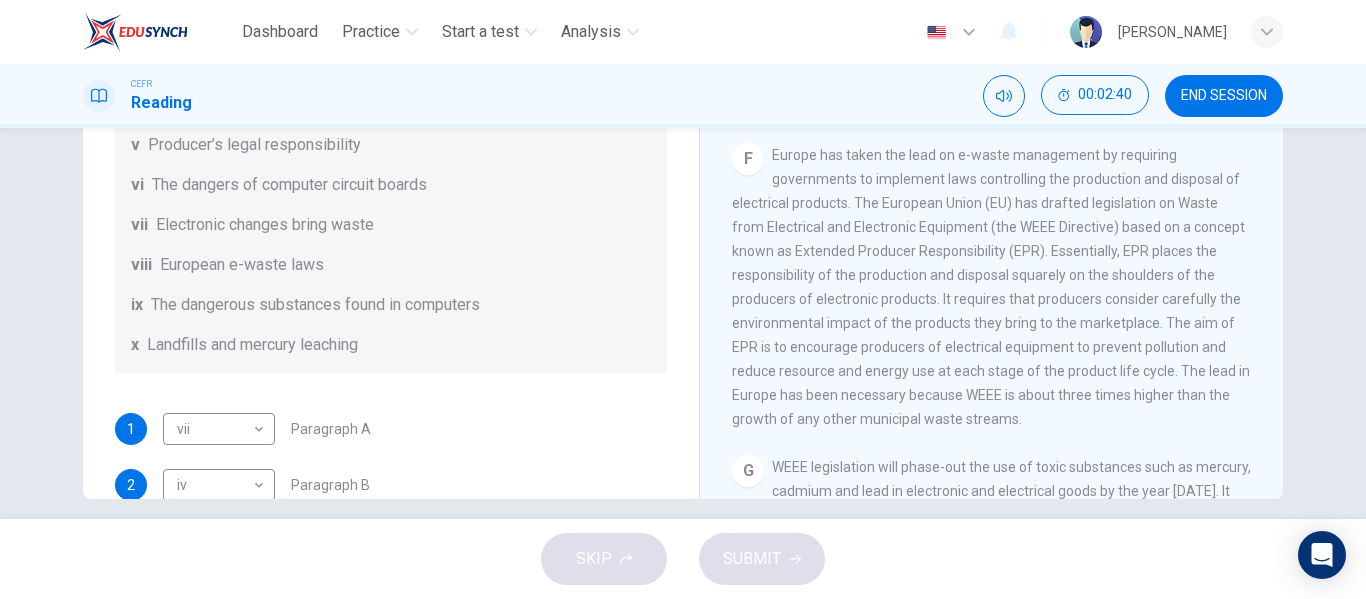 scroll, scrollTop: 145, scrollLeft: 0, axis: vertical 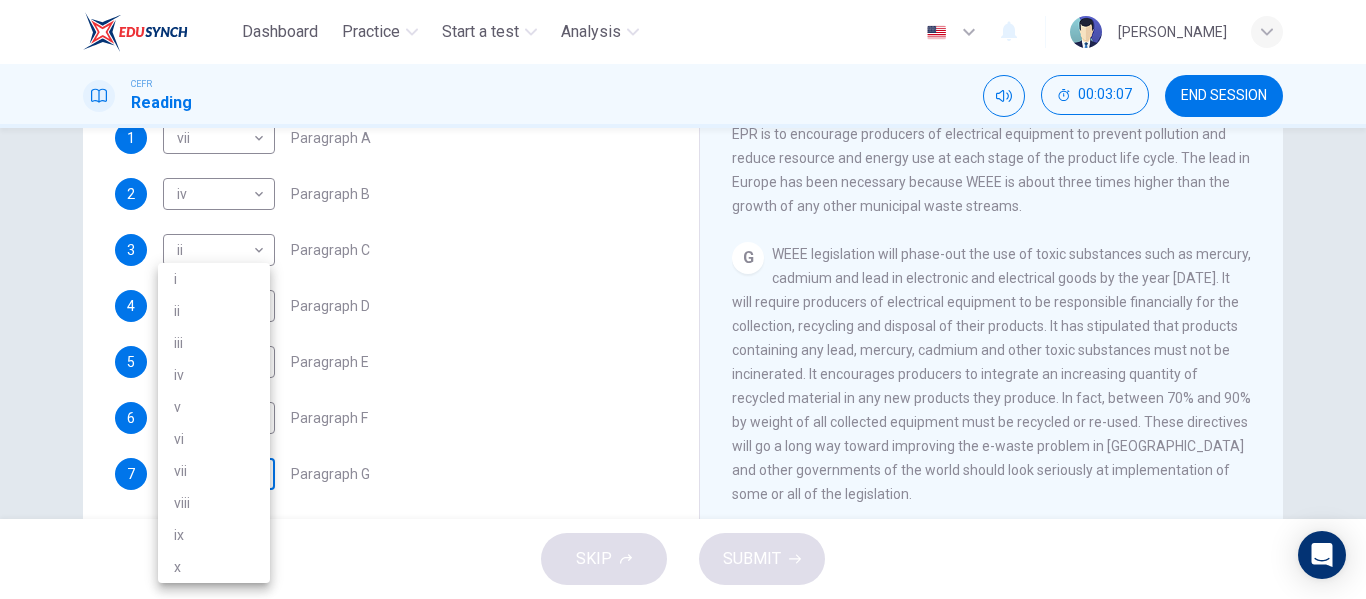 click on "Dashboard Practice Start a test Analysis English en ​ MARIYYAH MUNAWWARAH BINTI ABDUL HALIM CEFR Reading 00:03:07 END SESSION Questions 1 - 7 The Reading Passage has 7 paragraphs,  A-G .
Choose the correct heading for each paragraph from the list of headings below.
Write the correct number,  i-x , in the boxes below. List of Headings i Exporting e-waste ii The hazards of burning computer junk iii Blame developed countries for e-waste iv Landfills are not satisfactory v Producer’s legal responsibility vi The dangers of computer circuit boards vii Electronic changes bring waste viii European e-waste laws ix The dangerous substances found in computers x Landfills and mercury leaching 1 vii vii ​ Paragraph A 2 iv iv ​ Paragraph B 3 ii ii ​ Paragraph C 4 x x ​ Paragraph D 5 iii iii ​ Paragraph E 6 viii viii ​ Paragraph F 7 ​ ​ Paragraph G The Intense Rate of Change in the World CLICK TO ZOOM Click to Zoom A B C D E F G SKIP SUBMIT EduSynch - Online Language Proficiency Testing
2025 i" at bounding box center [683, 299] 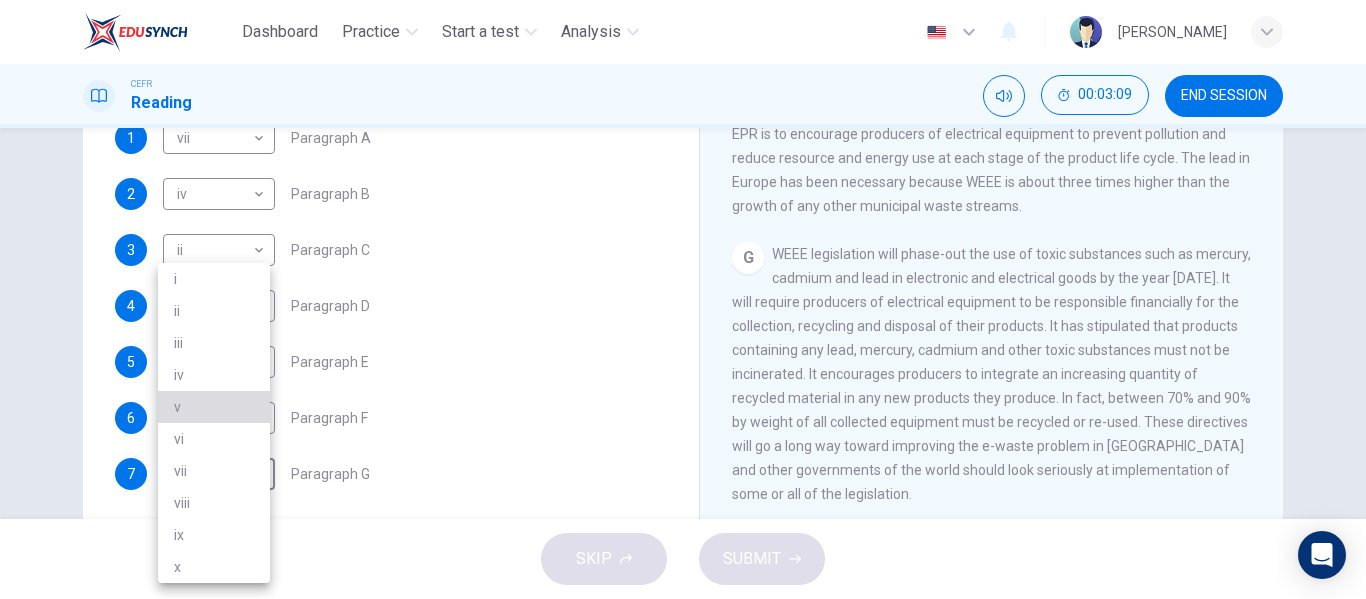 click on "v" at bounding box center [214, 407] 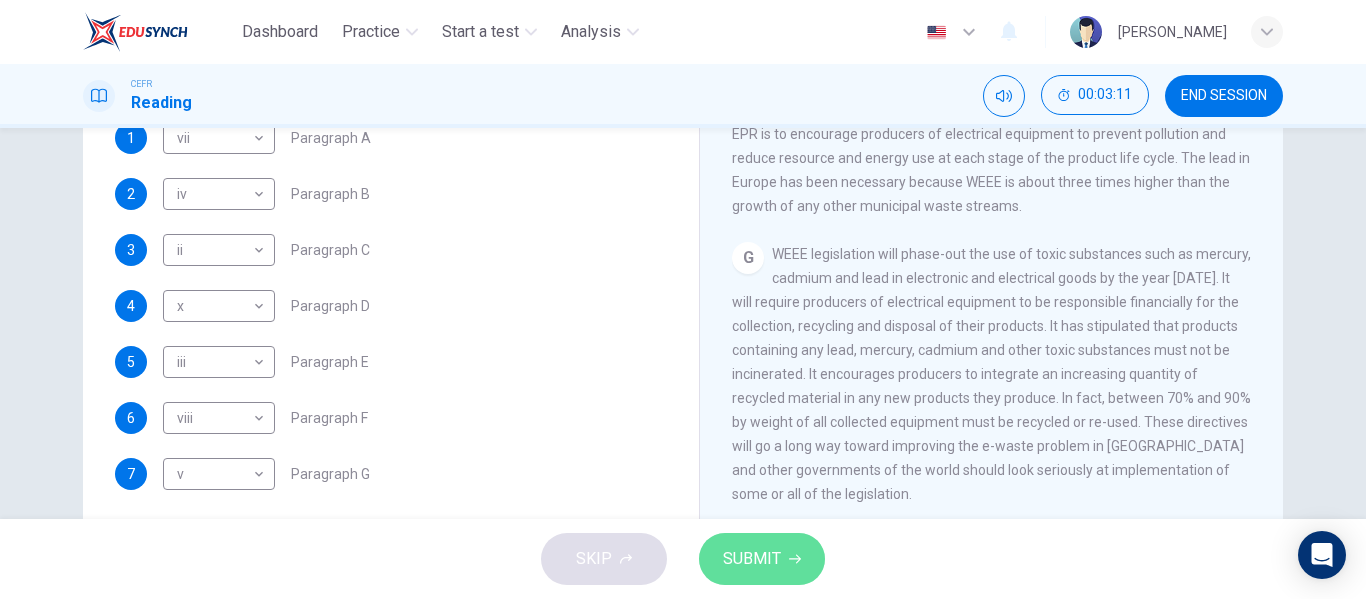 click on "SUBMIT" at bounding box center (762, 559) 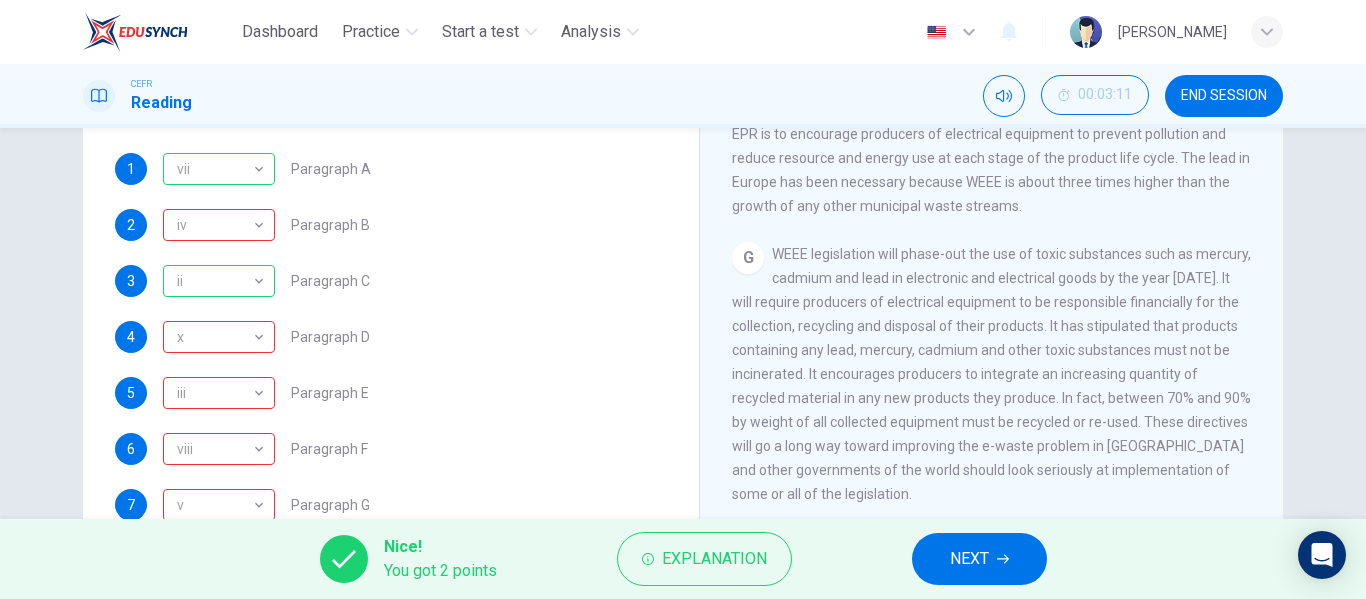 scroll, scrollTop: 489, scrollLeft: 0, axis: vertical 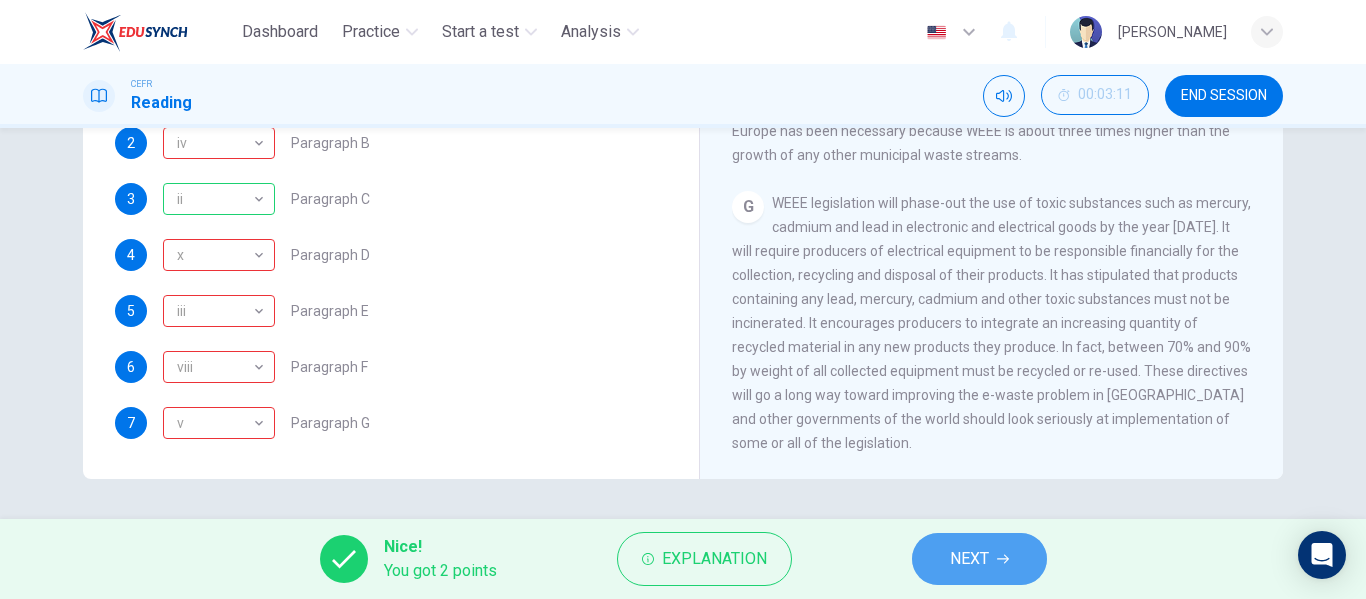 click on "NEXT" at bounding box center (969, 559) 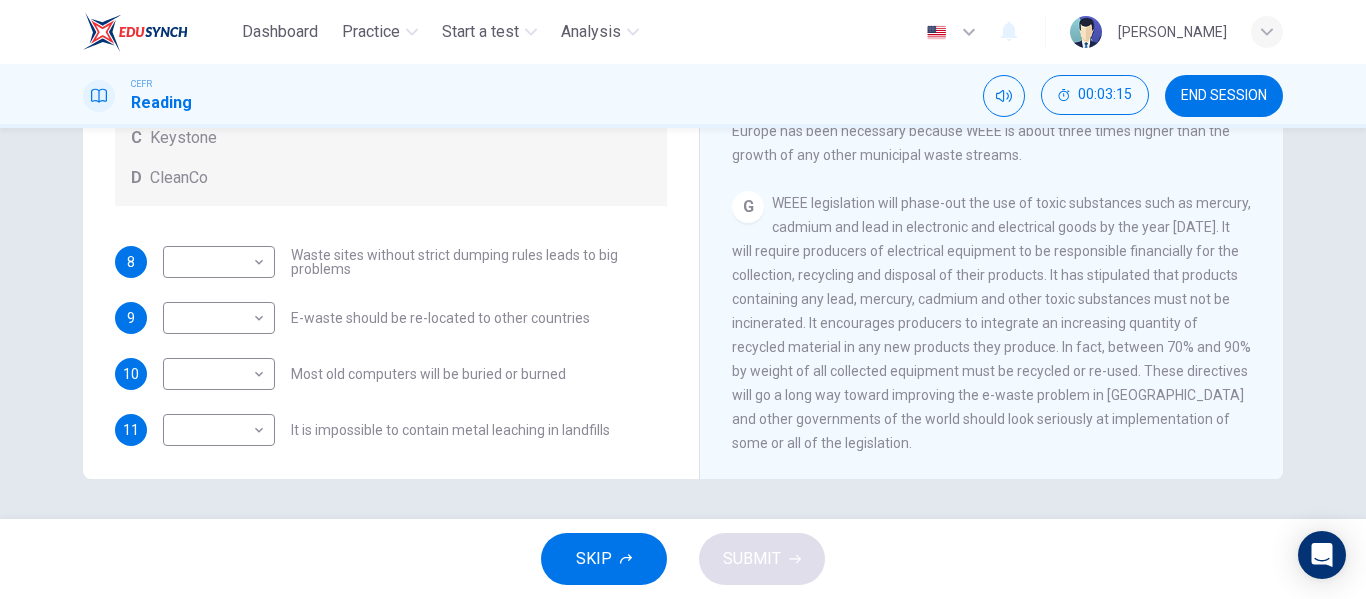 scroll, scrollTop: 105, scrollLeft: 0, axis: vertical 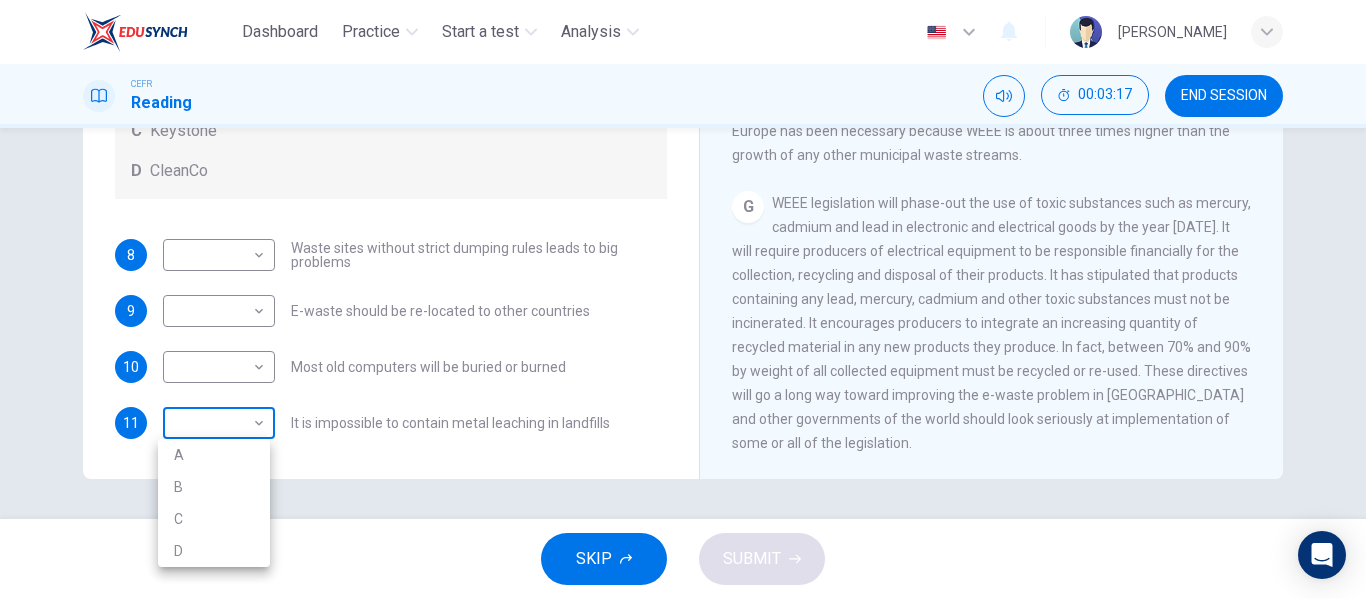 click on "Dashboard Practice Start a test Analysis English en ​ MARIYYAH MUNAWWARAH BINTI ABDUL HALIM CEFR Reading 00:03:17 END SESSION Questions 8 - 11 Look at the following list of statements and the list of
companies below.
Match each statement with the correct company. Write the correct letter A-D in the boxes below on your answer sheet.
NB  You may use any letter more than once. List of Companies A Noranda Smelter B Datatek C Keystone D CleanCo 8 ​ ​ Waste sites without strict dumping rules leads to big problems 9 ​ ​ E-waste should be re-located to other countries 10 ​ ​ Most old computers will be buried or burned 11 ​ ​ It is impossible to contain metal leaching in landfills The Intense Rate of Change in the World CLICK TO ZOOM Click to Zoom A B C D E F G SKIP SUBMIT EduSynch - Online Language Proficiency Testing
Dashboard Practice Start a test Analysis Notifications © Copyright  2025 A B C D" at bounding box center [683, 299] 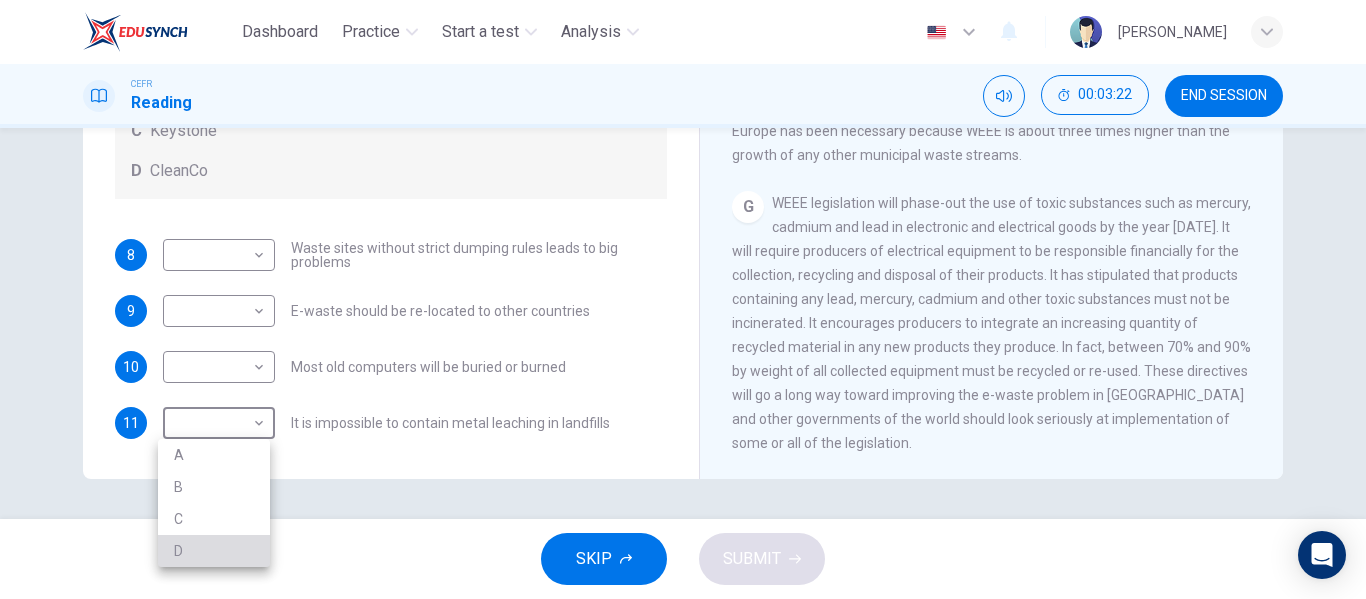click on "D" at bounding box center (214, 551) 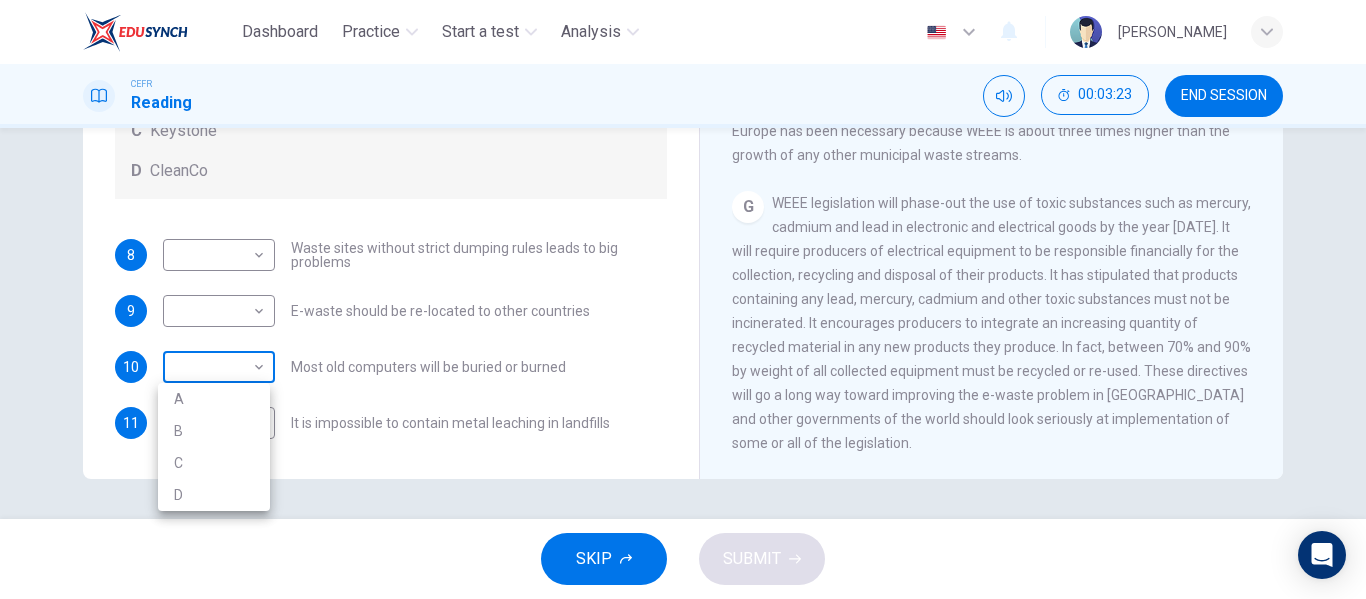click on "Dashboard Practice Start a test Analysis English en ​ MARIYYAH MUNAWWARAH BINTI ABDUL HALIM CEFR Reading 00:03:23 END SESSION Questions 8 - 11 Look at the following list of statements and the list of
companies below.
Match each statement with the correct company. Write the correct letter A-D in the boxes below on your answer sheet.
NB  You may use any letter more than once. List of Companies A Noranda Smelter B Datatek C Keystone D CleanCo 8 ​ ​ Waste sites without strict dumping rules leads to big problems 9 ​ ​ E-waste should be re-located to other countries 10 ​ ​ Most old computers will be buried or burned 11 D D ​ It is impossible to contain metal leaching in landfills The Intense Rate of Change in the World CLICK TO ZOOM Click to Zoom A B C D E F G SKIP SUBMIT EduSynch - Online Language Proficiency Testing
Dashboard Practice Start a test Analysis Notifications © Copyright  2025 A B C D" at bounding box center (683, 299) 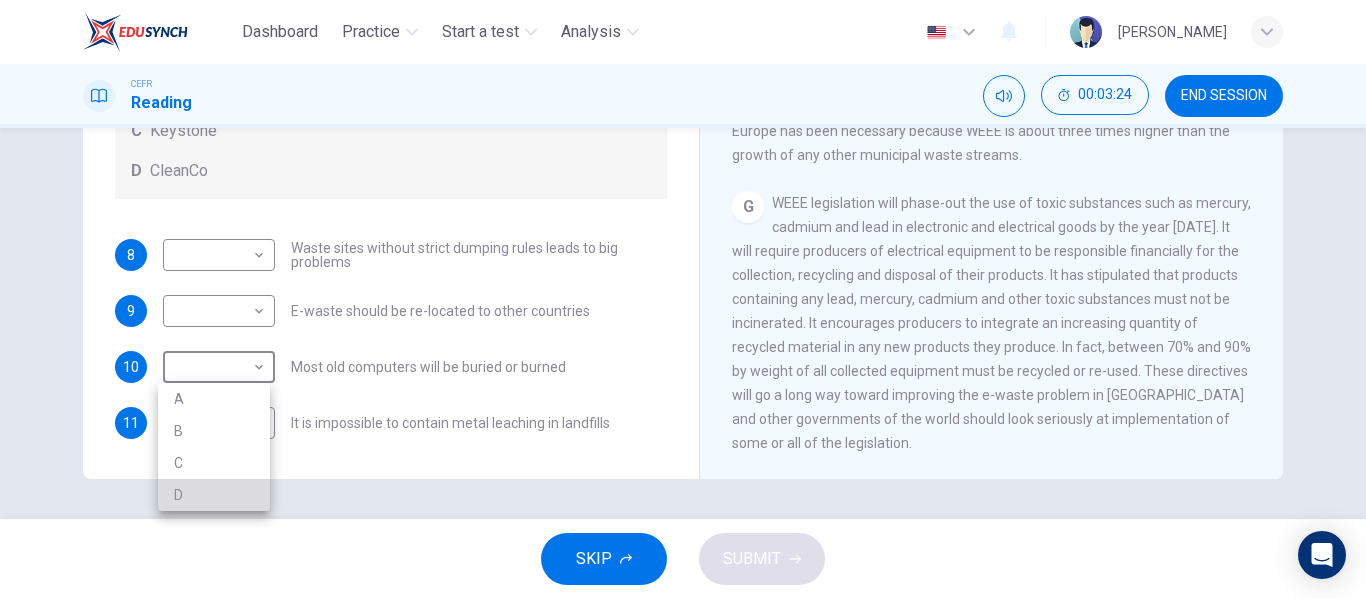 click on "D" at bounding box center [214, 495] 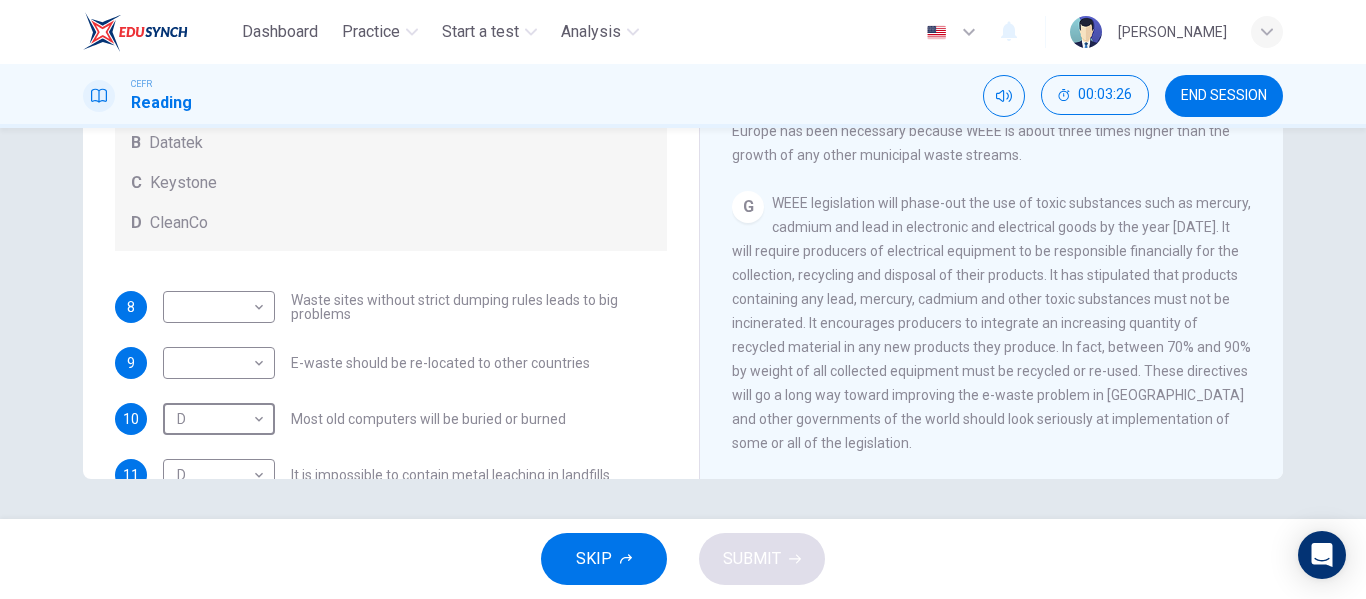 scroll, scrollTop: 52, scrollLeft: 0, axis: vertical 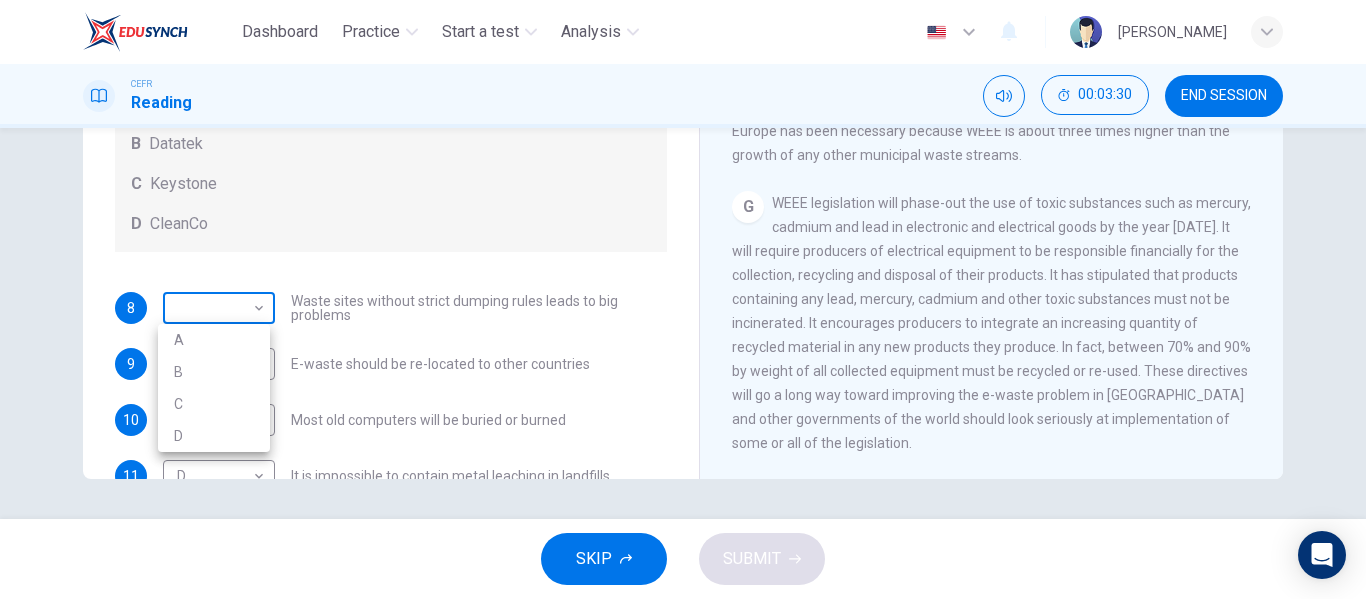 click on "Dashboard Practice Start a test Analysis English en ​ MARIYYAH MUNAWWARAH BINTI ABDUL HALIM CEFR Reading 00:03:30 END SESSION Questions 8 - 11 Look at the following list of statements and the list of
companies below.
Match each statement with the correct company. Write the correct letter A-D in the boxes below on your answer sheet.
NB  You may use any letter more than once. List of Companies A Noranda Smelter B Datatek C Keystone D CleanCo 8 ​ ​ Waste sites without strict dumping rules leads to big problems 9 ​ ​ E-waste should be re-located to other countries 10 D D ​ Most old computers will be buried or burned 11 D D ​ It is impossible to contain metal leaching in landfills The Intense Rate of Change in the World CLICK TO ZOOM Click to Zoom A B C D E F G SKIP SUBMIT EduSynch - Online Language Proficiency Testing
Dashboard Practice Start a test Analysis Notifications © Copyright  2025 A B C D" at bounding box center [683, 299] 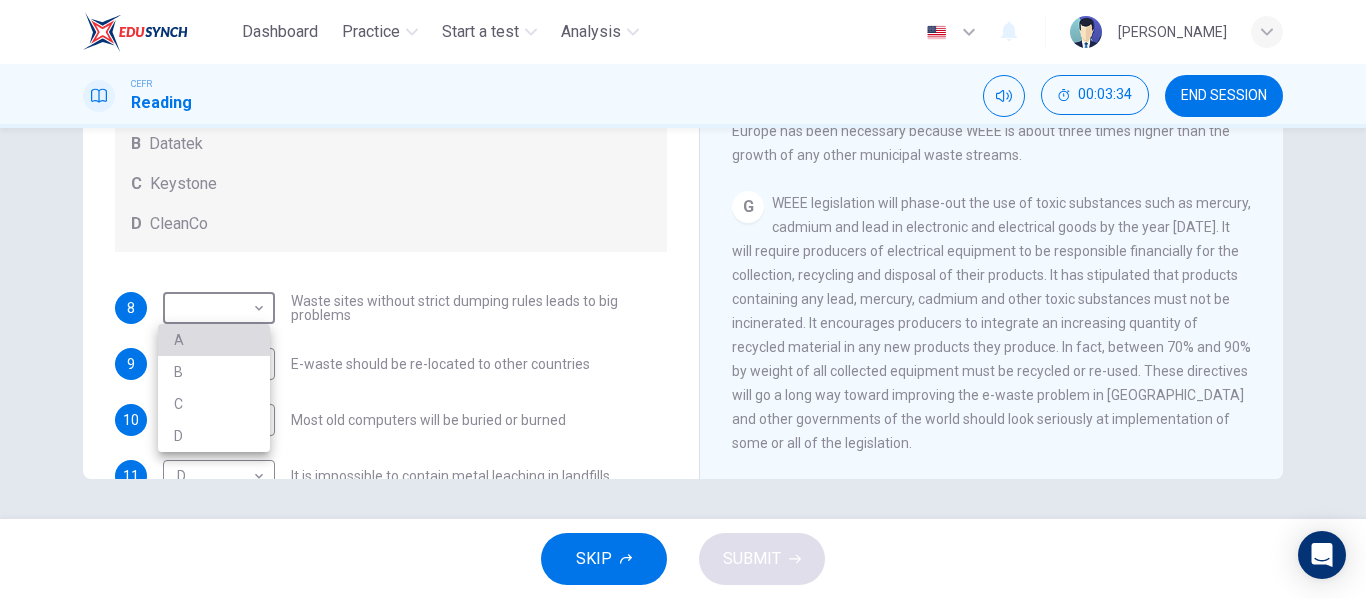 click on "A" at bounding box center (214, 340) 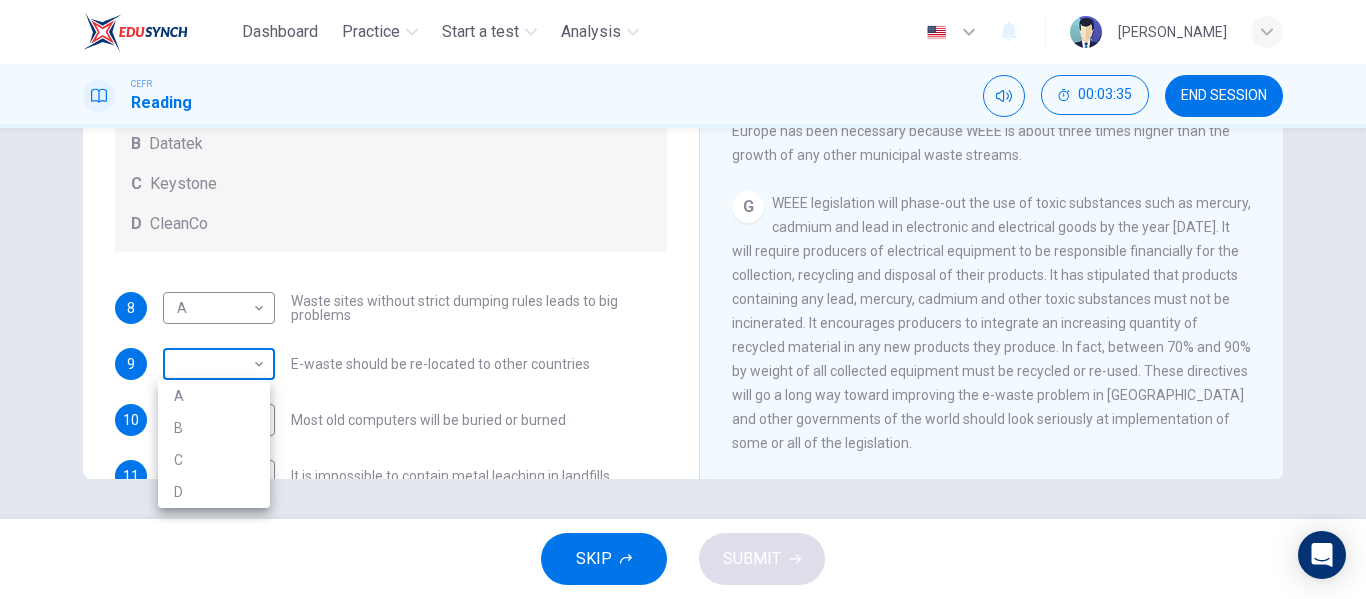 click on "Dashboard Practice Start a test Analysis English en ​ MARIYYAH MUNAWWARAH BINTI ABDUL HALIM CEFR Reading 00:03:35 END SESSION Questions 8 - 11 Look at the following list of statements and the list of
companies below.
Match each statement with the correct company. Write the correct letter A-D in the boxes below on your answer sheet.
NB  You may use any letter more than once. List of Companies A Noranda Smelter B Datatek C Keystone D CleanCo 8 A A ​ Waste sites without strict dumping rules leads to big problems 9 ​ ​ E-waste should be re-located to other countries 10 D D ​ Most old computers will be buried or burned 11 D D ​ It is impossible to contain metal leaching in landfills The Intense Rate of Change in the World CLICK TO ZOOM Click to Zoom A B C D E F G SKIP SUBMIT EduSynch - Online Language Proficiency Testing
Dashboard Practice Start a test Analysis Notifications © Copyright  2025 A B C D" at bounding box center [683, 299] 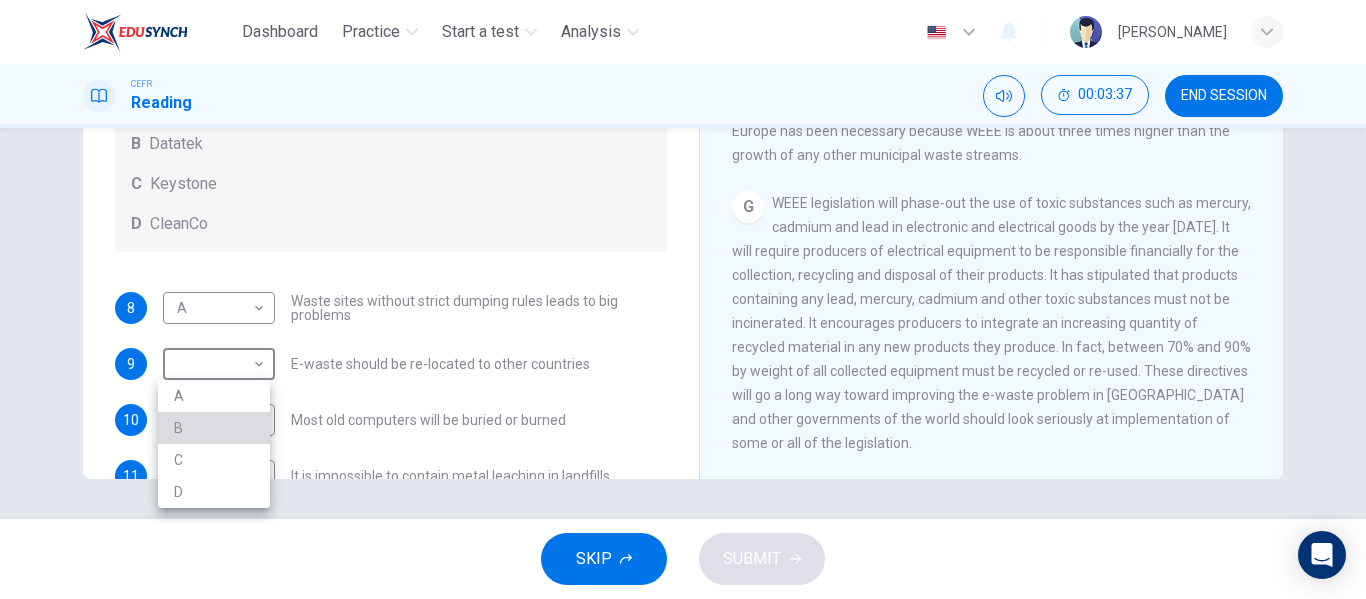 click on "B" at bounding box center (214, 428) 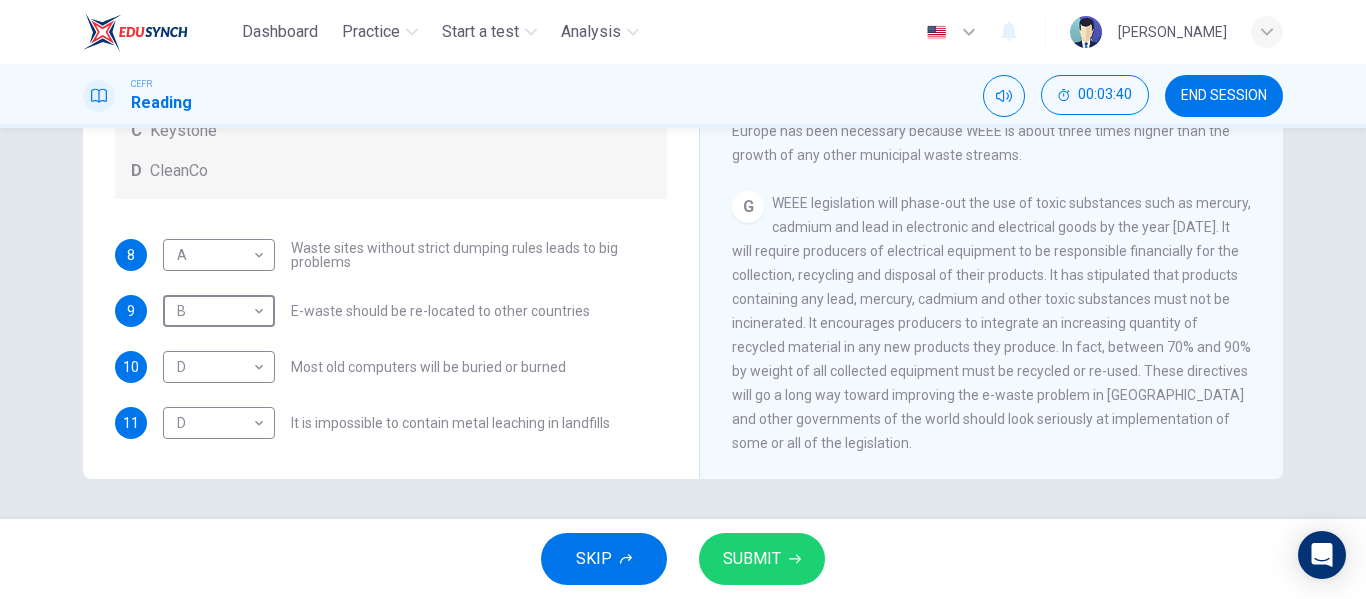 scroll, scrollTop: 103, scrollLeft: 0, axis: vertical 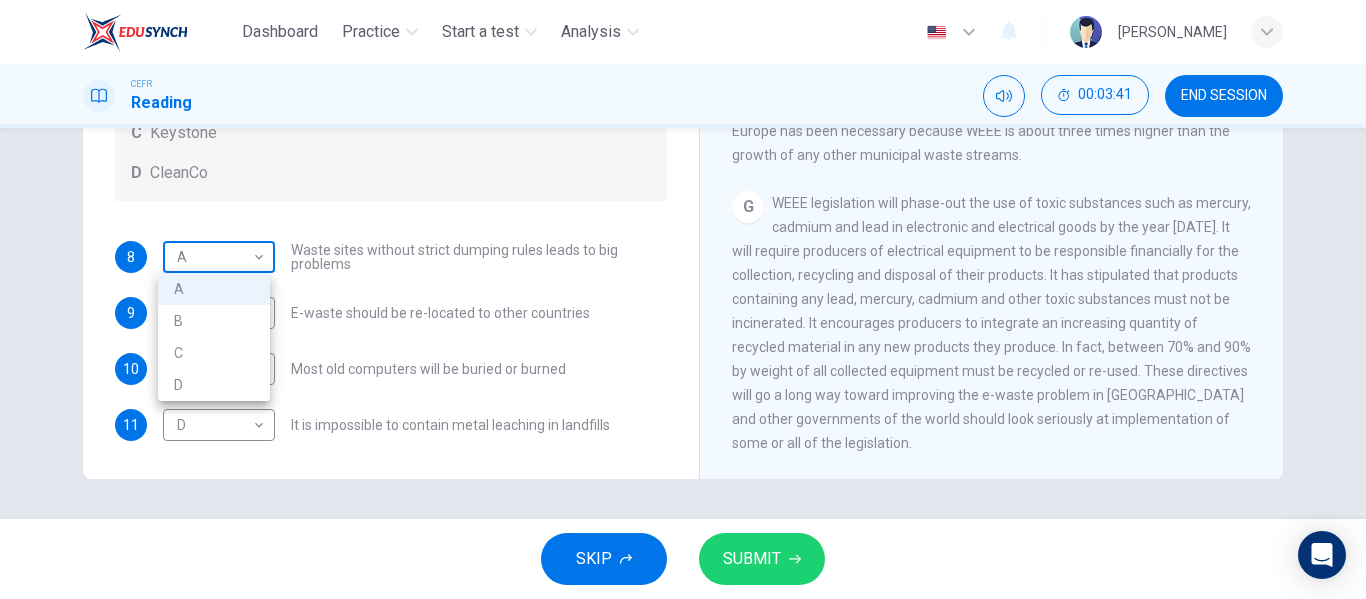 click on "Dashboard Practice Start a test Analysis English en ​ MARIYYAH MUNAWWARAH BINTI ABDUL HALIM CEFR Reading 00:03:41 END SESSION Questions 8 - 11 Look at the following list of statements and the list of
companies below.
Match each statement with the correct company. Write the correct letter A-D in the boxes below on your answer sheet.
NB  You may use any letter more than once. List of Companies A Noranda Smelter B Datatek C Keystone D CleanCo 8 A A ​ Waste sites without strict dumping rules leads to big problems 9 B B ​ E-waste should be re-located to other countries 10 D D ​ Most old computers will be buried or burned 11 D D ​ It is impossible to contain metal leaching in landfills The Intense Rate of Change in the World CLICK TO ZOOM Click to Zoom A B C D E F G SKIP SUBMIT EduSynch - Online Language Proficiency Testing
Dashboard Practice Start a test Analysis Notifications © Copyright  2025 A B C D" at bounding box center [683, 299] 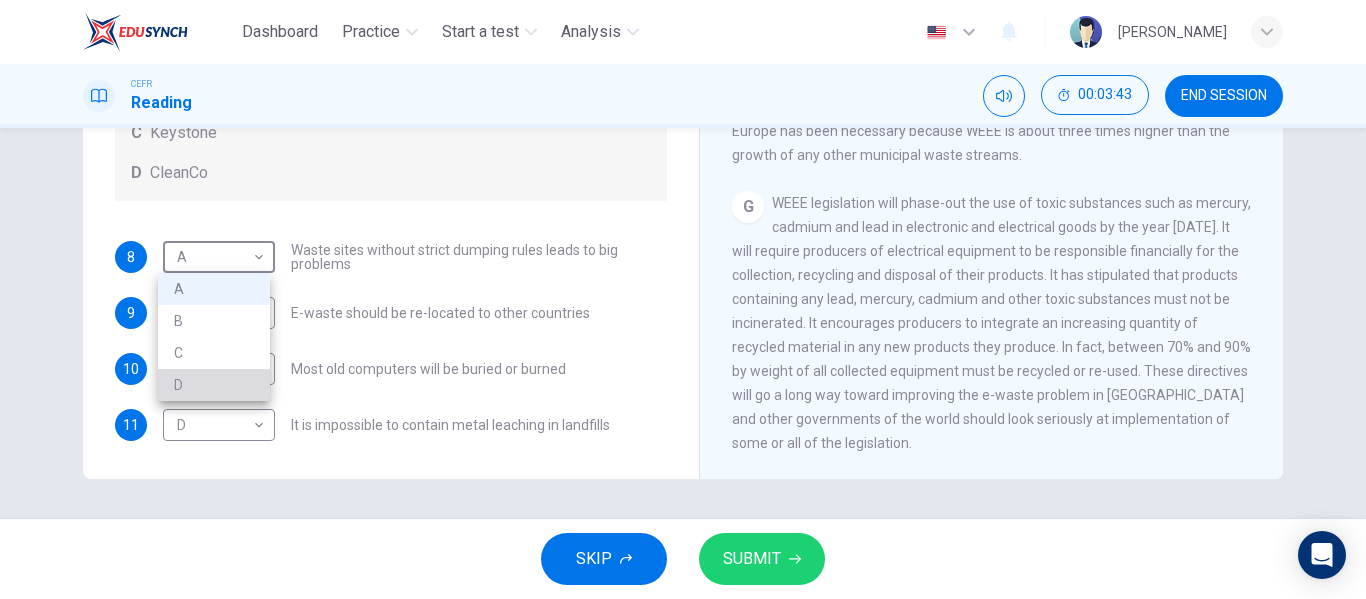 click on "D" at bounding box center (214, 385) 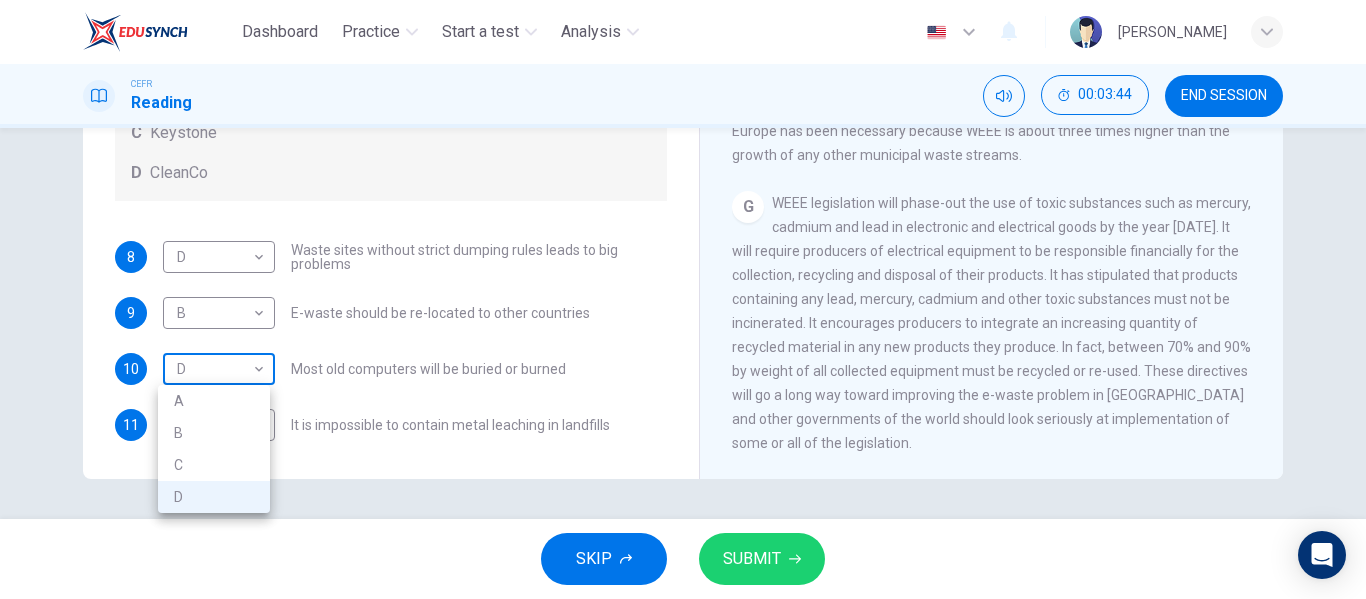 click on "Dashboard Practice Start a test Analysis English en ​ MARIYYAH MUNAWWARAH BINTI ABDUL HALIM CEFR Reading 00:03:44 END SESSION Questions 8 - 11 Look at the following list of statements and the list of
companies below.
Match each statement with the correct company. Write the correct letter A-D in the boxes below on your answer sheet.
NB  You may use any letter more than once. List of Companies A Noranda Smelter B Datatek C Keystone D CleanCo 8 D D ​ Waste sites without strict dumping rules leads to big problems 9 B B ​ E-waste should be re-located to other countries 10 D D ​ Most old computers will be buried or burned 11 D D ​ It is impossible to contain metal leaching in landfills The Intense Rate of Change in the World CLICK TO ZOOM Click to Zoom A B C D E F G SKIP SUBMIT EduSynch - Online Language Proficiency Testing
Dashboard Practice Start a test Analysis Notifications © Copyright  2025 A B C D" at bounding box center (683, 299) 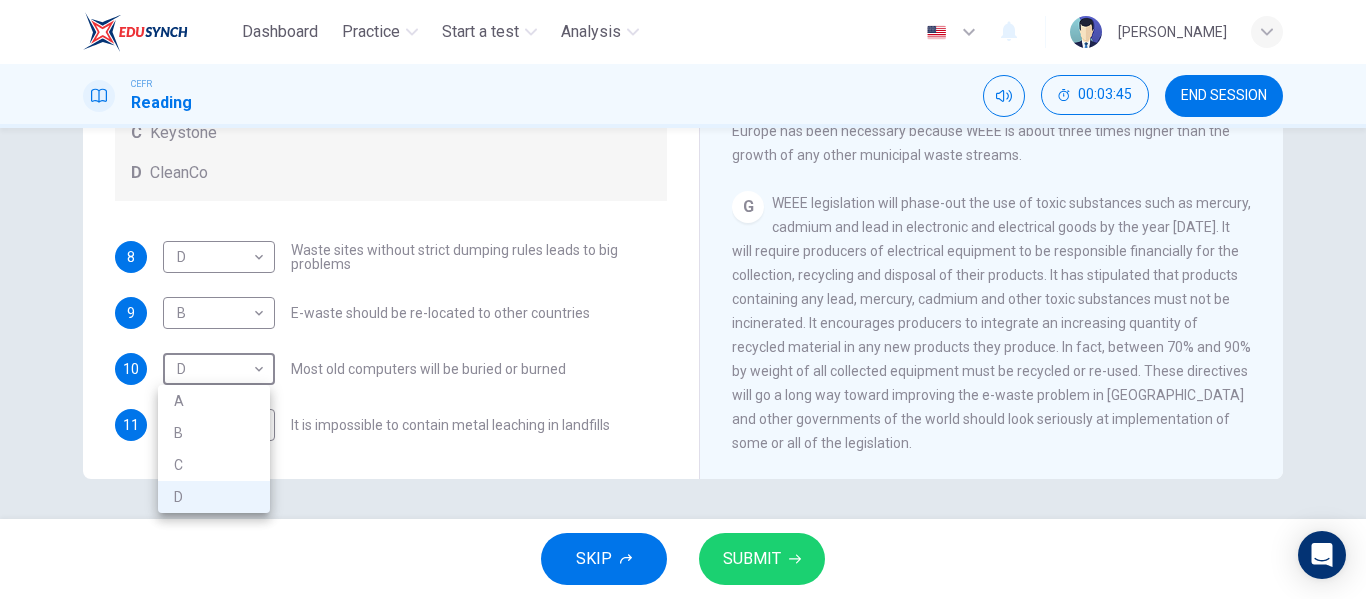click on "C" at bounding box center [214, 465] 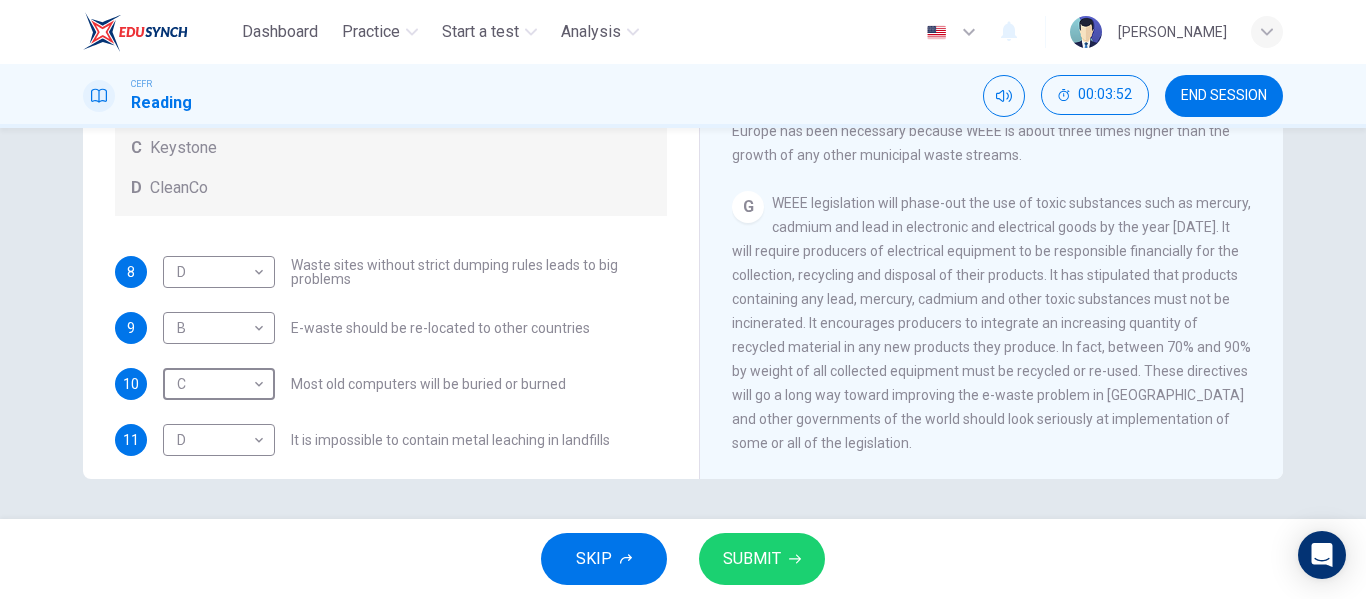 scroll, scrollTop: 105, scrollLeft: 0, axis: vertical 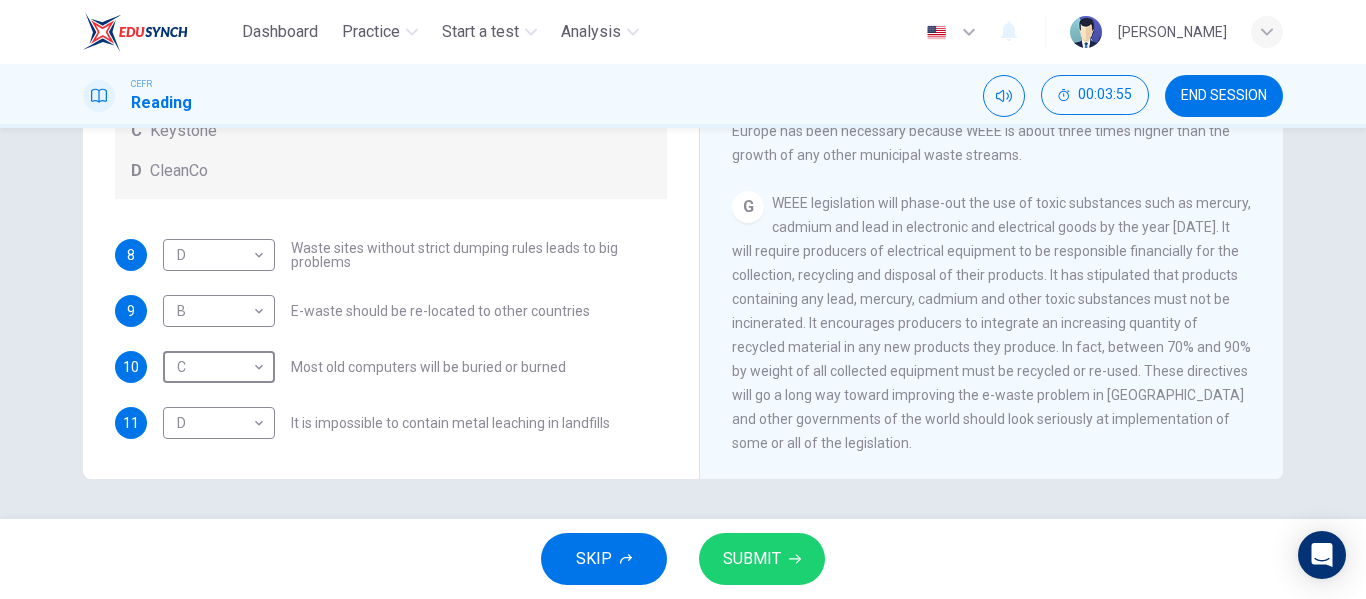 click on "SUBMIT" at bounding box center (752, 559) 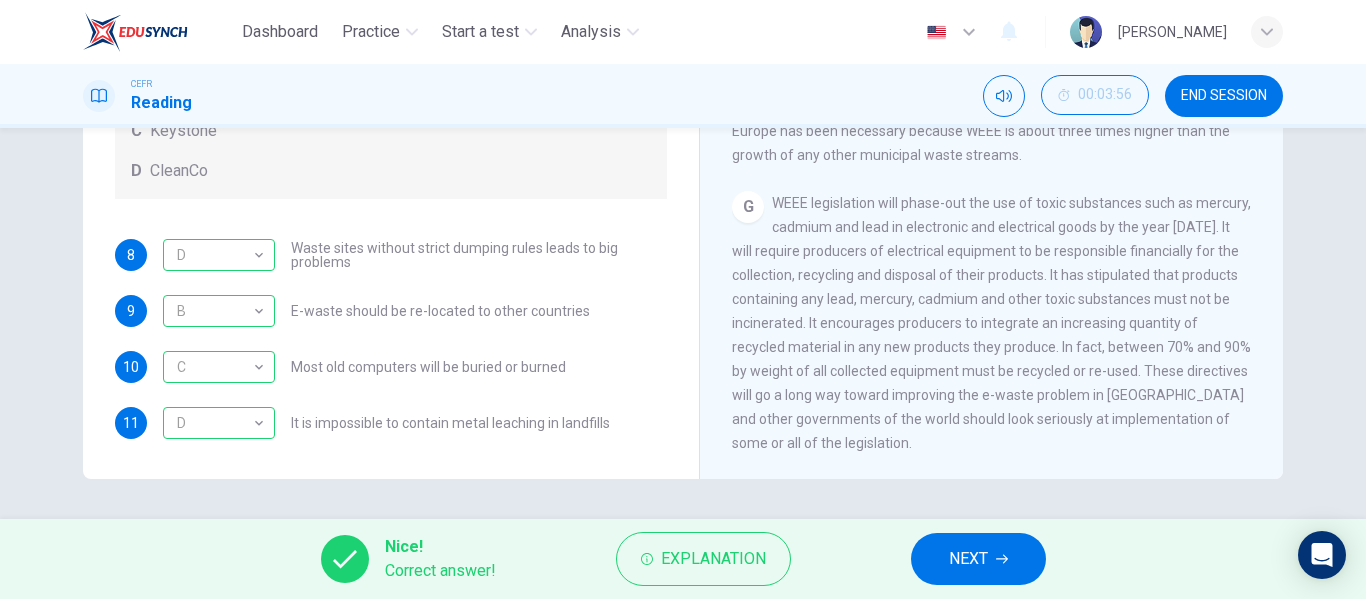 drag, startPoint x: 744, startPoint y: 557, endPoint x: 993, endPoint y: 555, distance: 249.00803 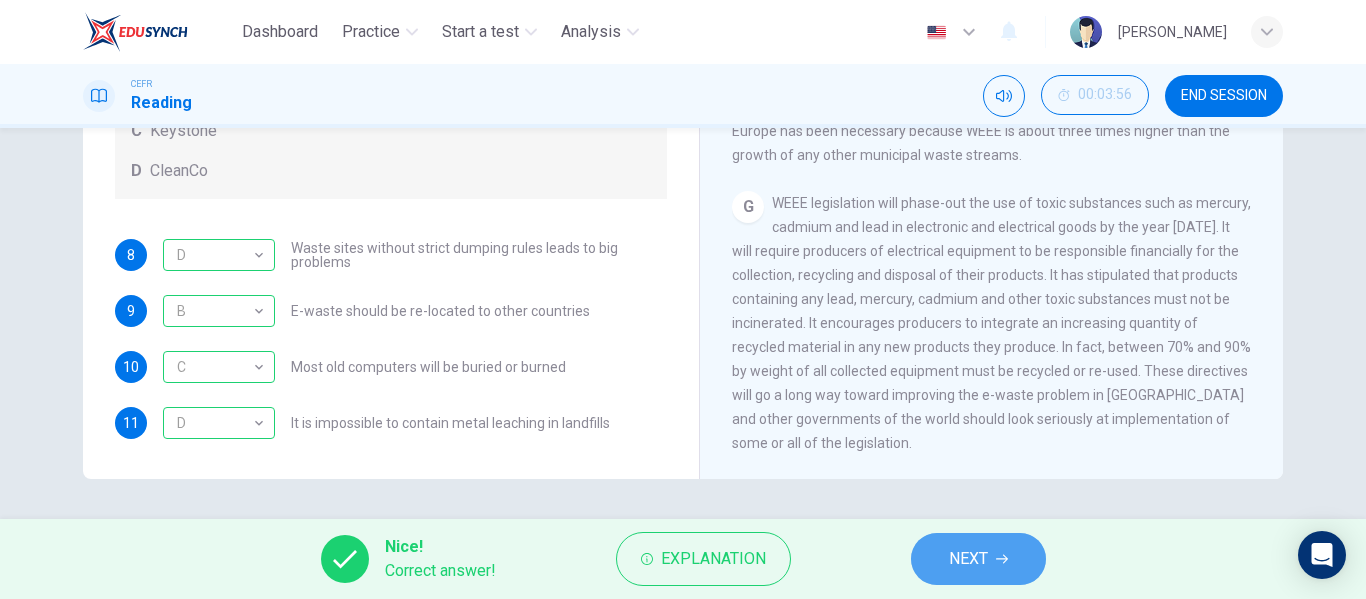 click on "NEXT" at bounding box center [978, 559] 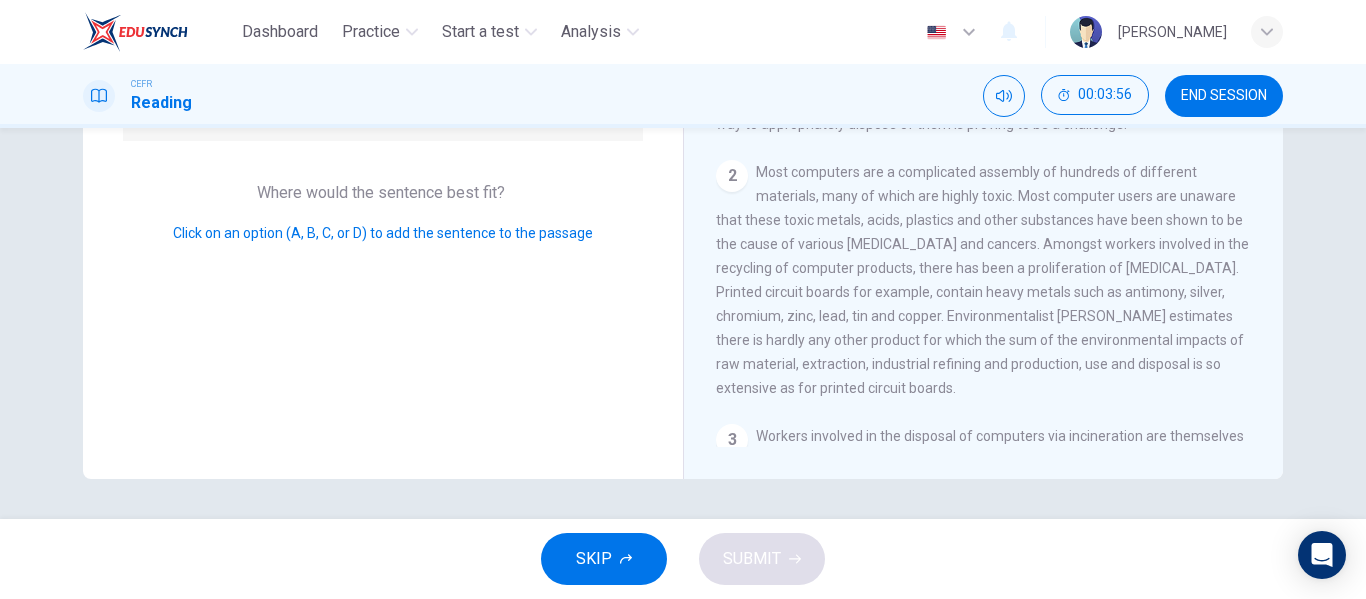 scroll, scrollTop: 335, scrollLeft: 0, axis: vertical 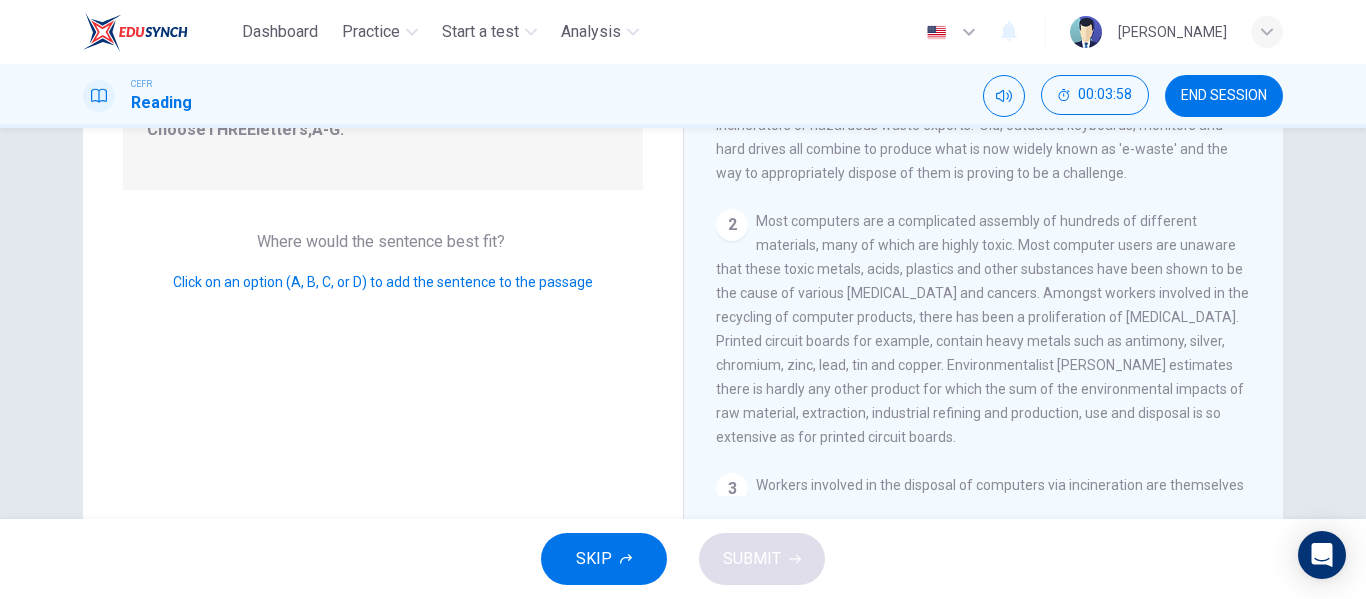 click on "1 The intense rate of change in the world gives rise to numerous new products – many of them electronic. What is brand new and state-of-the-art one month is quickly relegated to 'old model' status the next. Within the world of computing, this frenetic pace of change has led to millions of out-dated, worthless products. Keystone, an American-based research company, reported that 'in 2005, one computer became obsolete for every new one introduced in the market. By the year 2010, experts estimate that in the USA there will be over 500 million obsolete computers. Most of these computers will be destined for landfills, incinerators or hazardous waste exports.' Old, outdated keyboards, monitors and hard drives all combine to produce what is now widely known as 'e-waste' and the way to appropriately dispose of them is proving to be a challenge. 2 3 4 5 6 7" at bounding box center (997, 208) 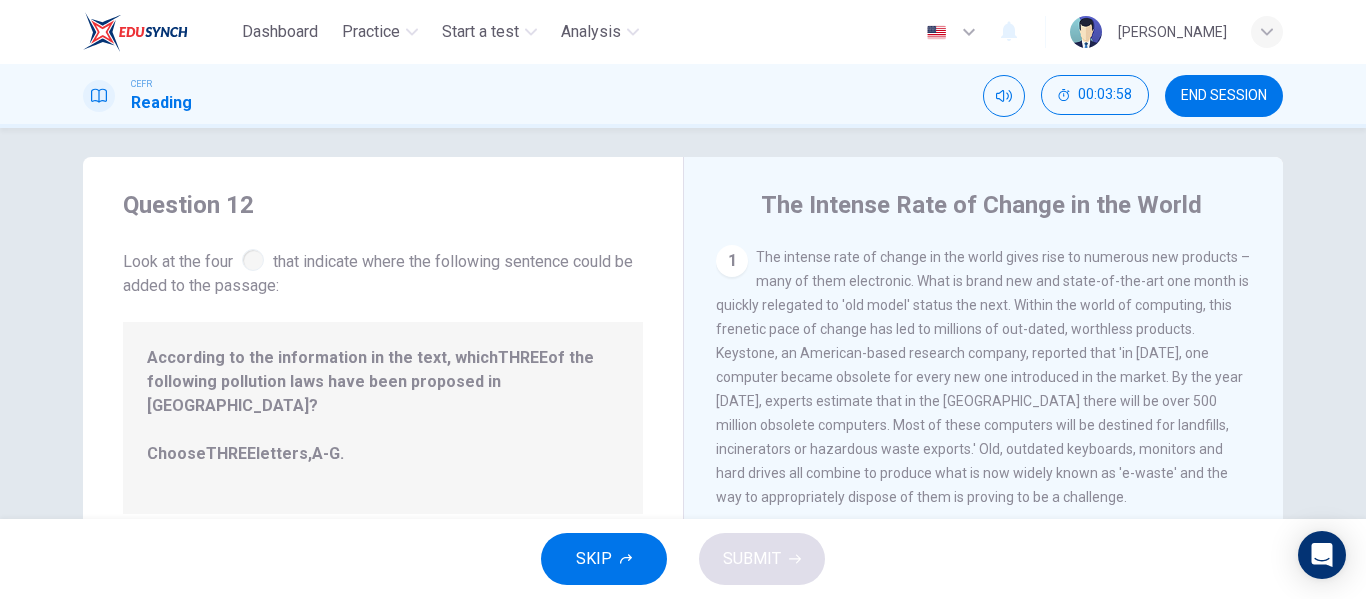 scroll, scrollTop: 0, scrollLeft: 0, axis: both 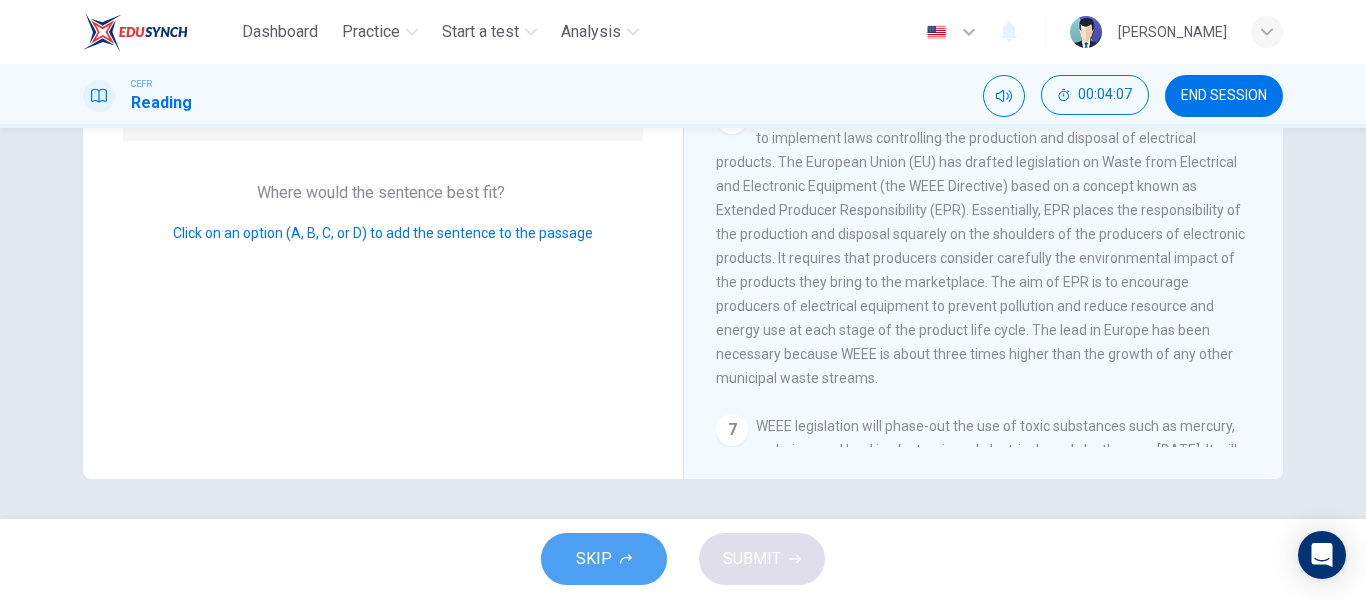 click on "SKIP" at bounding box center (604, 559) 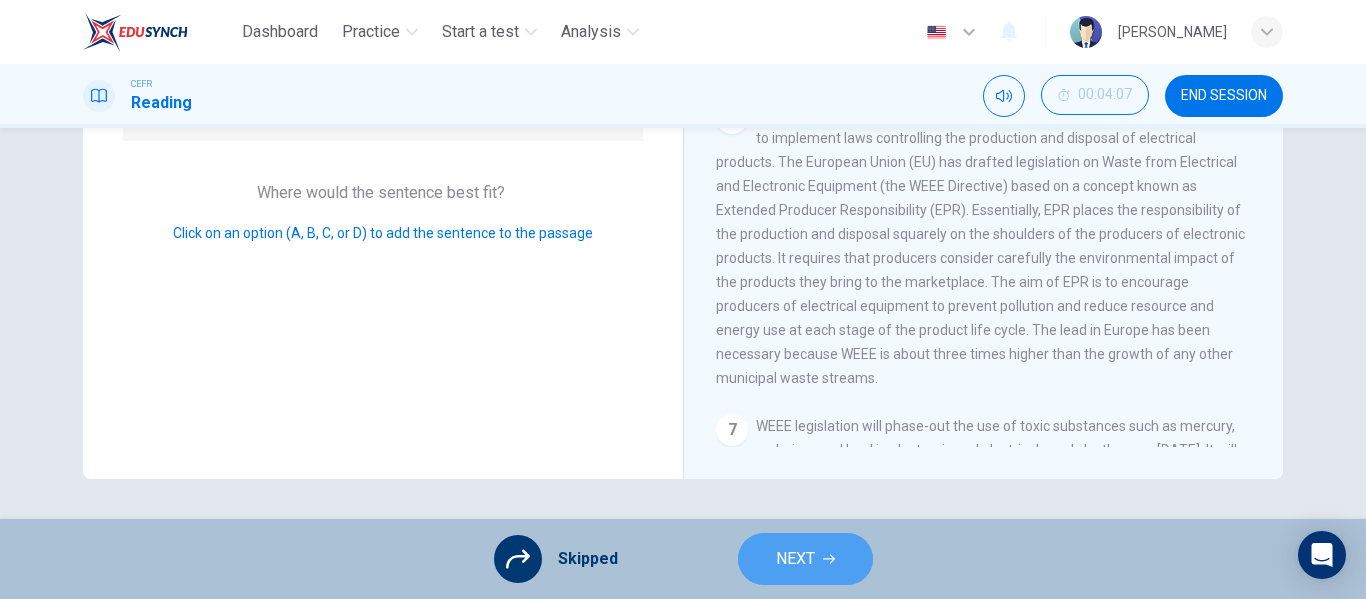 click on "NEXT" at bounding box center [805, 559] 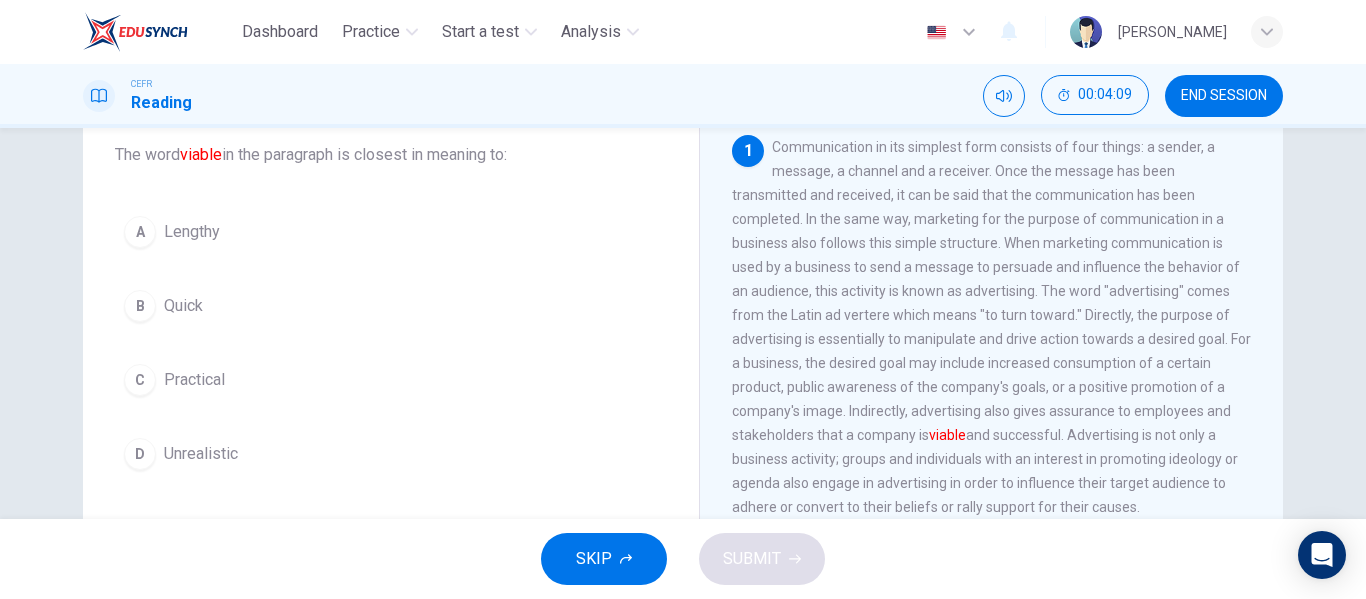 scroll, scrollTop: 124, scrollLeft: 0, axis: vertical 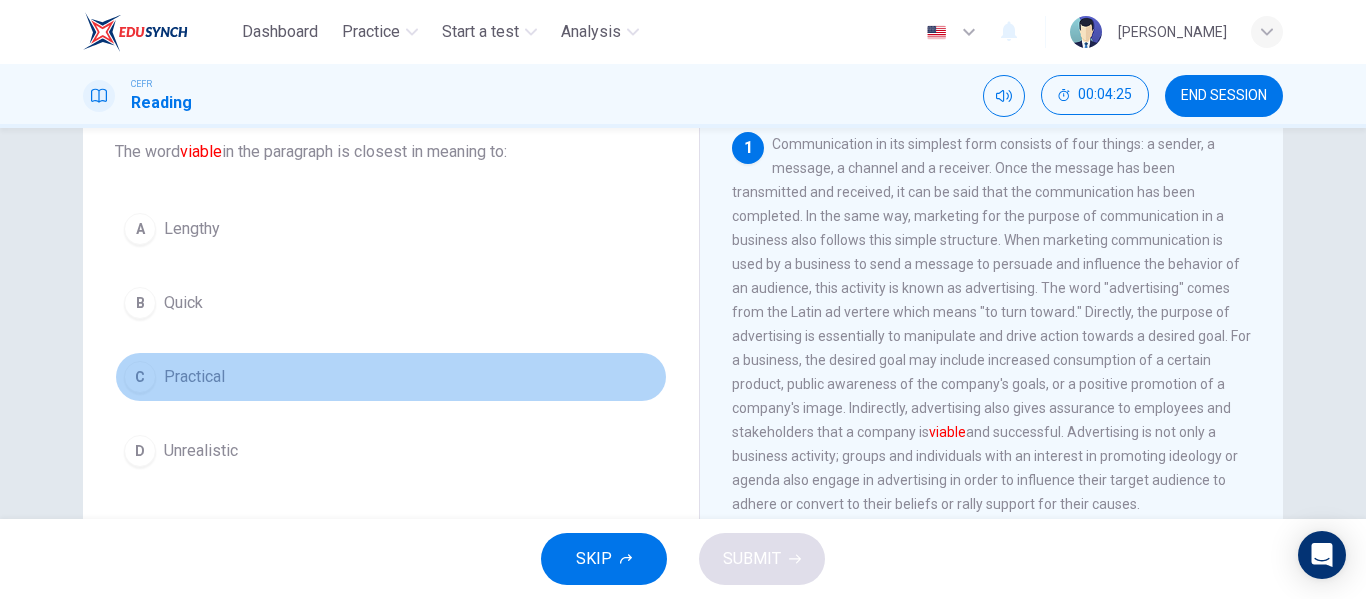 click on "C Practical" at bounding box center [391, 377] 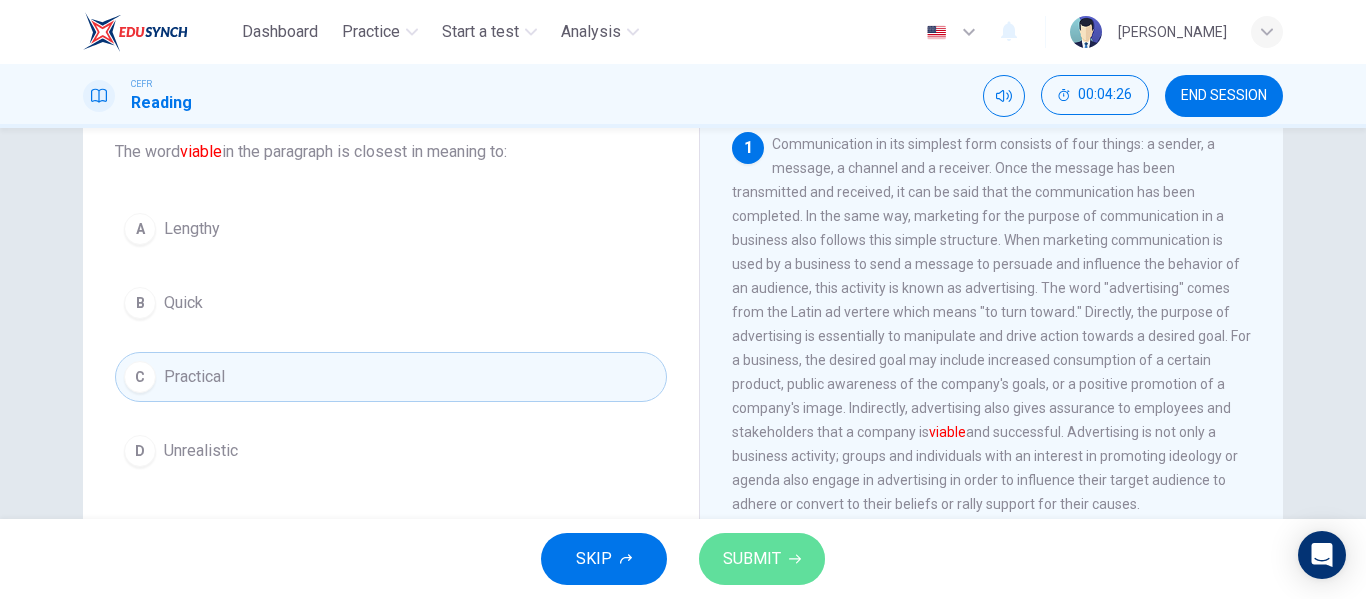 click on "SUBMIT" at bounding box center [752, 559] 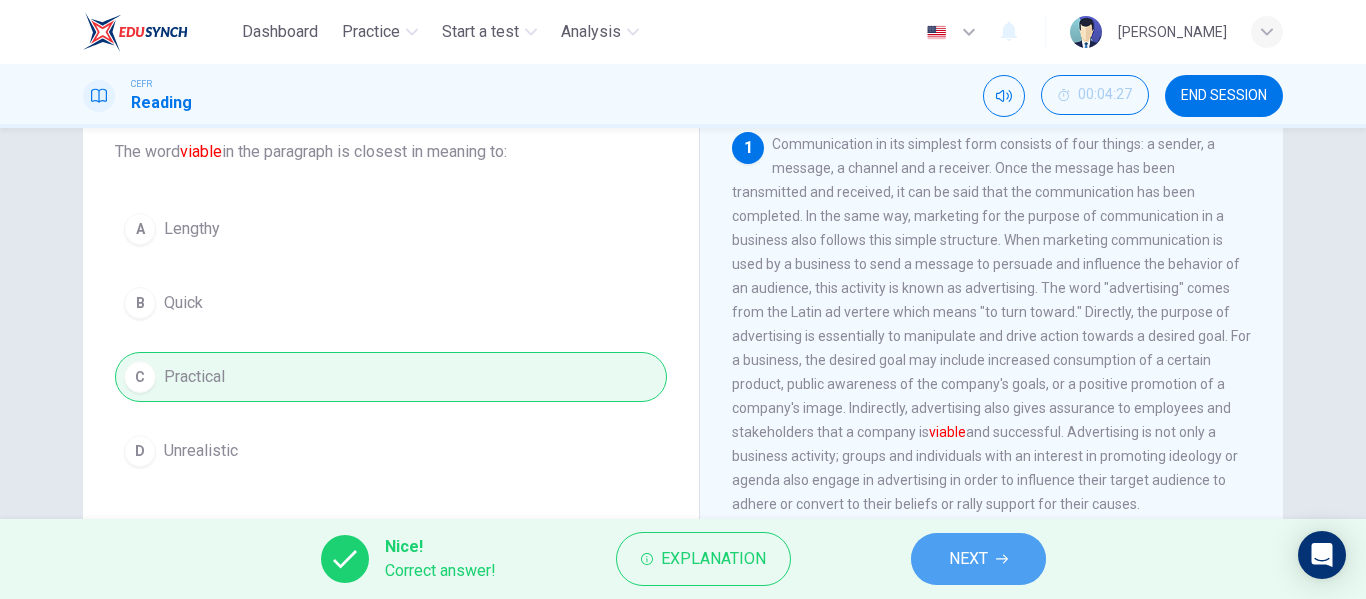 click on "NEXT" at bounding box center (978, 559) 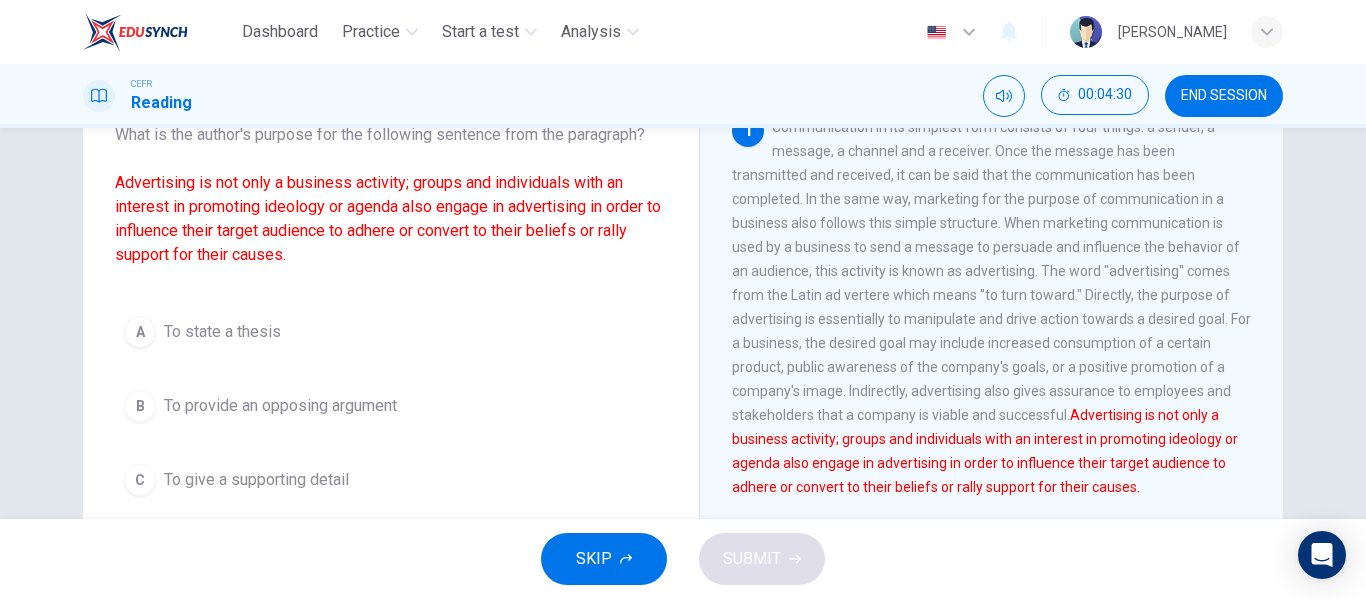 scroll, scrollTop: 141, scrollLeft: 0, axis: vertical 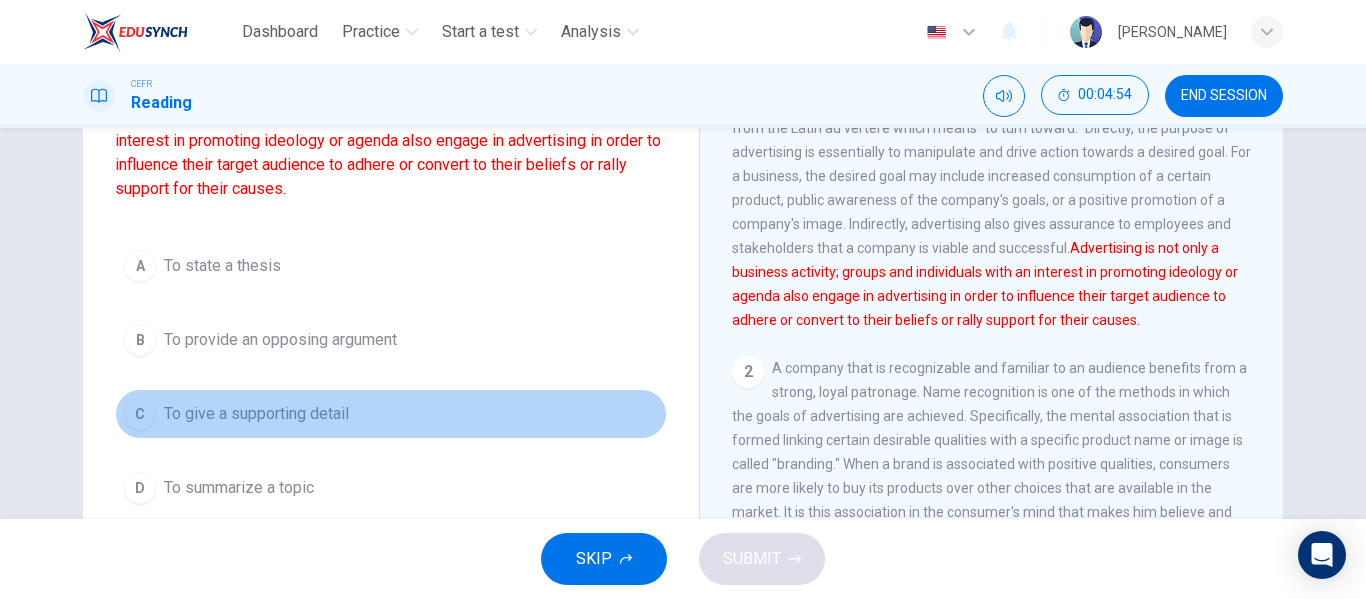 click on "C To give a supporting detail" at bounding box center (391, 414) 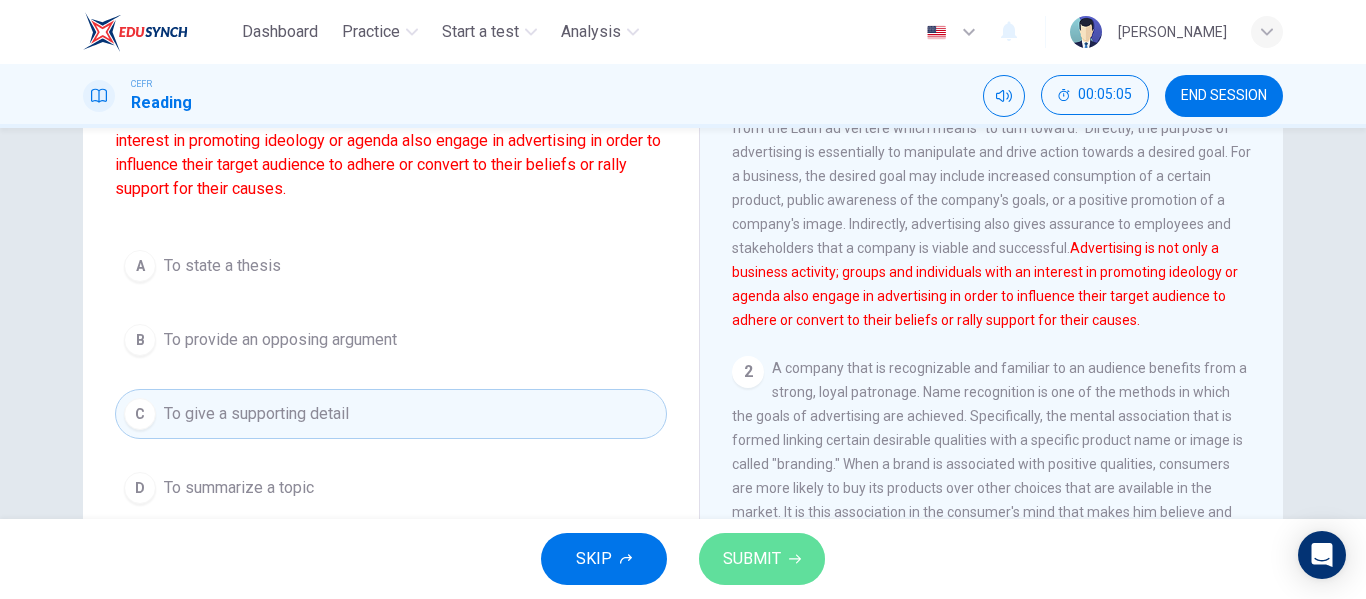 click on "SUBMIT" at bounding box center [762, 559] 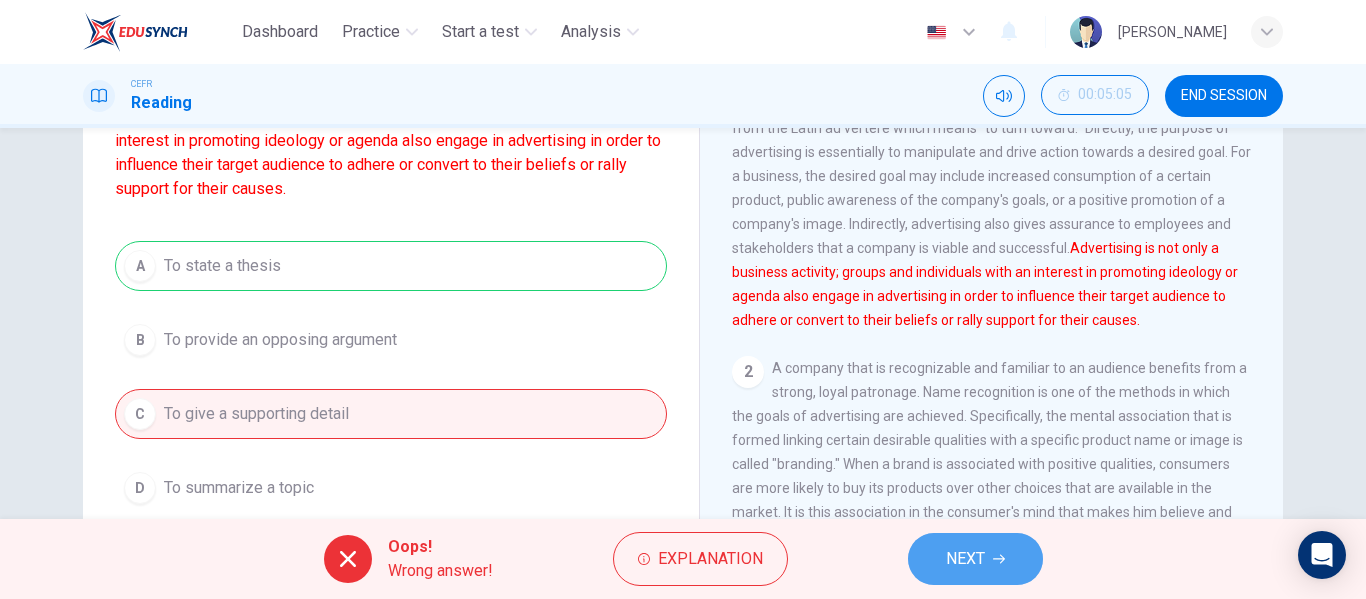 click on "NEXT" at bounding box center [965, 559] 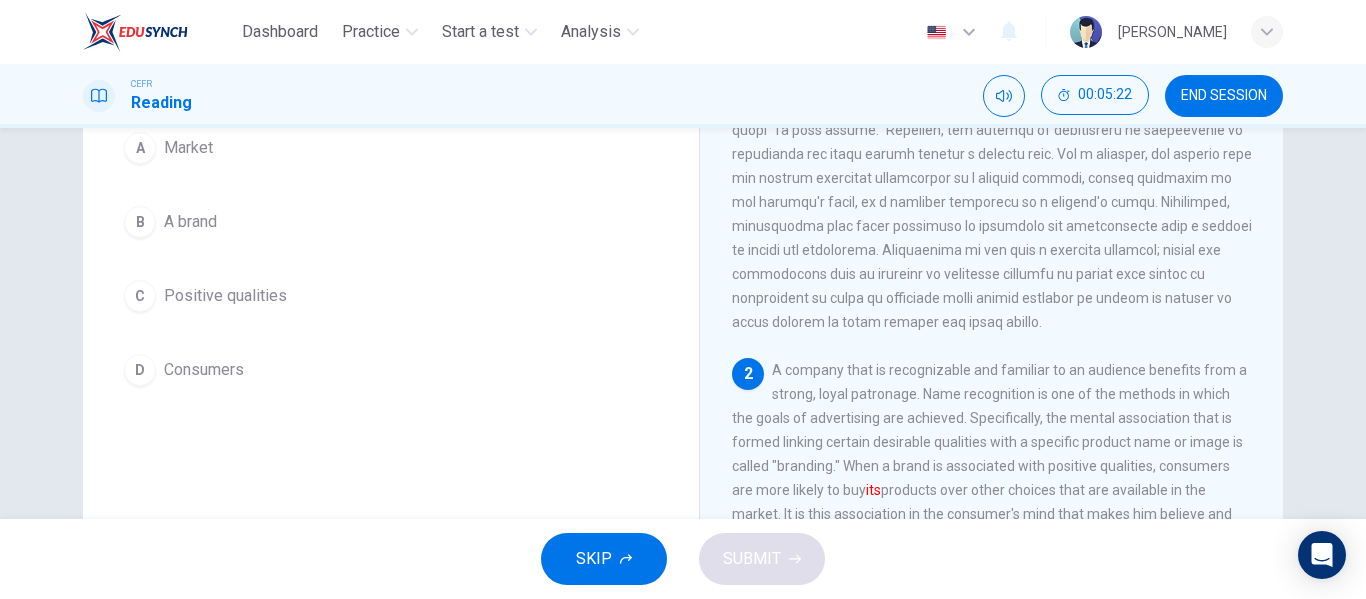 scroll, scrollTop: 204, scrollLeft: 0, axis: vertical 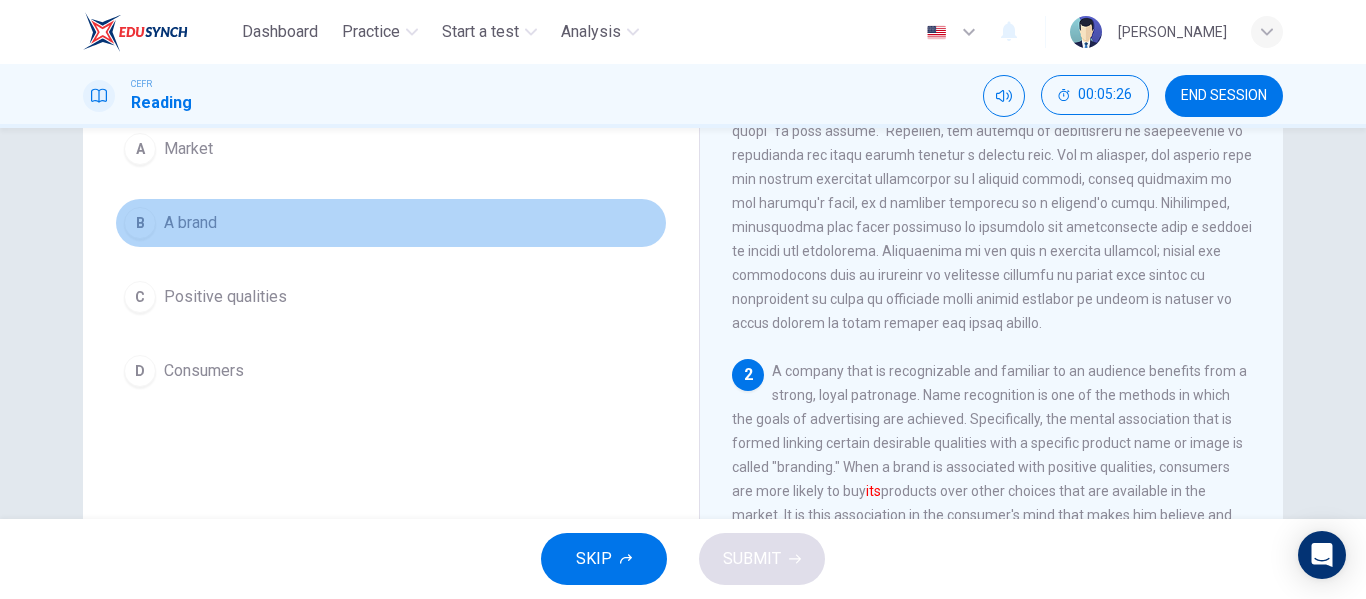 click on "B A brand" at bounding box center (391, 223) 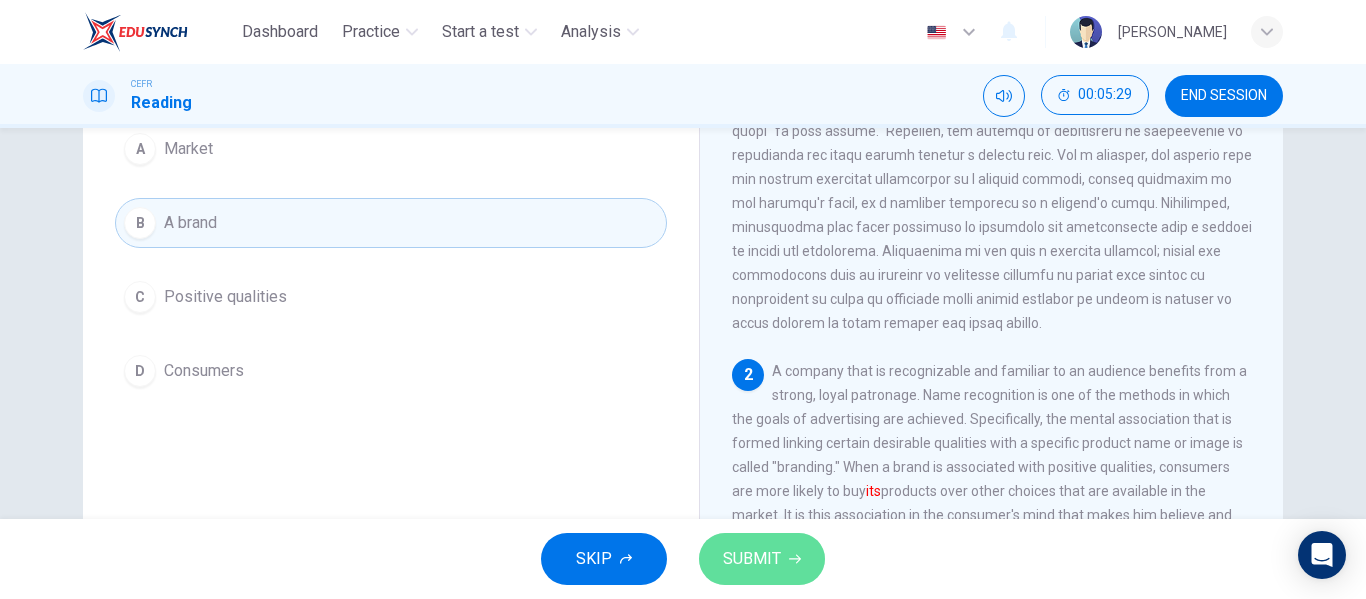 click on "SUBMIT" at bounding box center [752, 559] 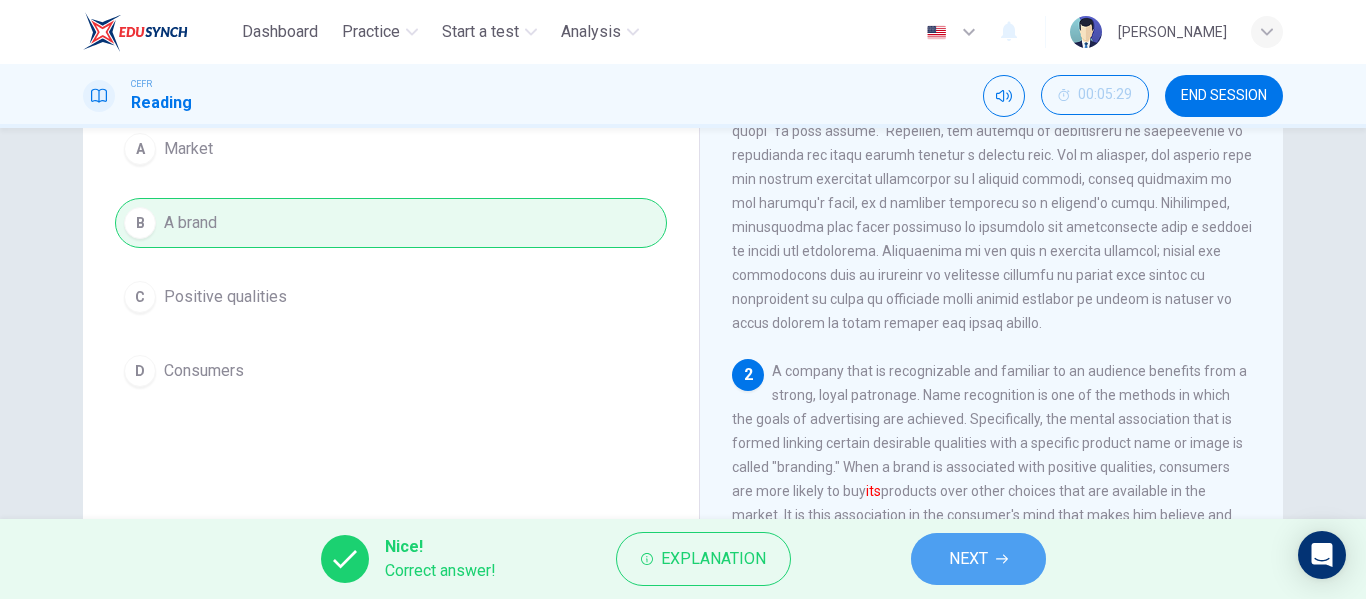 click on "NEXT" at bounding box center (978, 559) 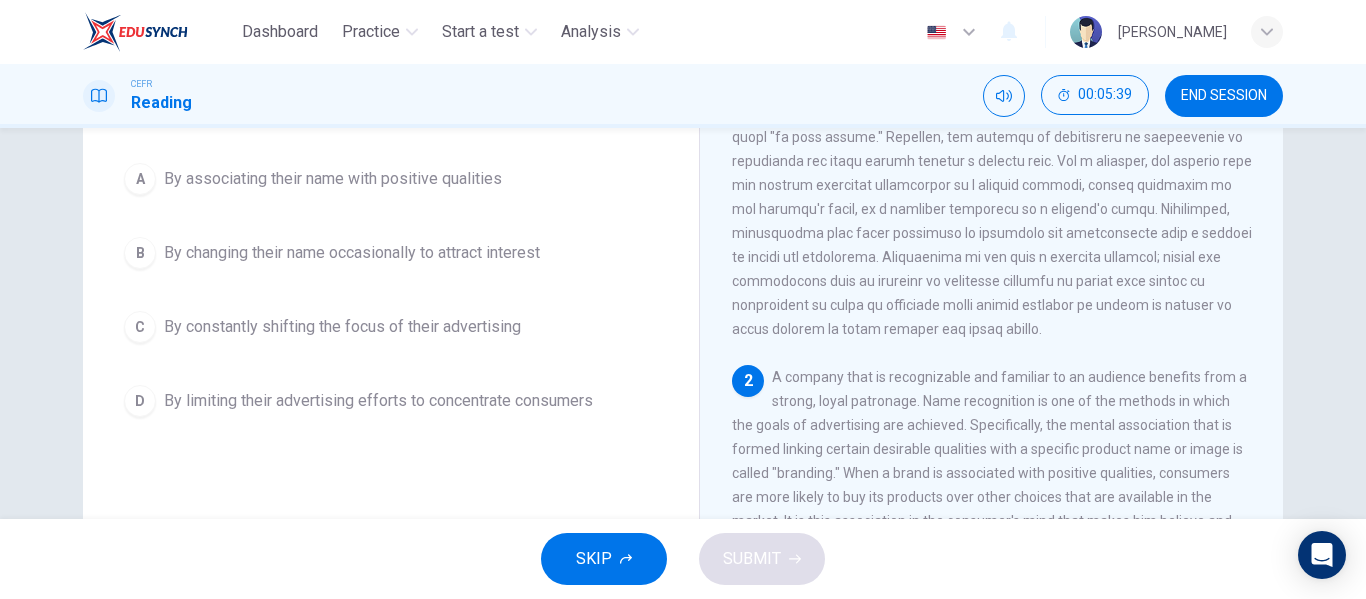 scroll, scrollTop: 200, scrollLeft: 0, axis: vertical 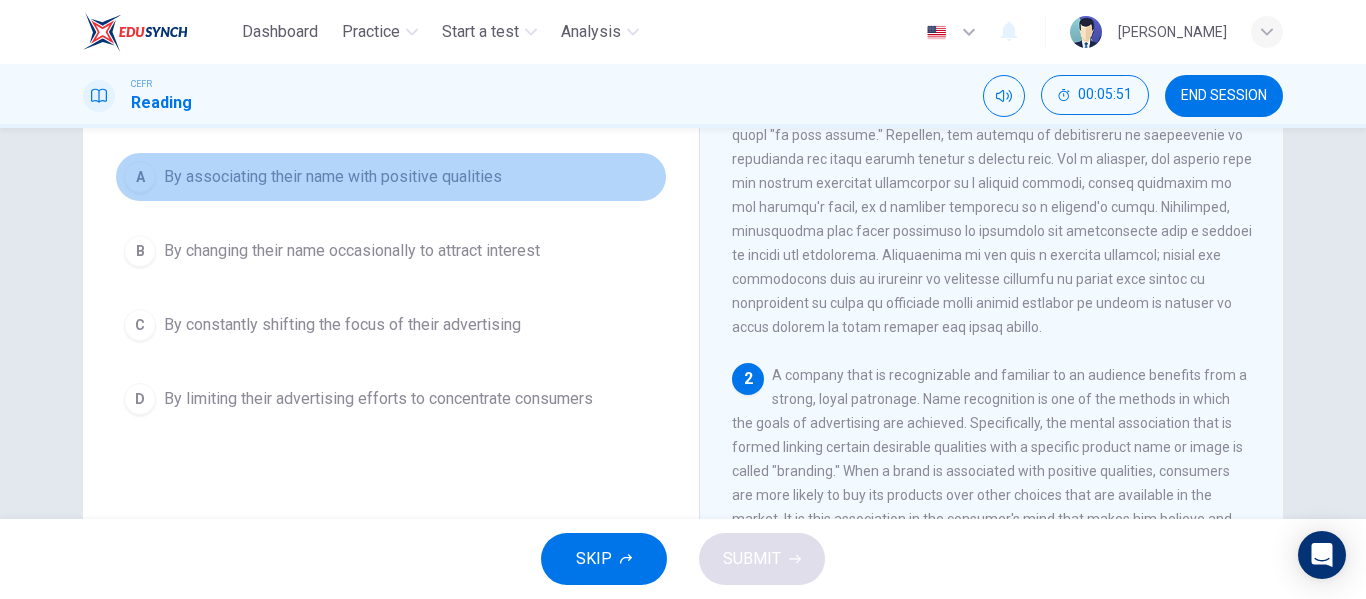 click on "A By associating their name with positive qualities" at bounding box center [391, 177] 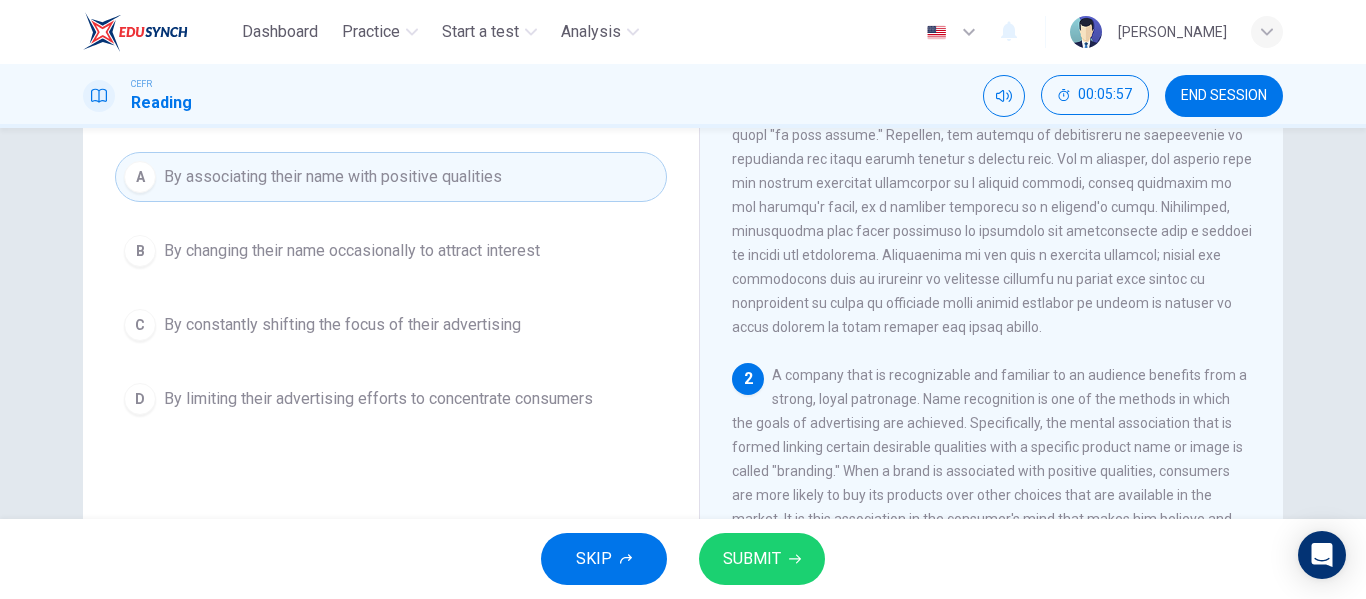 click on "SUBMIT" at bounding box center [752, 559] 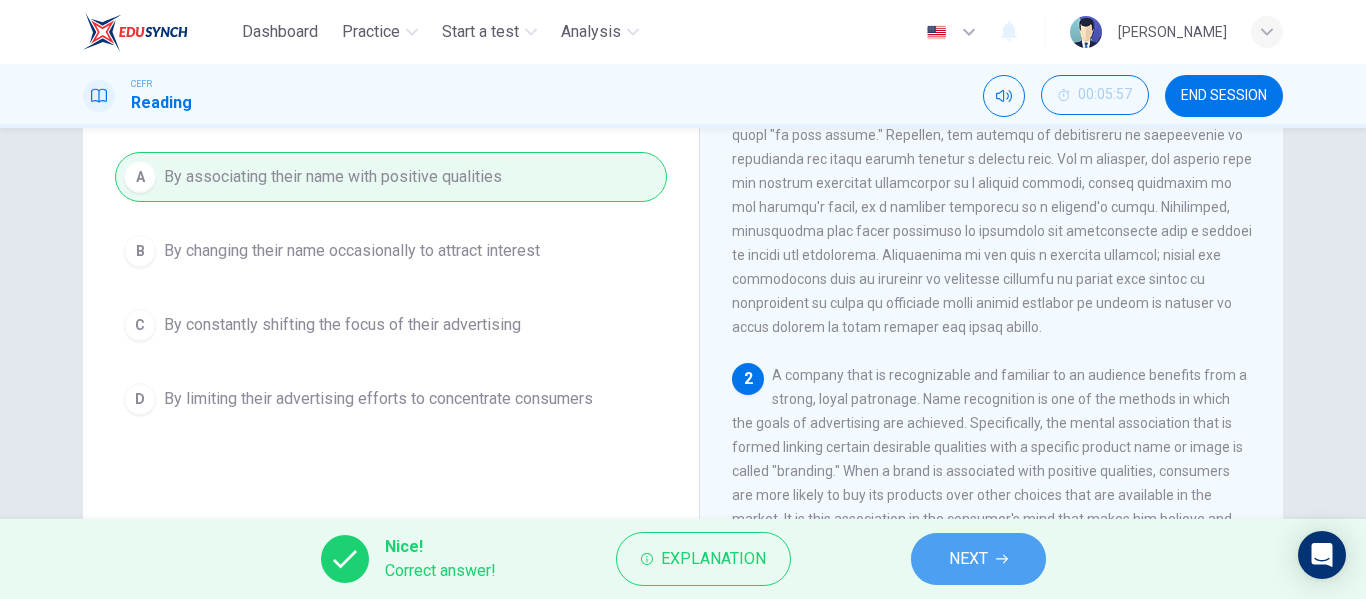 click on "NEXT" at bounding box center (968, 559) 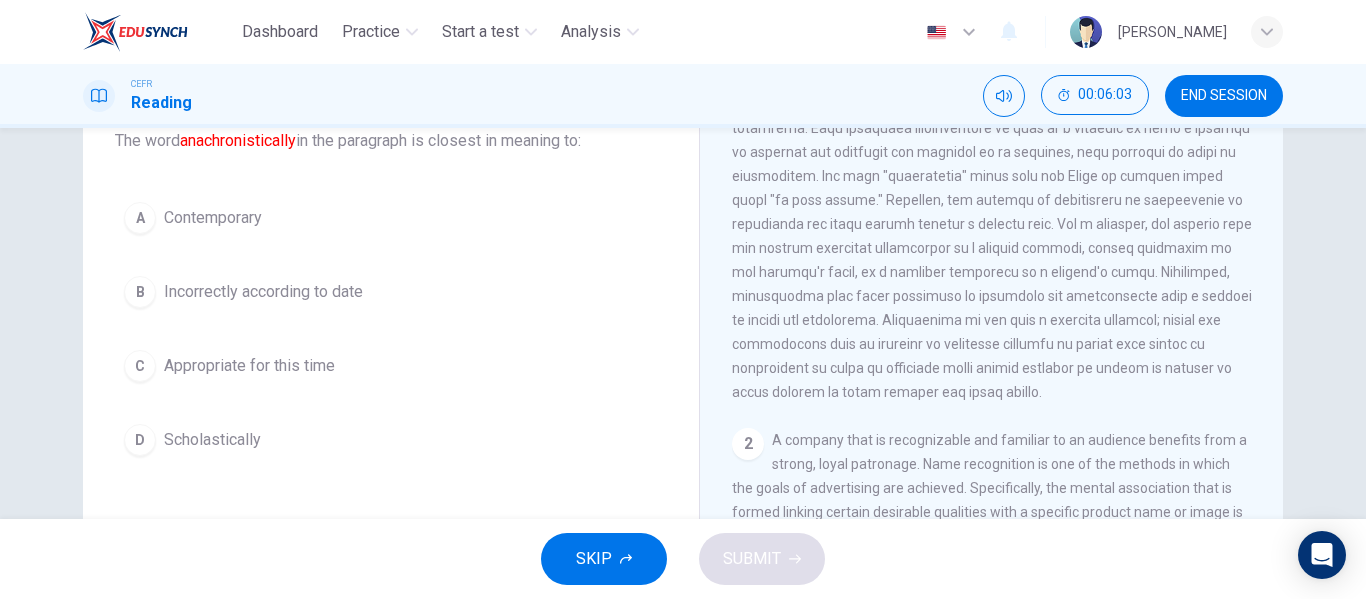 scroll, scrollTop: 134, scrollLeft: 0, axis: vertical 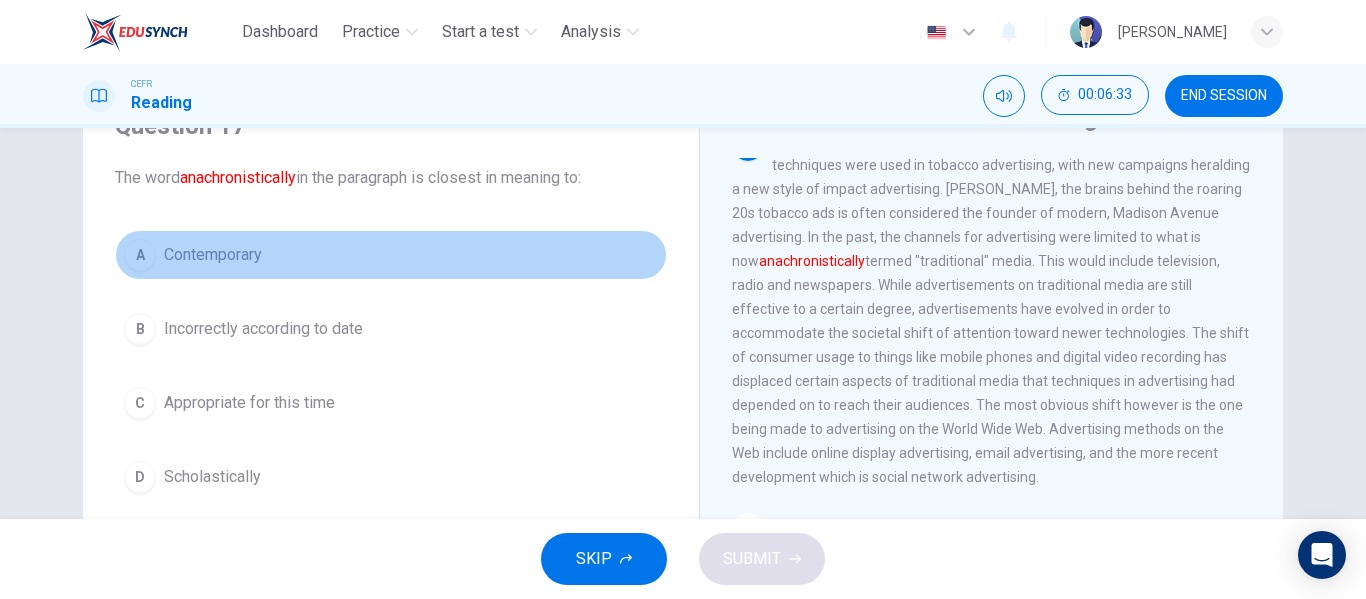 click on "A Contemporary" at bounding box center [391, 255] 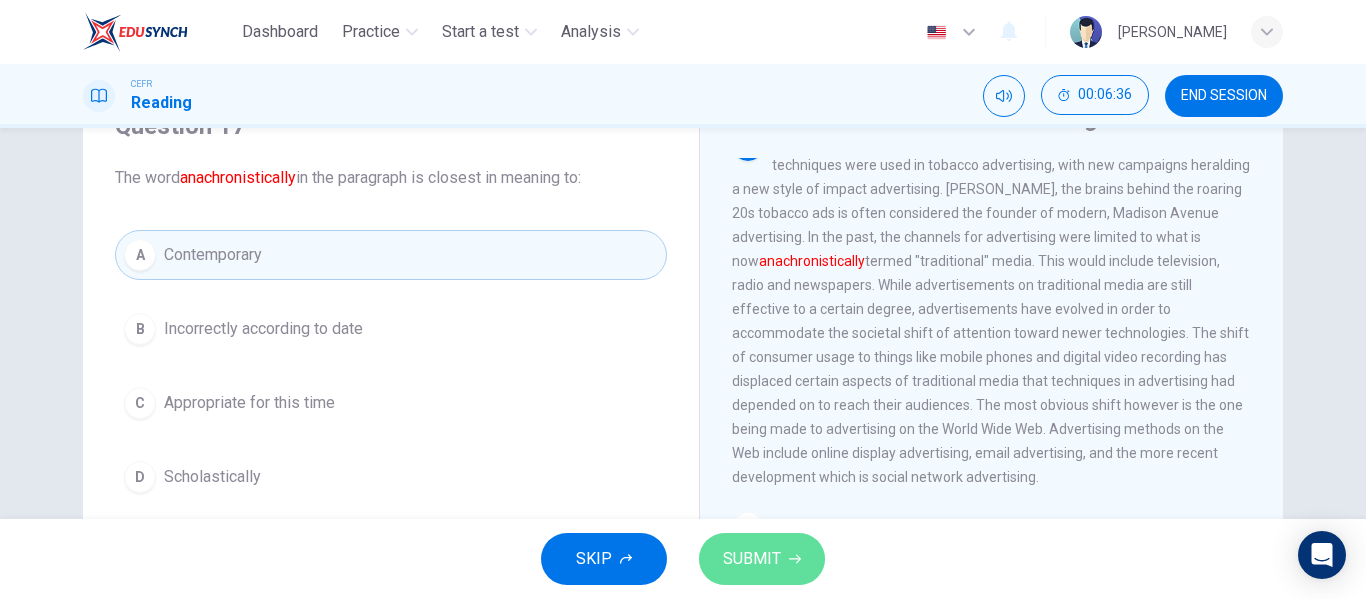 click on "SUBMIT" at bounding box center (752, 559) 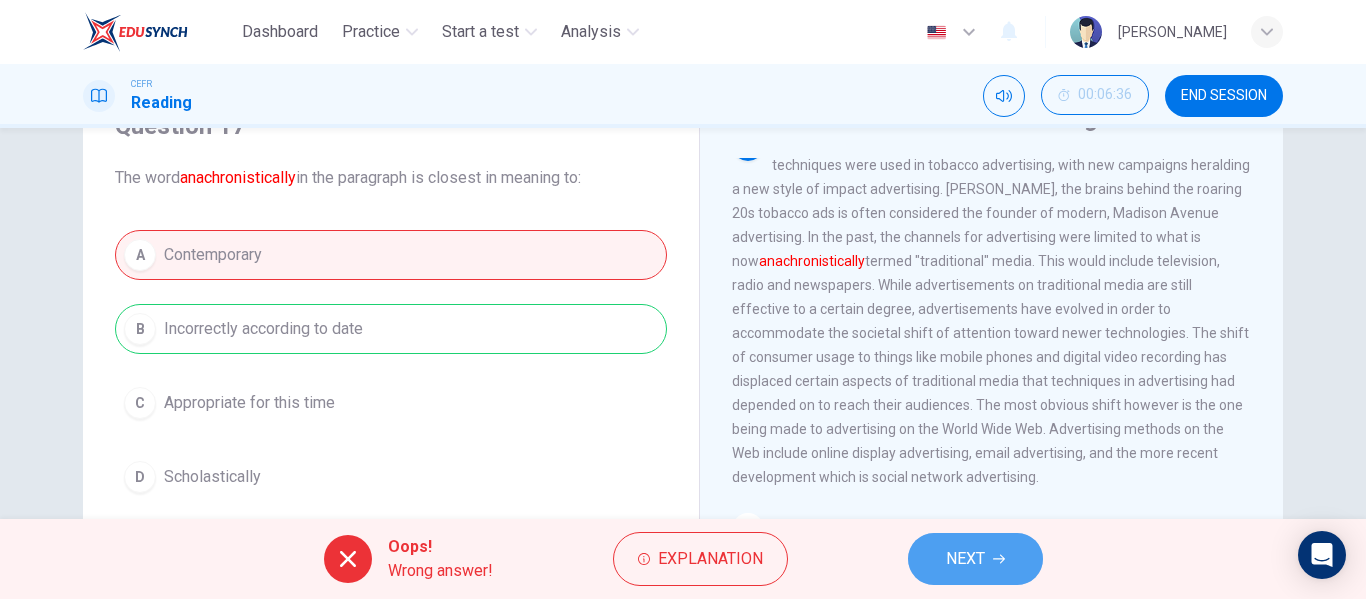 click on "NEXT" at bounding box center (975, 559) 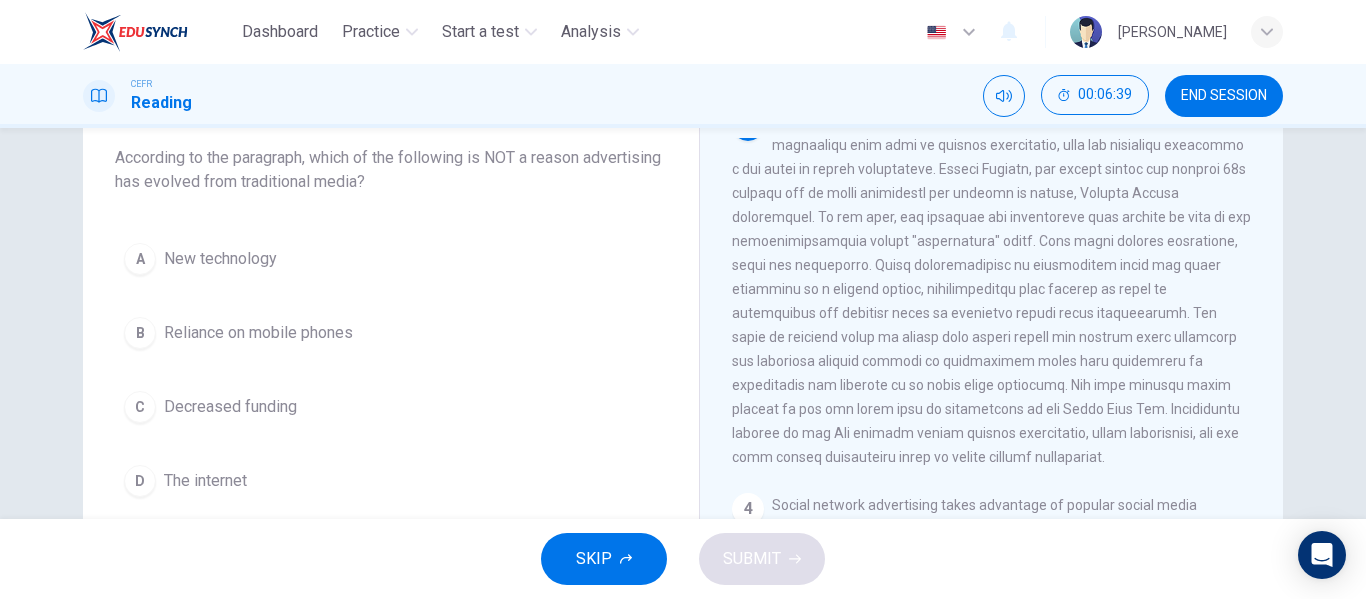 scroll, scrollTop: 119, scrollLeft: 0, axis: vertical 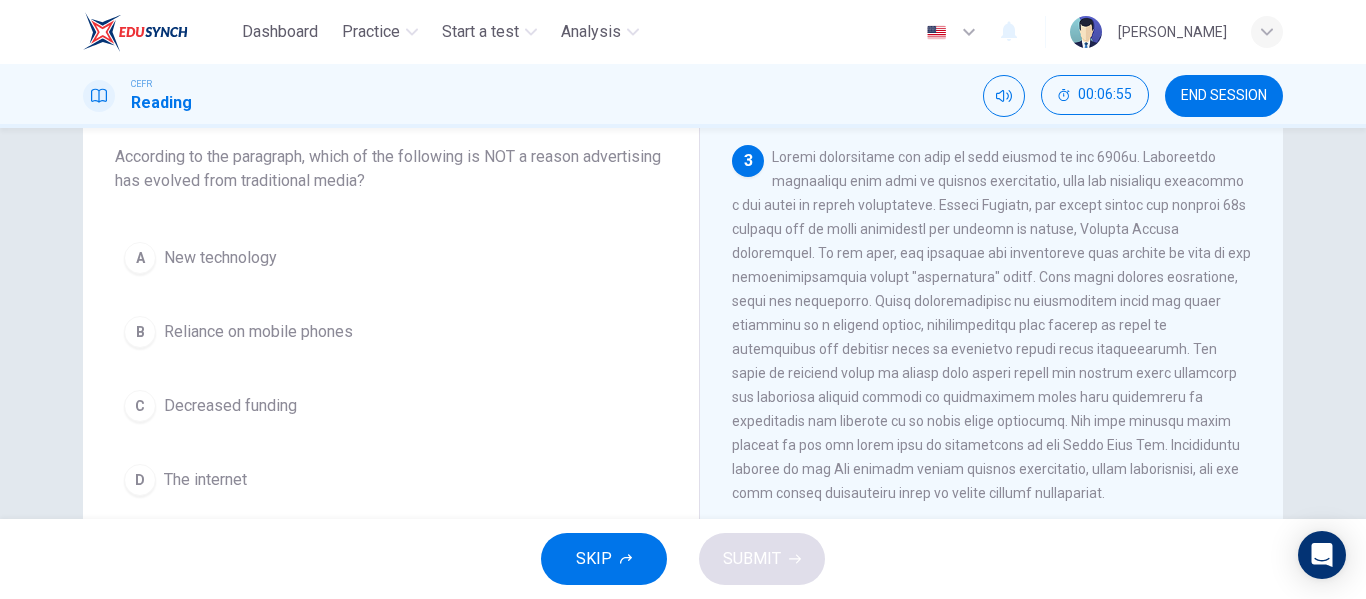 click on "A New technology B Reliance on mobile phones C Decreased funding D The internet" at bounding box center [391, 369] 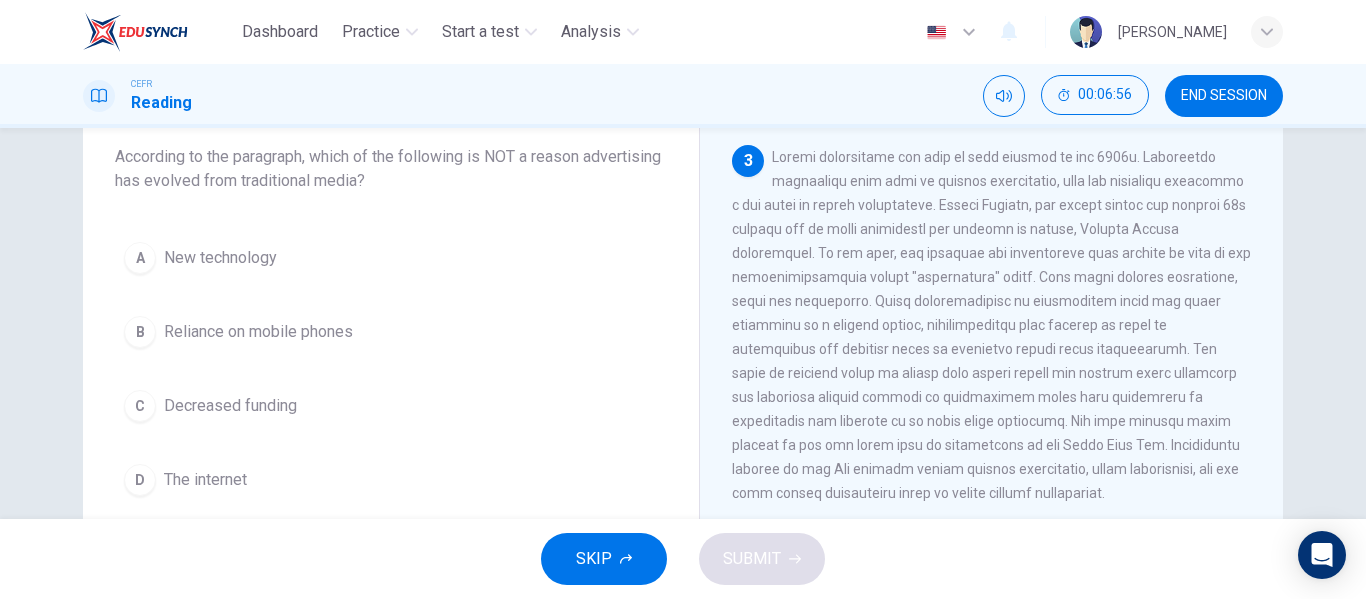 click on "Decreased funding" at bounding box center [230, 406] 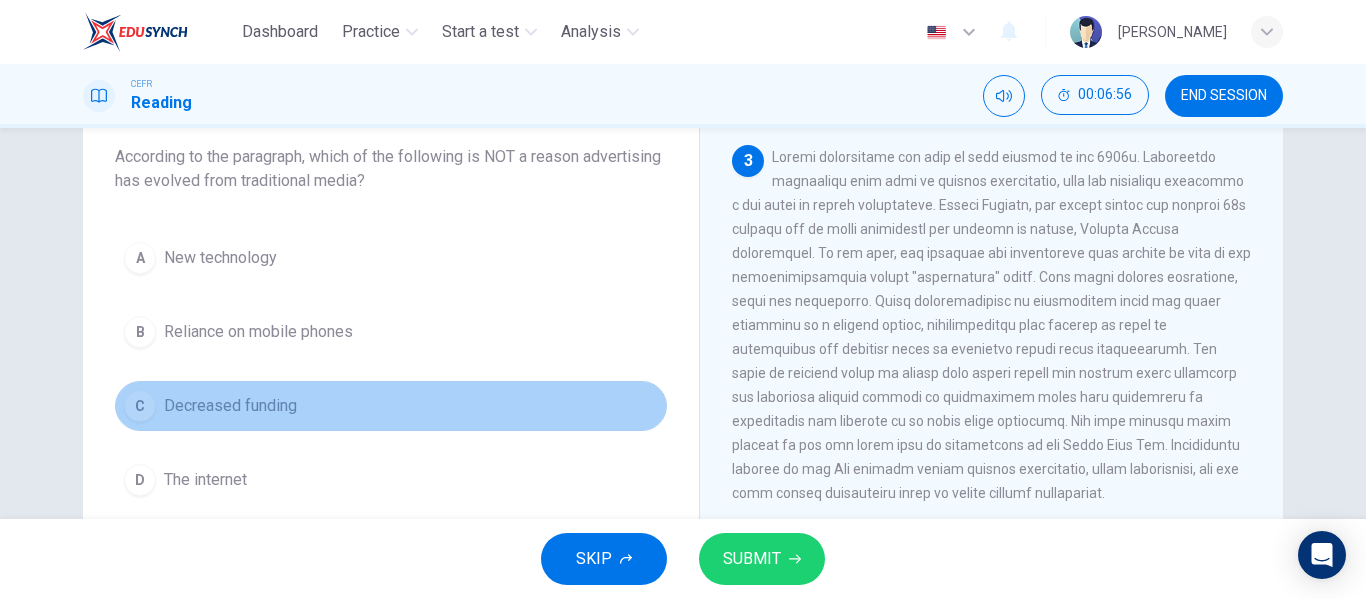 click on "Decreased funding" at bounding box center [230, 406] 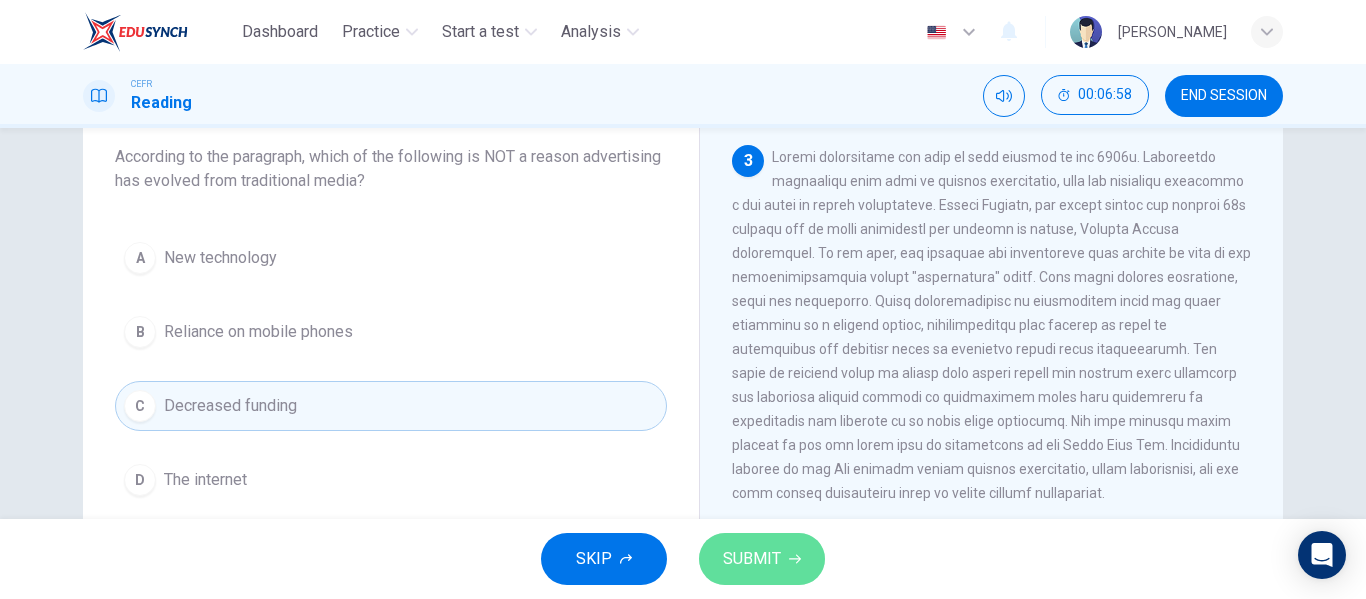 click on "SUBMIT" at bounding box center [752, 559] 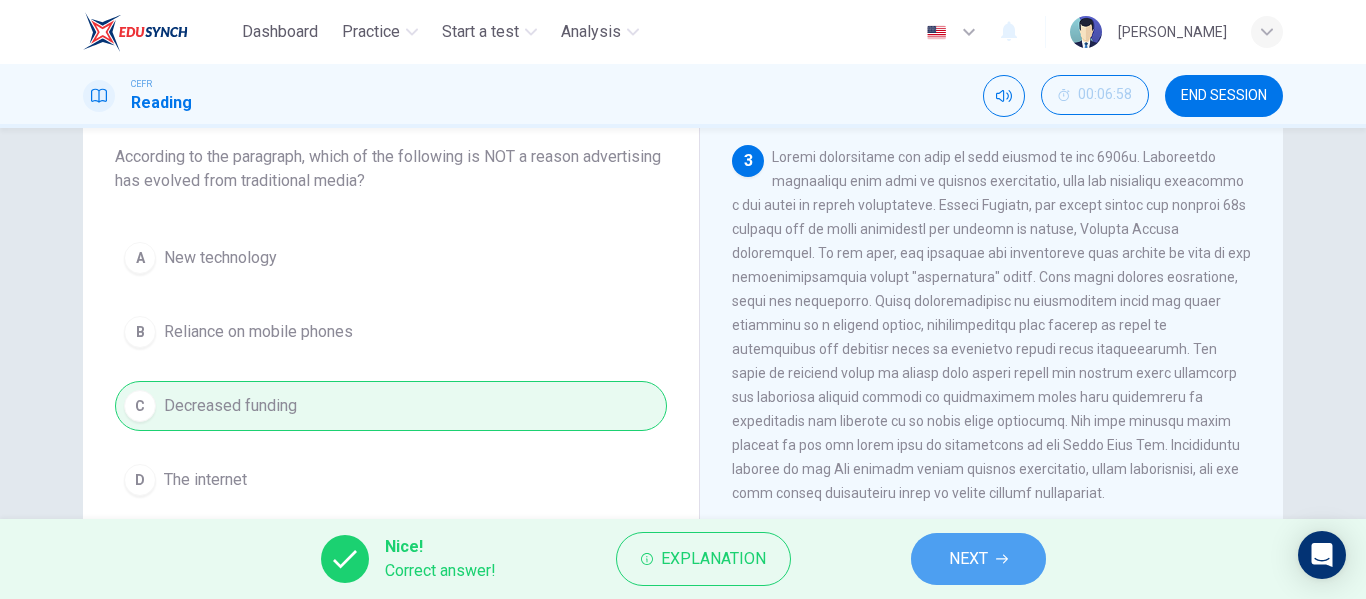 click on "NEXT" at bounding box center [968, 559] 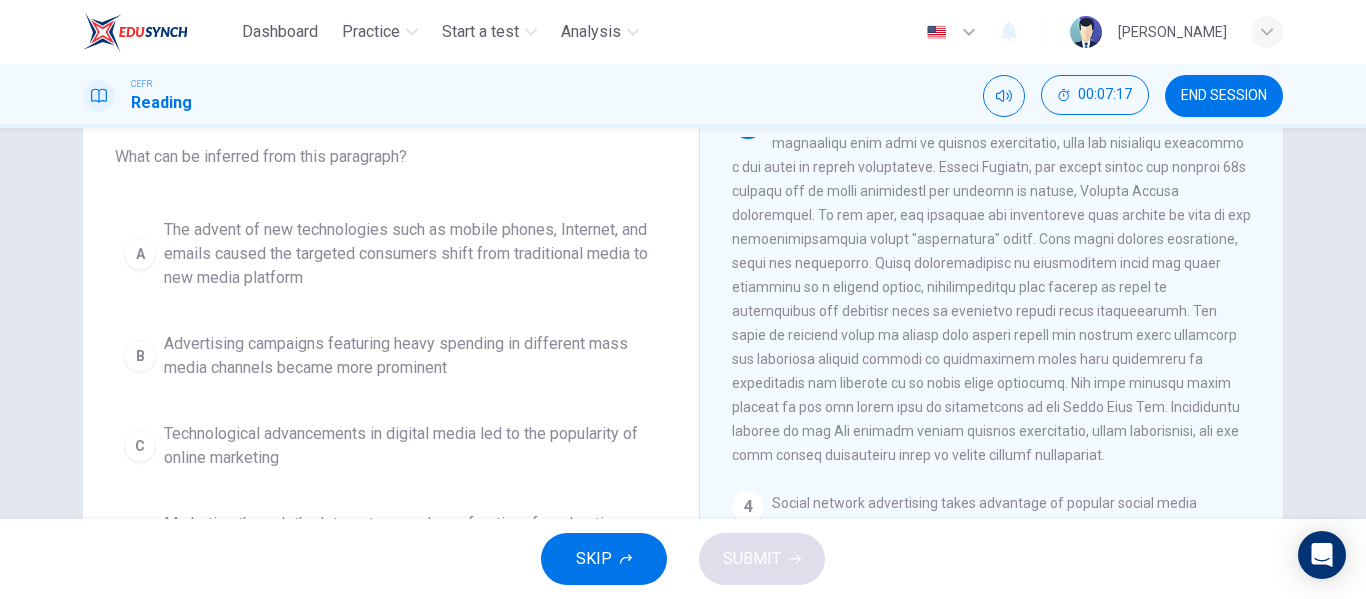 scroll, scrollTop: 679, scrollLeft: 0, axis: vertical 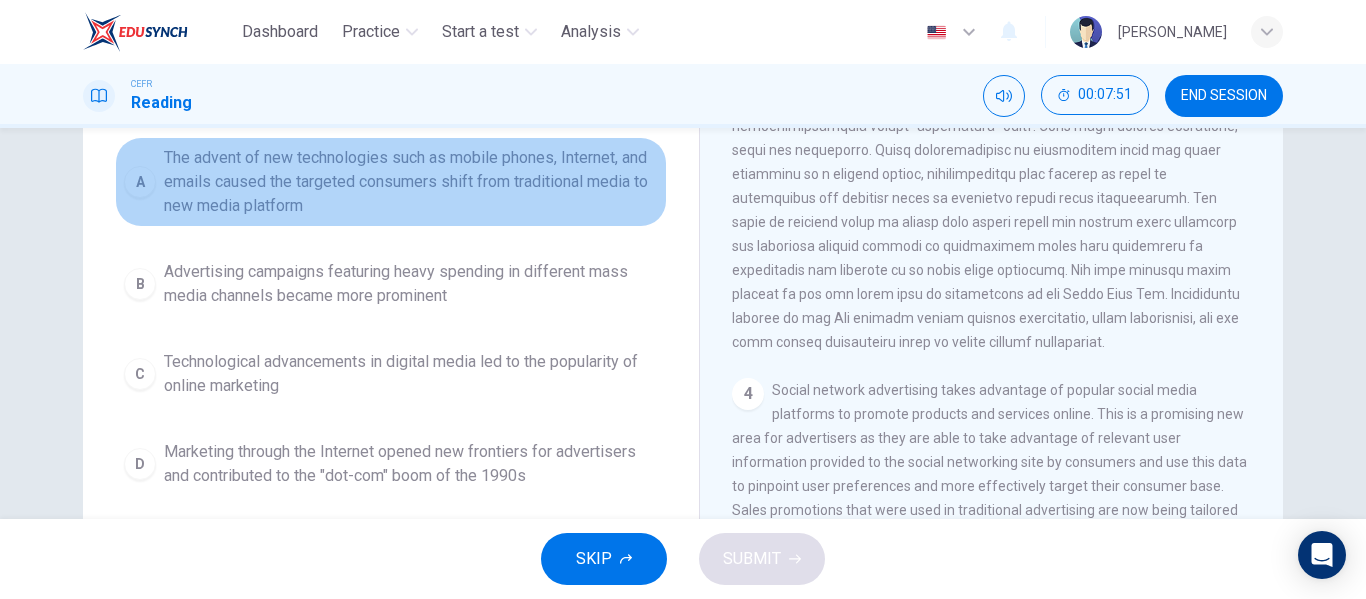 click on "The advent of new technologies such as mobile phones, Internet, and emails caused the targeted consumers shift from traditional media to new media platform" at bounding box center [411, 182] 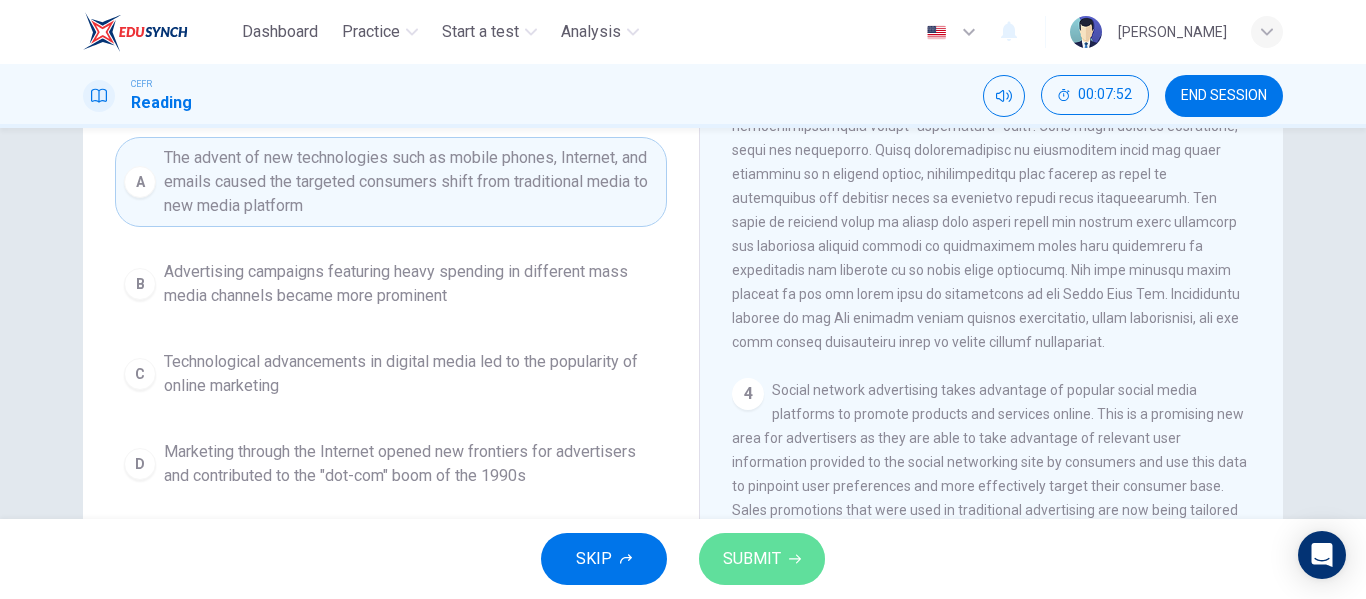 click on "SUBMIT" at bounding box center [762, 559] 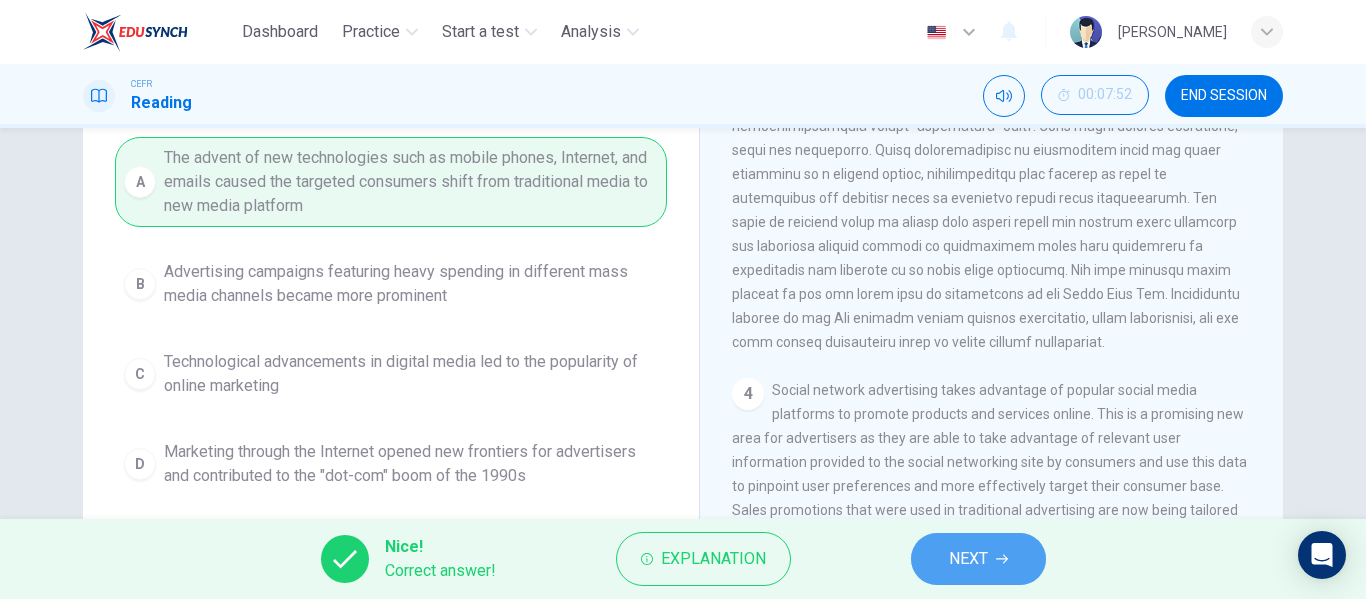 click on "NEXT" at bounding box center (968, 559) 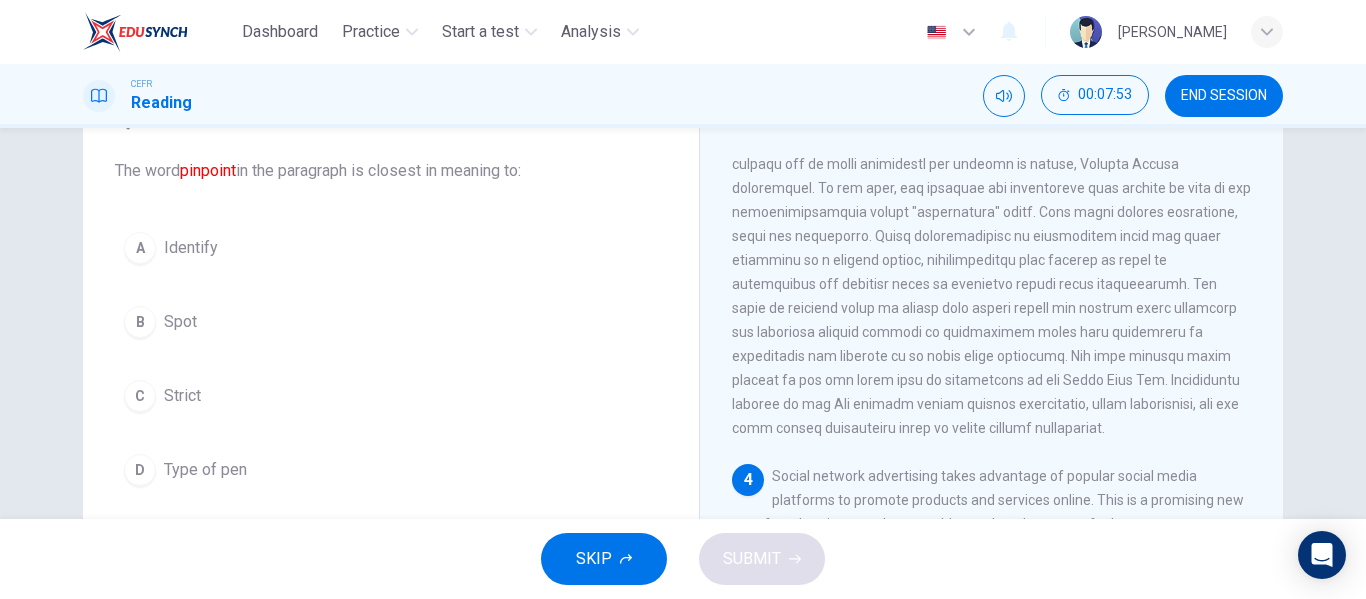 scroll, scrollTop: 140, scrollLeft: 0, axis: vertical 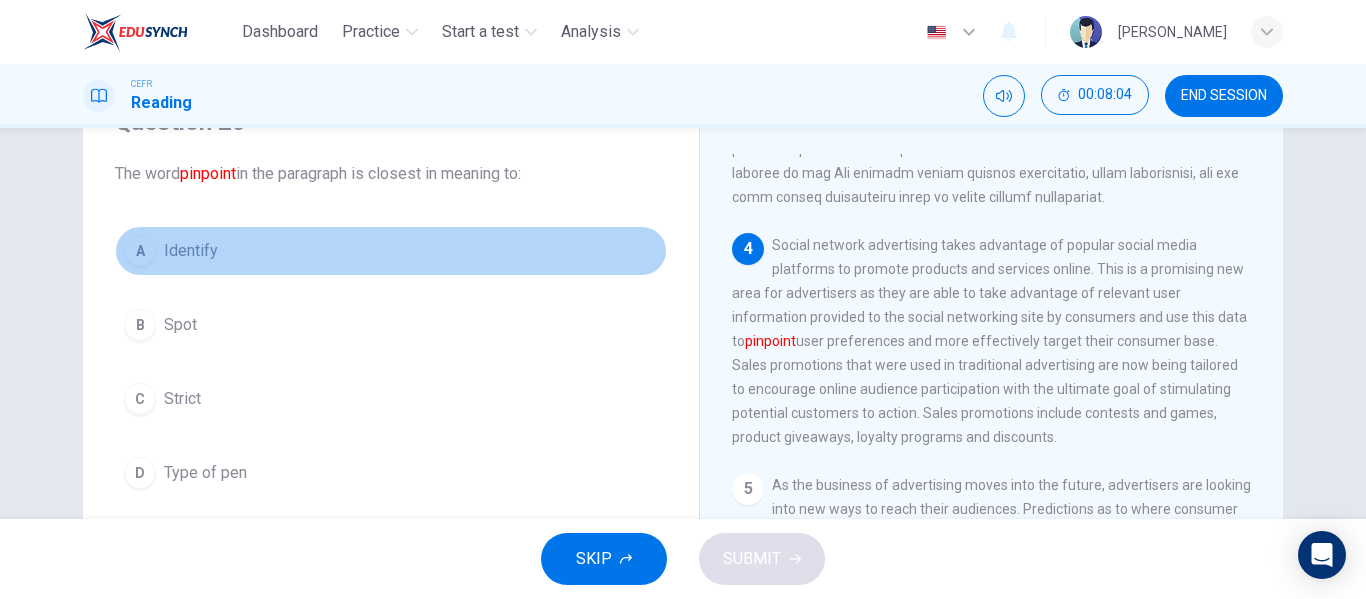 click on "A Identify" at bounding box center (391, 251) 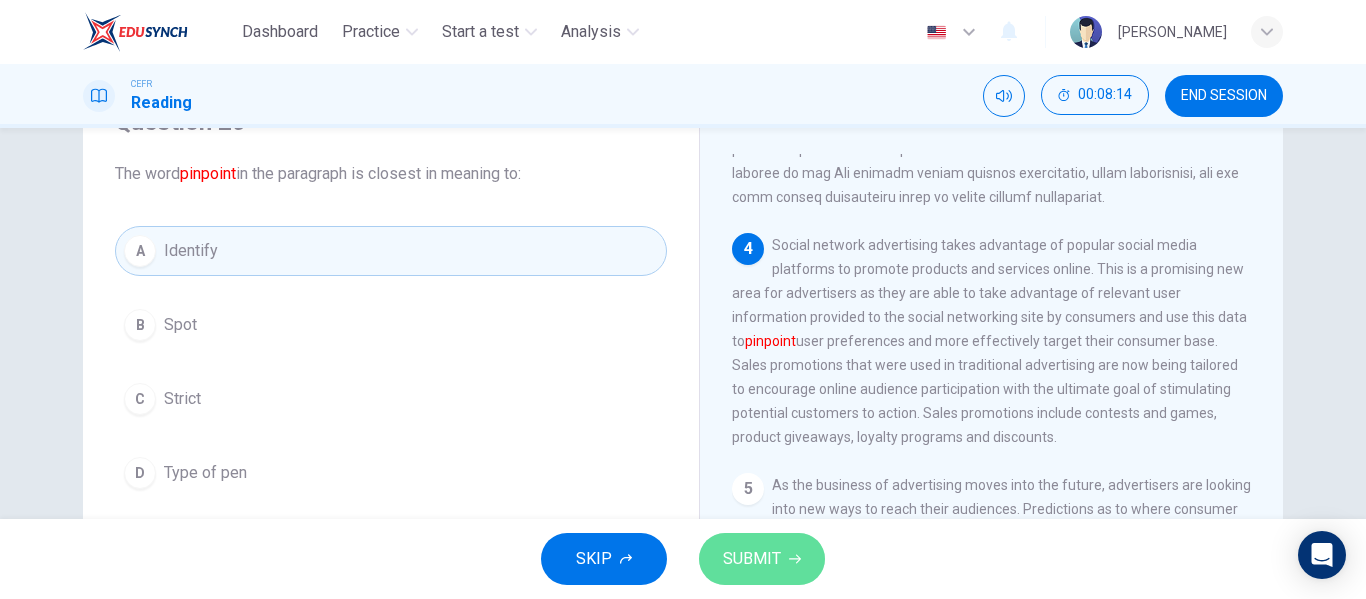 click on "SUBMIT" at bounding box center (762, 559) 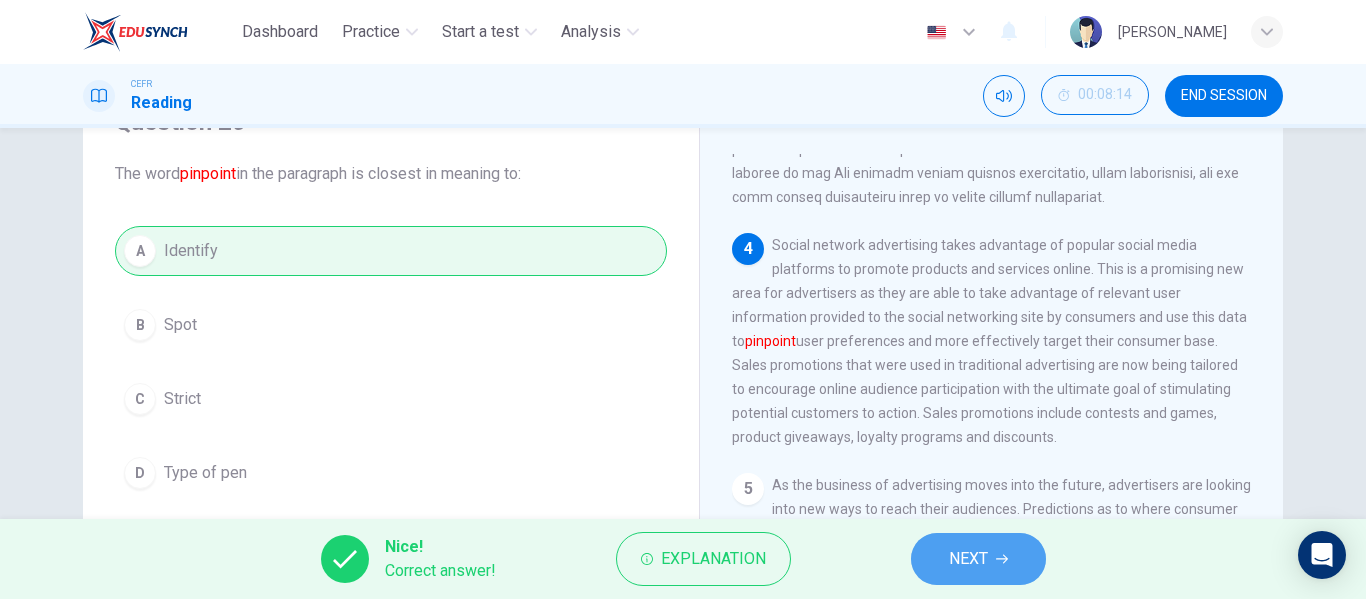 click on "NEXT" at bounding box center (968, 559) 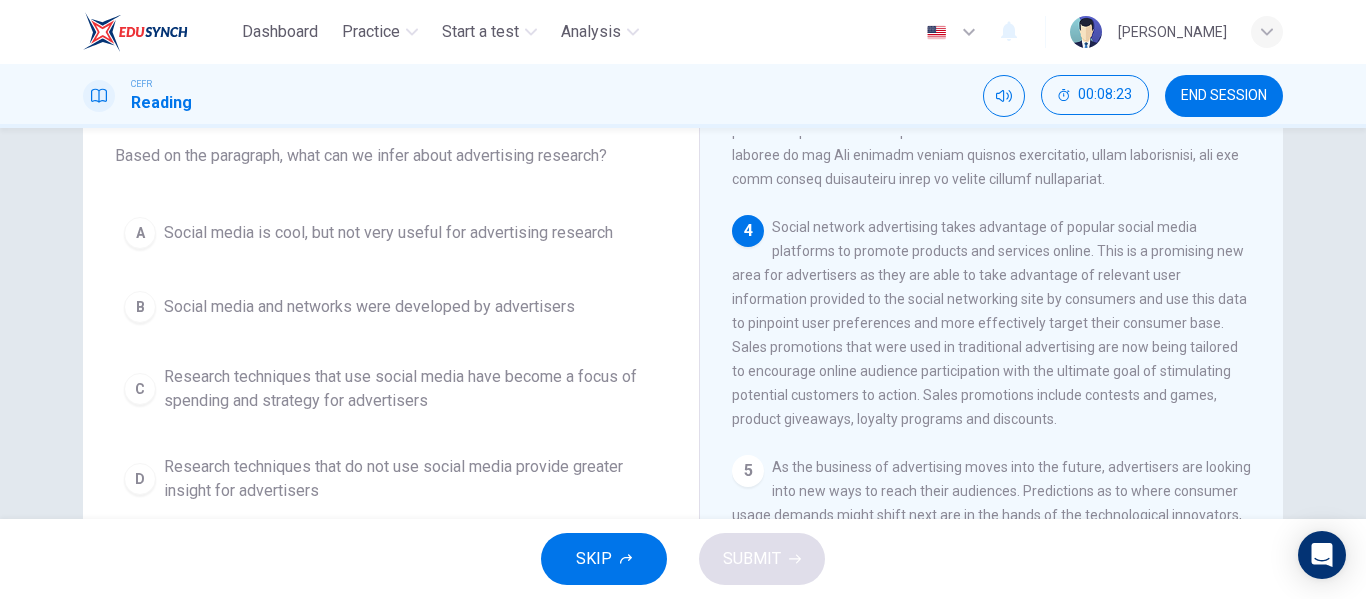 scroll, scrollTop: 121, scrollLeft: 0, axis: vertical 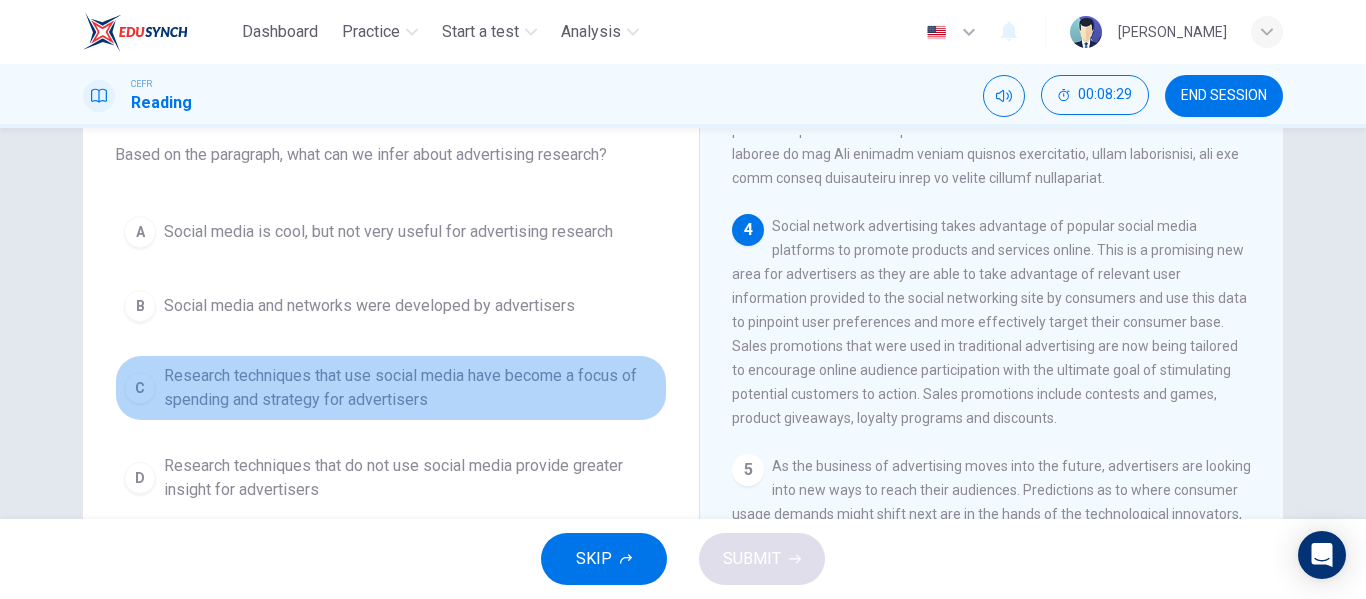 click on "Research techniques that use social media have become a focus of spending and strategy for advertisers" at bounding box center (411, 388) 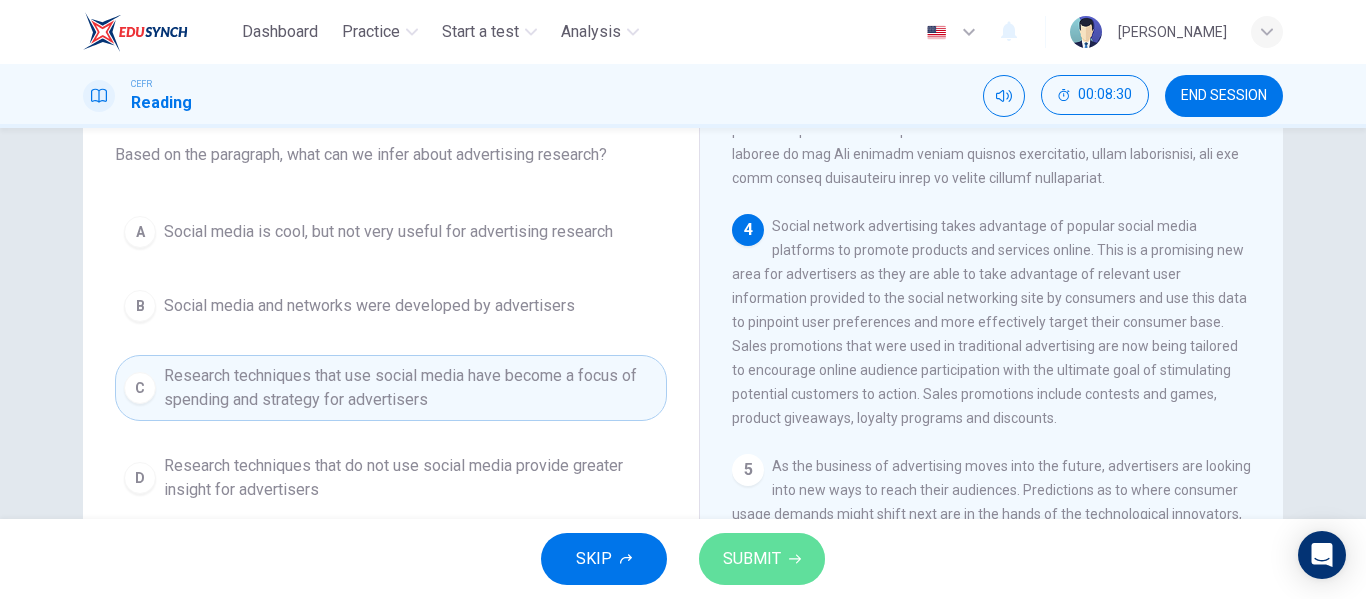 click on "SUBMIT" at bounding box center (762, 559) 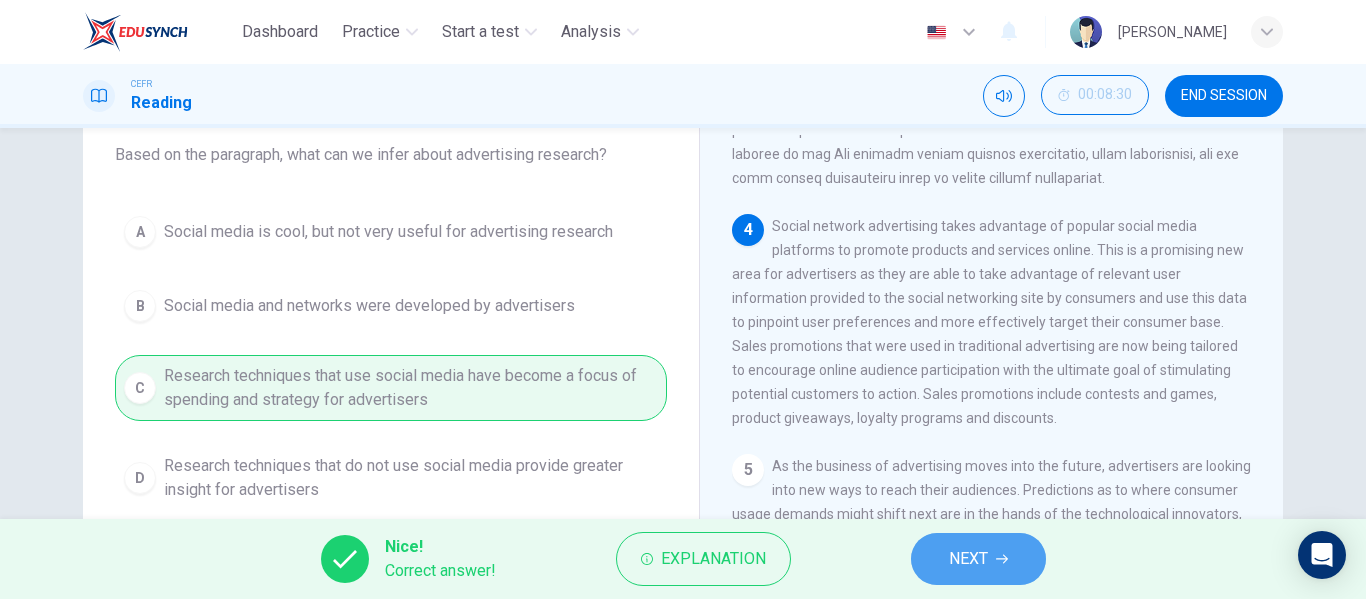 click on "NEXT" at bounding box center [968, 559] 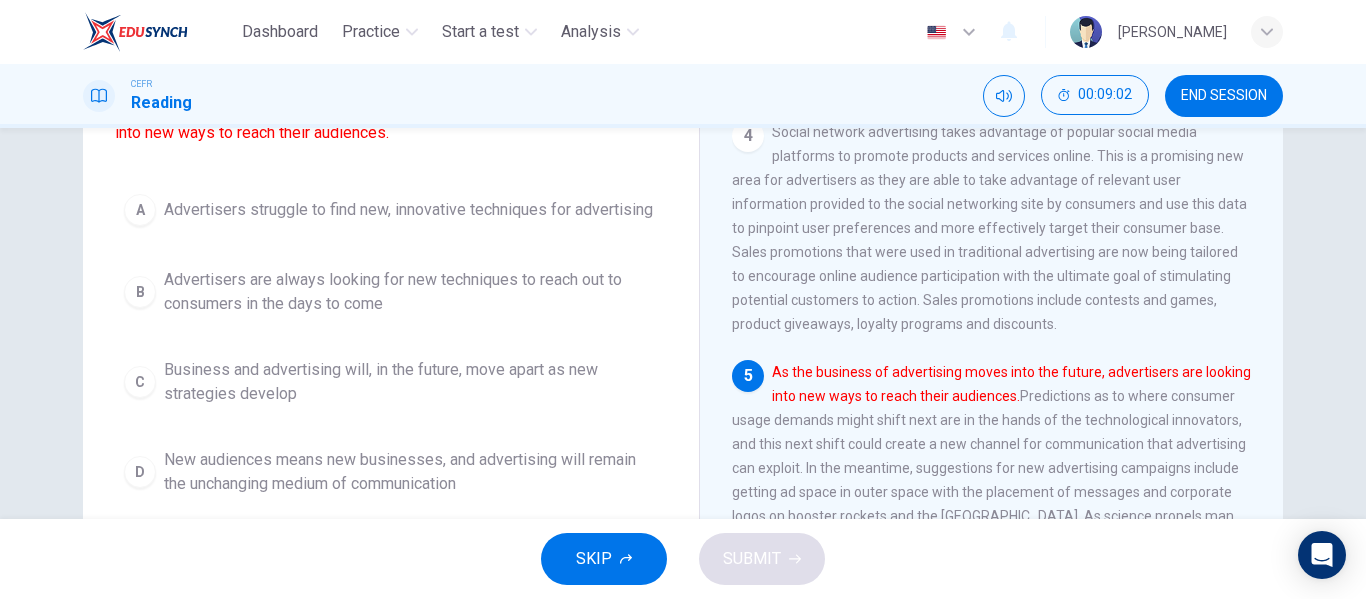 scroll, scrollTop: 216, scrollLeft: 0, axis: vertical 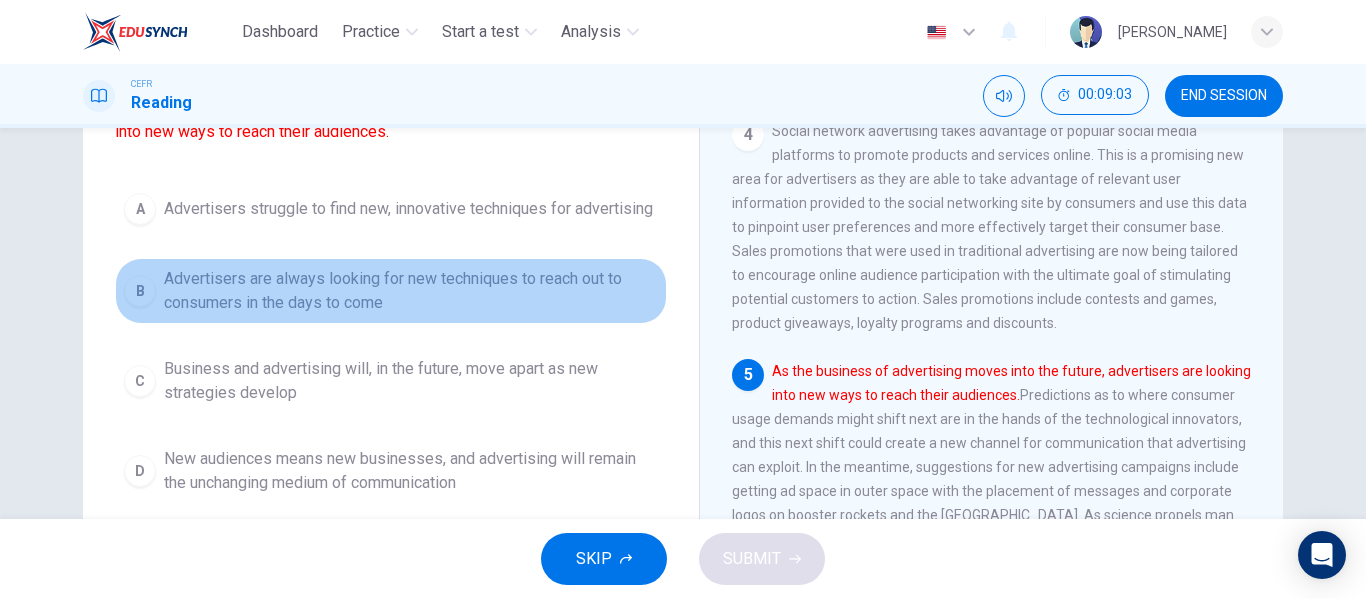click on "B Advertisers are always looking for new techniques to reach out to consumers in the days to come" at bounding box center (391, 291) 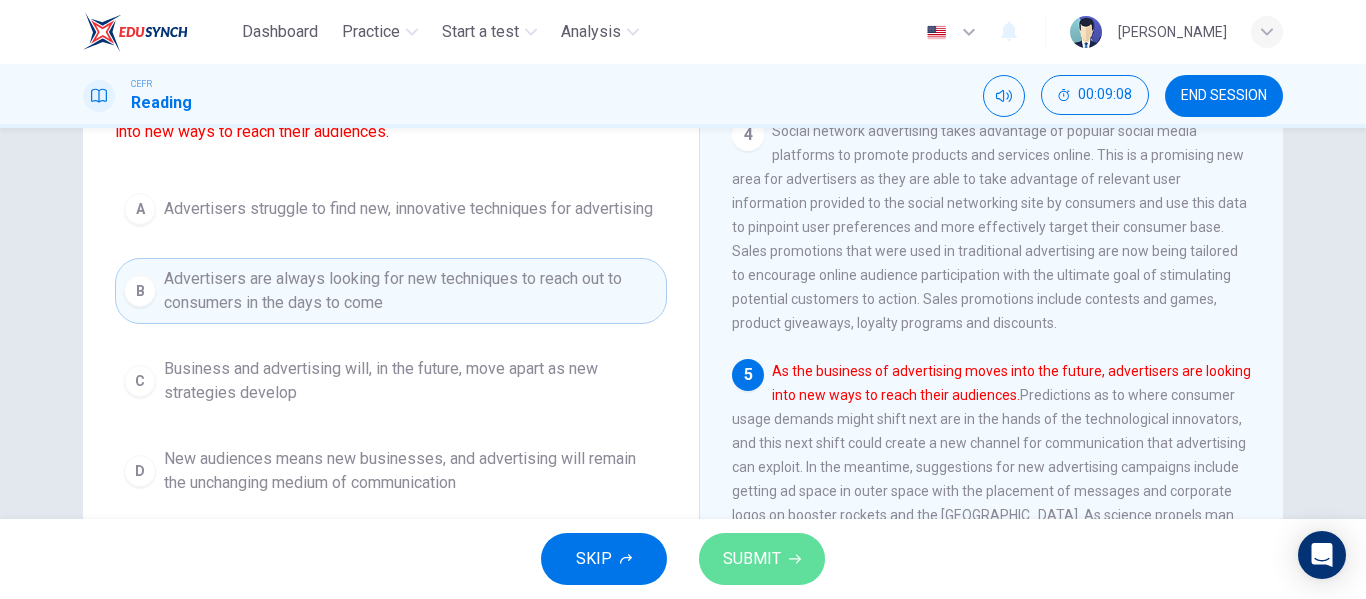 click on "SUBMIT" at bounding box center (752, 559) 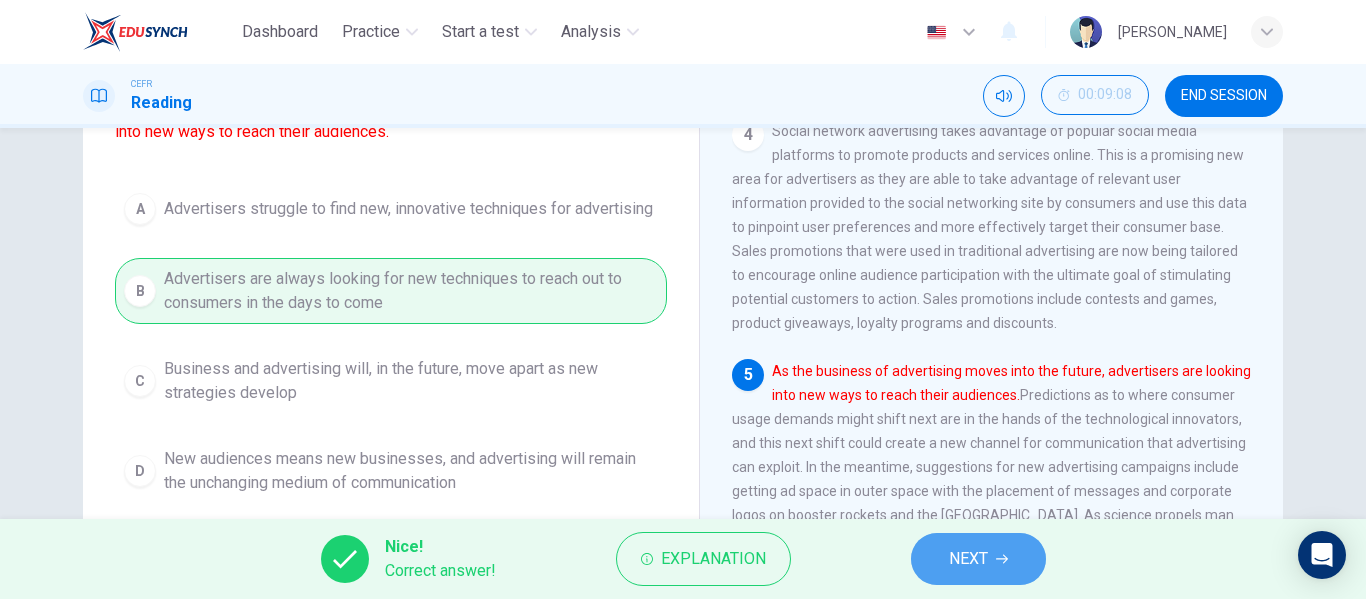 click on "NEXT" at bounding box center [968, 559] 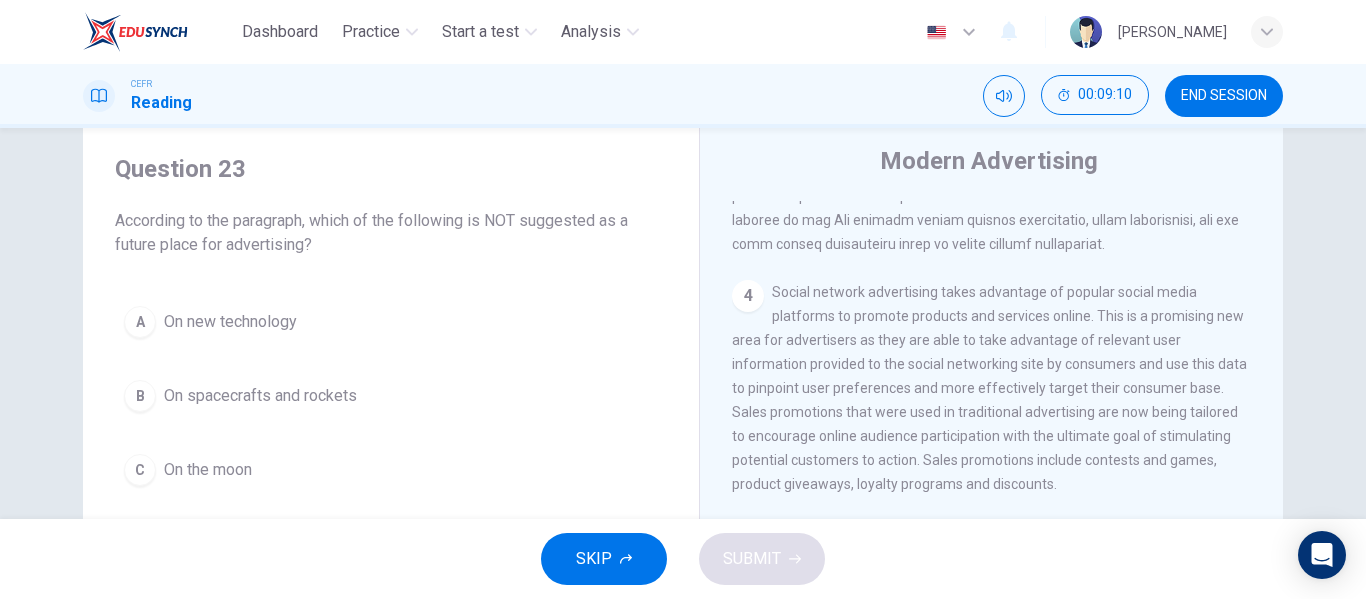 scroll, scrollTop: 54, scrollLeft: 0, axis: vertical 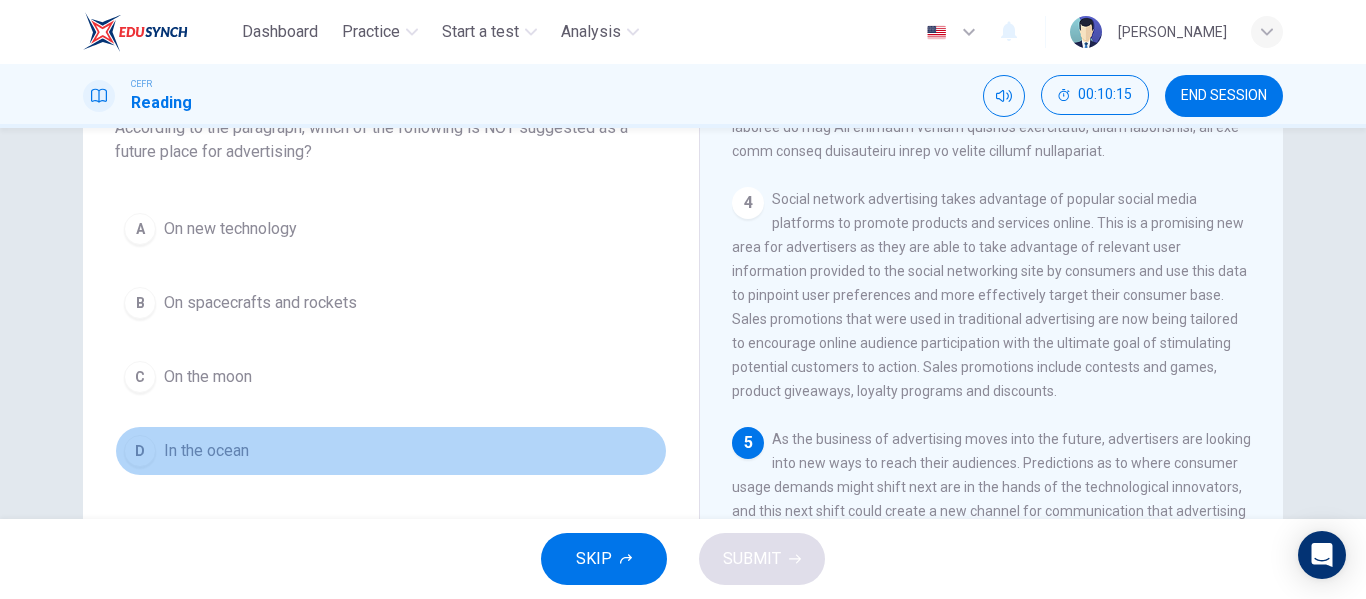 click on "D In the ocean" at bounding box center (391, 451) 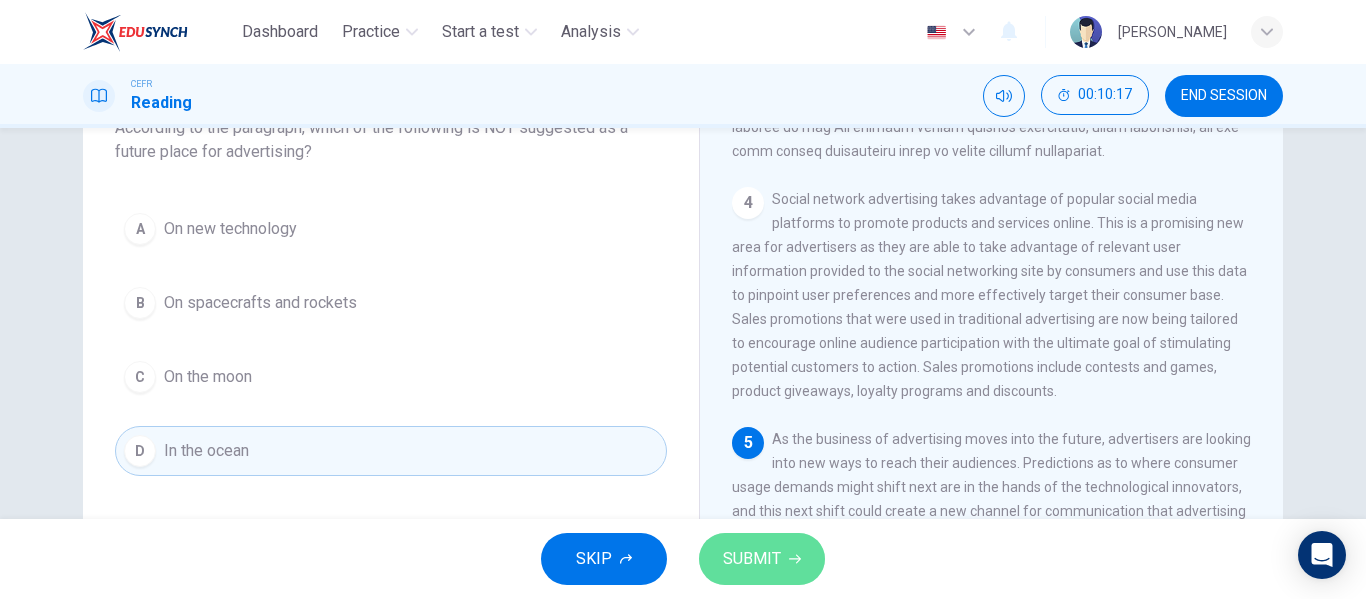 click on "SUBMIT" at bounding box center (752, 559) 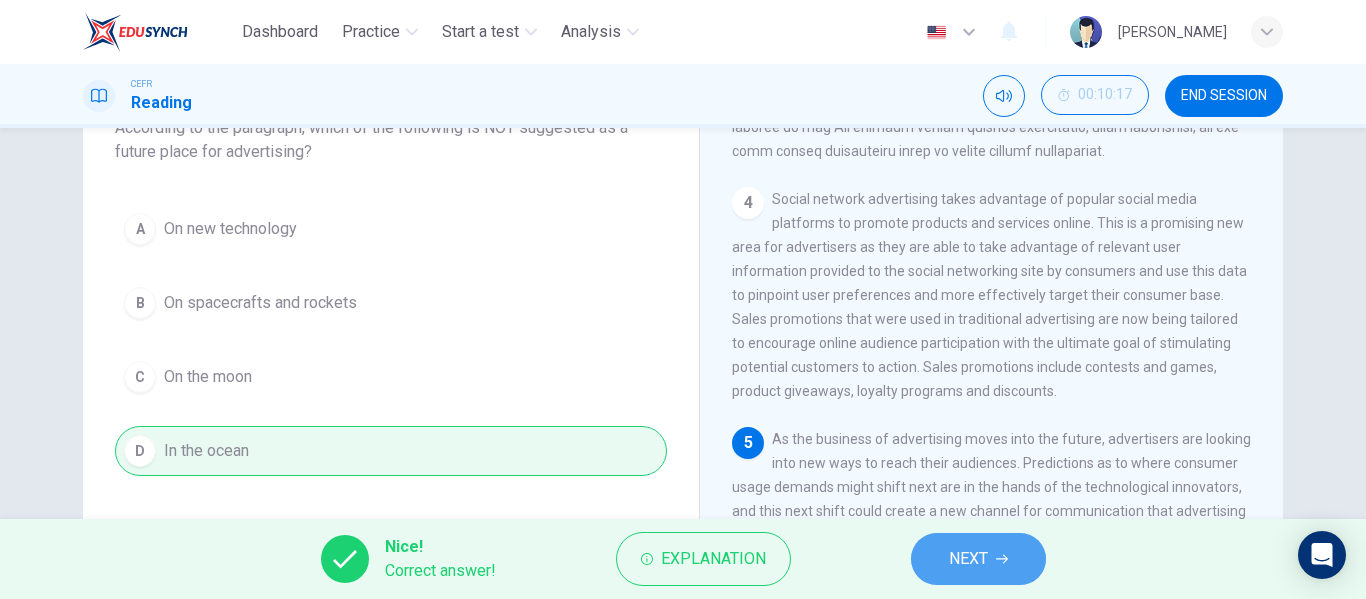 click on "NEXT" at bounding box center [968, 559] 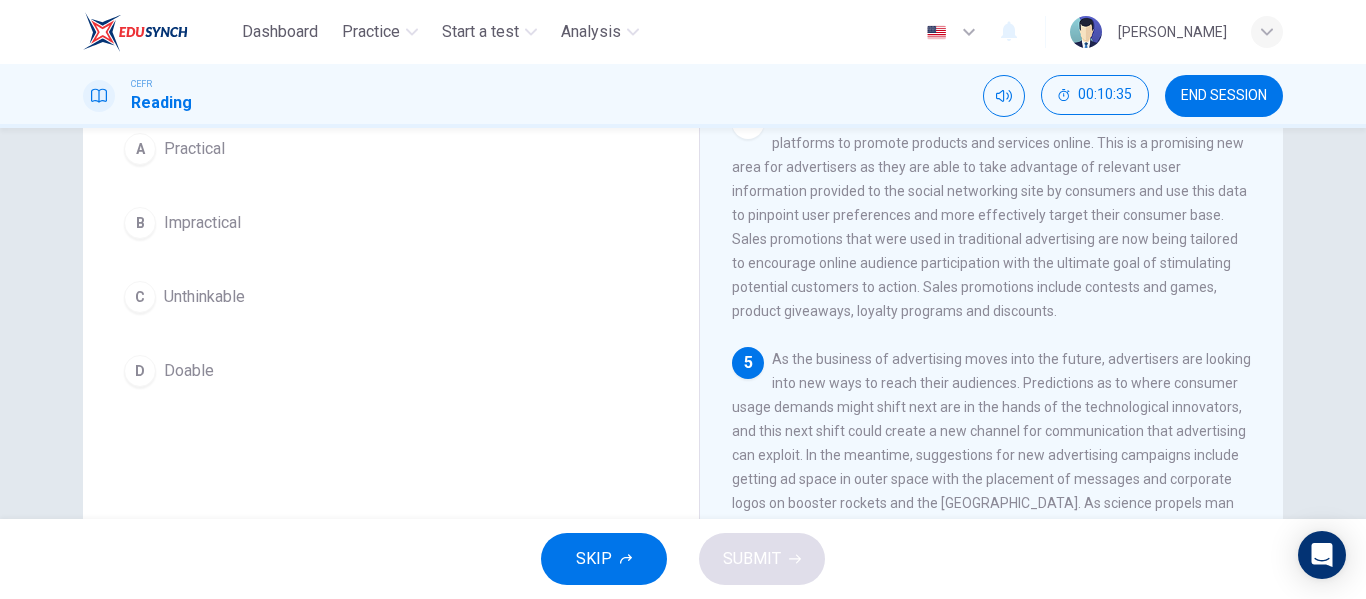 scroll, scrollTop: 203, scrollLeft: 0, axis: vertical 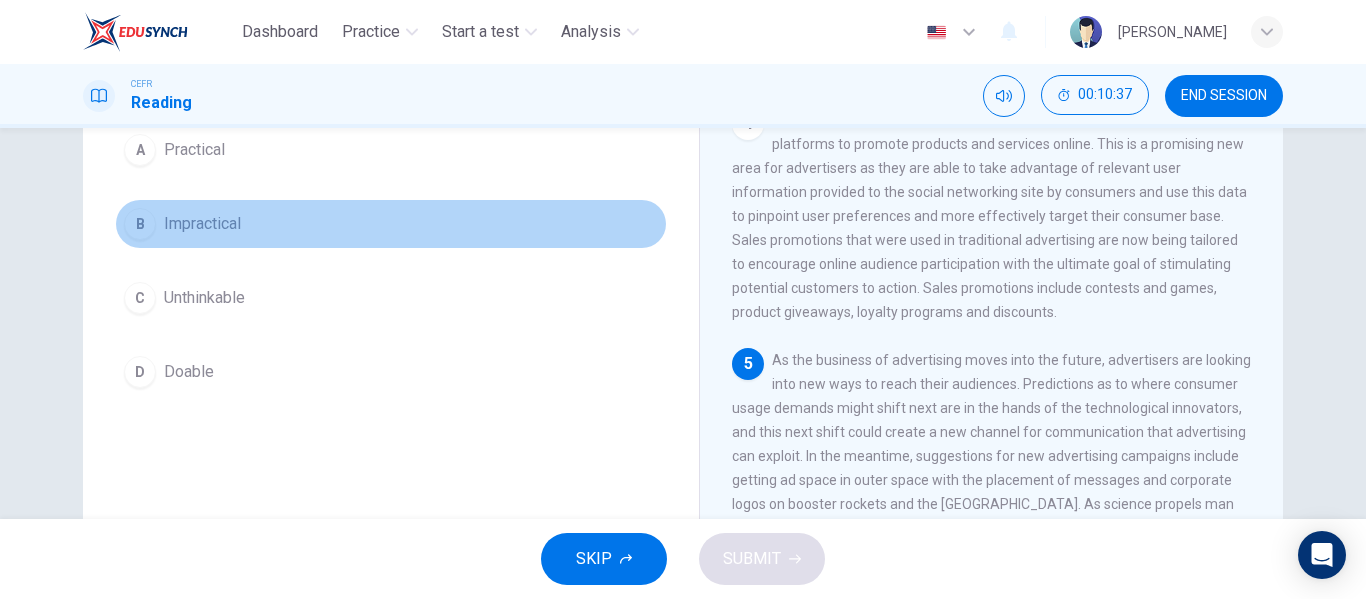 click on "B Impractical" at bounding box center [391, 224] 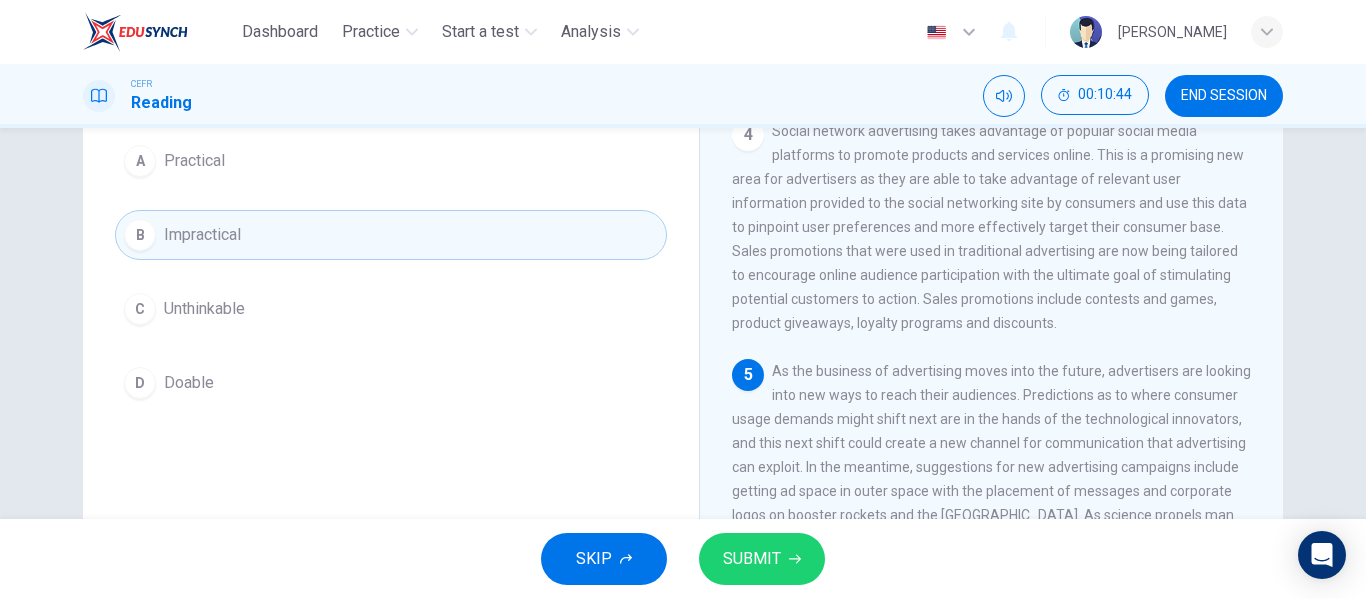 scroll, scrollTop: 193, scrollLeft: 0, axis: vertical 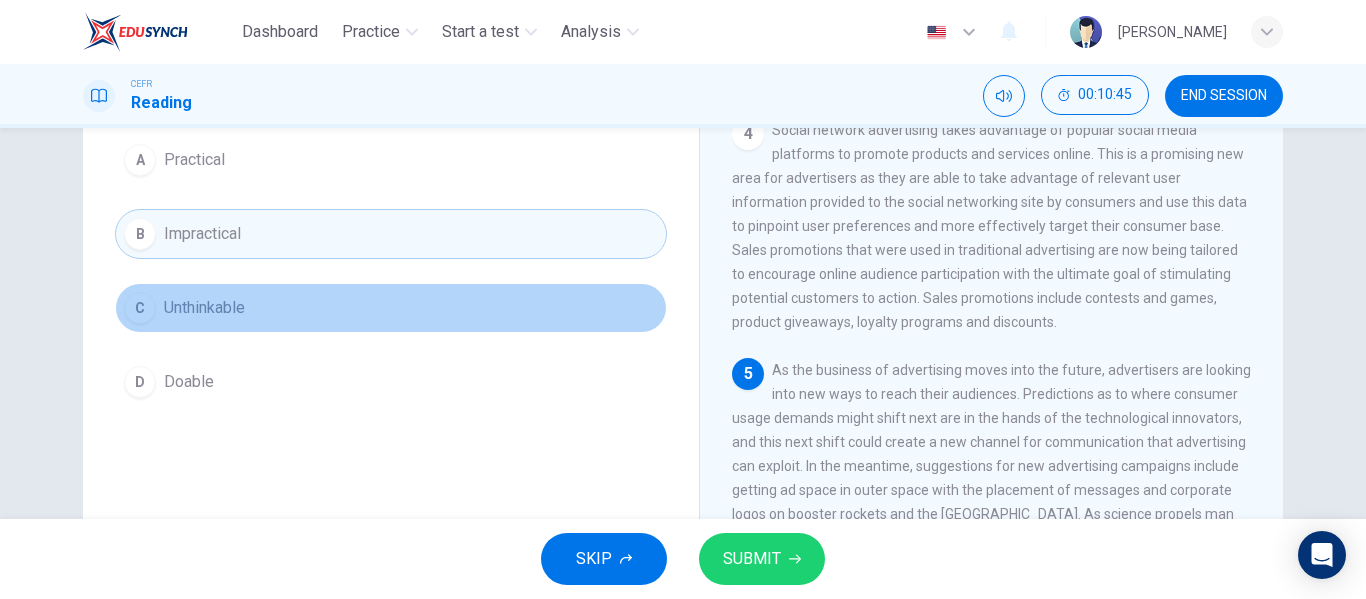 click on "C Unthinkable" at bounding box center (391, 308) 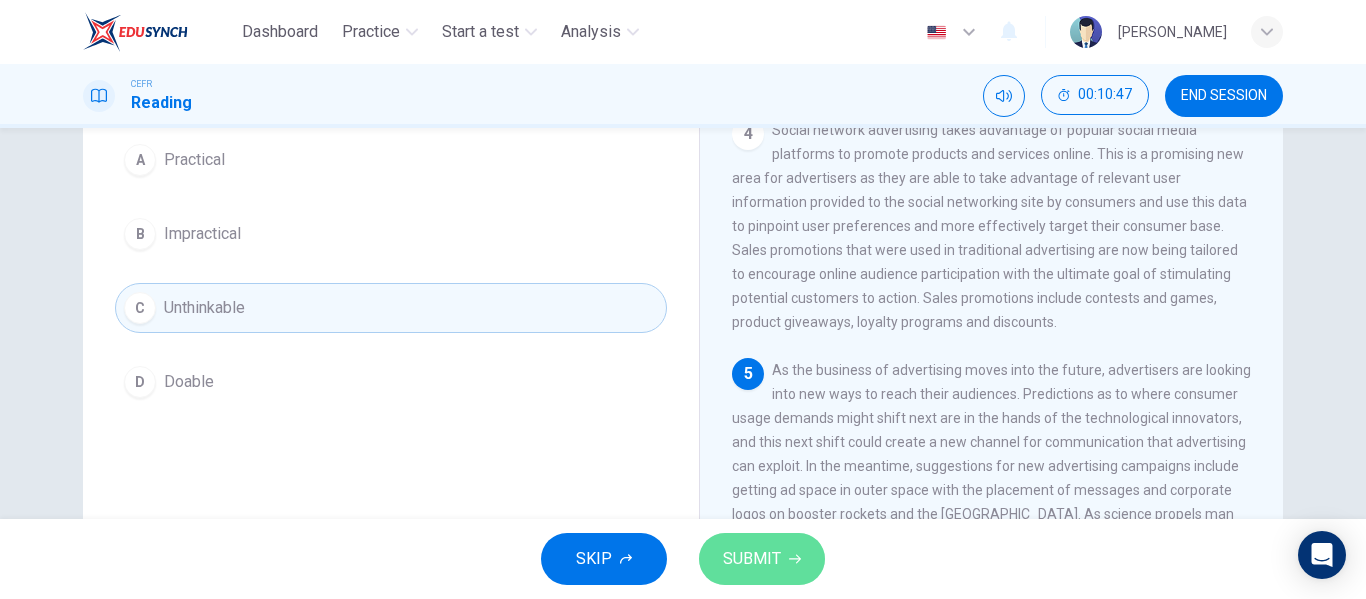 click on "SUBMIT" at bounding box center [752, 559] 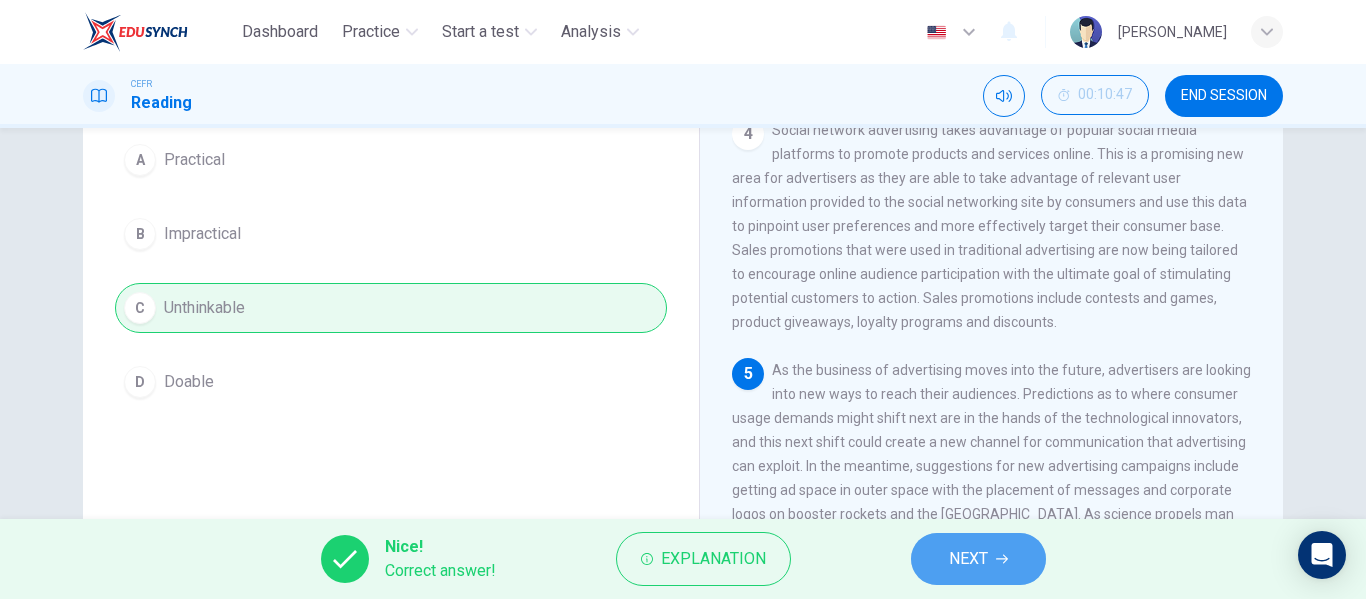 click on "NEXT" at bounding box center (968, 559) 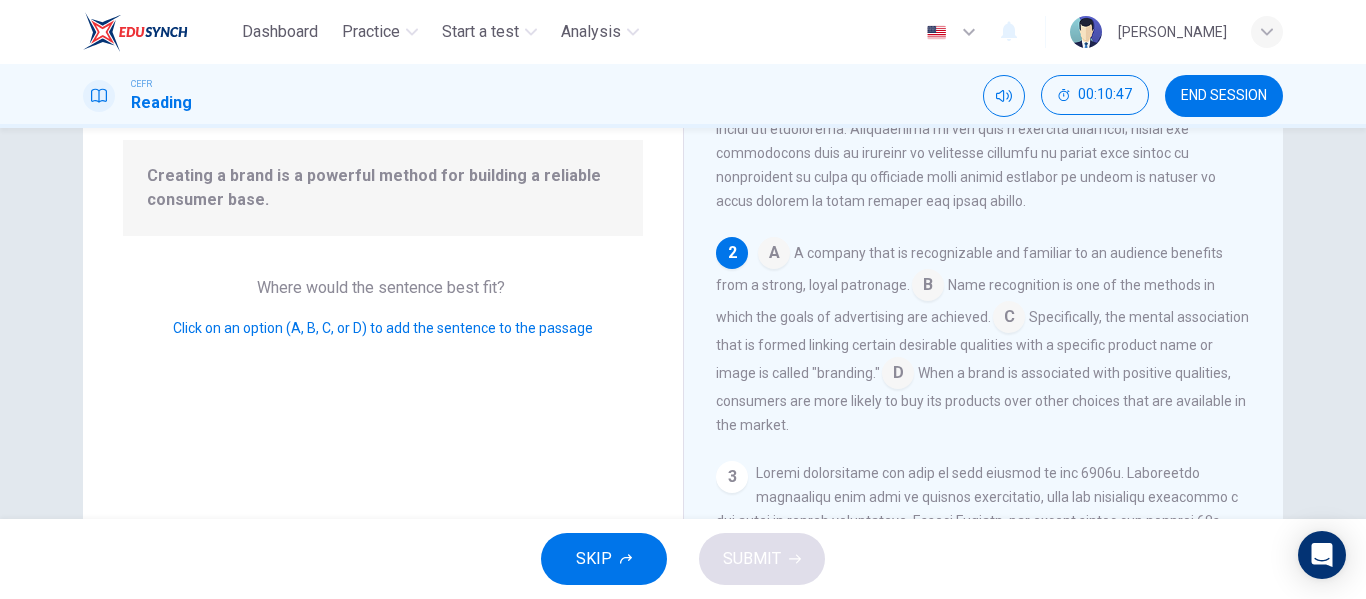 scroll, scrollTop: 249, scrollLeft: 0, axis: vertical 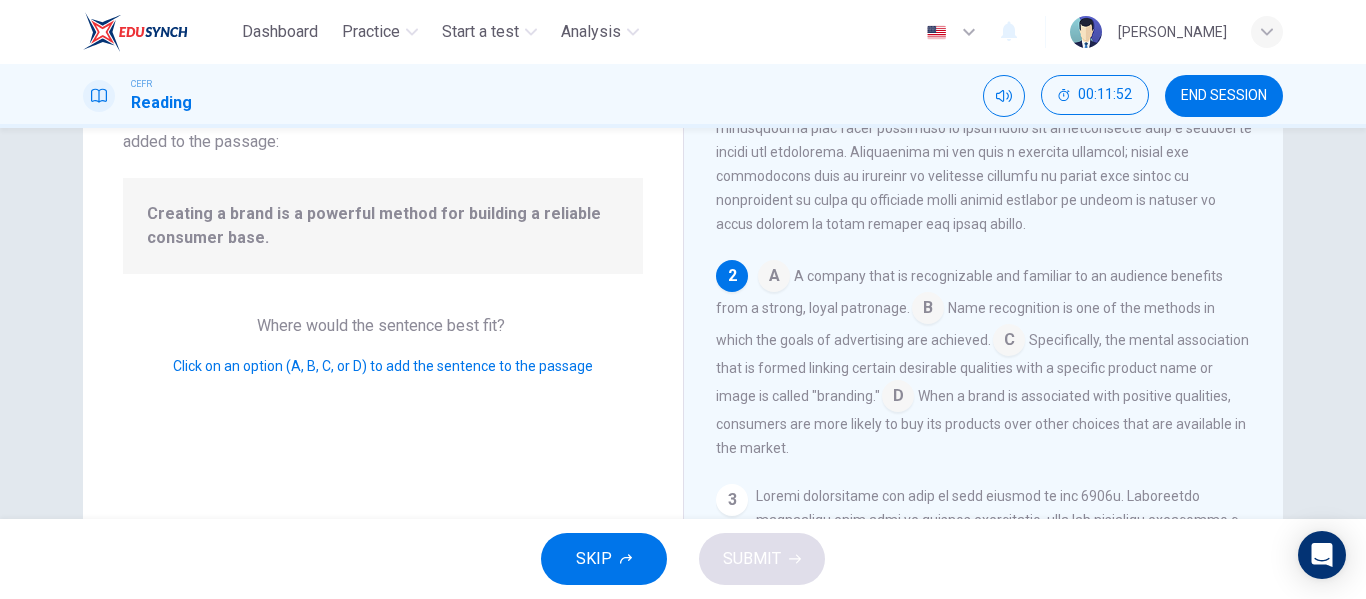 click at bounding box center (898, 398) 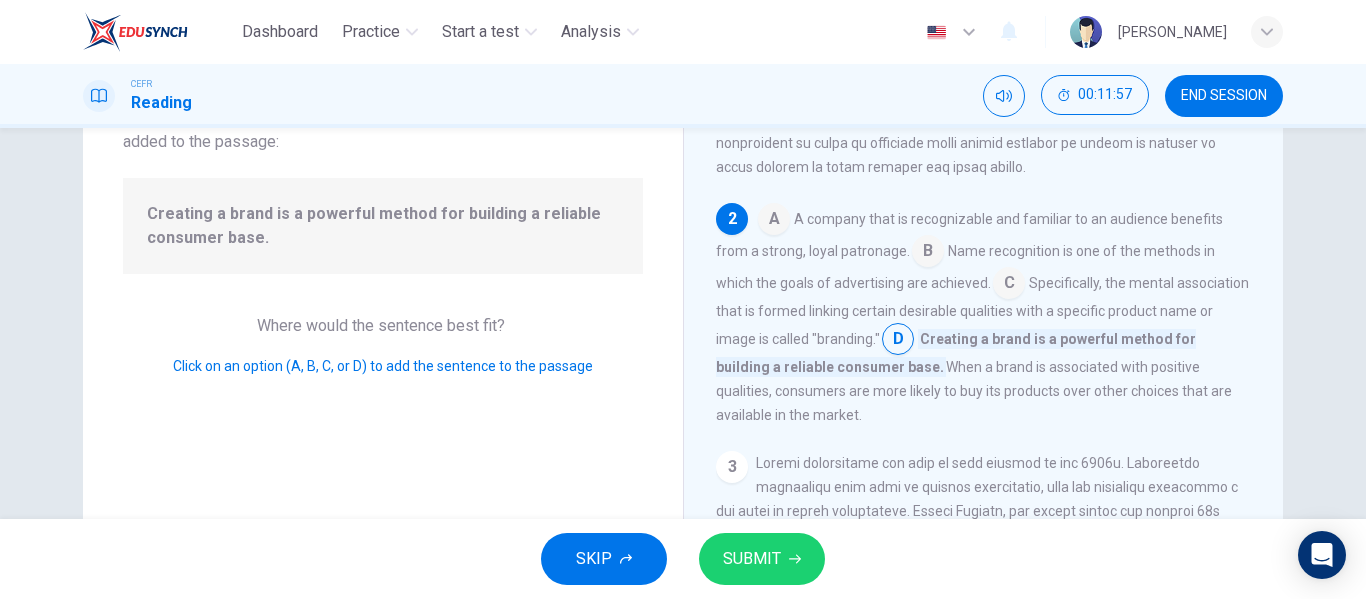 scroll, scrollTop: 307, scrollLeft: 0, axis: vertical 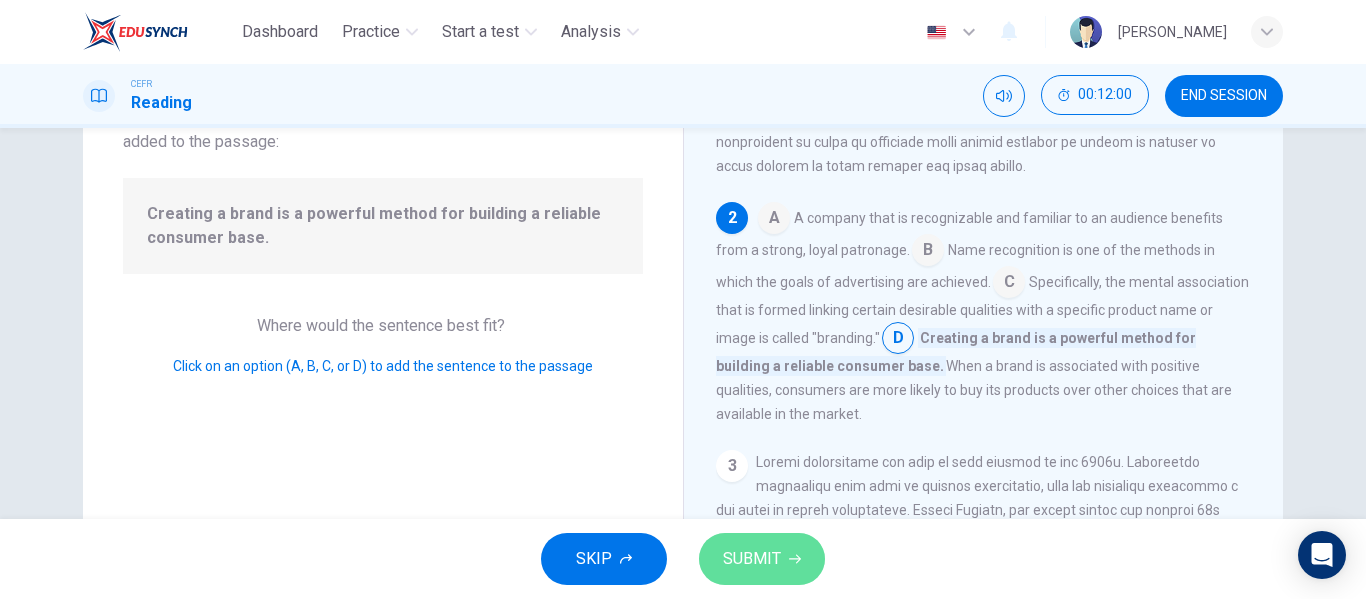 click on "SUBMIT" at bounding box center (752, 559) 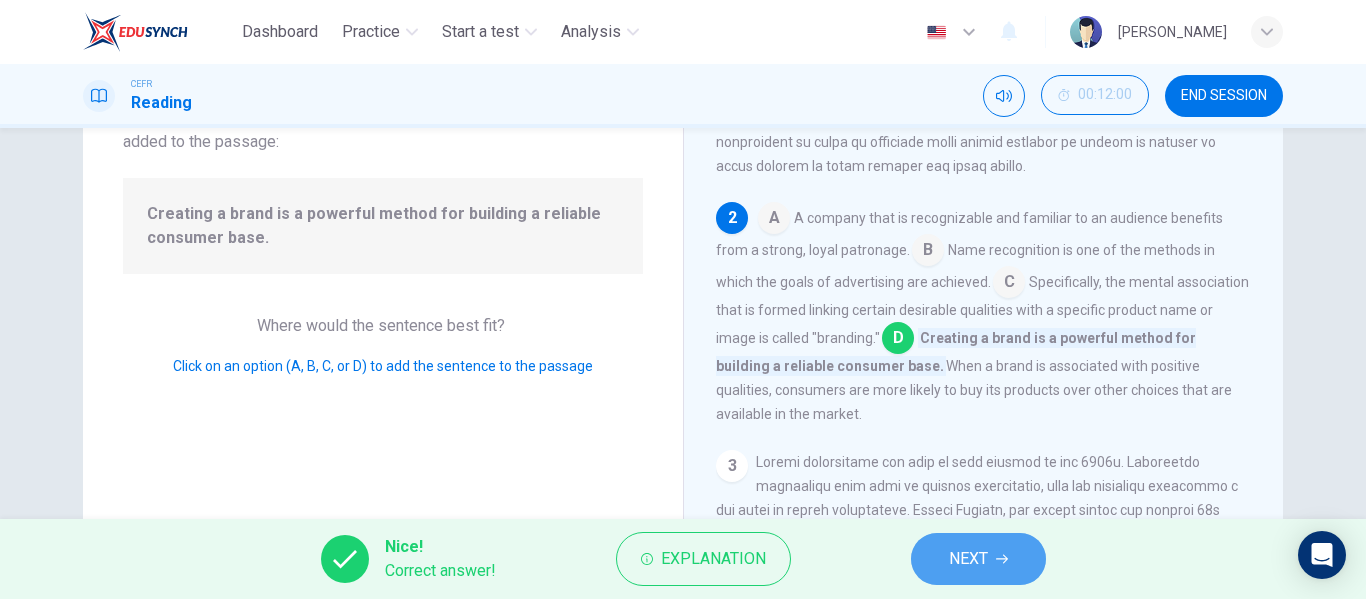click on "NEXT" at bounding box center (978, 559) 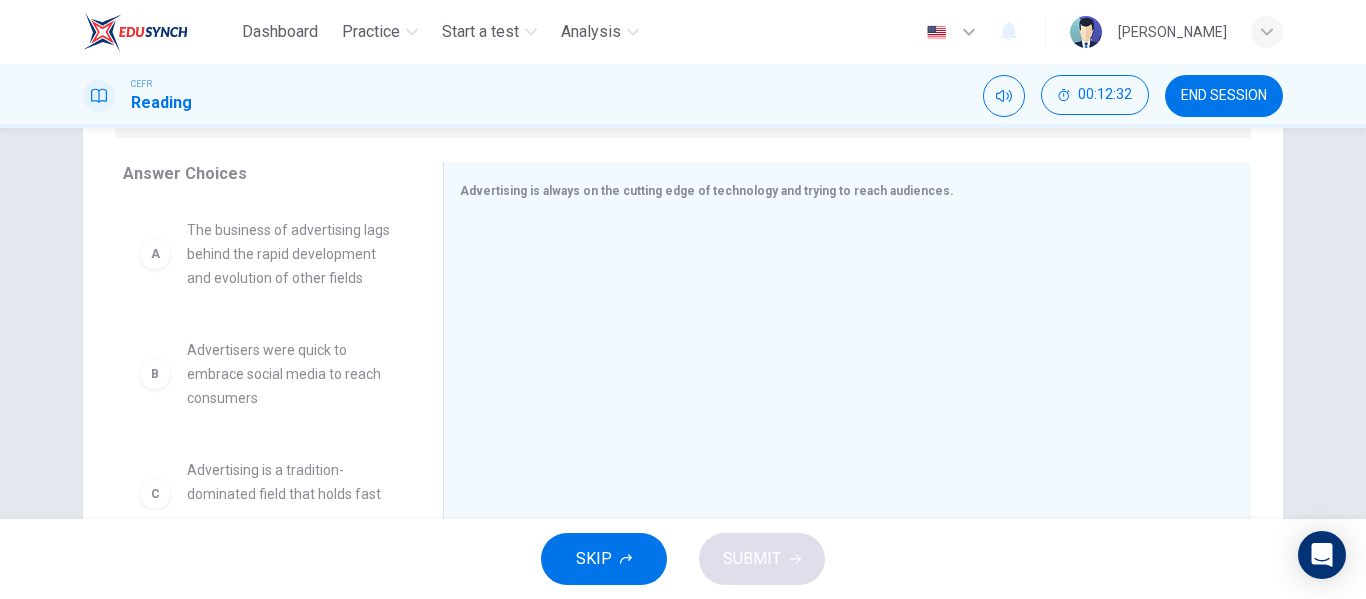 scroll, scrollTop: 312, scrollLeft: 0, axis: vertical 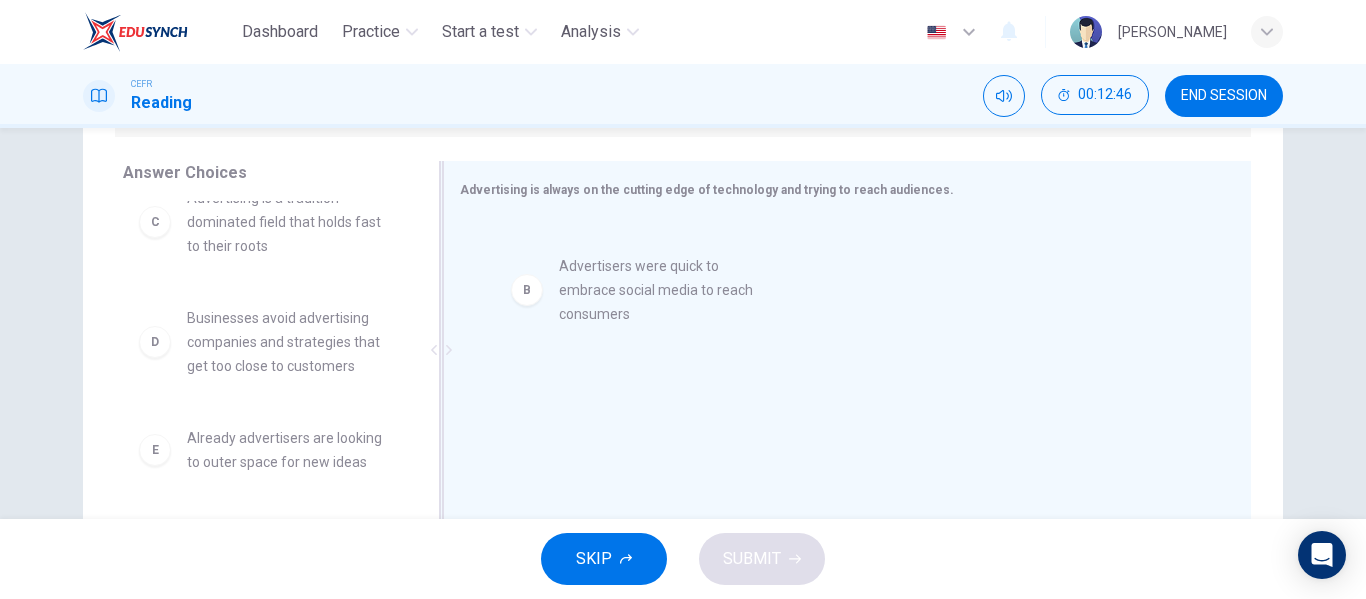 drag, startPoint x: 171, startPoint y: 253, endPoint x: 553, endPoint y: 299, distance: 384.75967 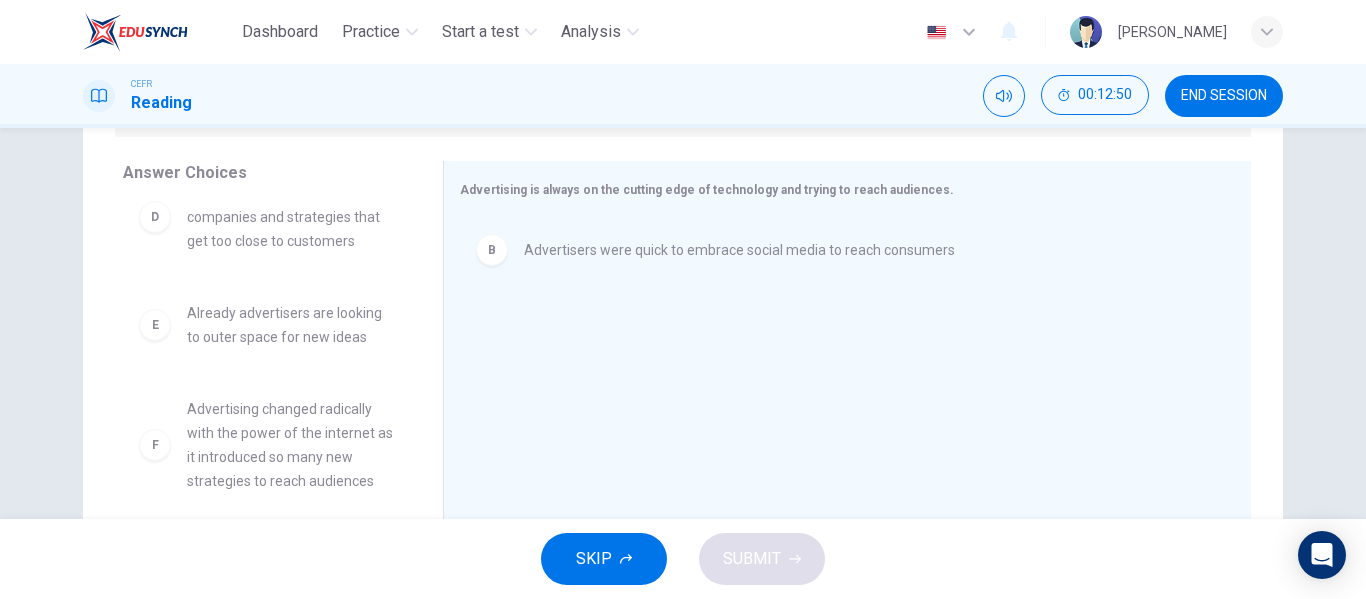 scroll, scrollTop: 300, scrollLeft: 0, axis: vertical 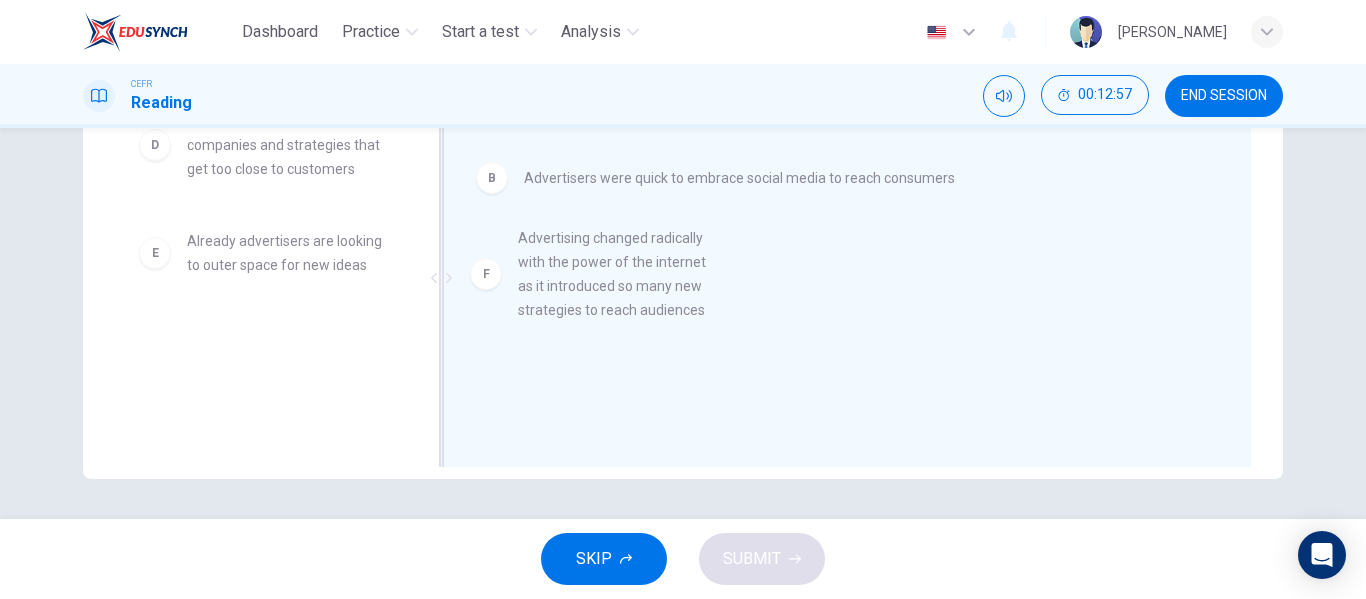 drag, startPoint x: 307, startPoint y: 350, endPoint x: 657, endPoint y: 245, distance: 365.41074 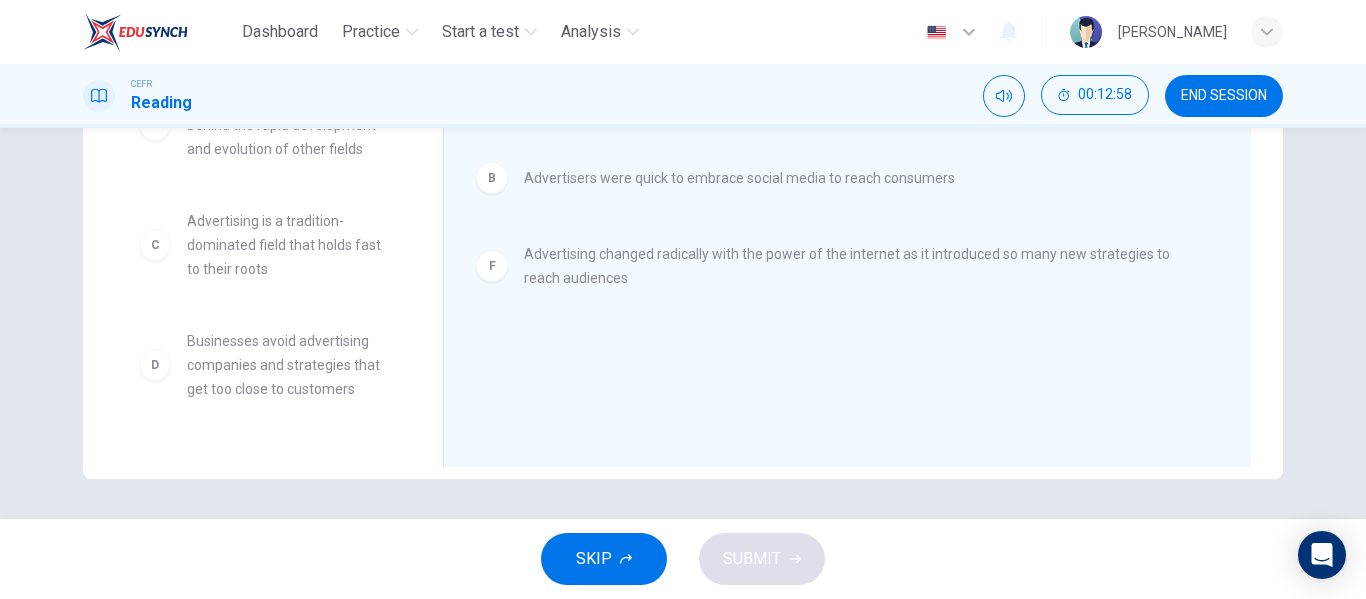 scroll, scrollTop: 0, scrollLeft: 0, axis: both 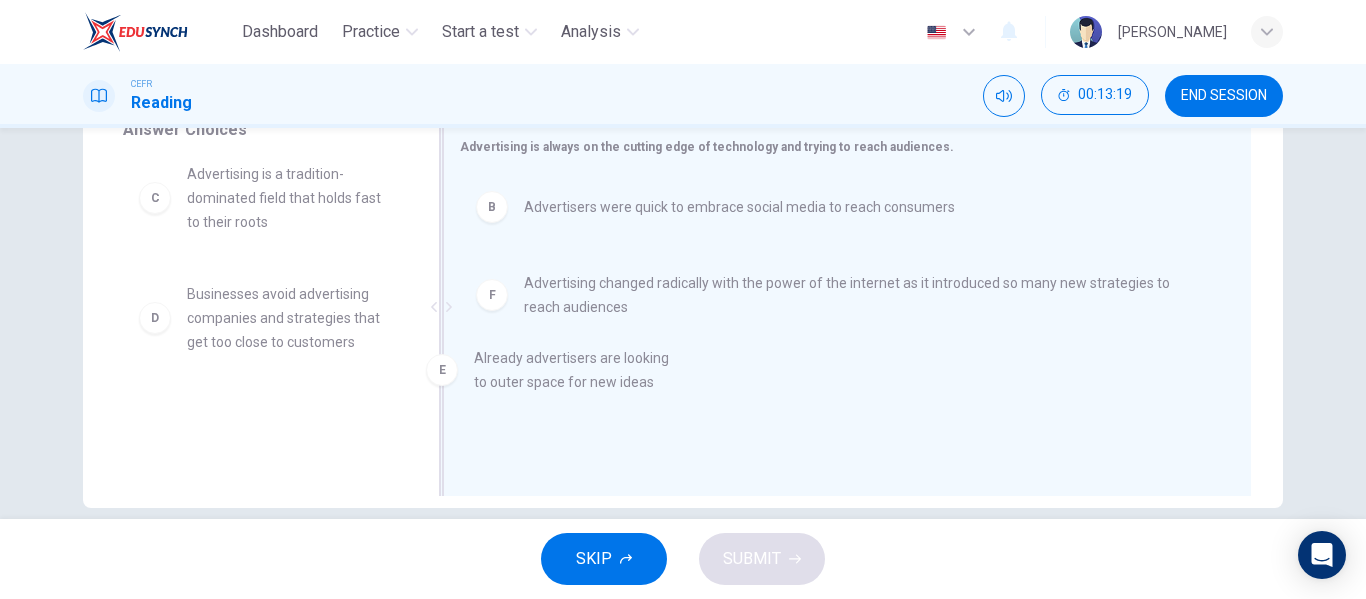 drag, startPoint x: 305, startPoint y: 449, endPoint x: 661, endPoint y: 380, distance: 362.62515 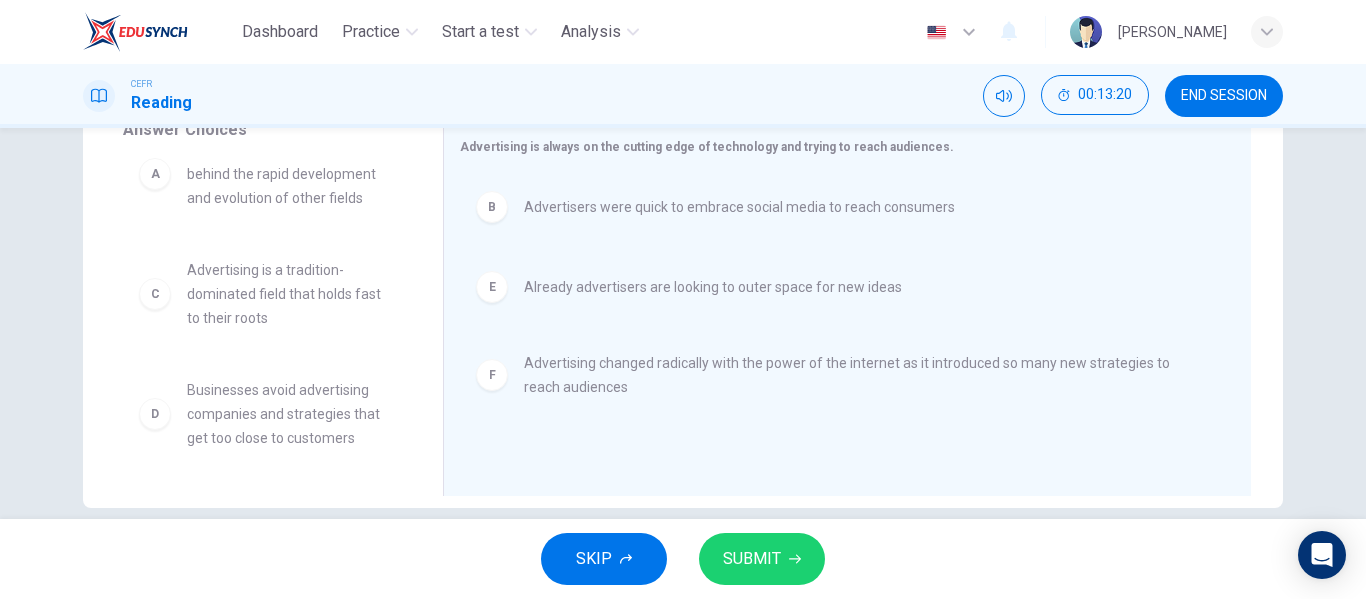 scroll, scrollTop: 60, scrollLeft: 0, axis: vertical 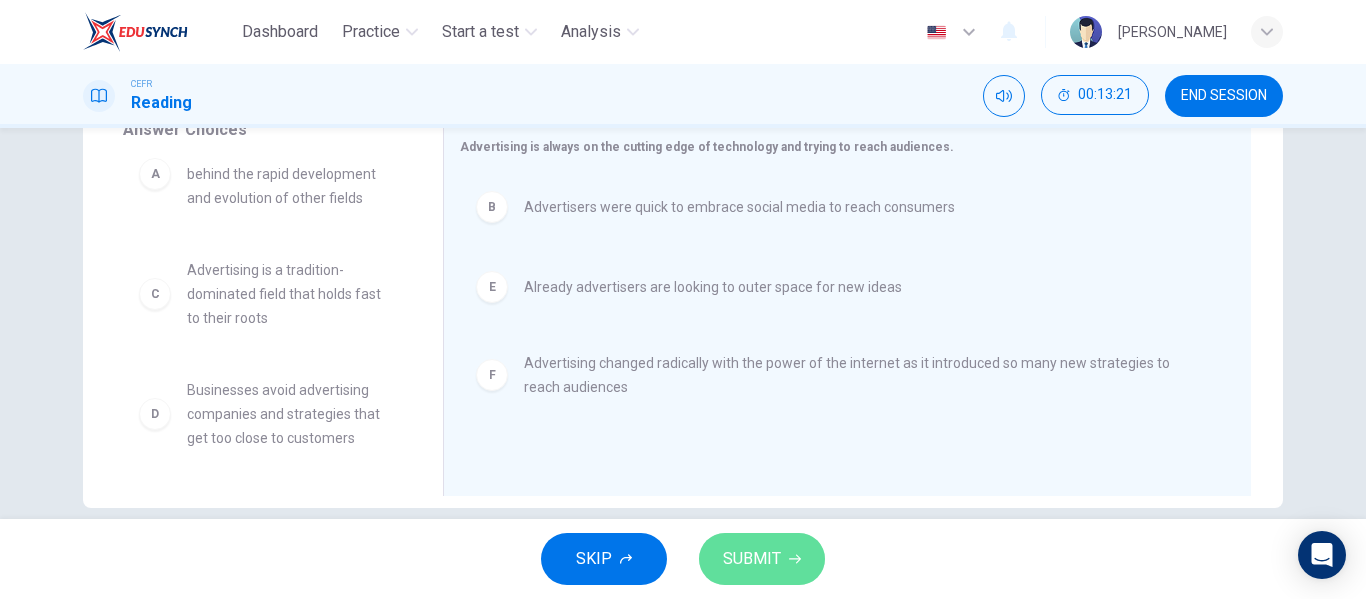 click on "SUBMIT" at bounding box center (752, 559) 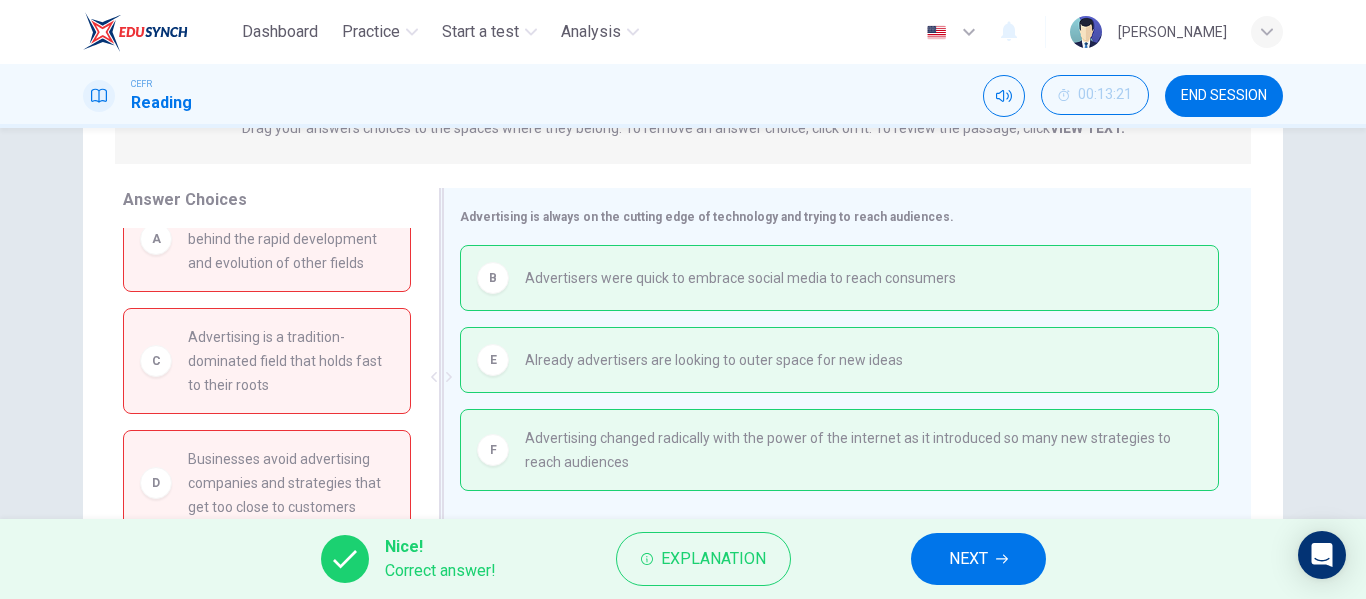 scroll, scrollTop: 285, scrollLeft: 0, axis: vertical 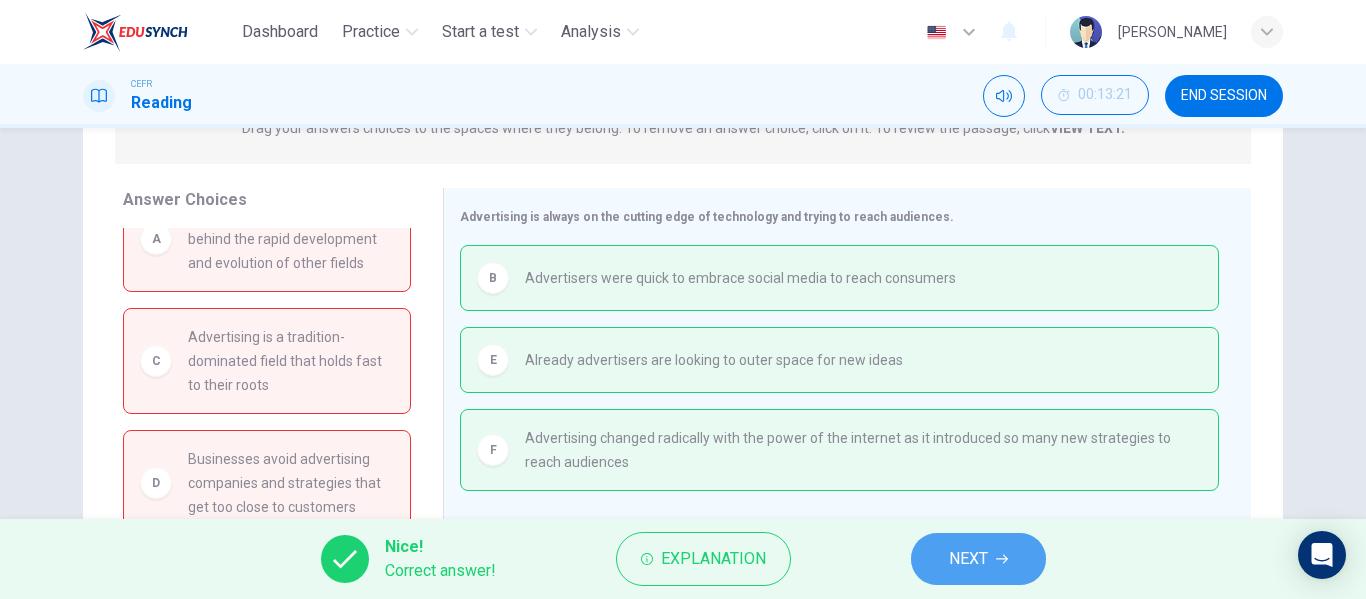 click on "NEXT" at bounding box center [978, 559] 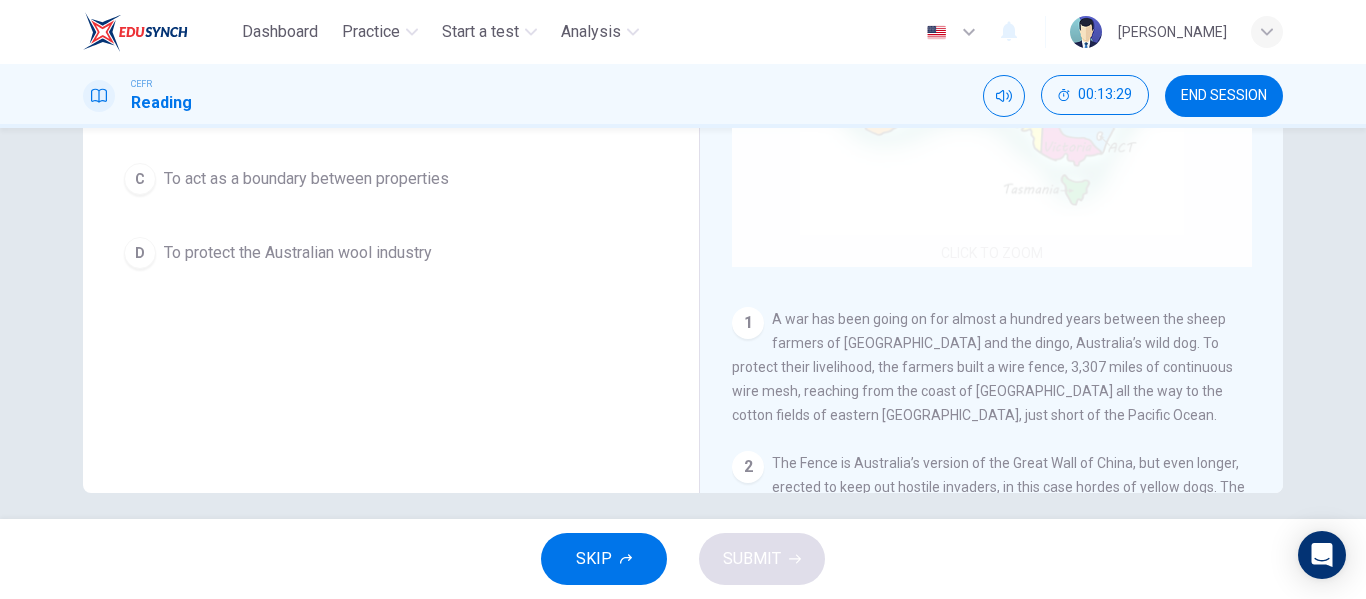scroll, scrollTop: 371, scrollLeft: 0, axis: vertical 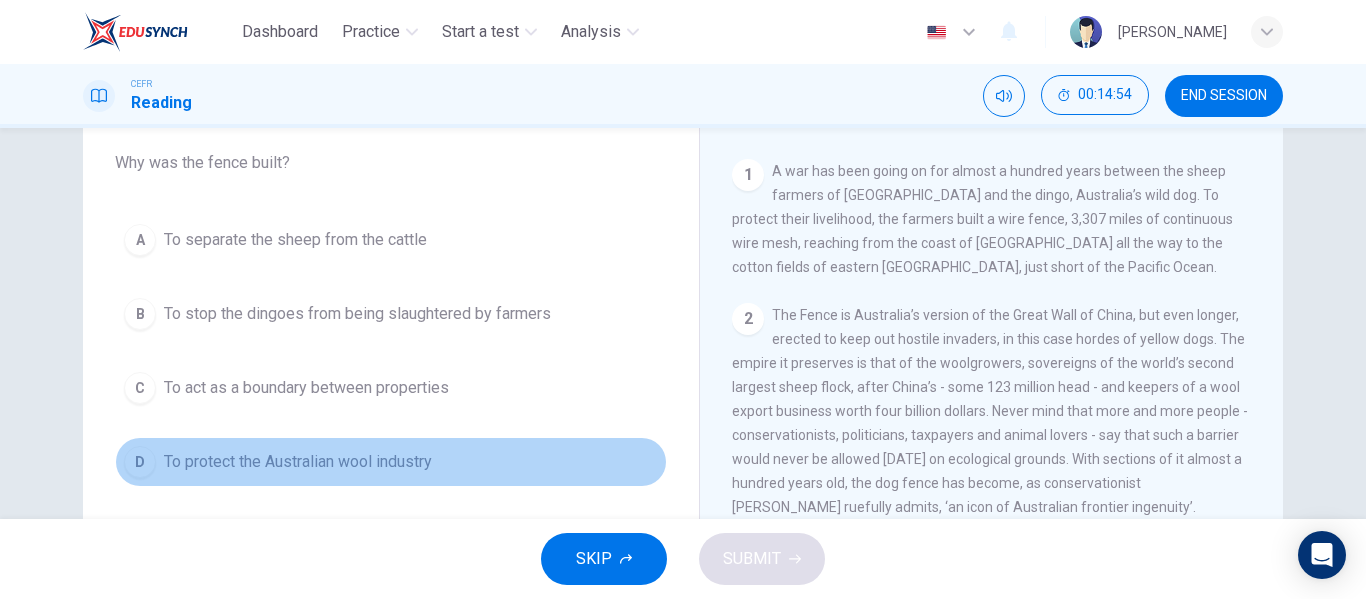 click on "D To protect the Australian wool industry" at bounding box center (391, 462) 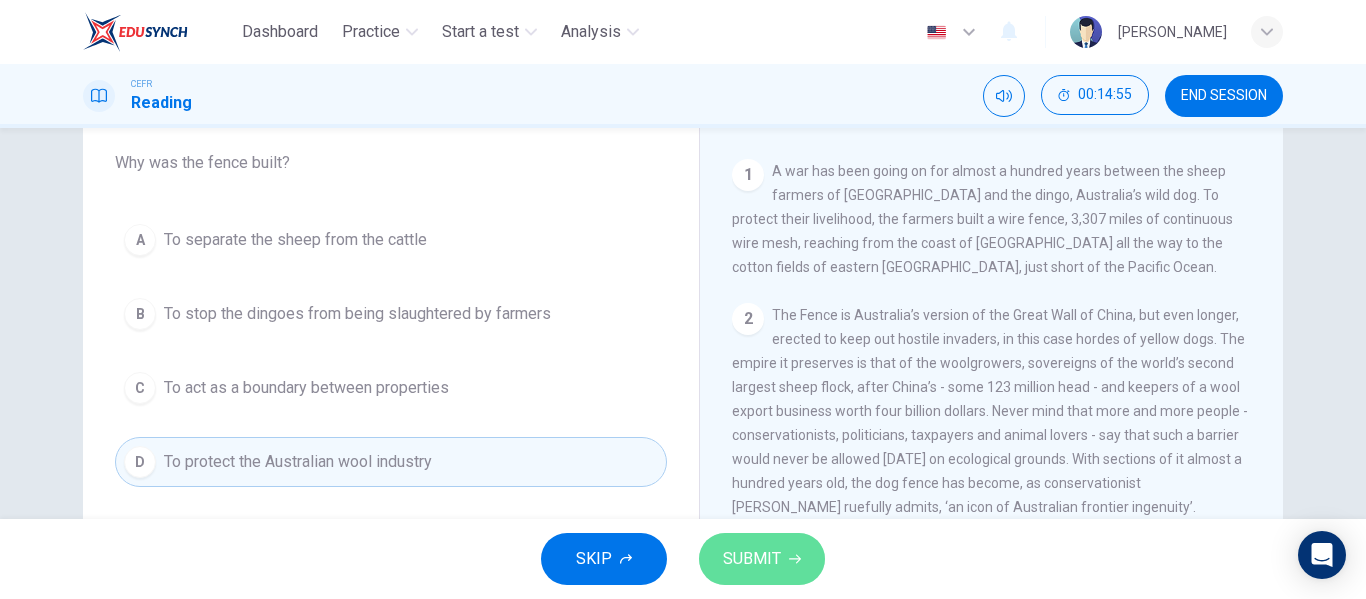 click on "SUBMIT" at bounding box center [752, 559] 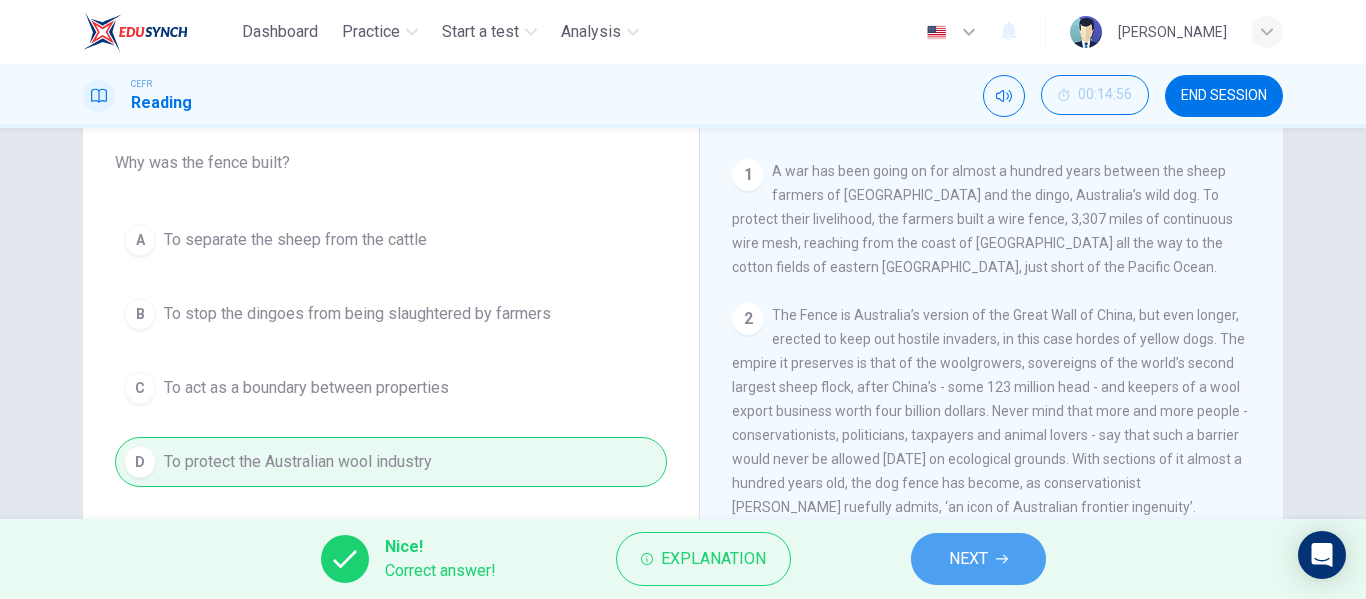 click on "NEXT" at bounding box center (968, 559) 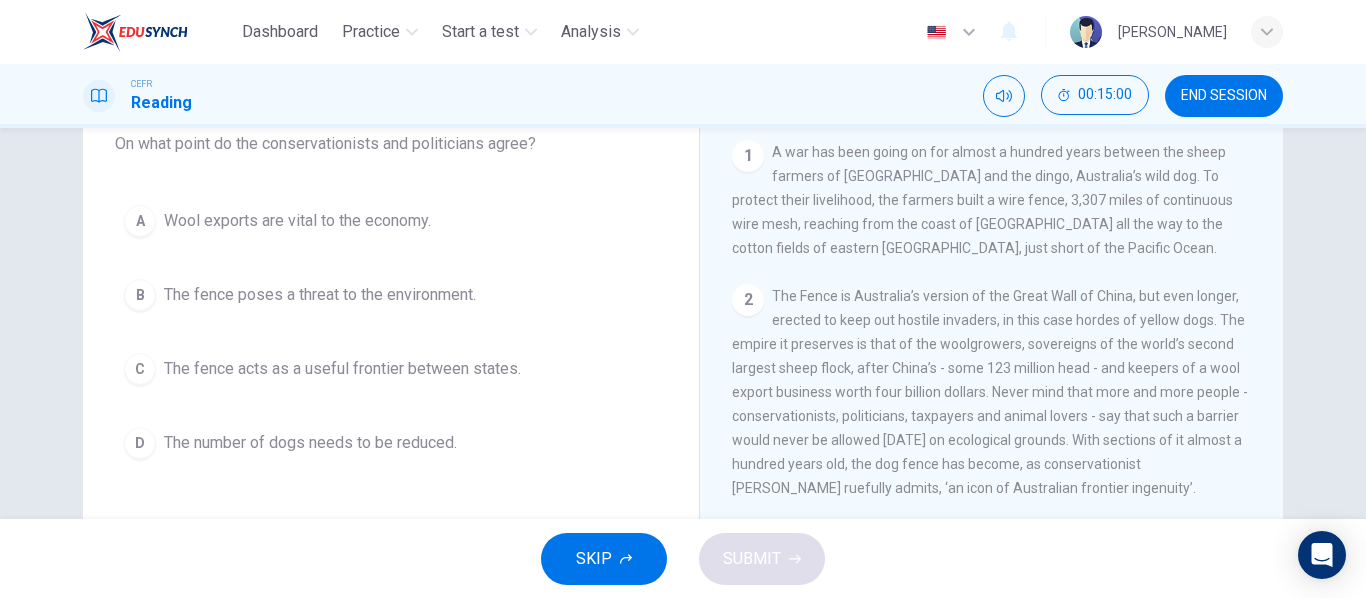 scroll, scrollTop: 180, scrollLeft: 0, axis: vertical 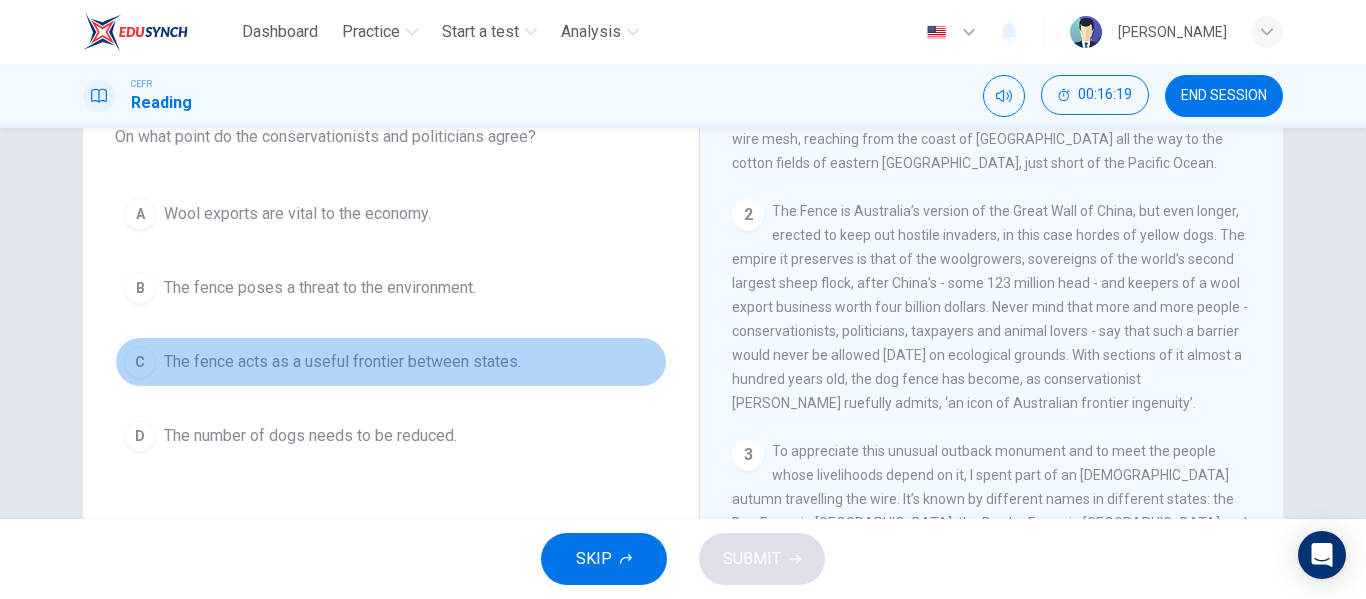 click on "The fence acts as a useful frontier between states." at bounding box center [342, 362] 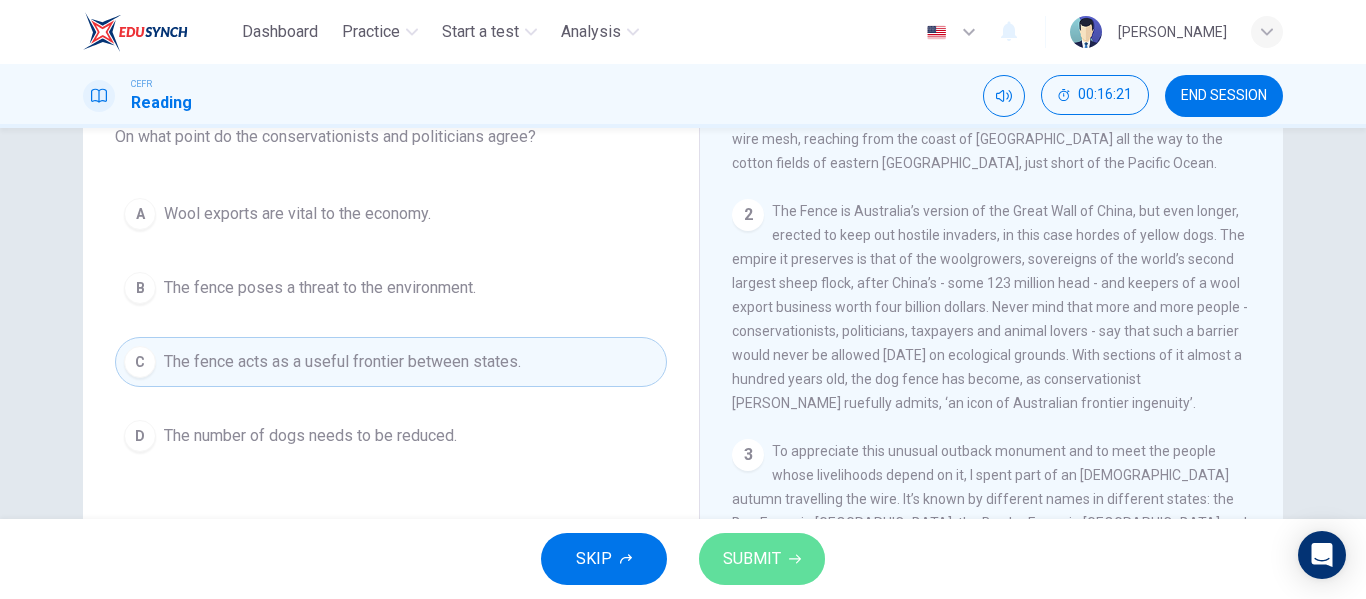click on "SUBMIT" at bounding box center (752, 559) 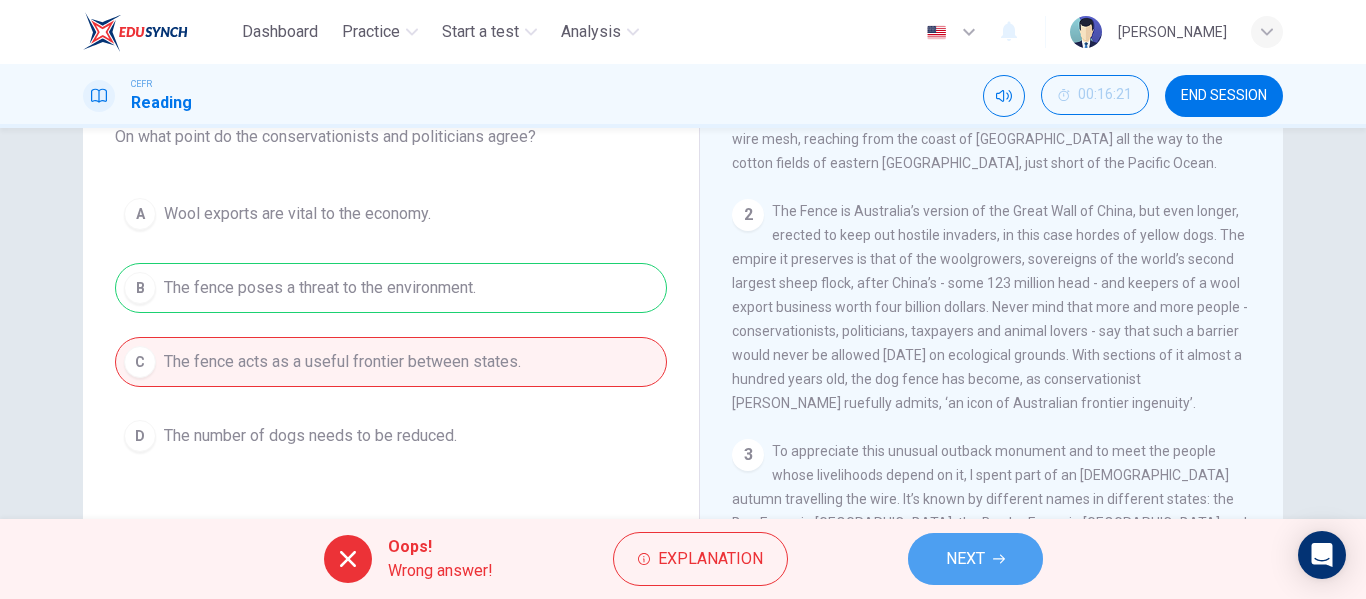 click on "NEXT" at bounding box center [975, 559] 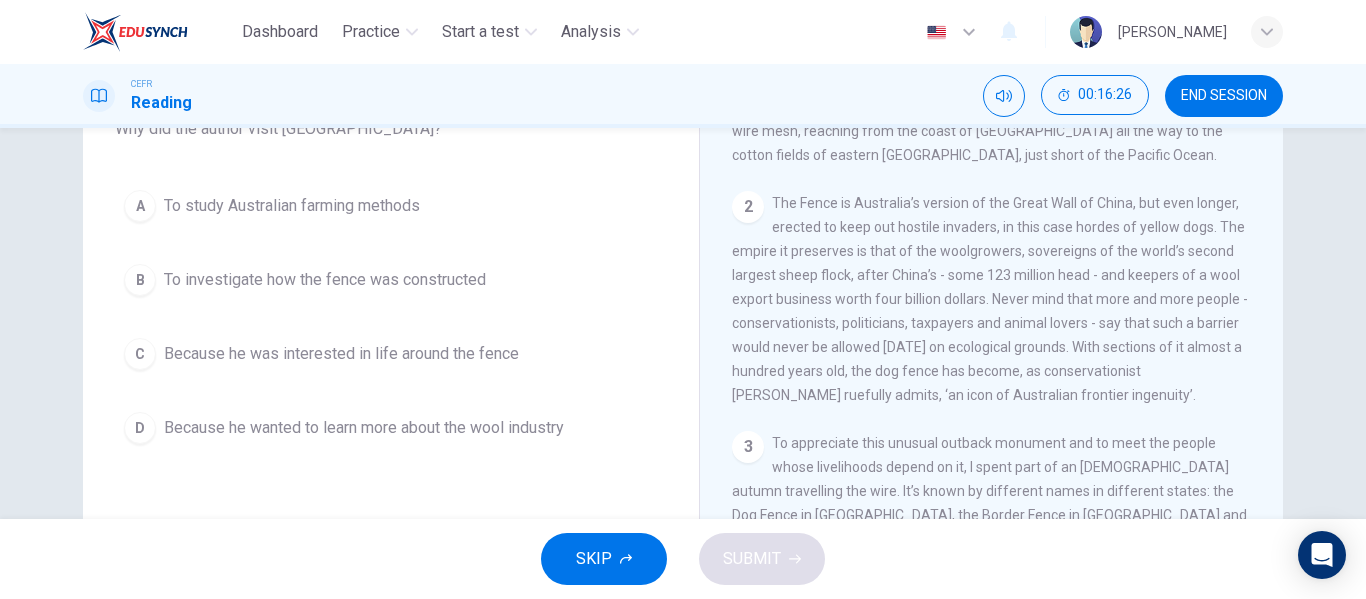 scroll, scrollTop: 207, scrollLeft: 0, axis: vertical 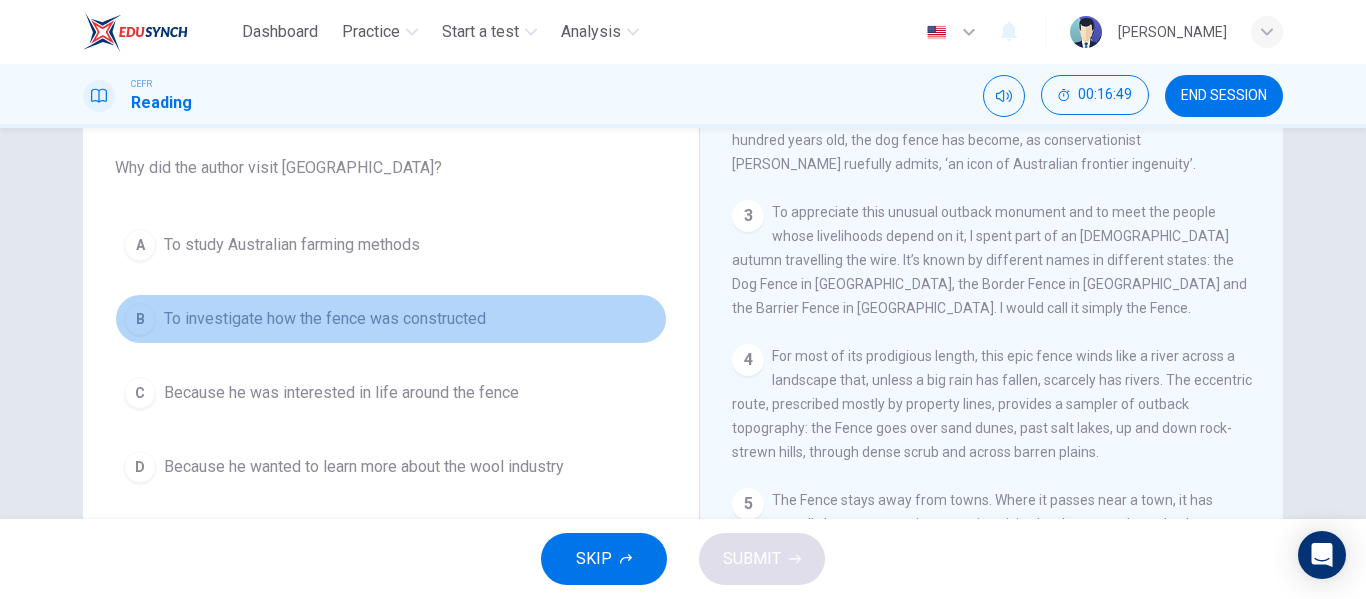 click on "To investigate how the fence was constructed" at bounding box center (325, 319) 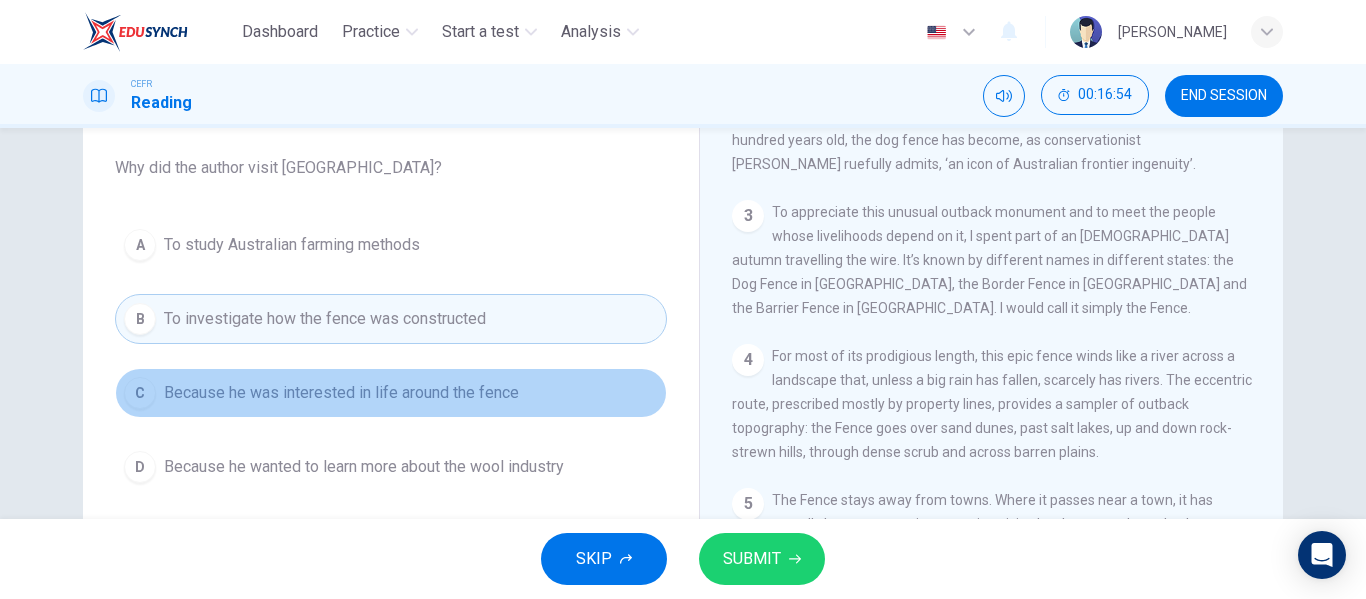 click on "Because he was interested in life around the fence" at bounding box center (341, 393) 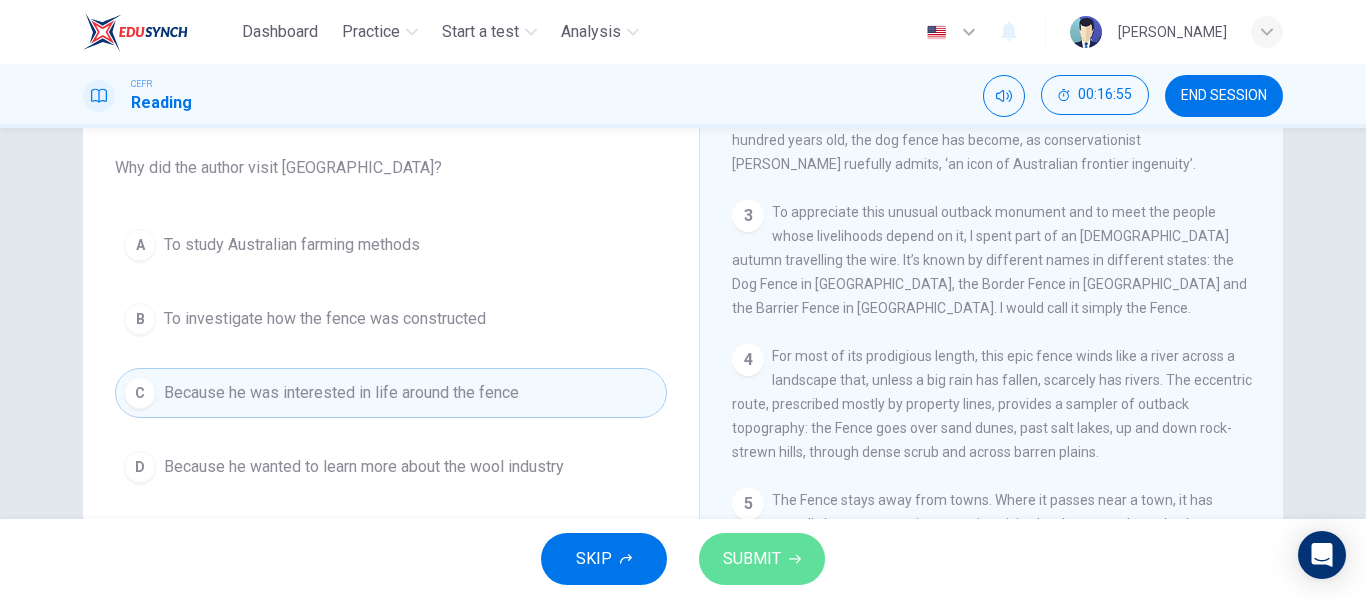 click on "SUBMIT" at bounding box center [752, 559] 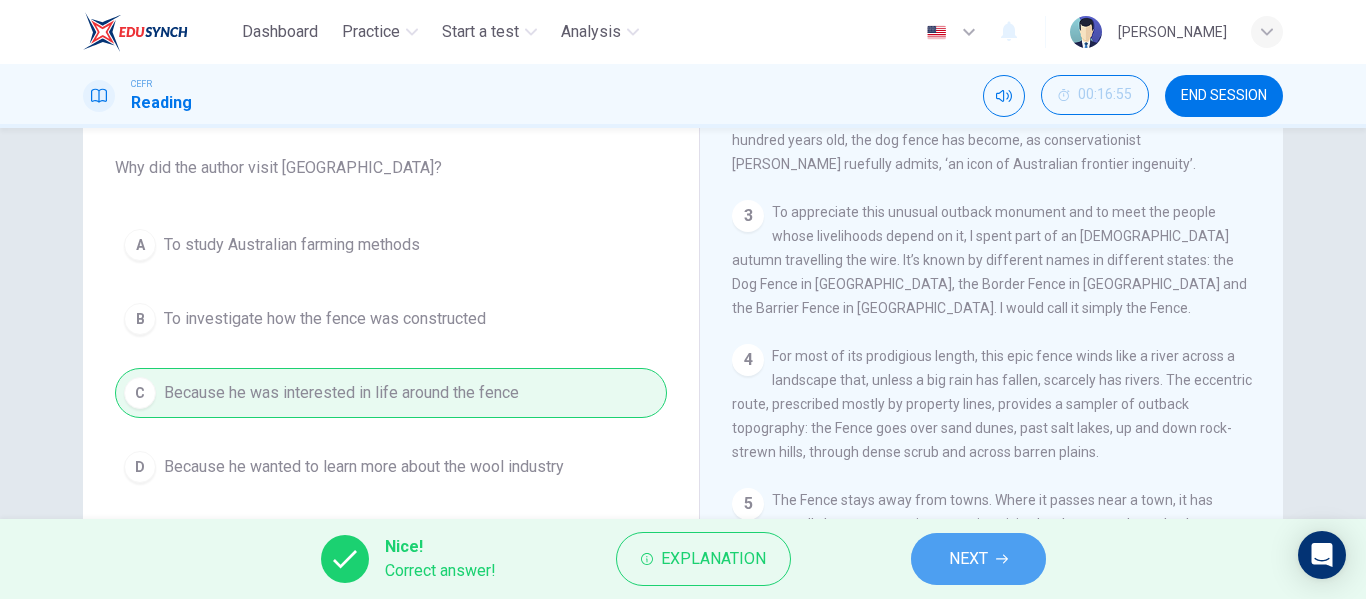 click on "NEXT" at bounding box center [968, 559] 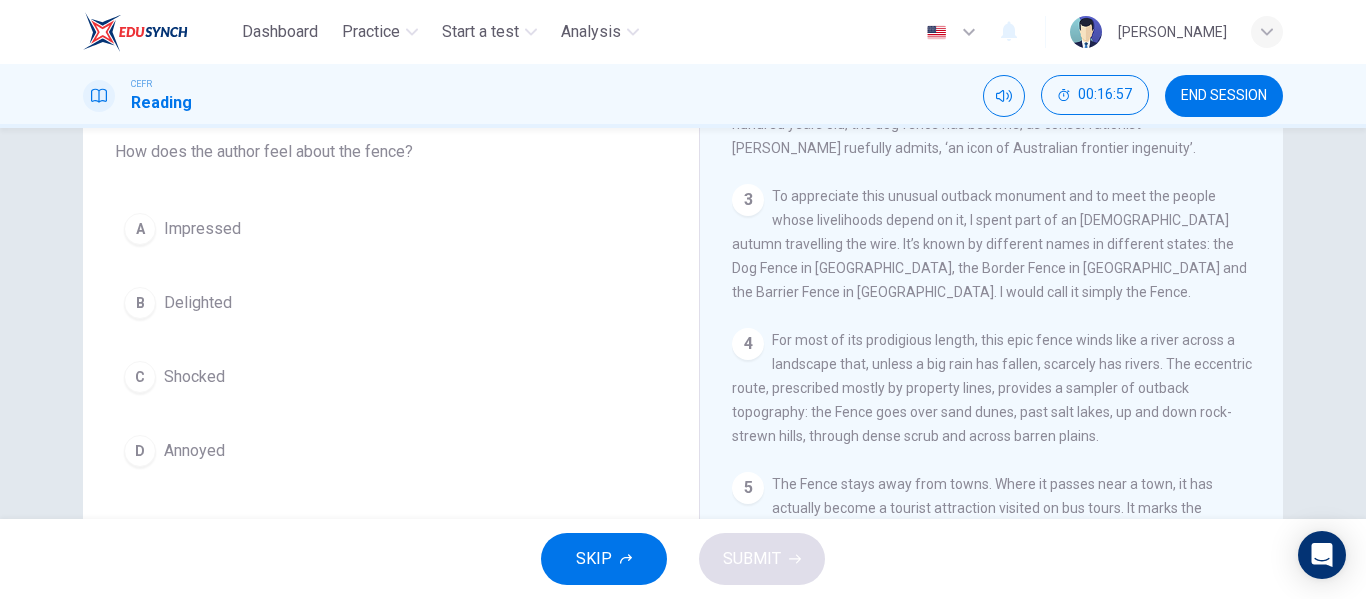 scroll, scrollTop: 173, scrollLeft: 0, axis: vertical 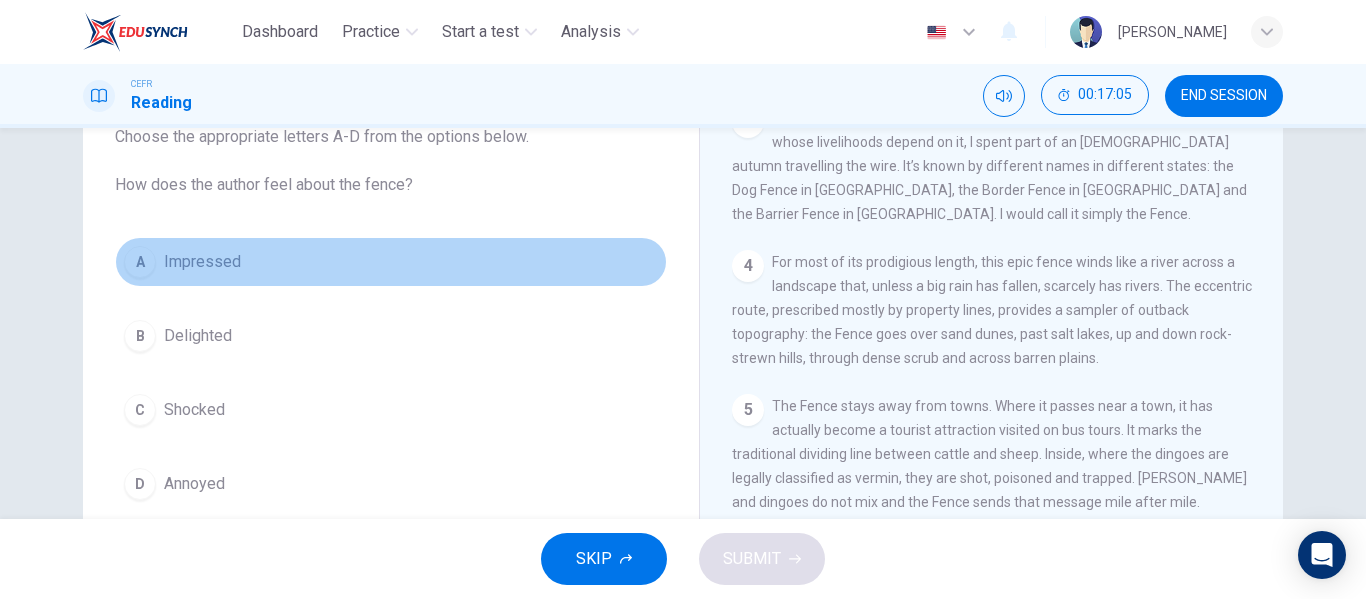 click on "A Impressed" at bounding box center (391, 262) 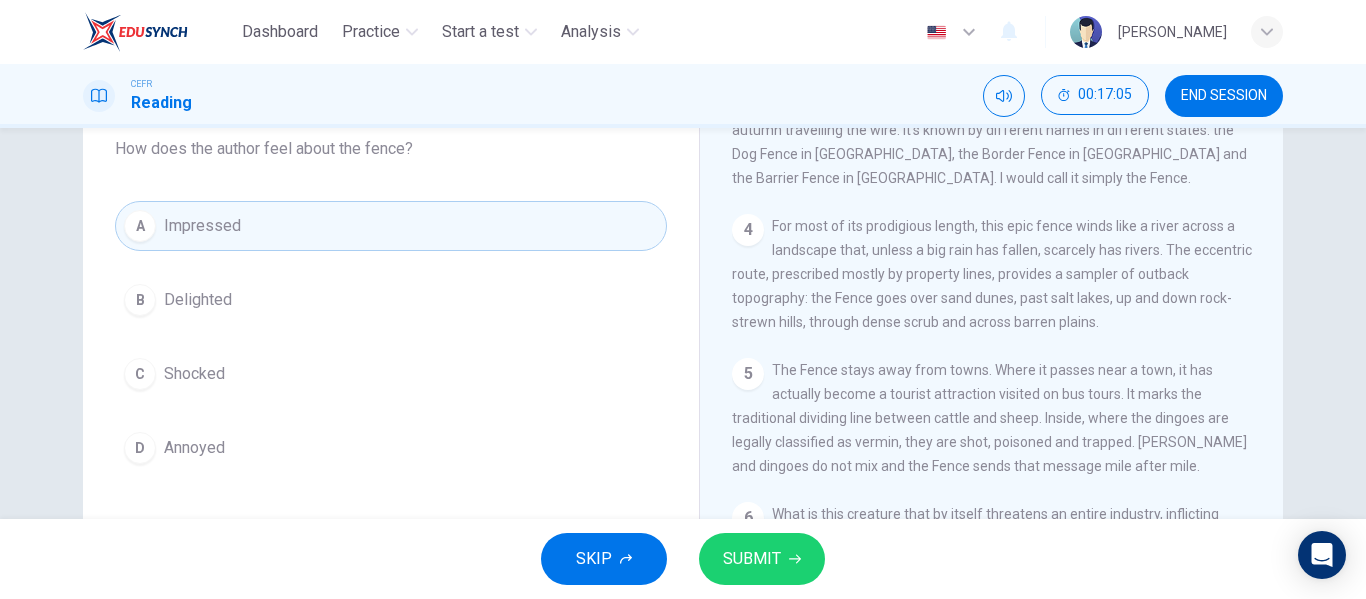 scroll, scrollTop: 176, scrollLeft: 0, axis: vertical 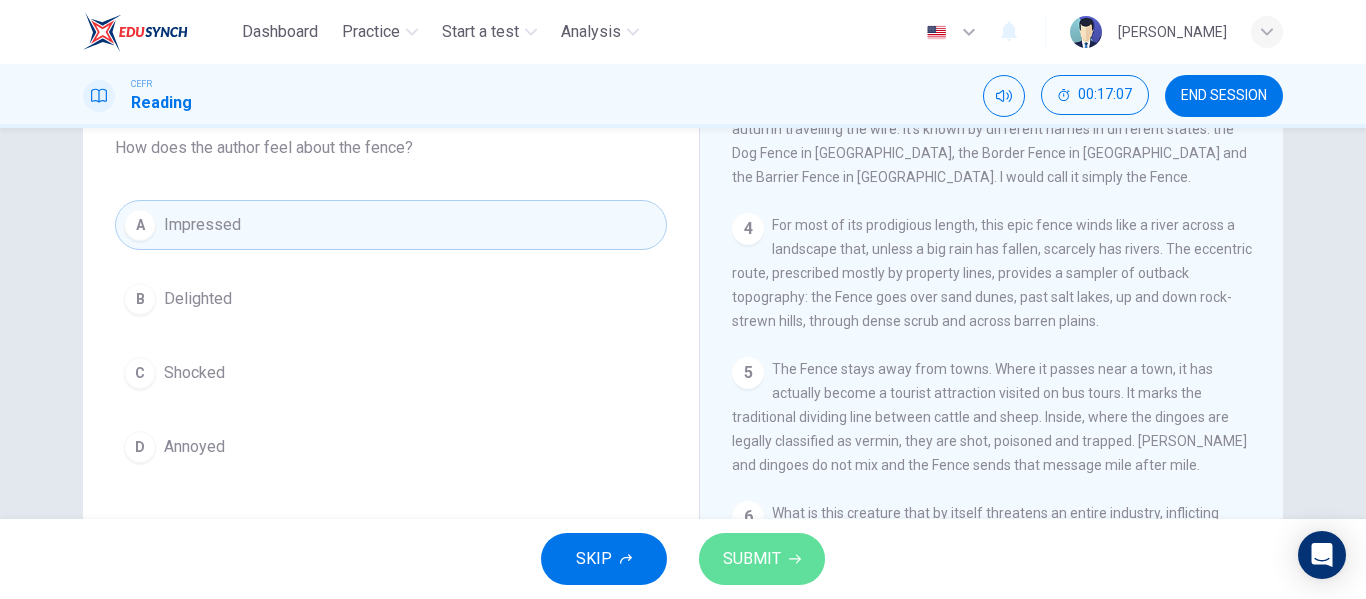 click on "SUBMIT" at bounding box center [762, 559] 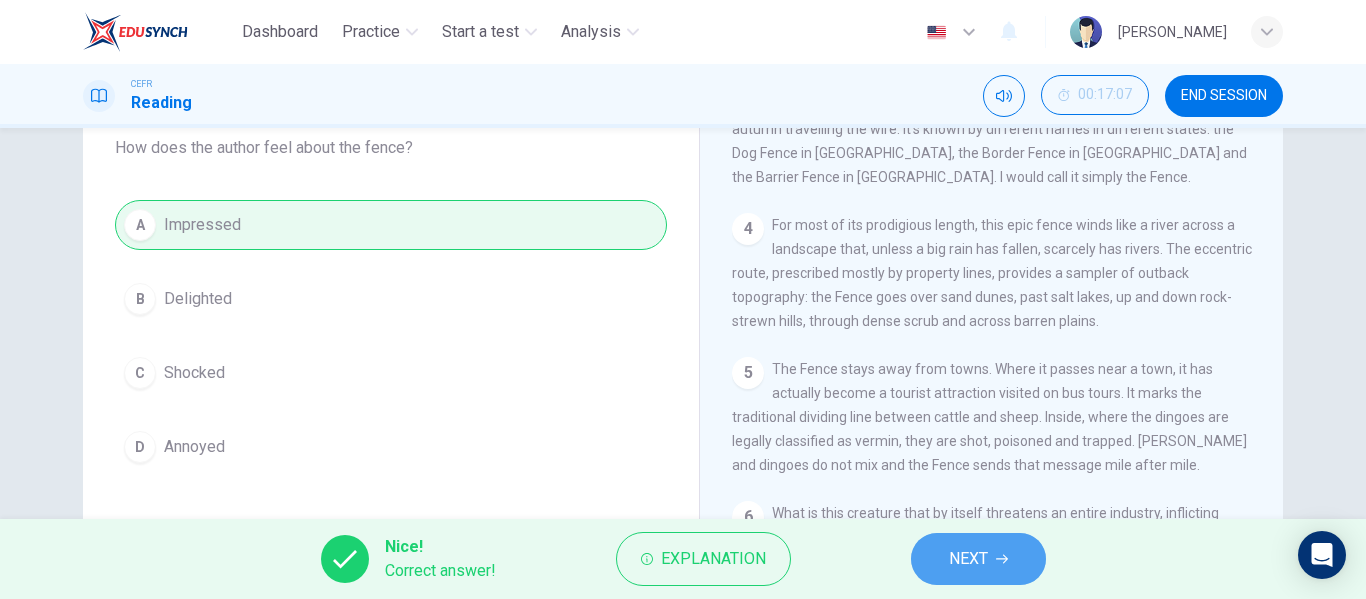 click on "NEXT" at bounding box center (978, 559) 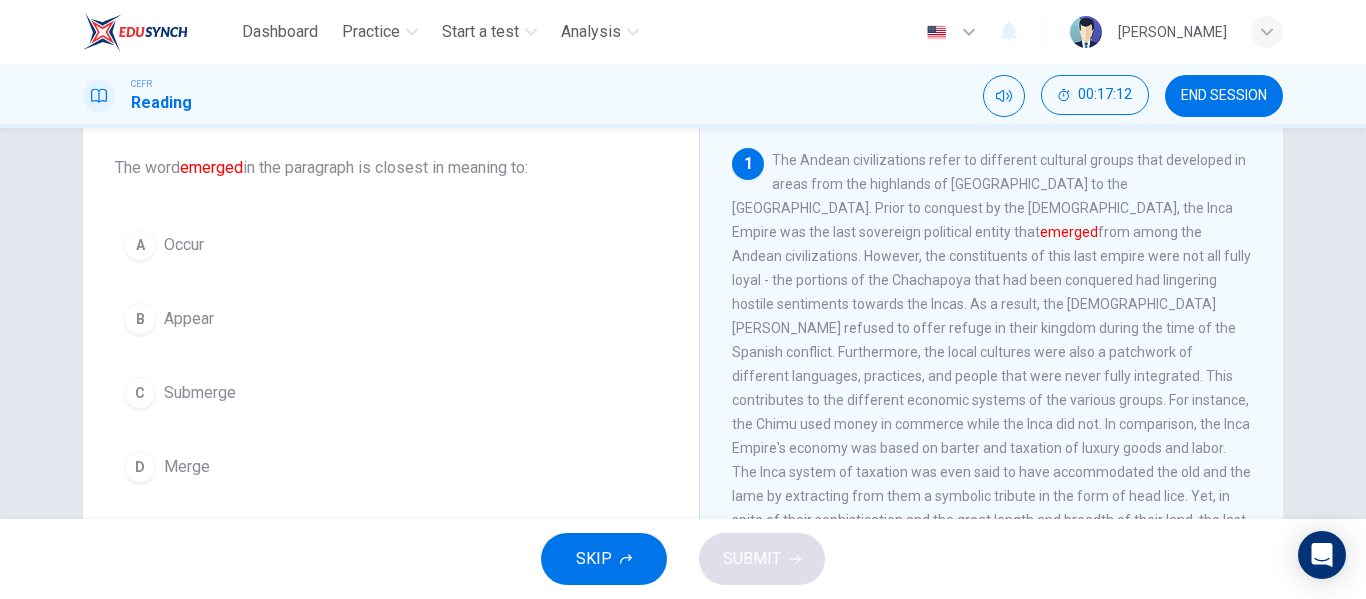 scroll, scrollTop: 113, scrollLeft: 0, axis: vertical 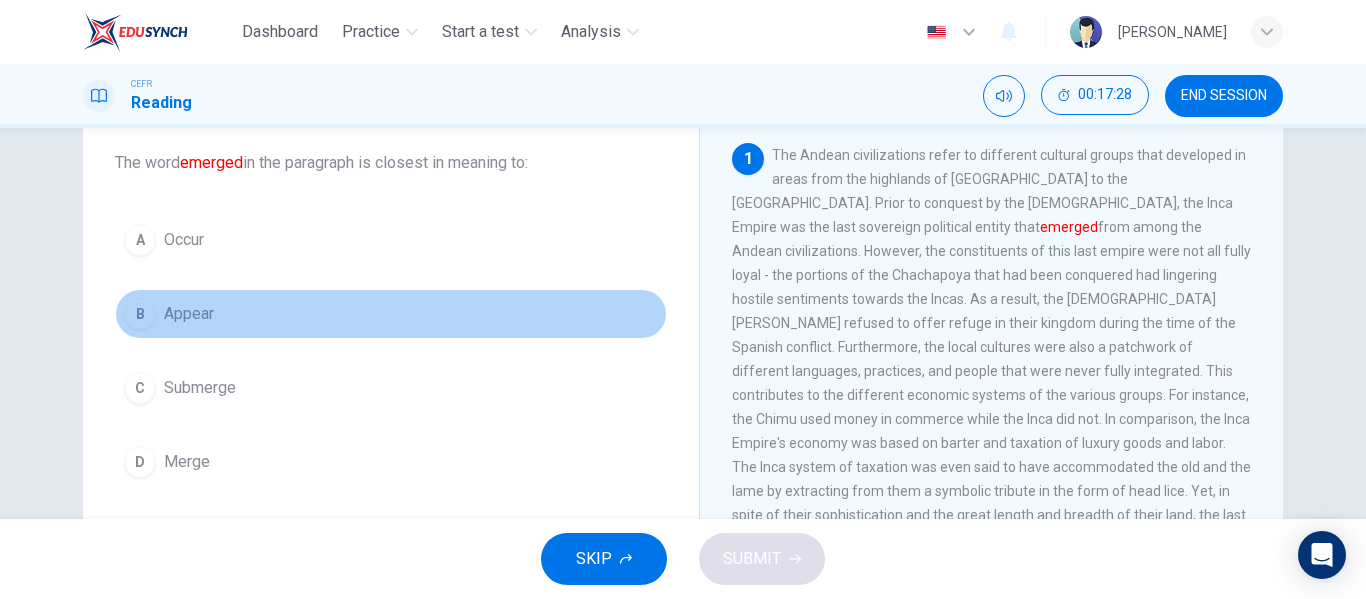 click on "Appear" at bounding box center [189, 314] 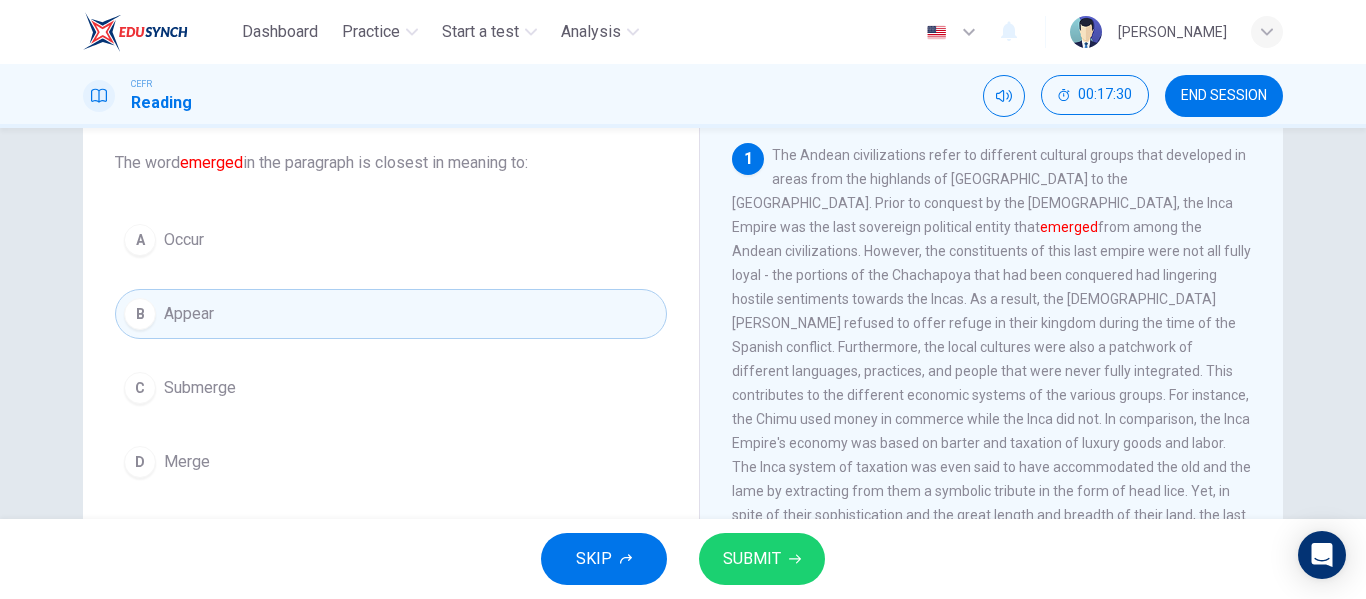click on "SUBMIT" at bounding box center (762, 559) 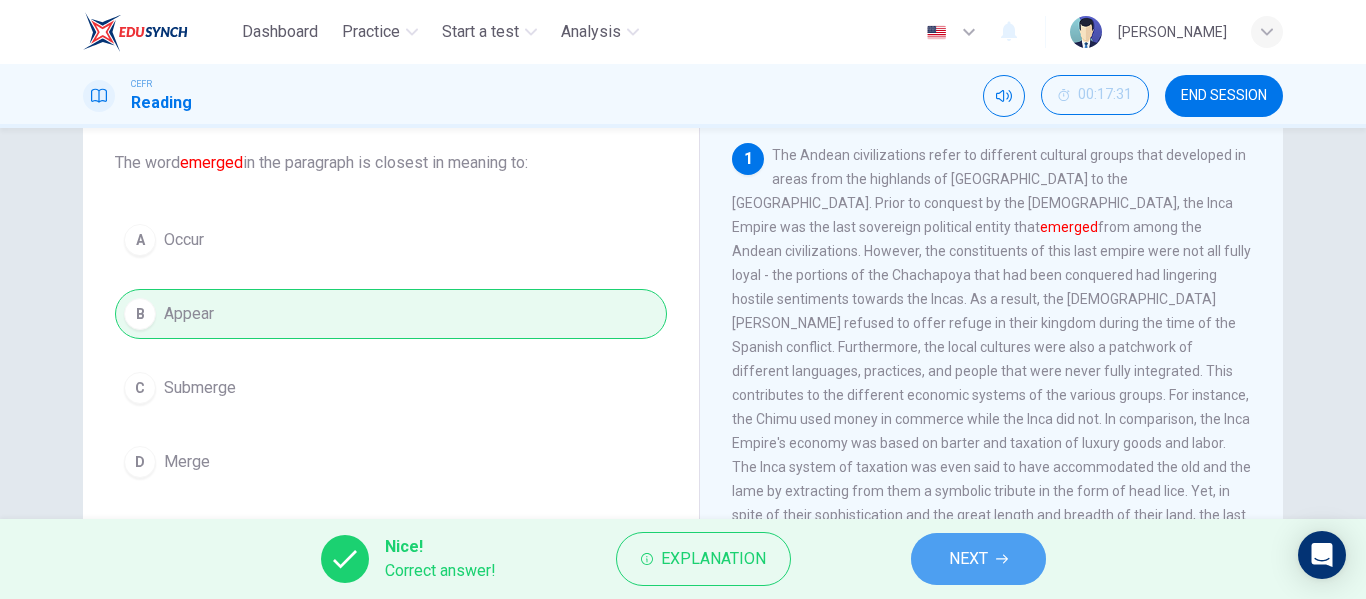 click on "NEXT" at bounding box center [968, 559] 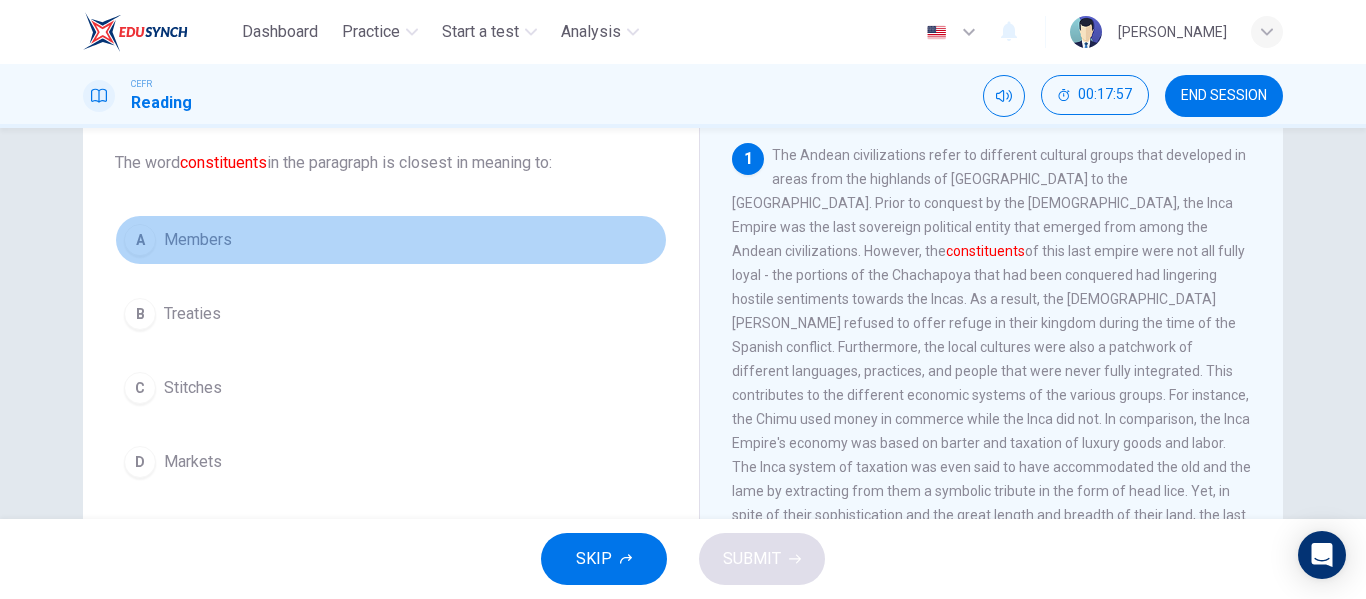 click on "A Members" at bounding box center (391, 240) 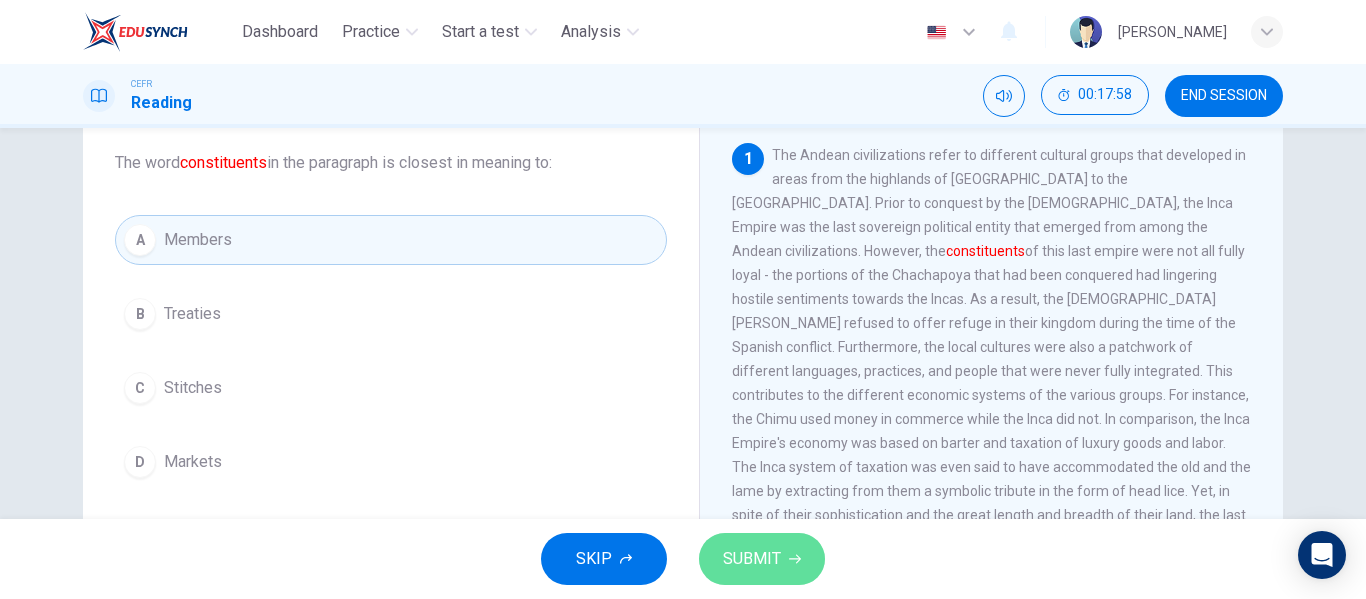 click on "SUBMIT" at bounding box center (752, 559) 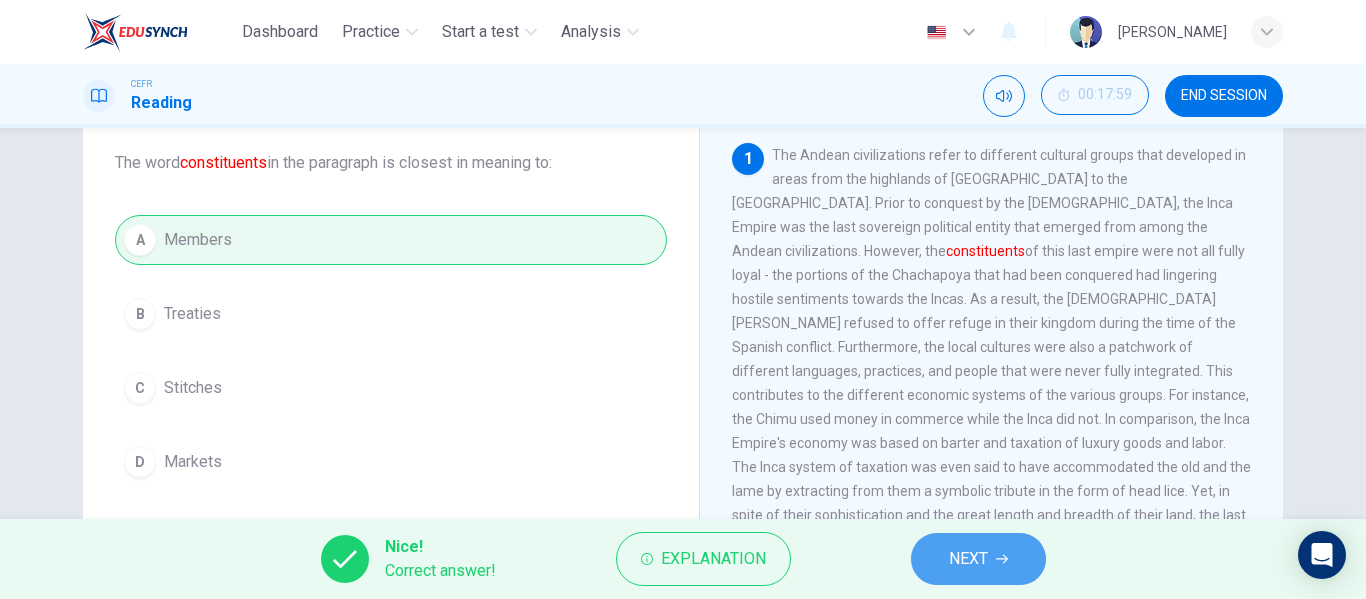 click on "NEXT" at bounding box center (968, 559) 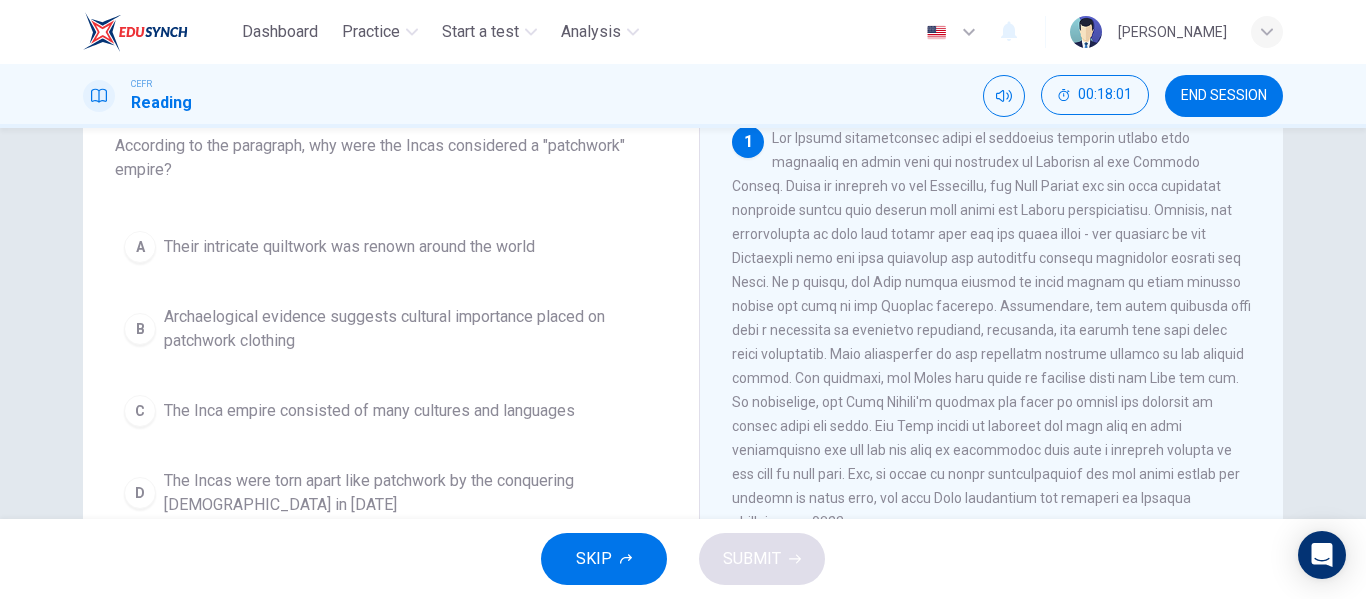 scroll, scrollTop: 126, scrollLeft: 0, axis: vertical 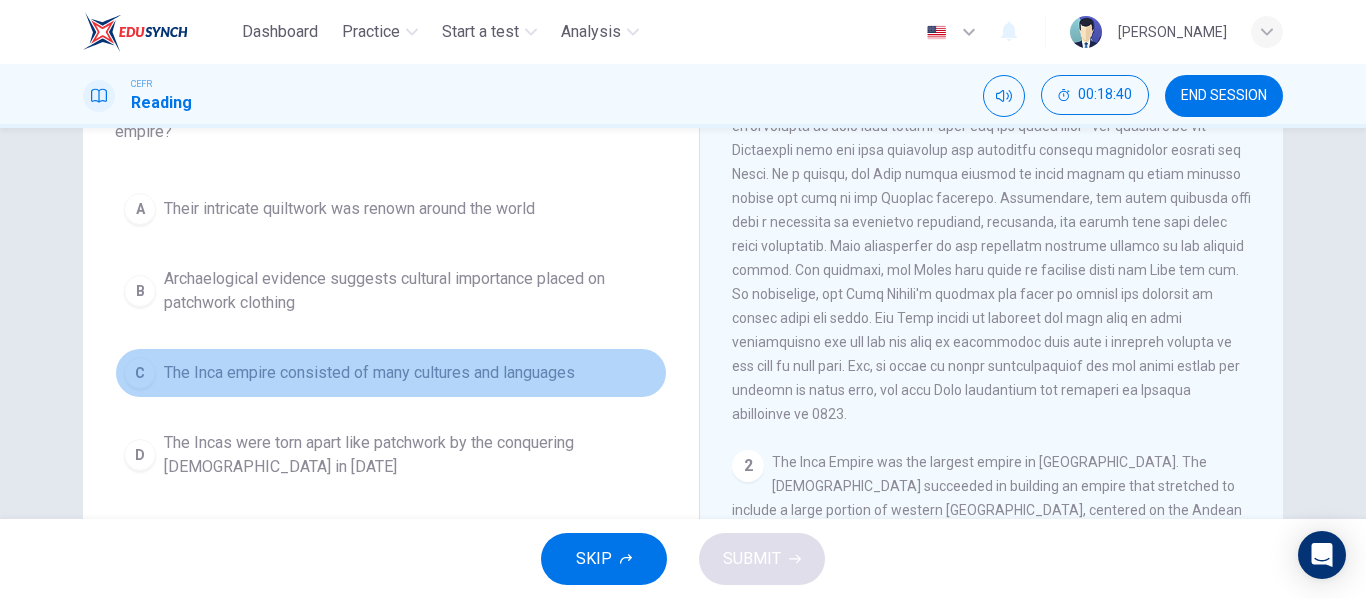 click on "The Inca empire consisted of many cultures and languages" at bounding box center [369, 373] 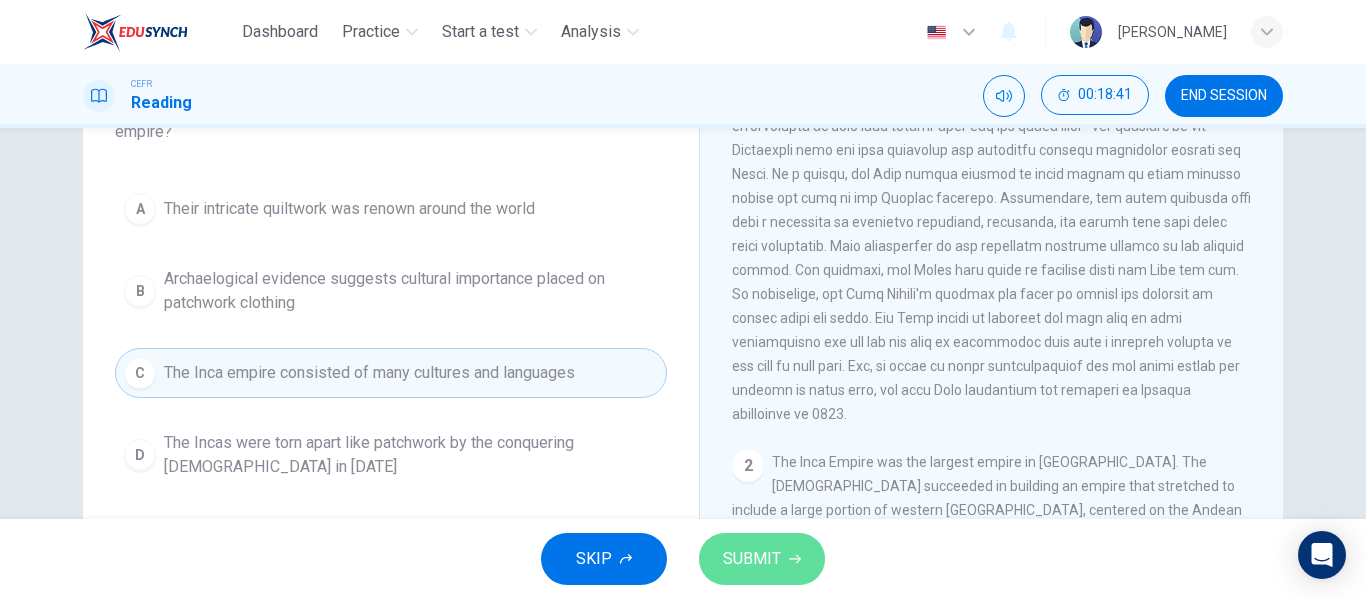 click on "SUBMIT" at bounding box center (752, 559) 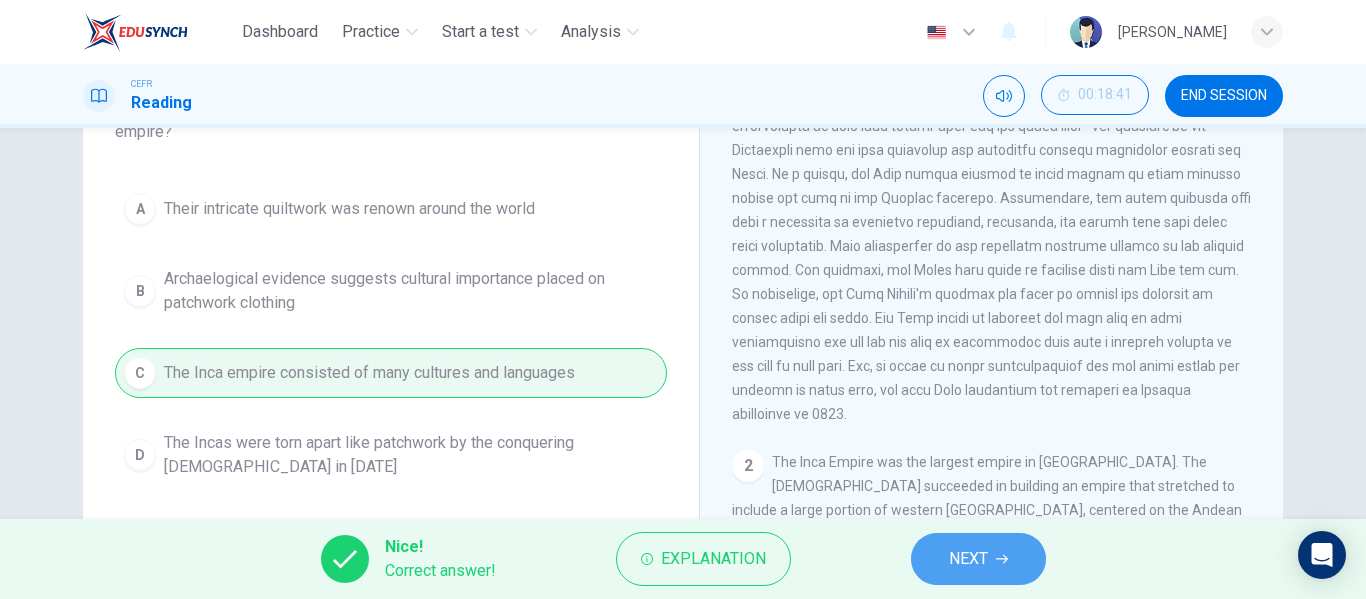 click on "NEXT" at bounding box center (978, 559) 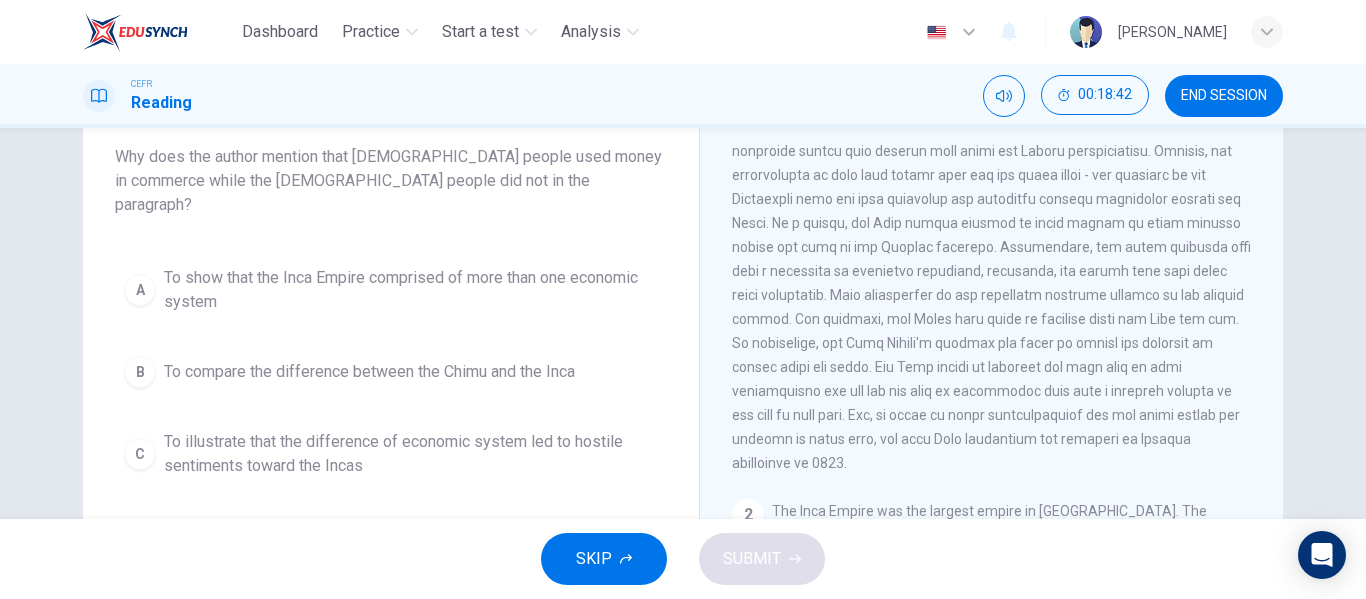 scroll, scrollTop: 118, scrollLeft: 0, axis: vertical 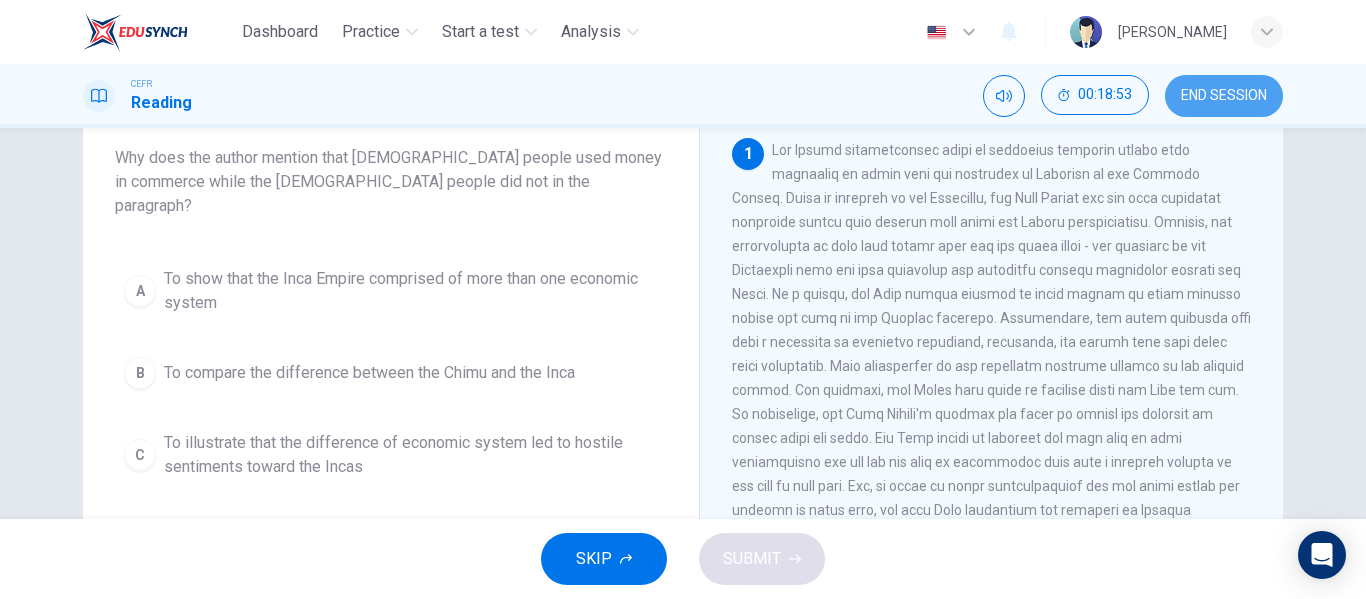 click on "END SESSION" at bounding box center [1224, 96] 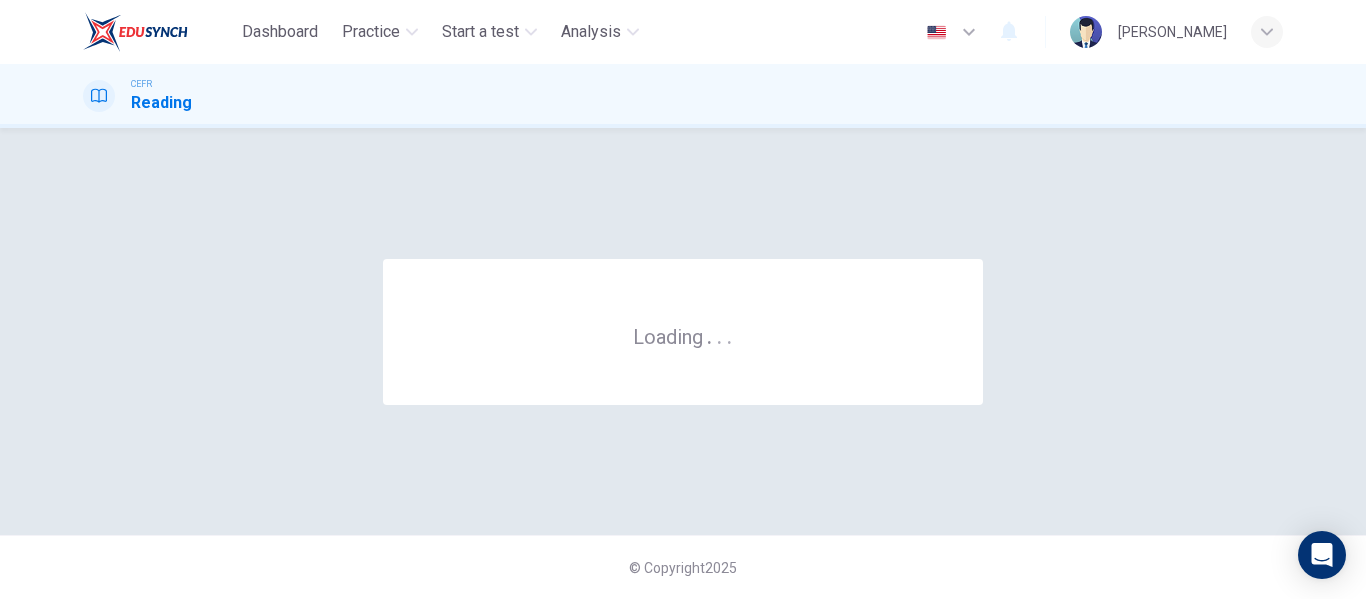scroll, scrollTop: 0, scrollLeft: 0, axis: both 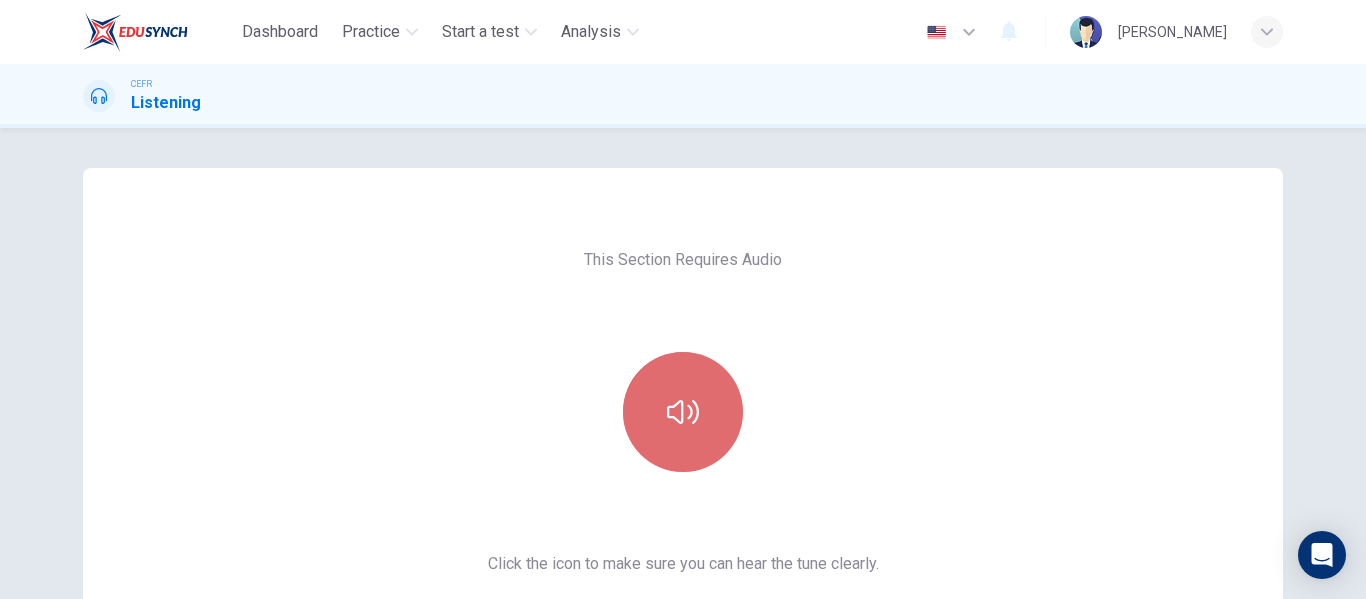 click 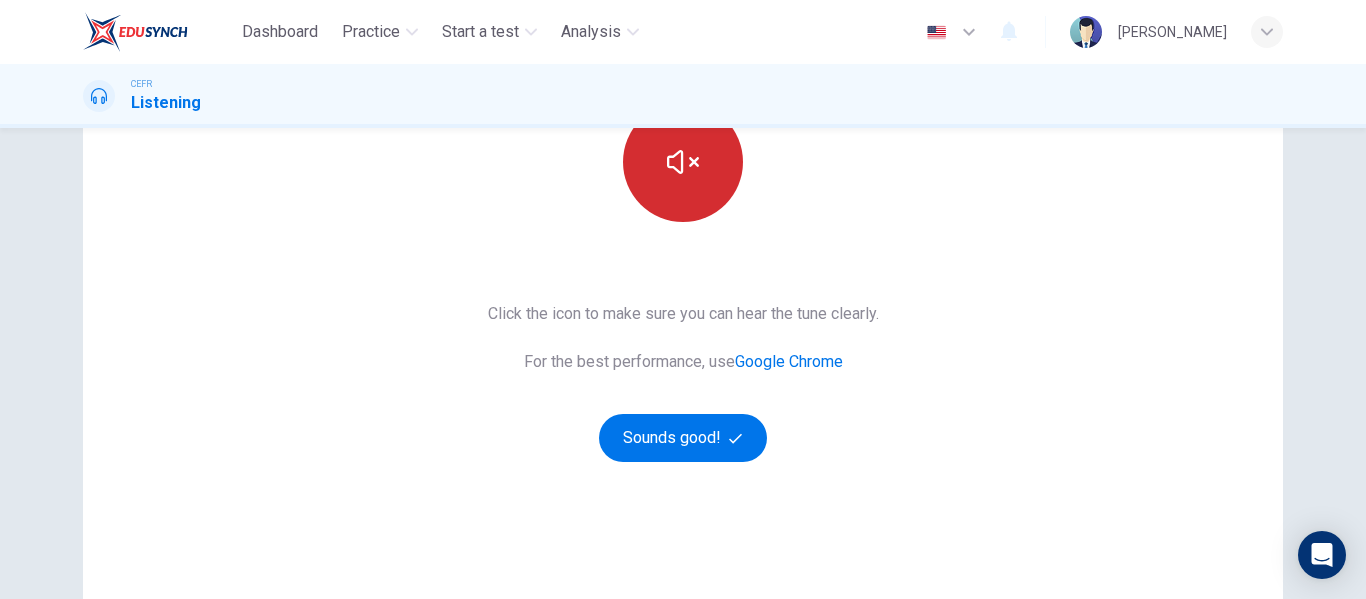 scroll, scrollTop: 253, scrollLeft: 0, axis: vertical 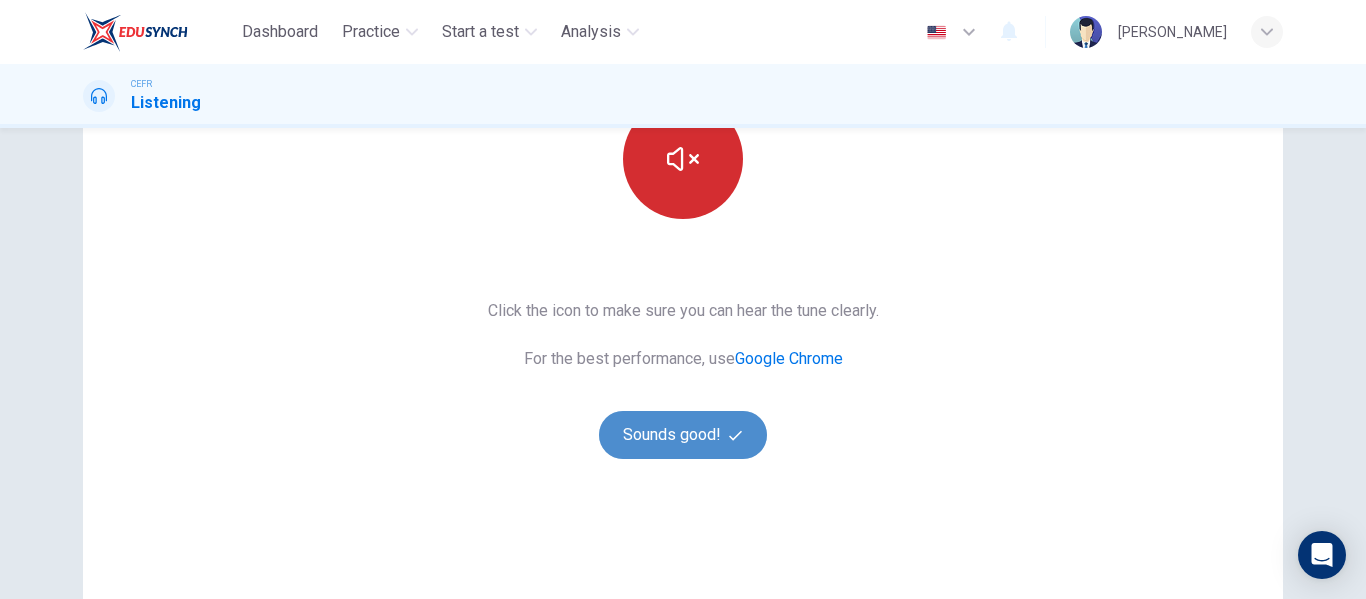 click on "Sounds good!" at bounding box center [683, 435] 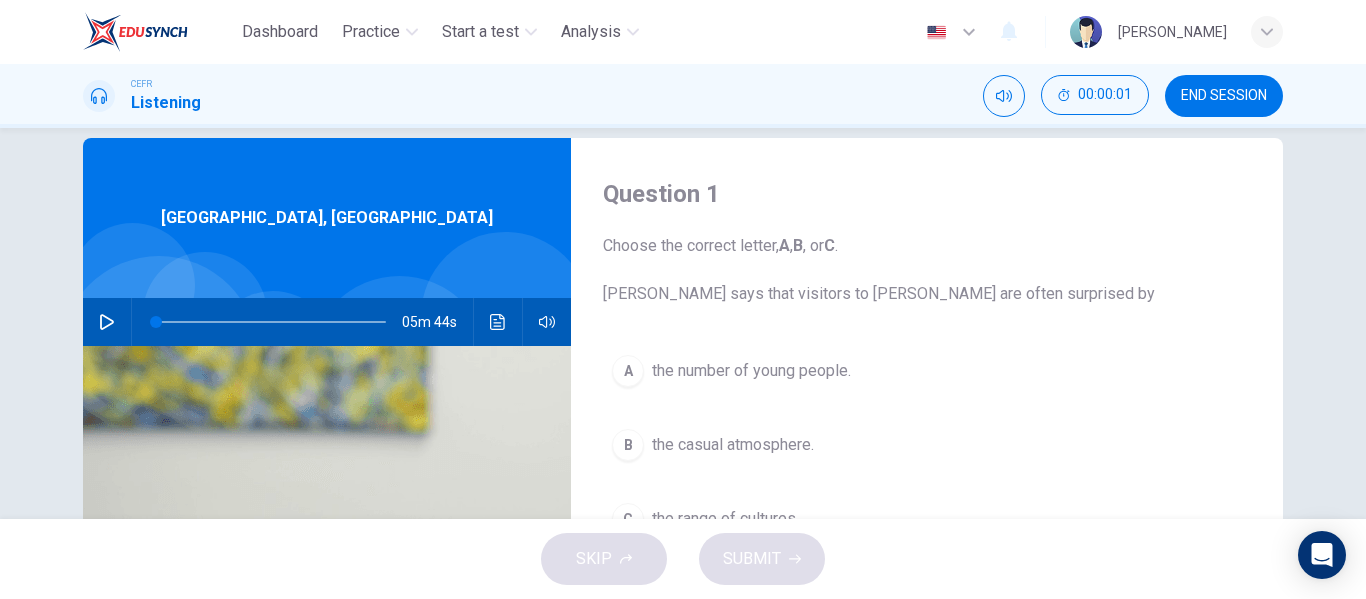 scroll, scrollTop: 0, scrollLeft: 0, axis: both 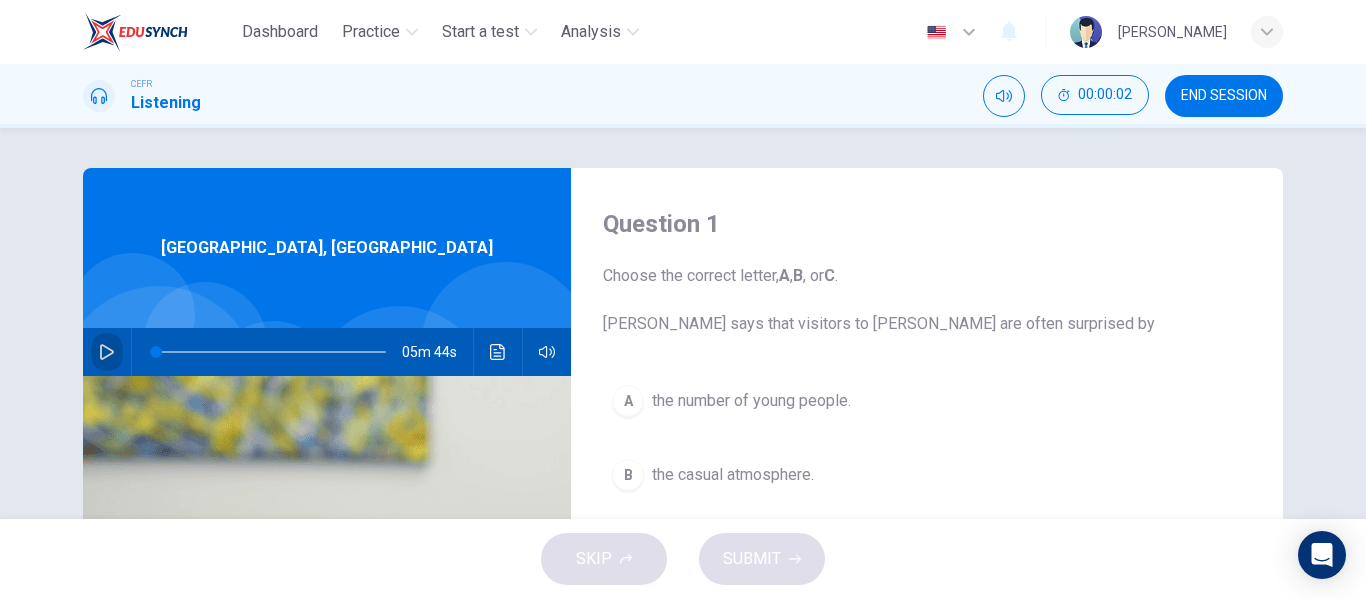 click 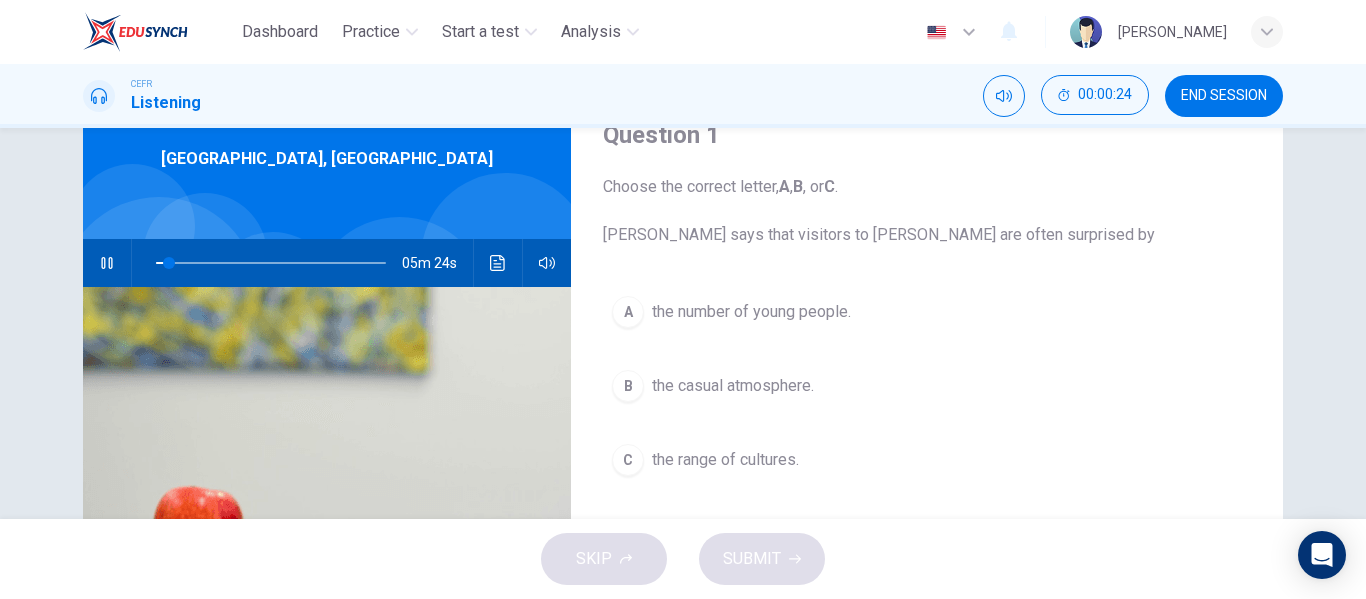 scroll, scrollTop: 88, scrollLeft: 0, axis: vertical 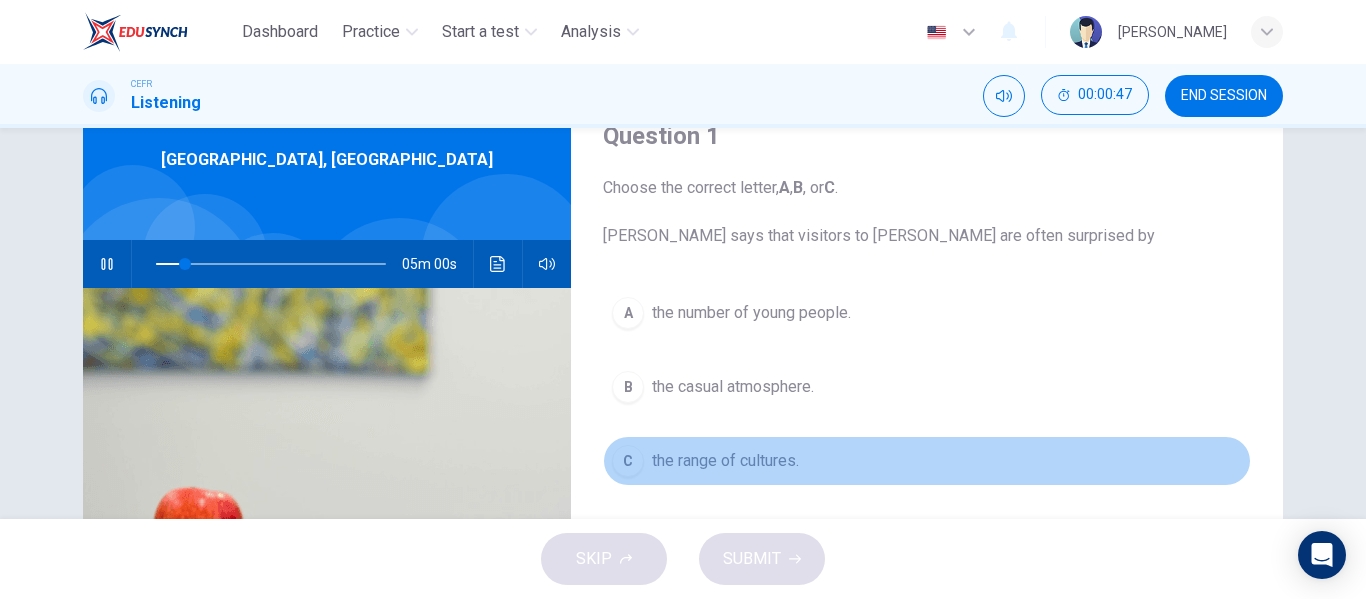 click on "C the range of cultures." at bounding box center [927, 461] 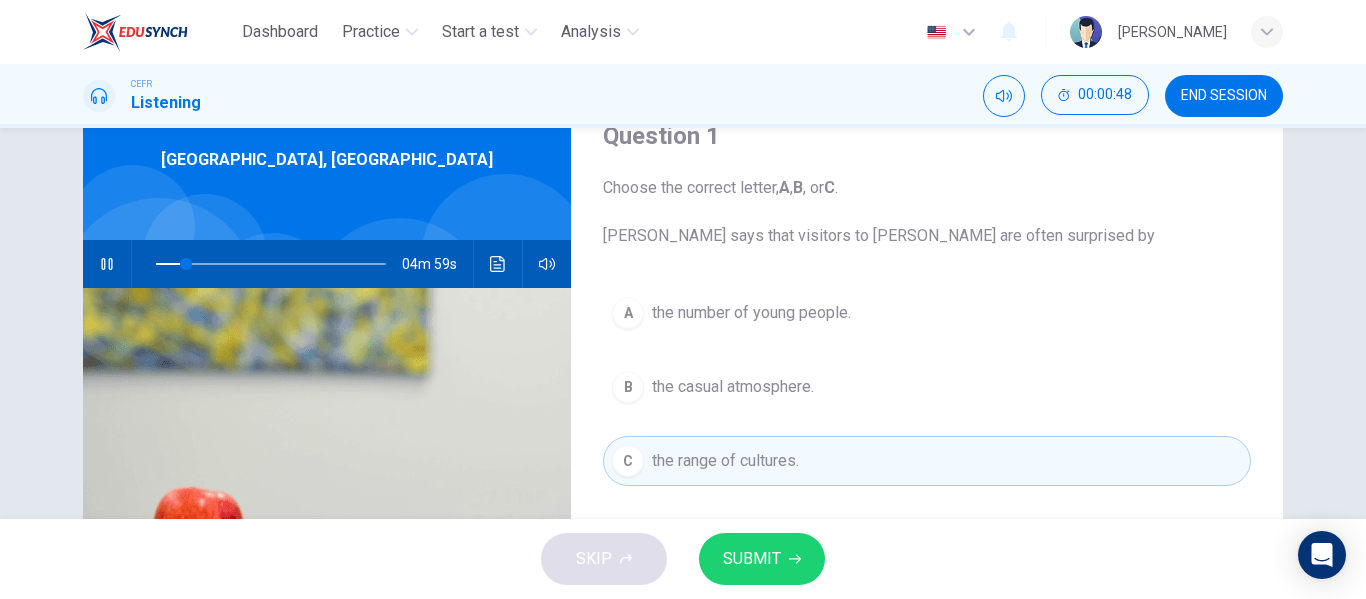 click on "SUBMIT" at bounding box center [752, 559] 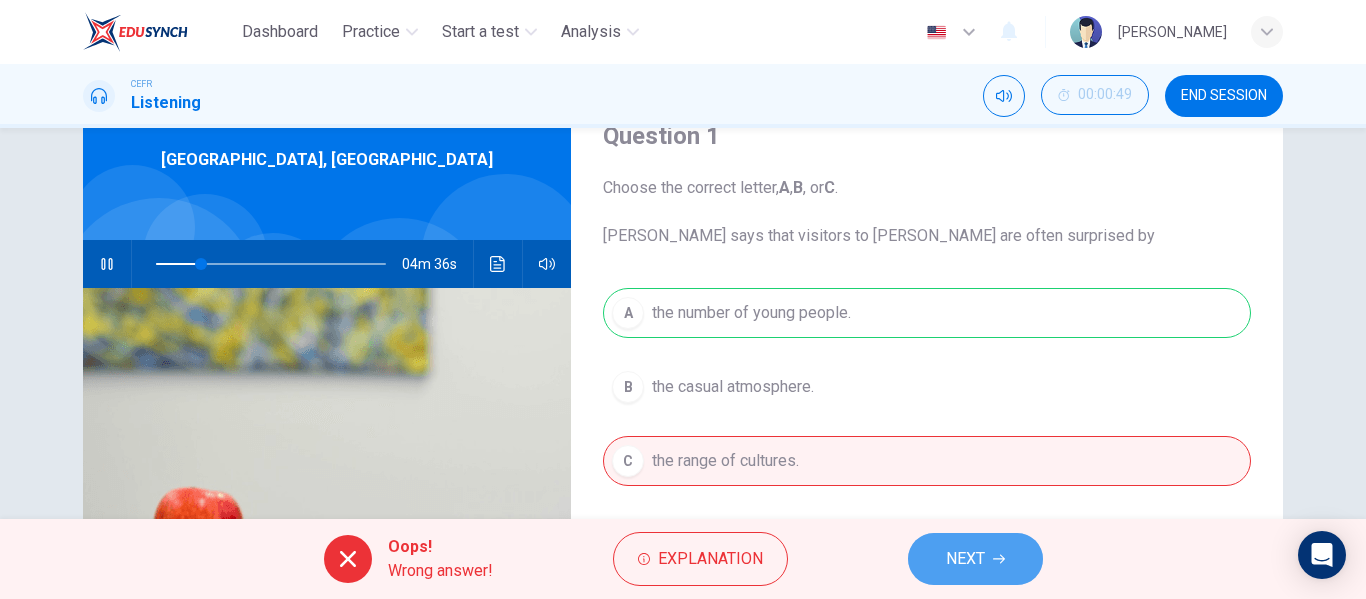 click on "NEXT" at bounding box center (965, 559) 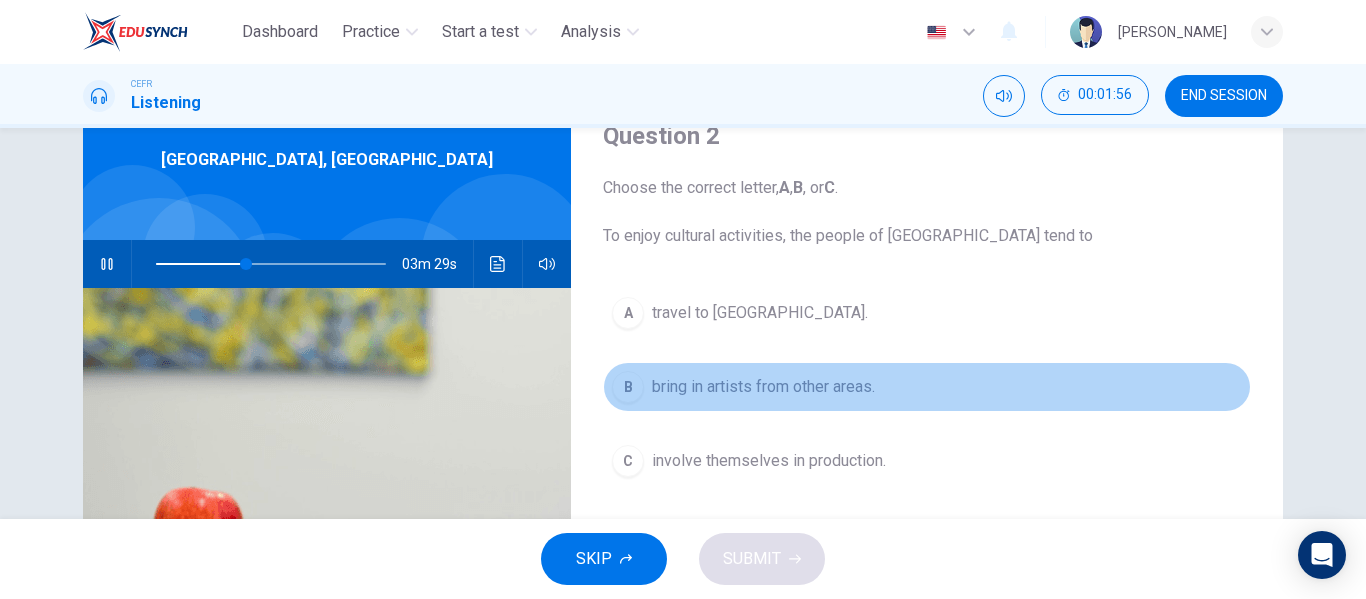 click on "bring in artists from other areas." at bounding box center [763, 387] 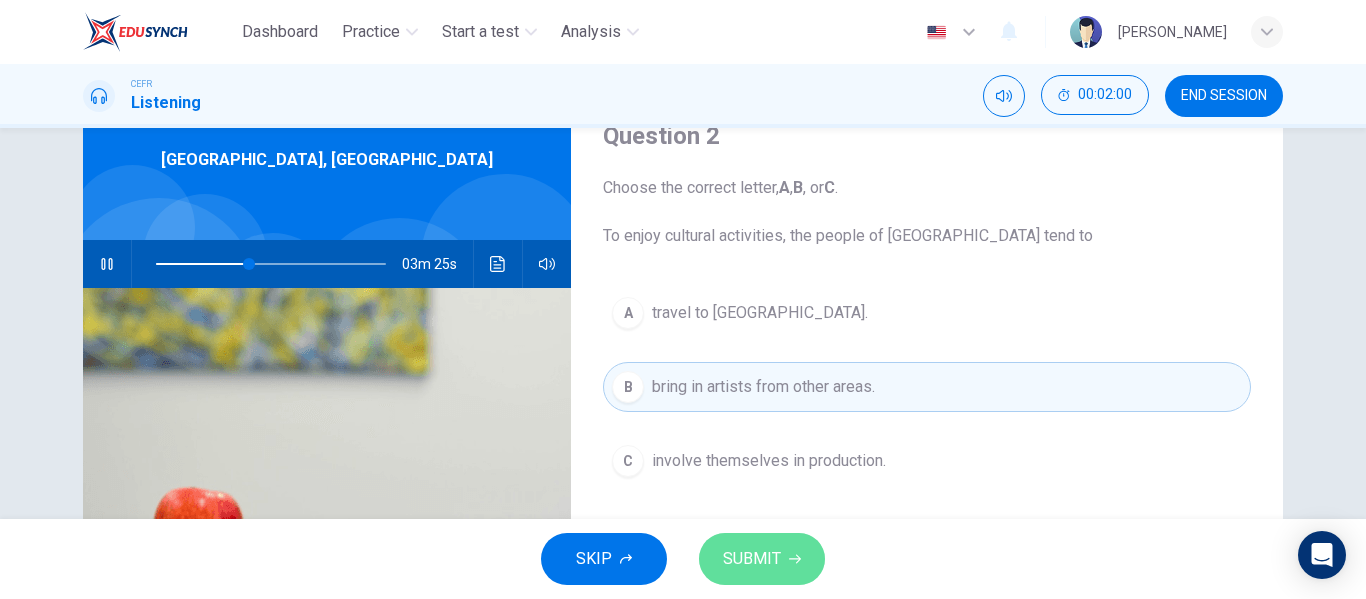 click on "SUBMIT" at bounding box center [752, 559] 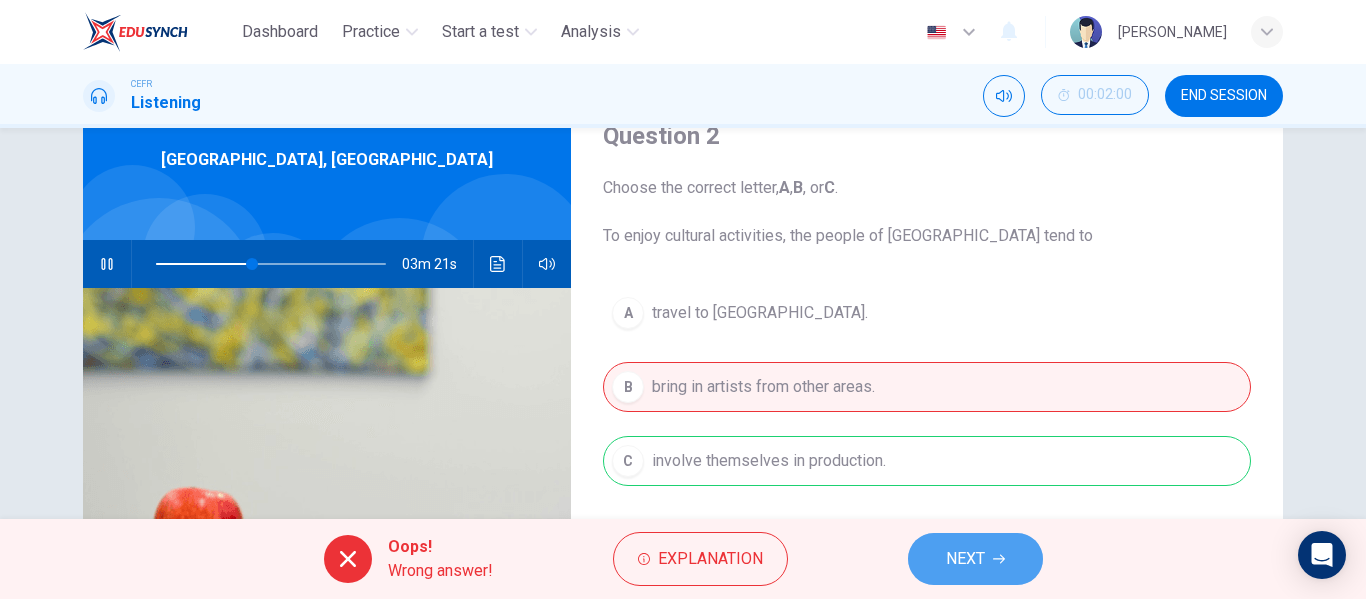 click on "NEXT" at bounding box center (975, 559) 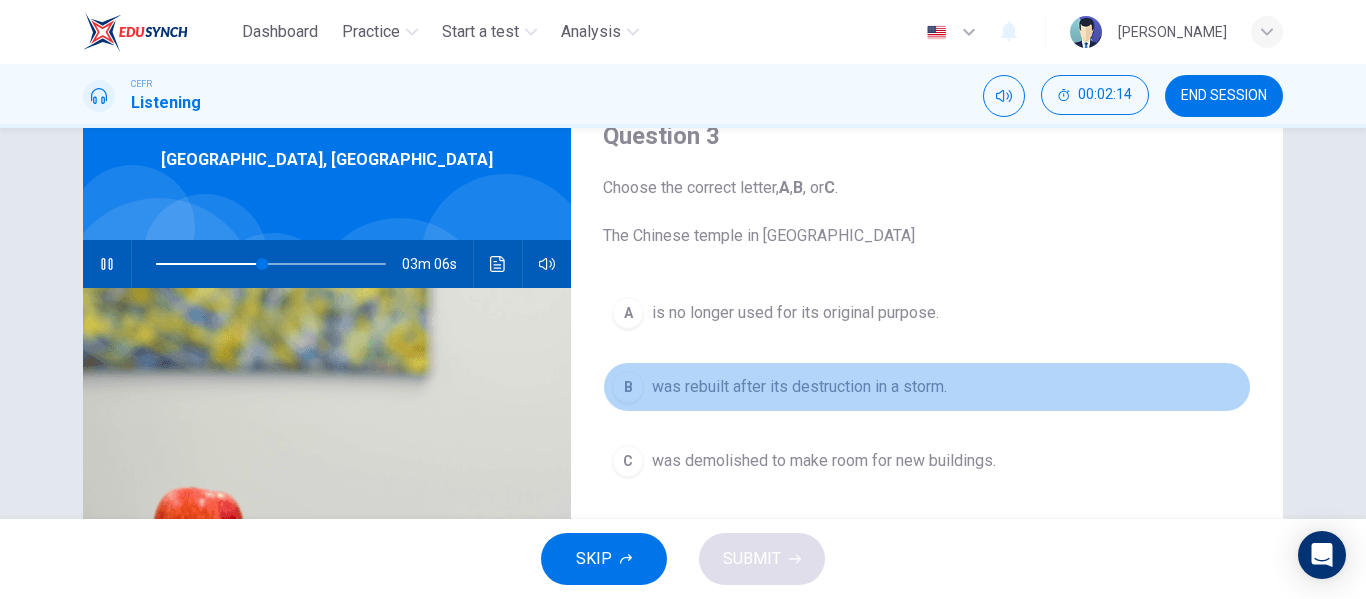 click on "B was rebuilt after its destruction in a storm." at bounding box center (927, 387) 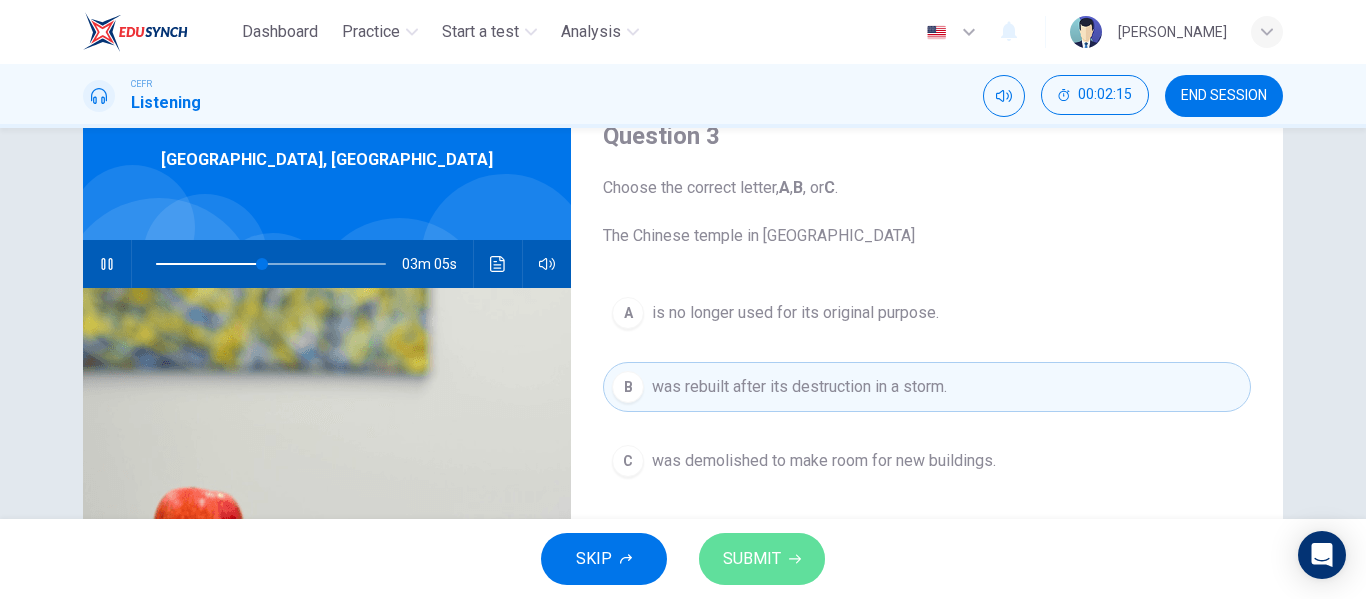 click on "SUBMIT" at bounding box center (752, 559) 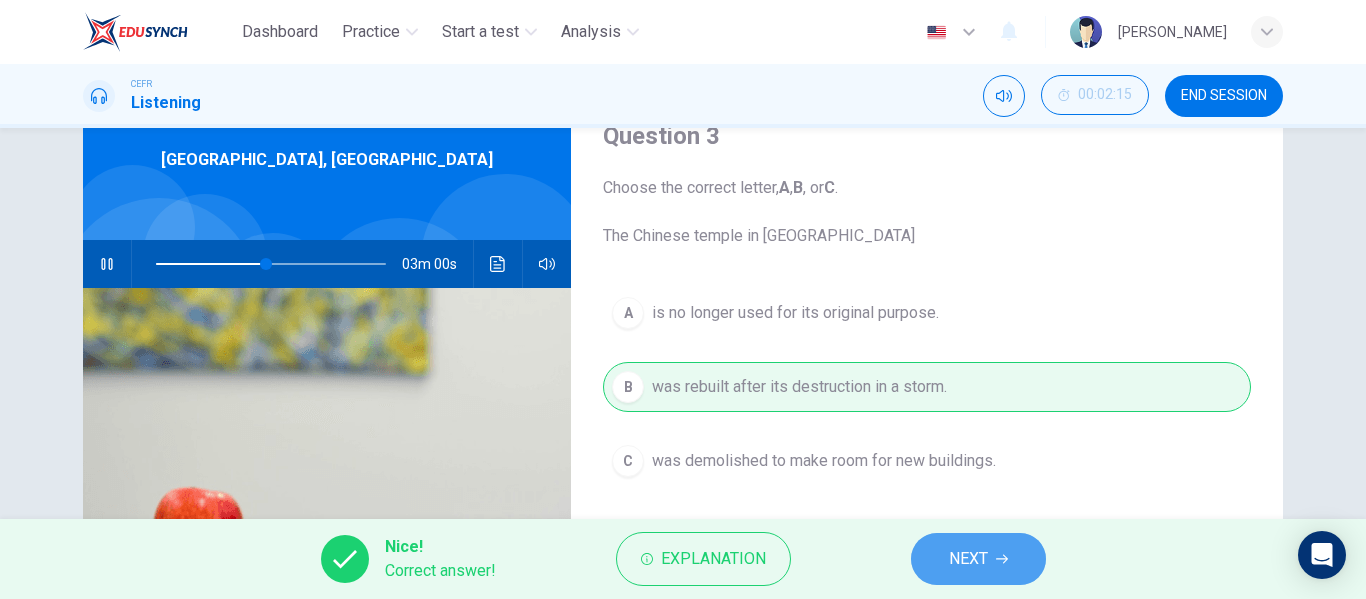 click on "NEXT" at bounding box center (968, 559) 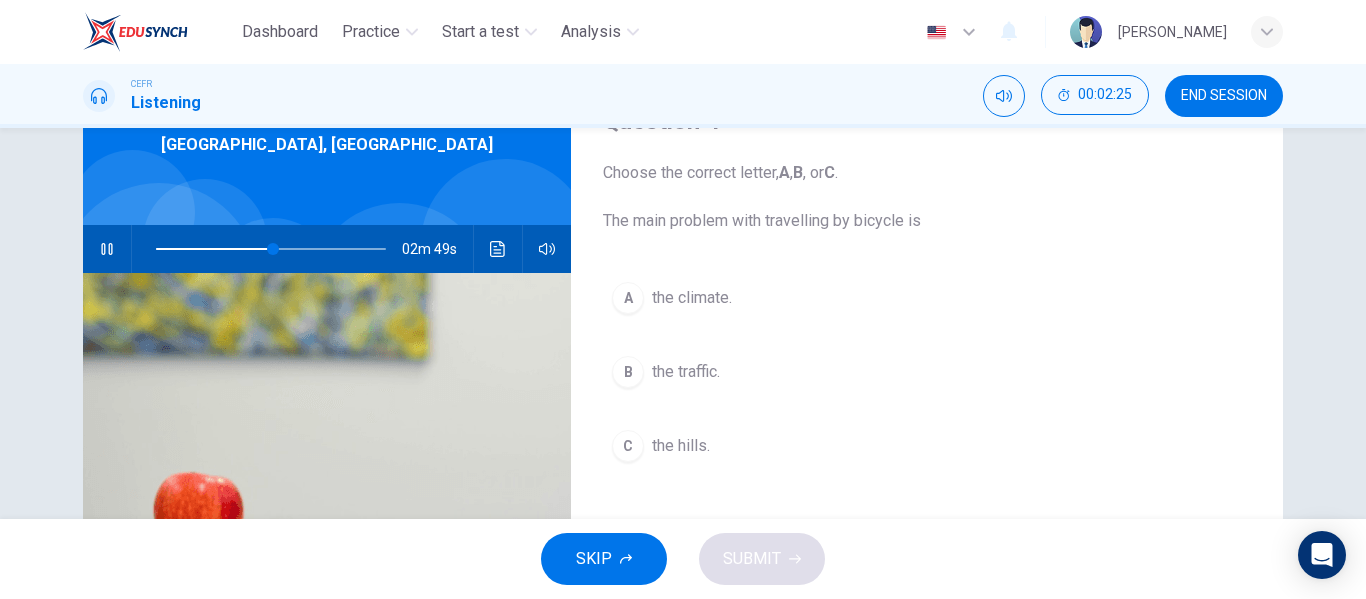 scroll, scrollTop: 73, scrollLeft: 0, axis: vertical 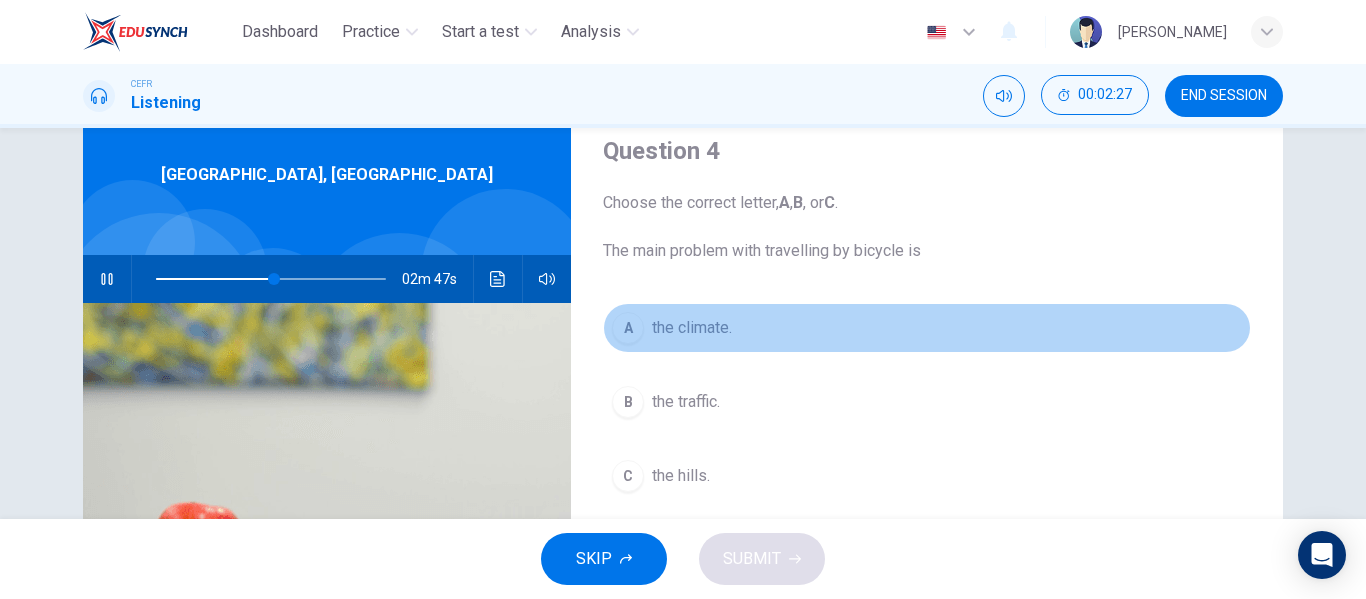 click on "the climate." at bounding box center [692, 328] 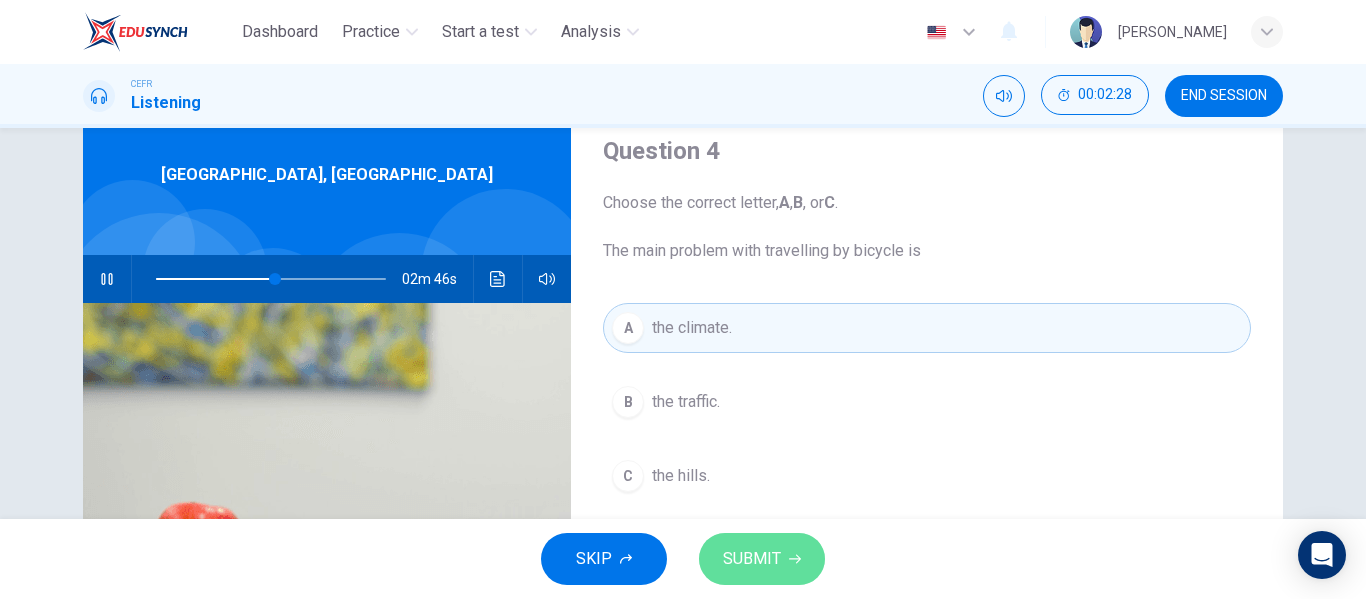 click on "SUBMIT" at bounding box center [762, 559] 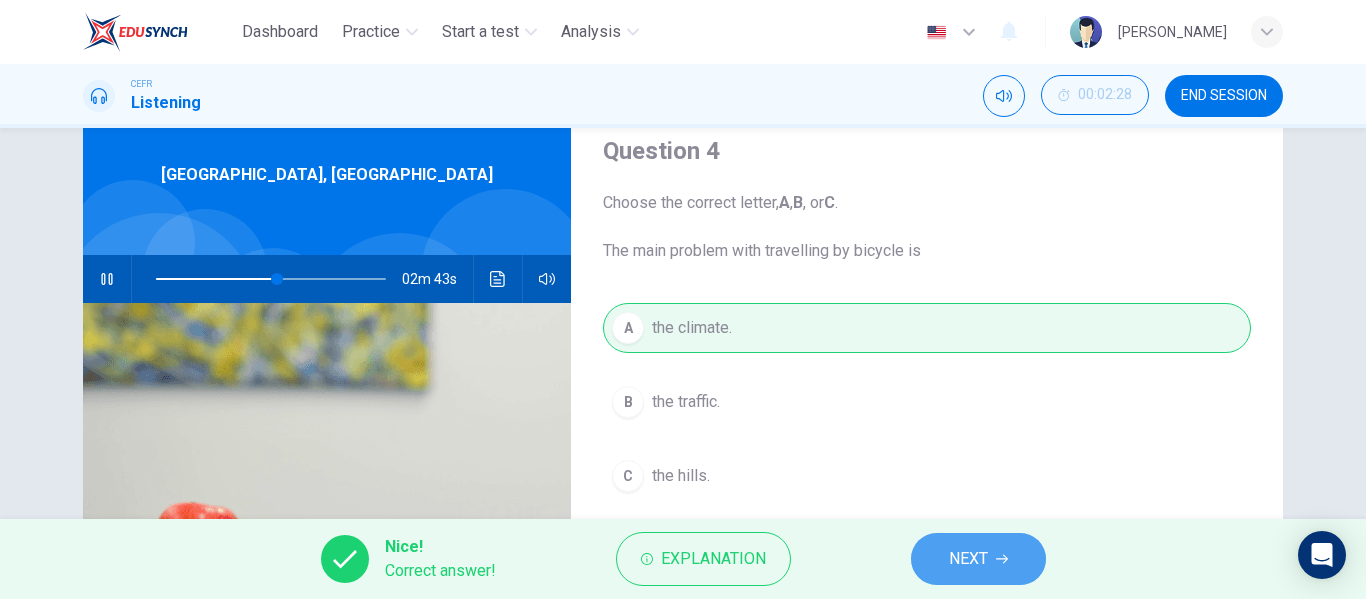 click on "NEXT" at bounding box center (968, 559) 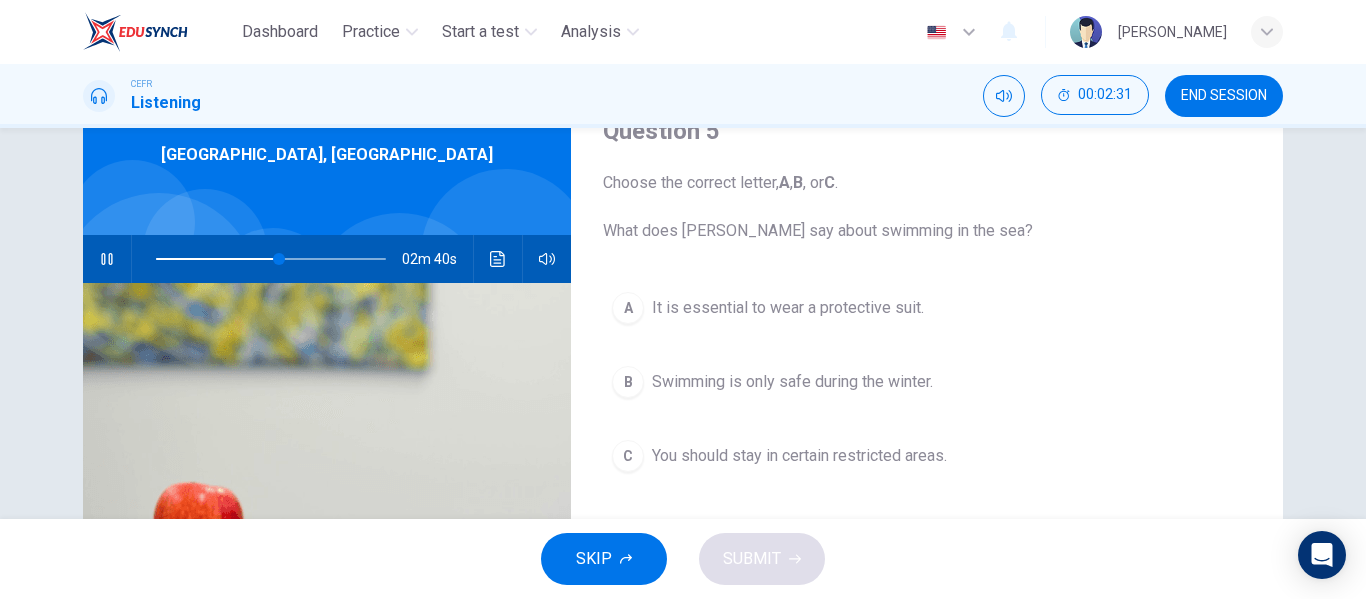 scroll, scrollTop: 93, scrollLeft: 0, axis: vertical 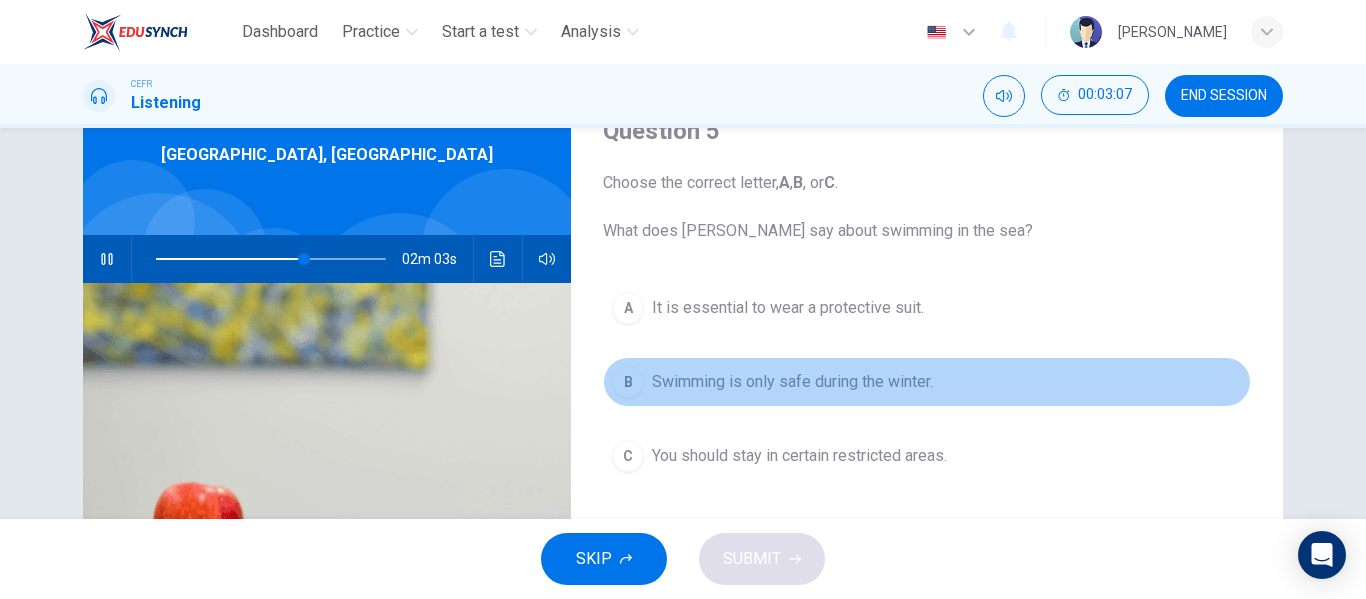 click on "Swimming is only safe during the winter." at bounding box center [792, 382] 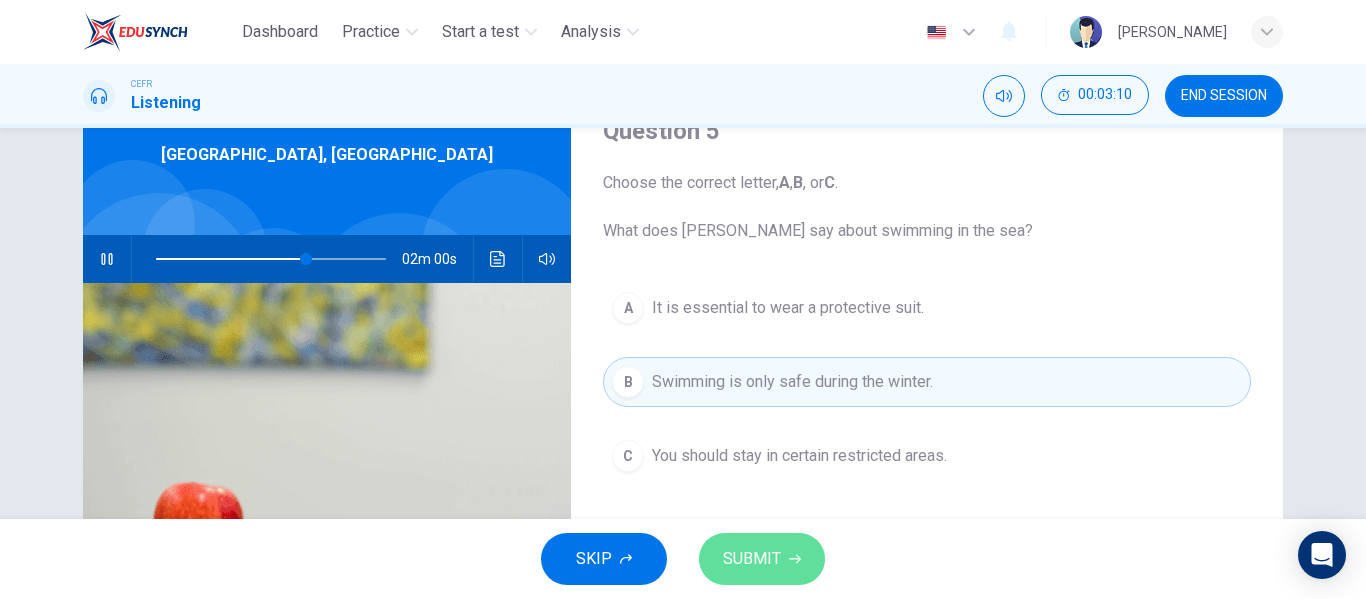 click on "SUBMIT" at bounding box center [762, 559] 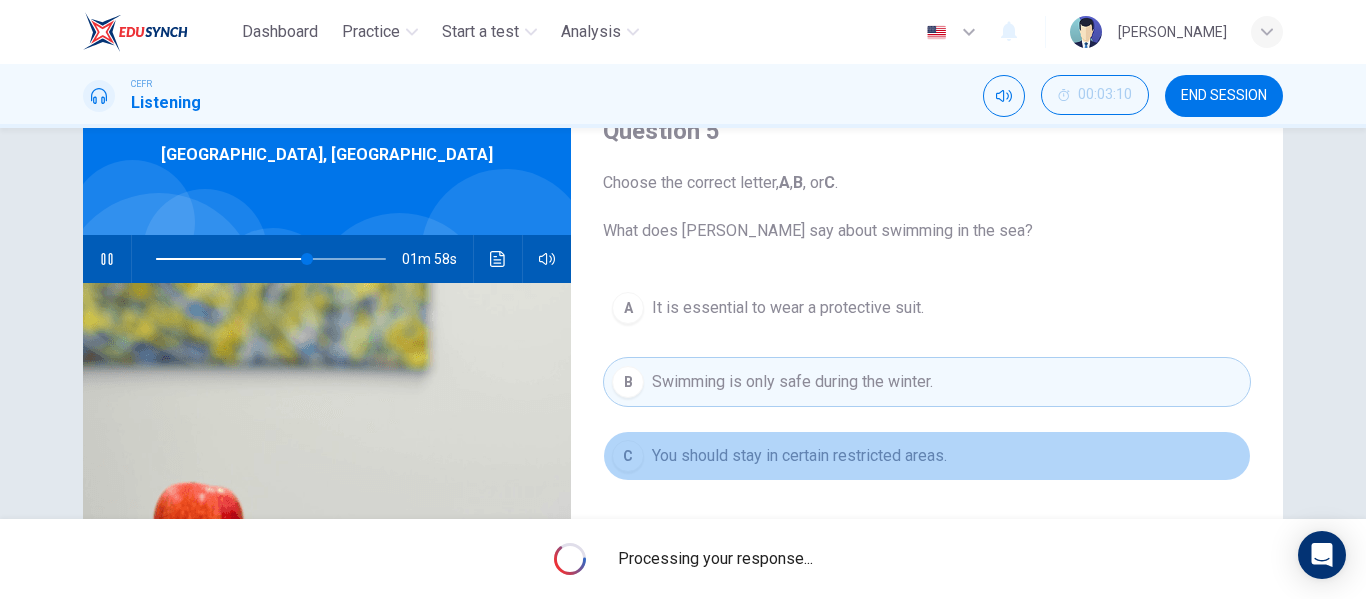 click on "You should stay in certain restricted areas." at bounding box center (799, 456) 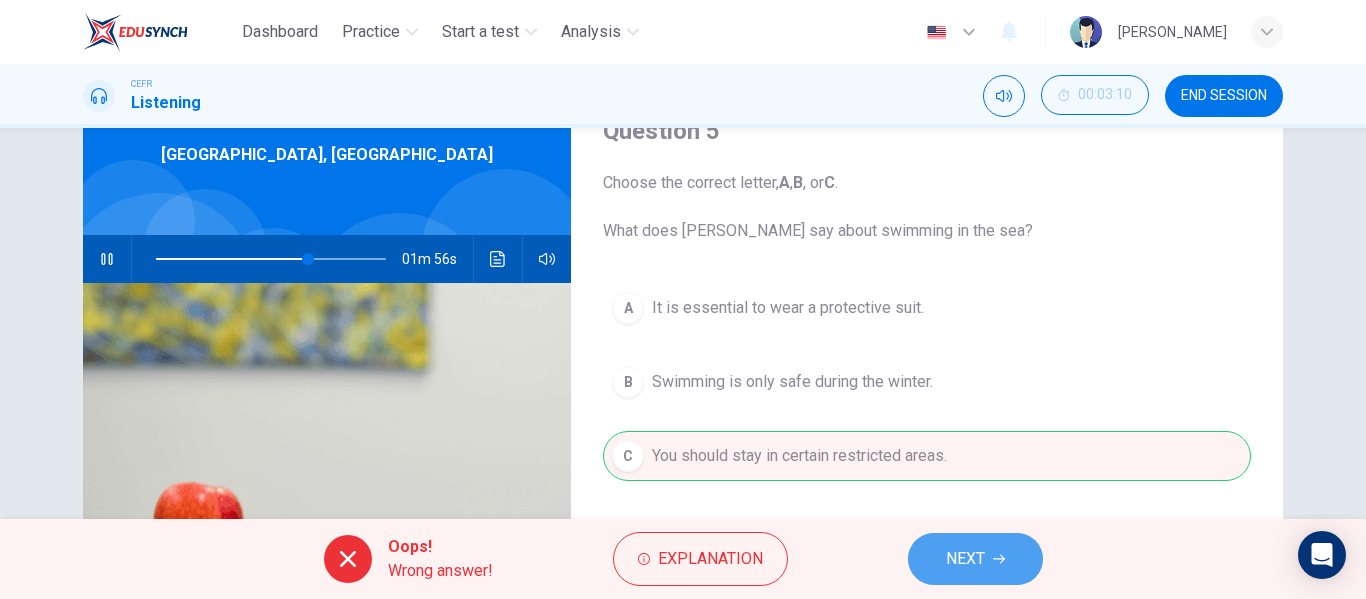 click on "NEXT" at bounding box center [965, 559] 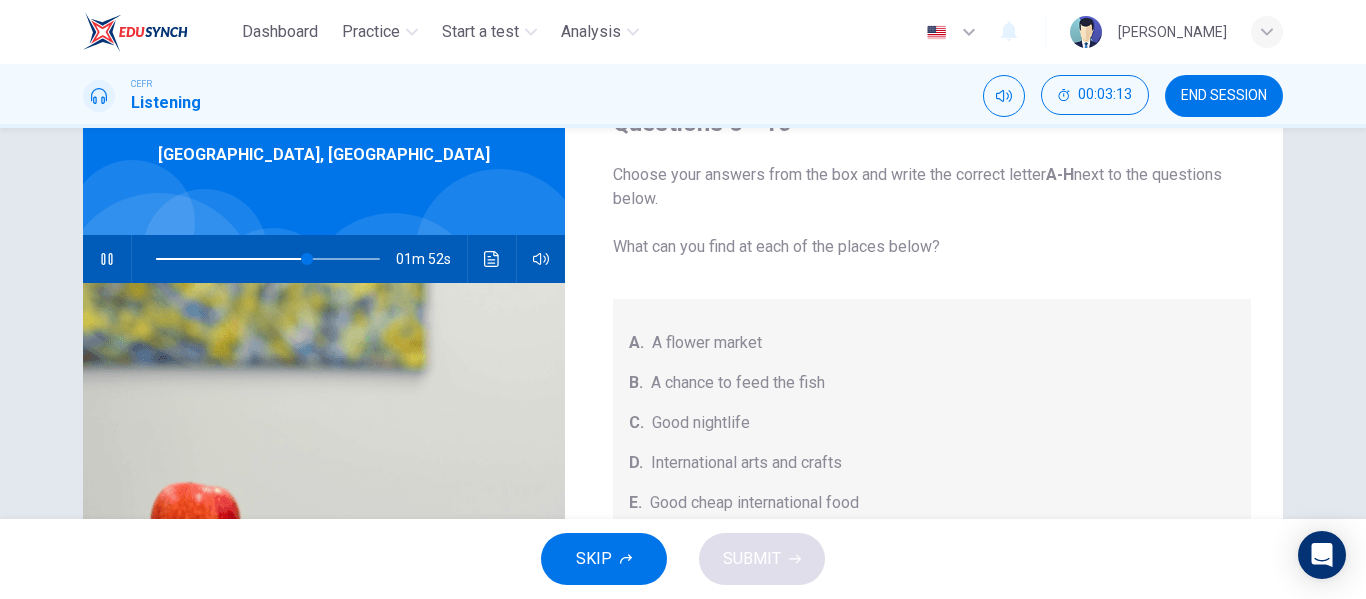 scroll, scrollTop: 0, scrollLeft: 0, axis: both 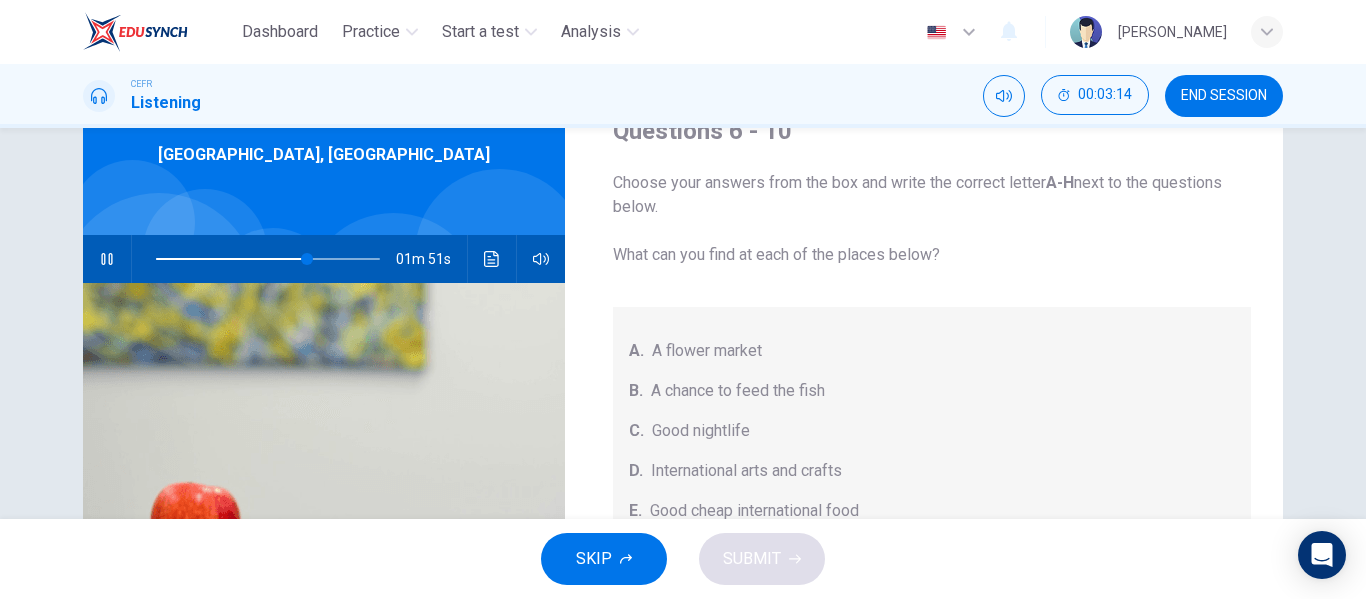 type on "68" 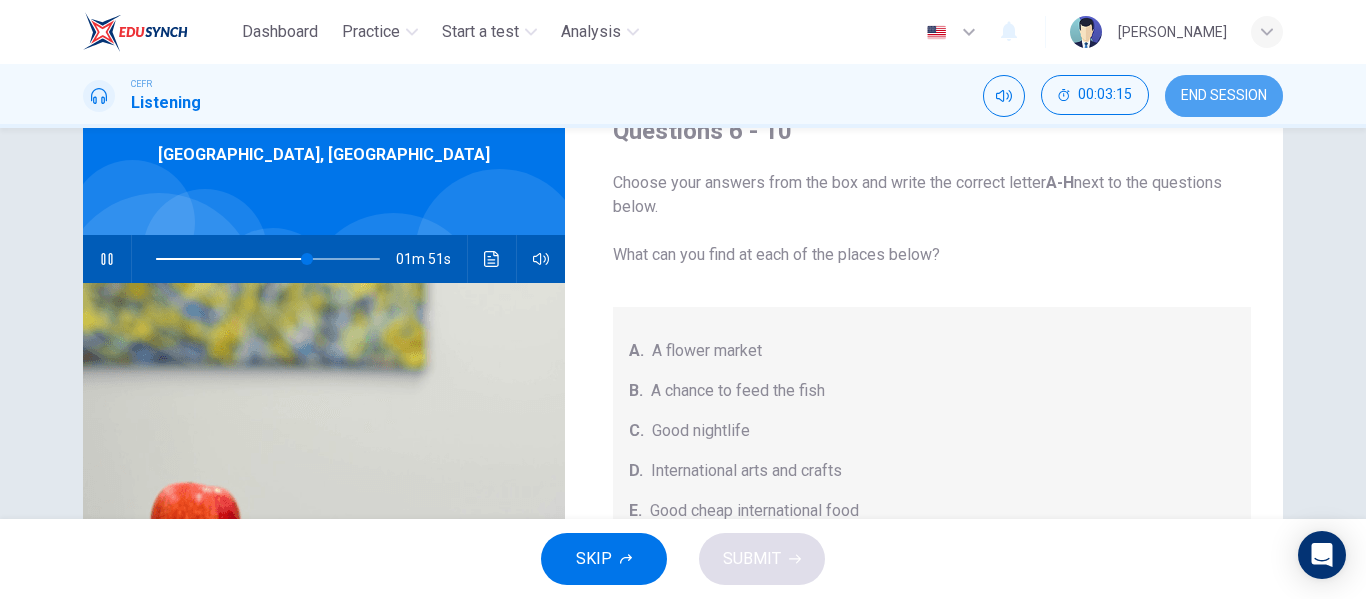 click on "END SESSION" at bounding box center [1224, 96] 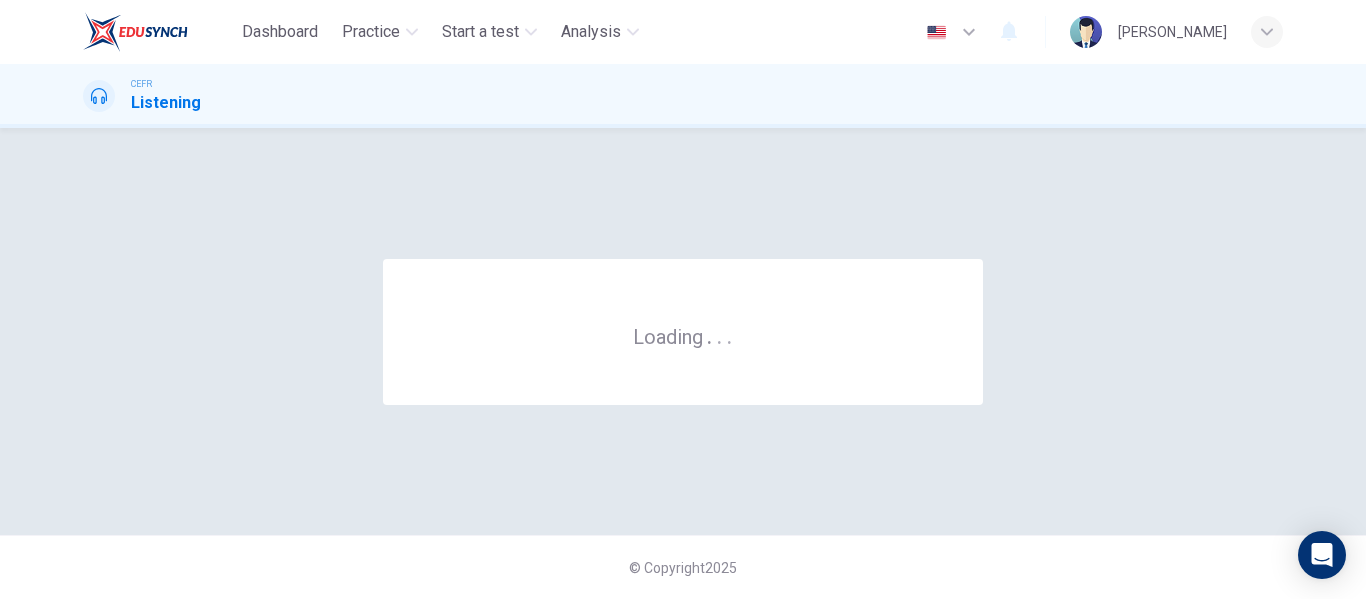 scroll, scrollTop: 0, scrollLeft: 0, axis: both 